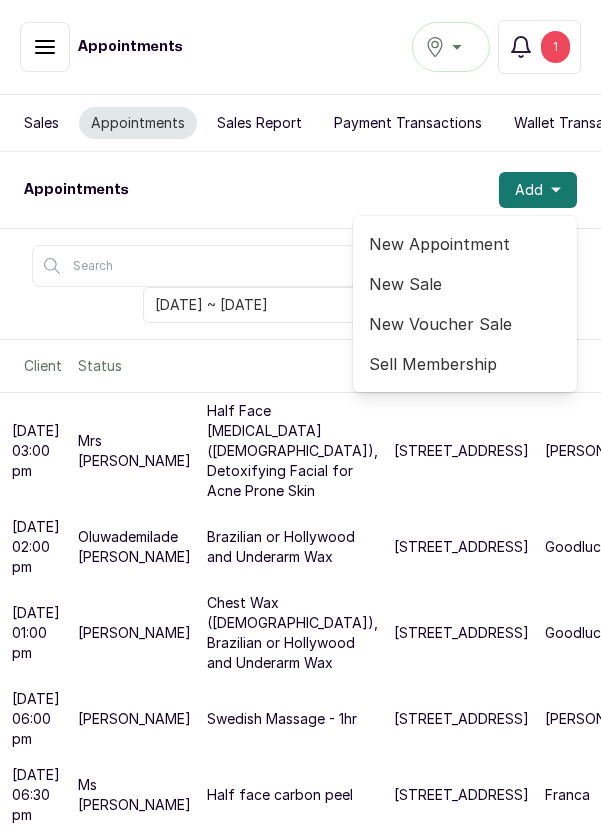 scroll, scrollTop: 0, scrollLeft: 0, axis: both 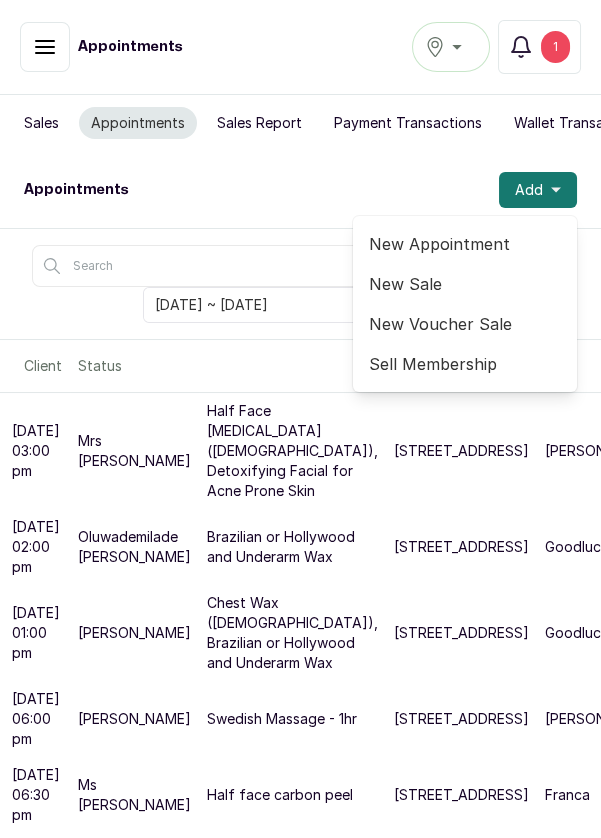 click on "New Appointment" at bounding box center [465, 244] 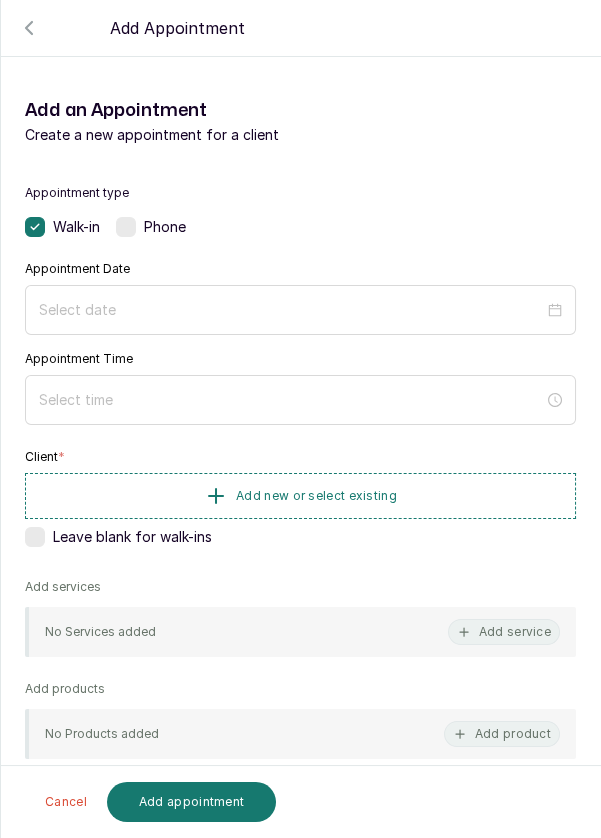 click 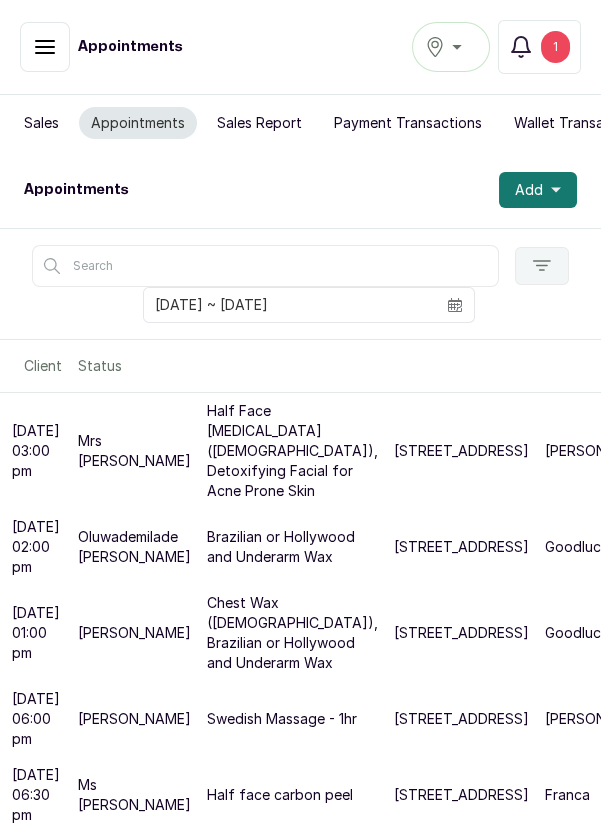 click 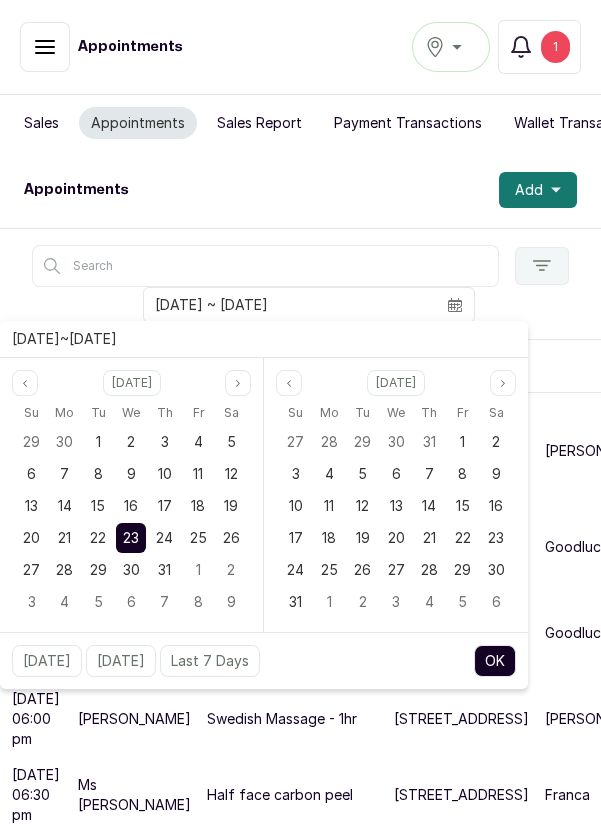 click on "24" at bounding box center (164, 537) 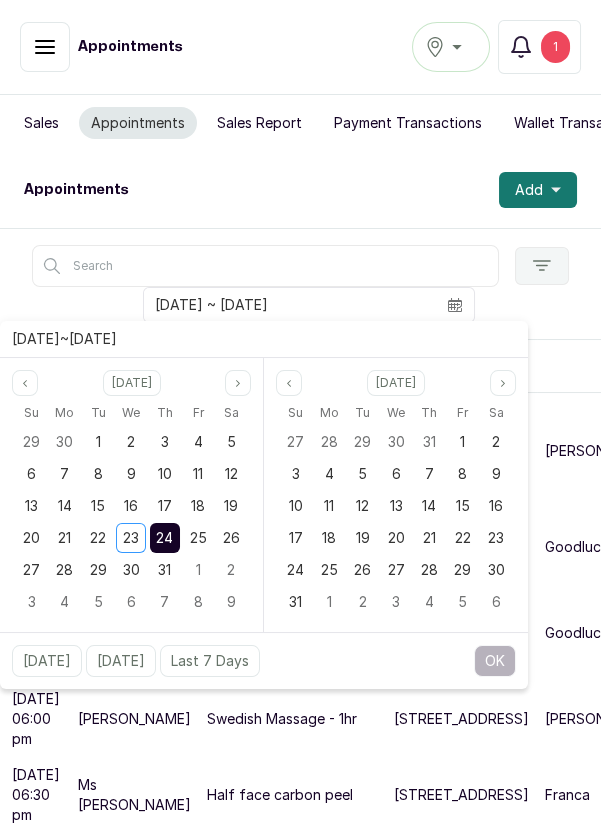 click on "24" at bounding box center [164, 537] 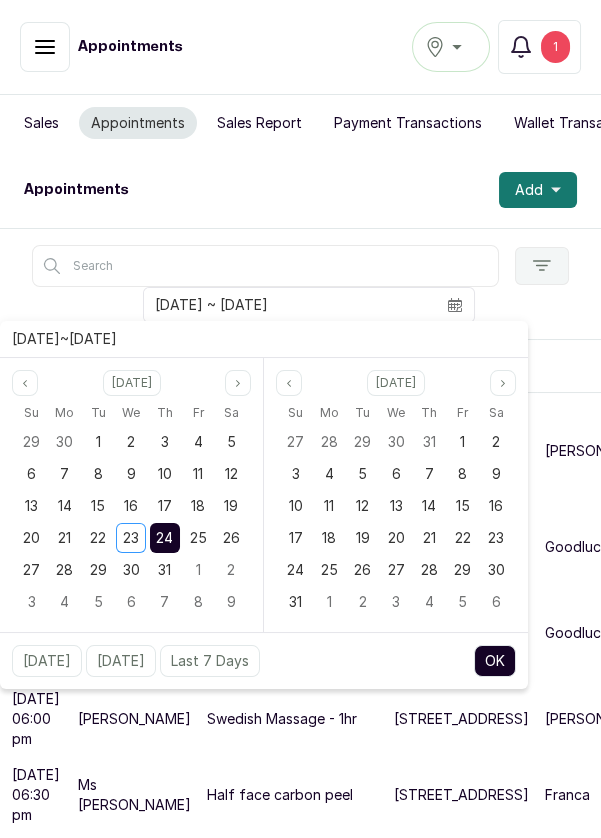 click on "OK" at bounding box center [495, 661] 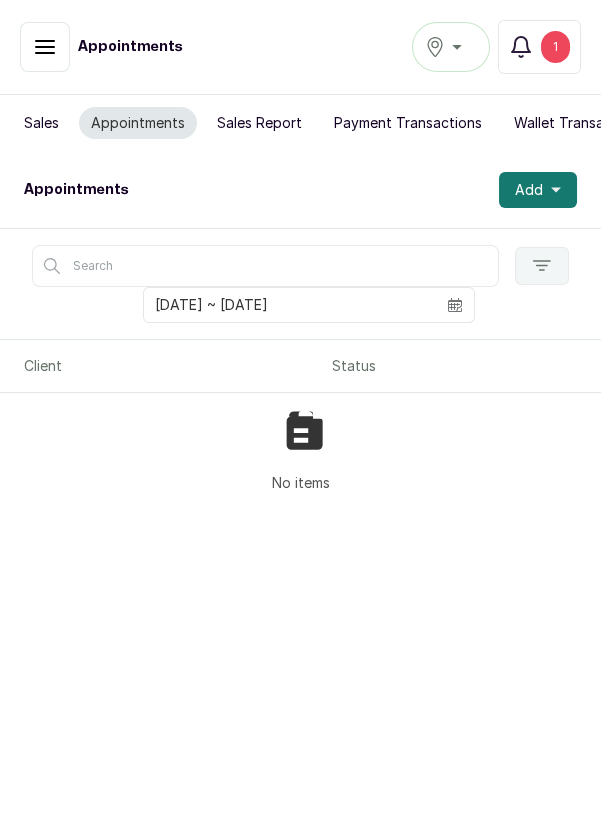 click 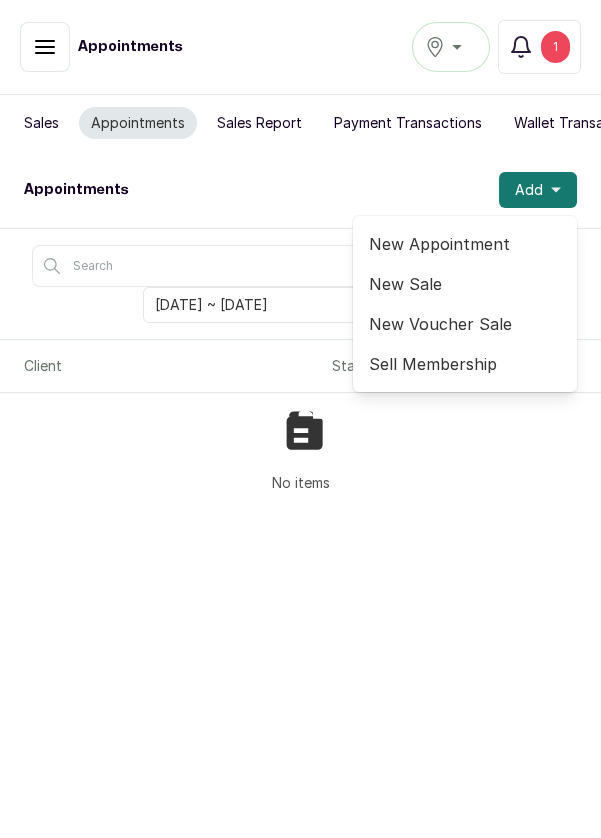 click on "New Appointment" at bounding box center (465, 244) 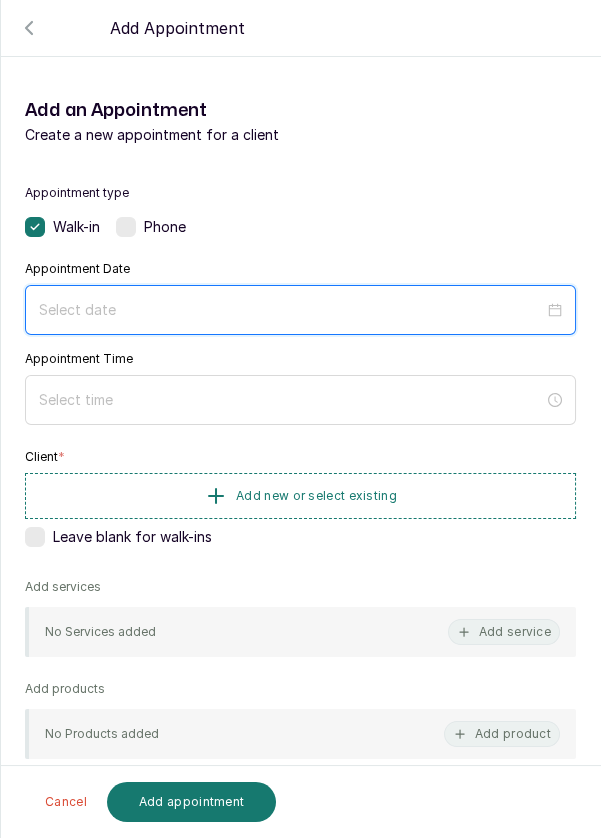 click at bounding box center (291, 310) 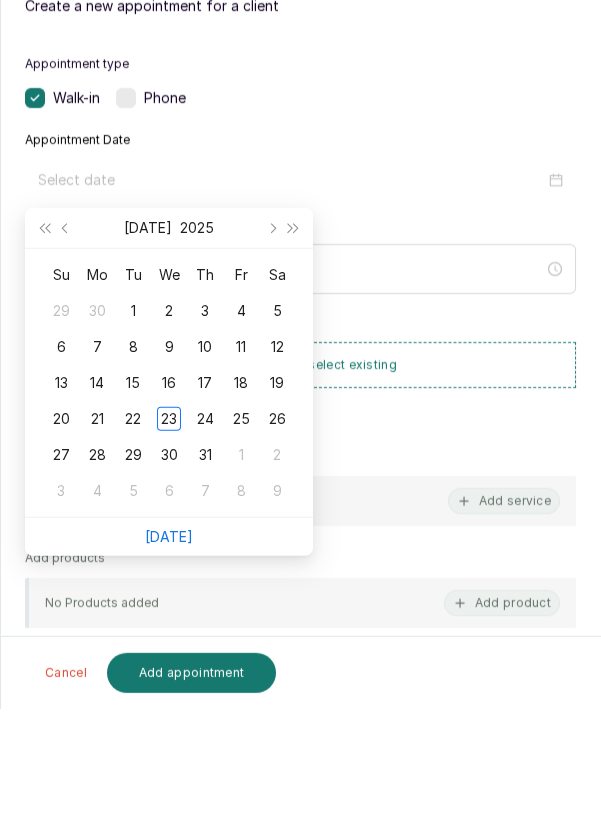 click on "24" at bounding box center (205, 548) 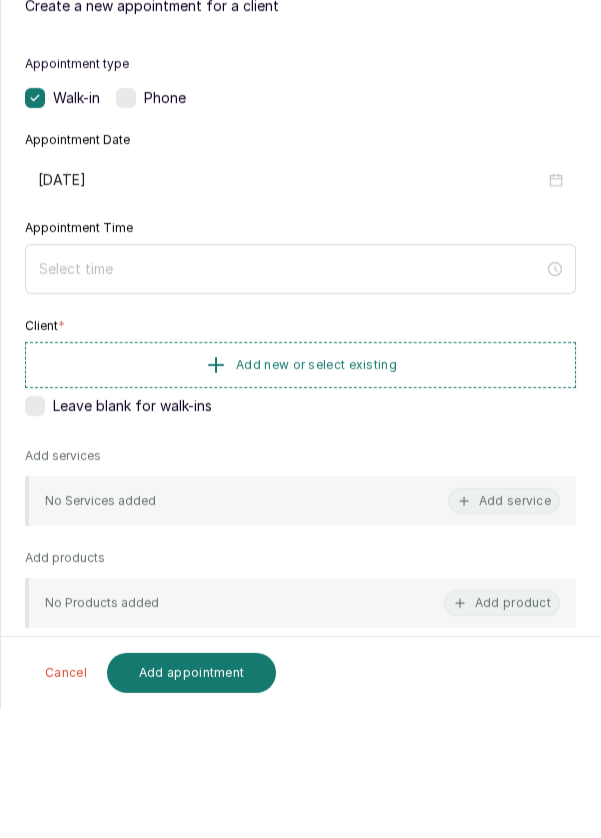 type on "2025/07/24" 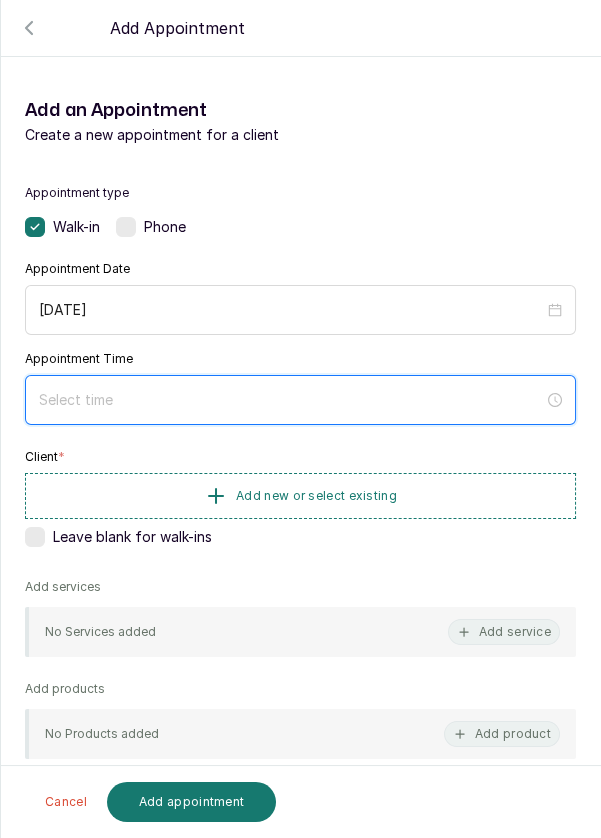 click at bounding box center (291, 400) 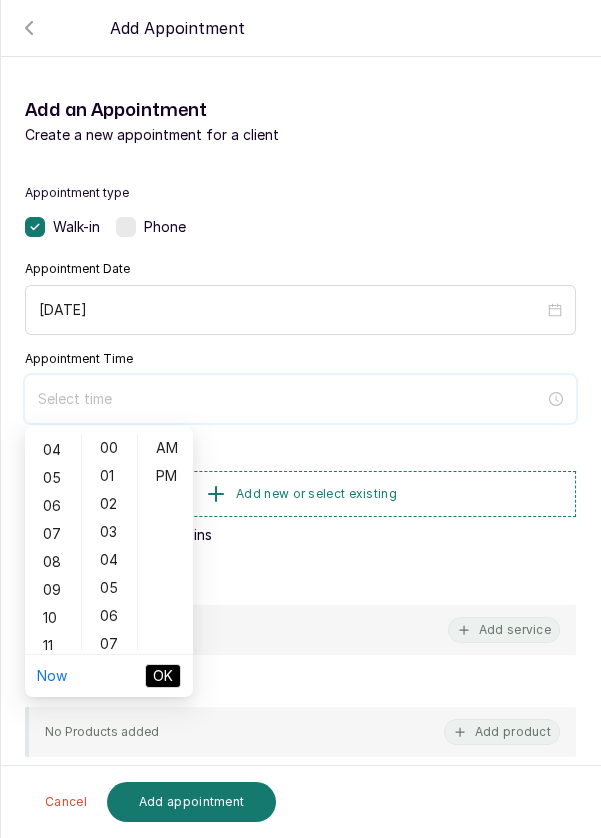 scroll, scrollTop: 119, scrollLeft: 0, axis: vertical 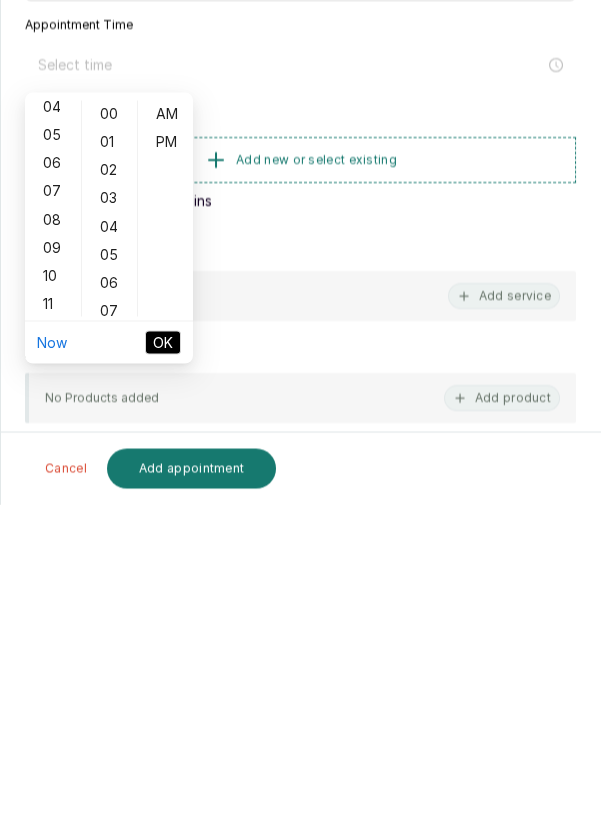 click on "11" at bounding box center [53, 637] 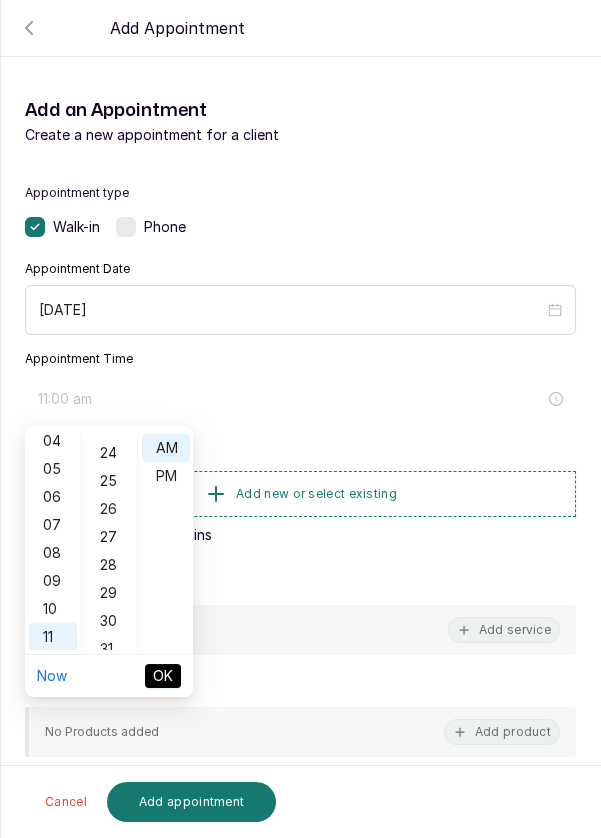 scroll, scrollTop: 671, scrollLeft: 0, axis: vertical 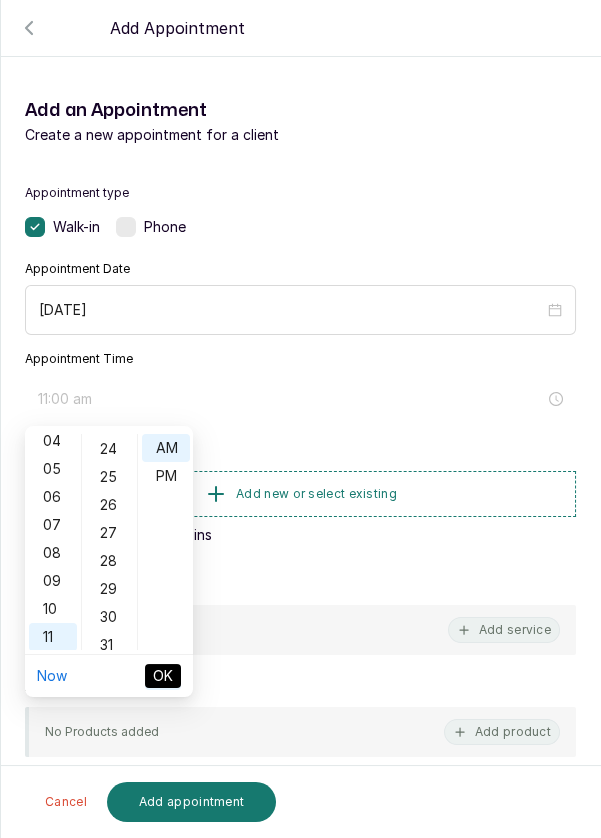 click on "OK" at bounding box center [163, 676] 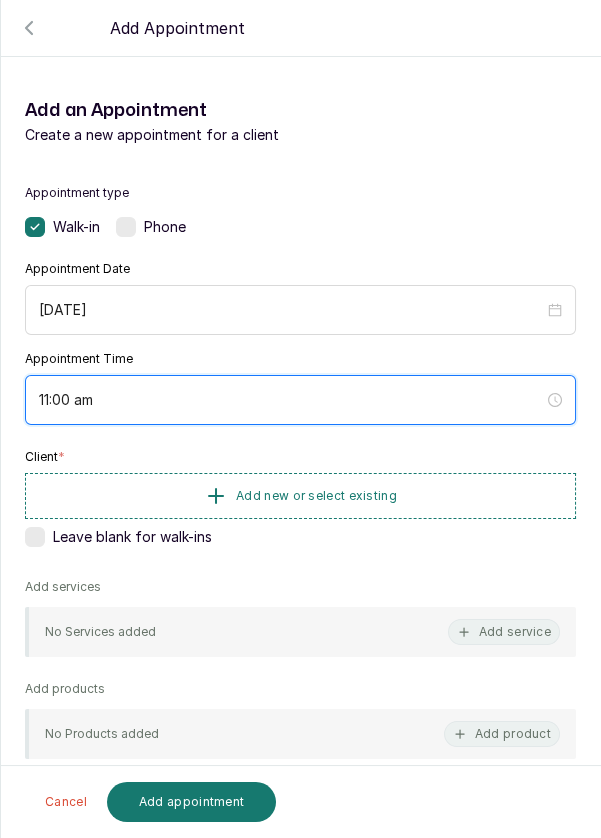 click on "11:00 am" at bounding box center (291, 400) 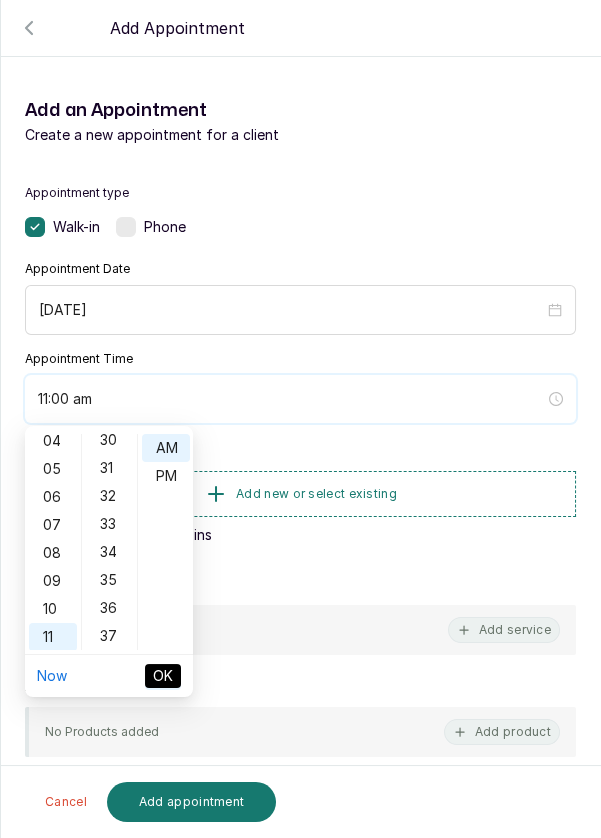 scroll, scrollTop: 845, scrollLeft: 0, axis: vertical 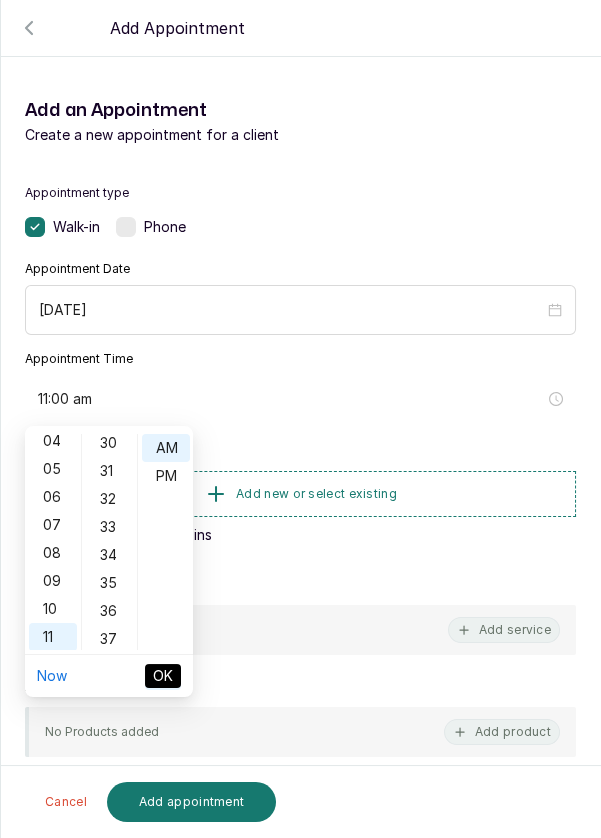 click on "AM" at bounding box center [166, 448] 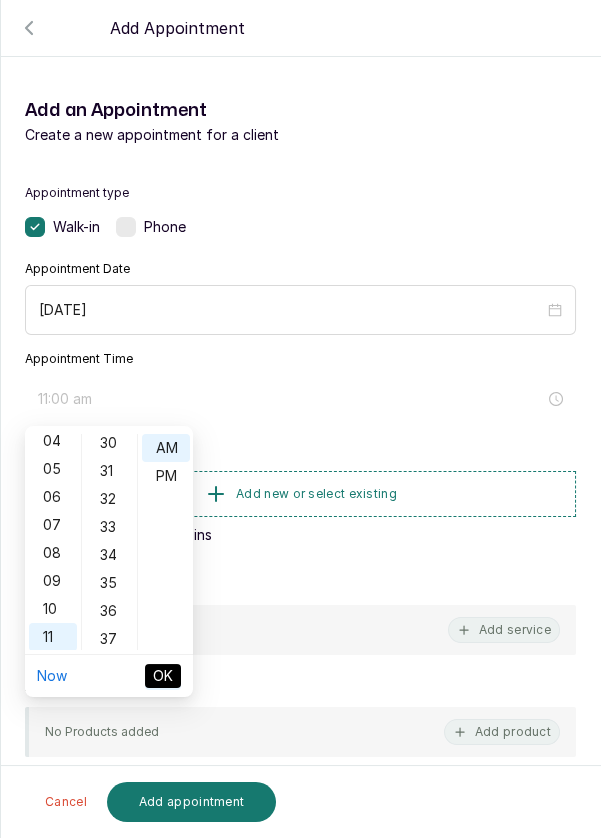 click on "OK" at bounding box center [163, 676] 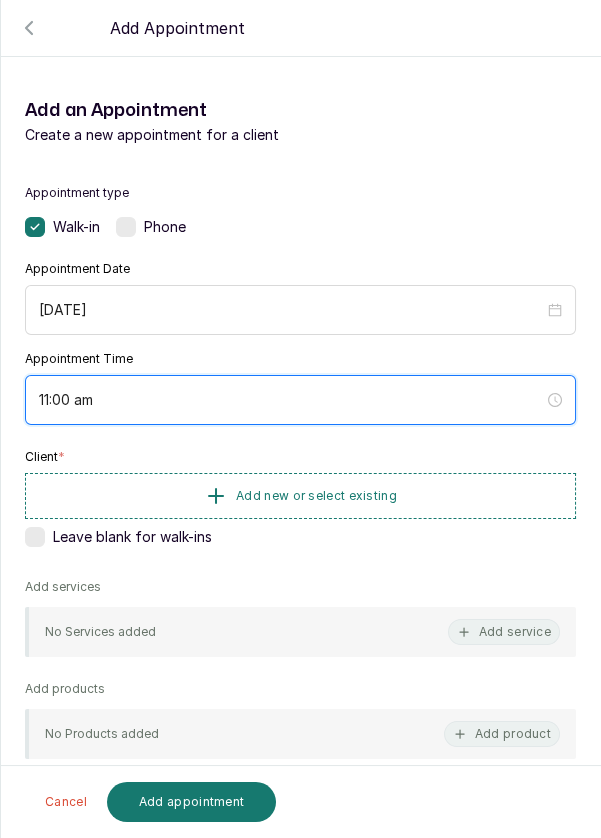 click on "11:00 am" at bounding box center (291, 400) 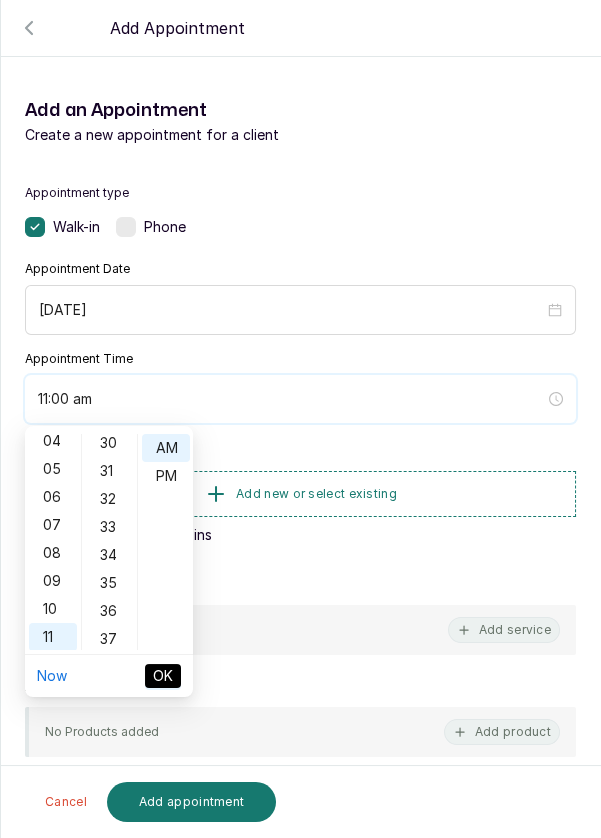 click on "11:00 am" at bounding box center (291, 399) 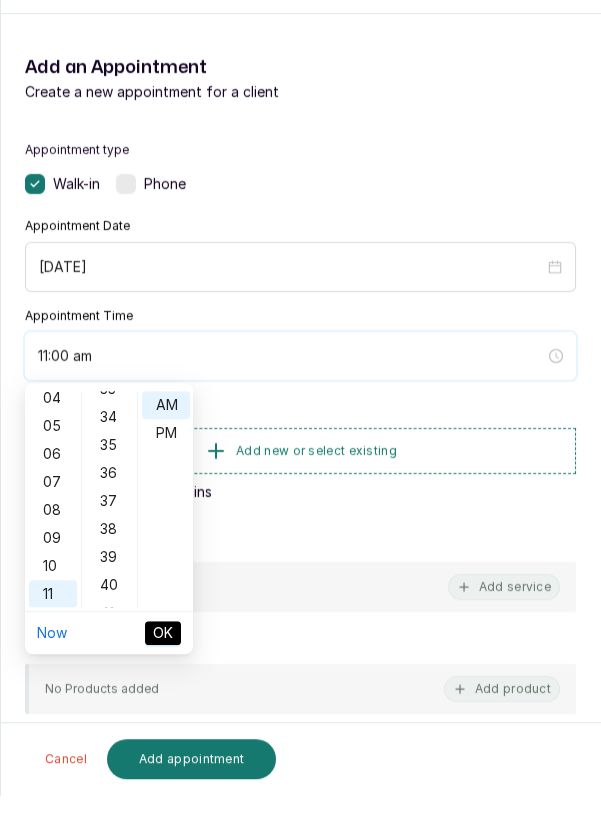 scroll, scrollTop: 945, scrollLeft: 0, axis: vertical 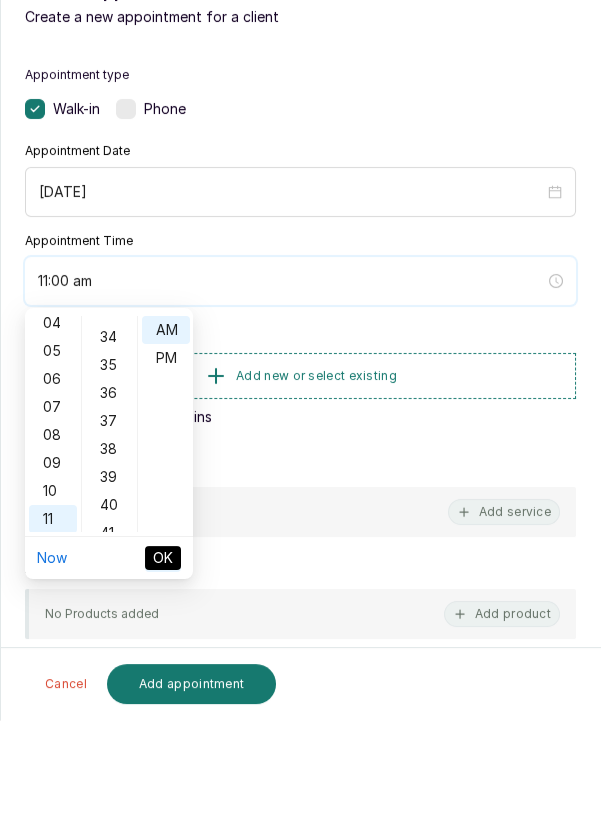 click on "11:00 am" at bounding box center [291, 399] 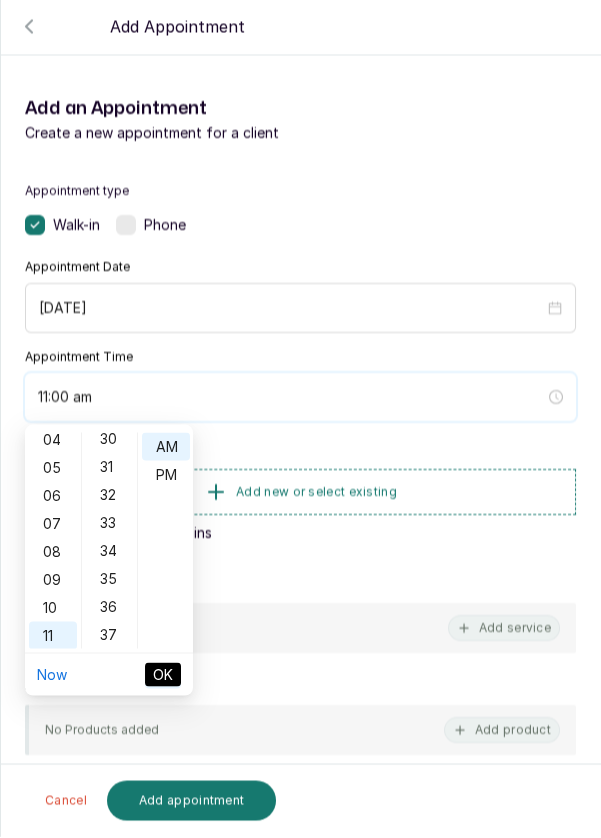 scroll, scrollTop: 845, scrollLeft: 0, axis: vertical 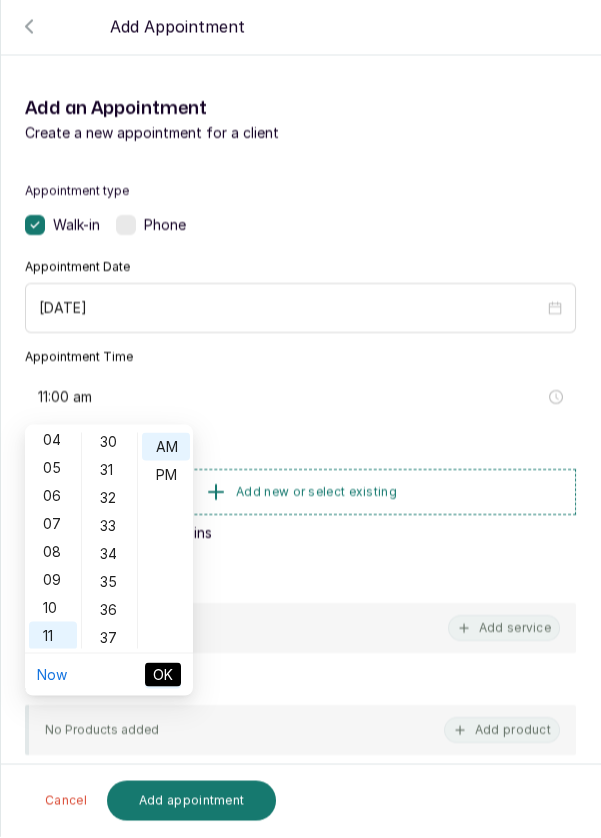 click on "AM" at bounding box center [166, 448] 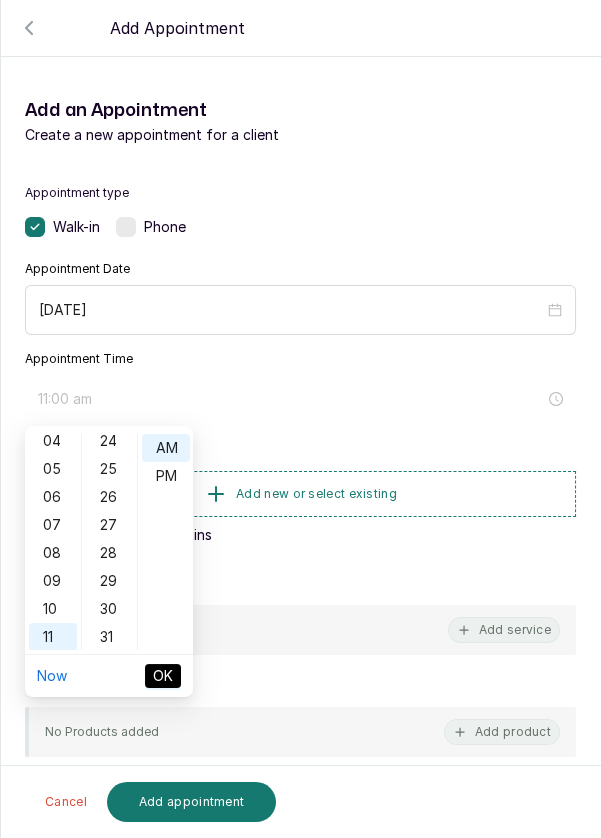 scroll, scrollTop: 676, scrollLeft: 0, axis: vertical 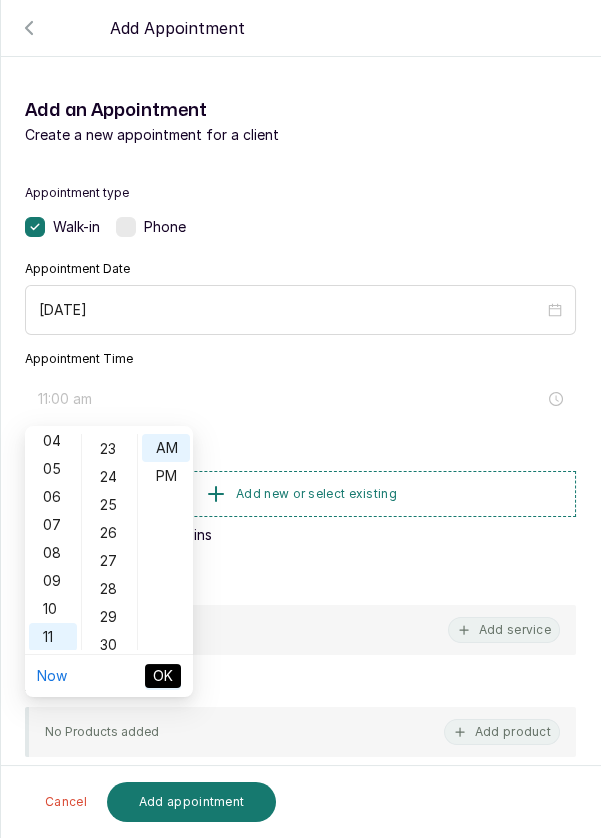 click on "28" at bounding box center [110, 589] 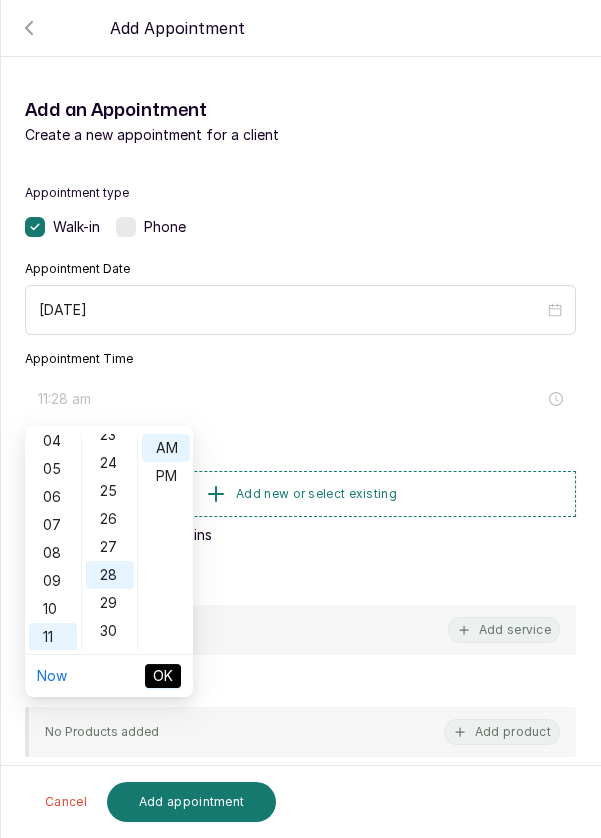 scroll, scrollTop: 646, scrollLeft: 0, axis: vertical 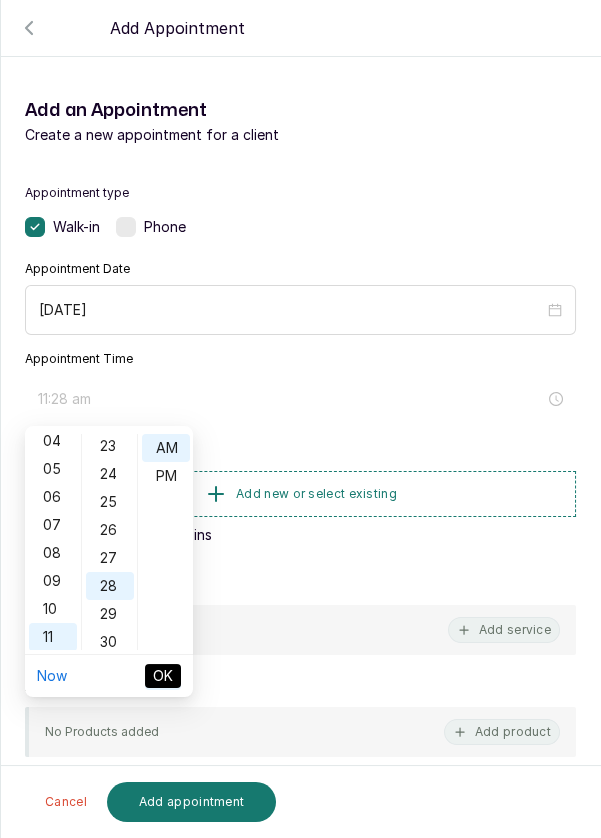 click on "30" at bounding box center [110, 642] 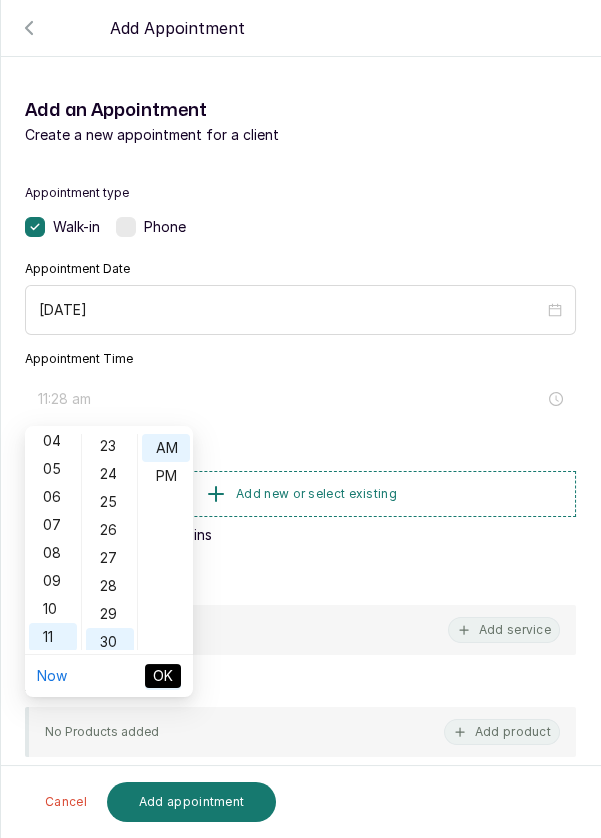 type on "11:30 am" 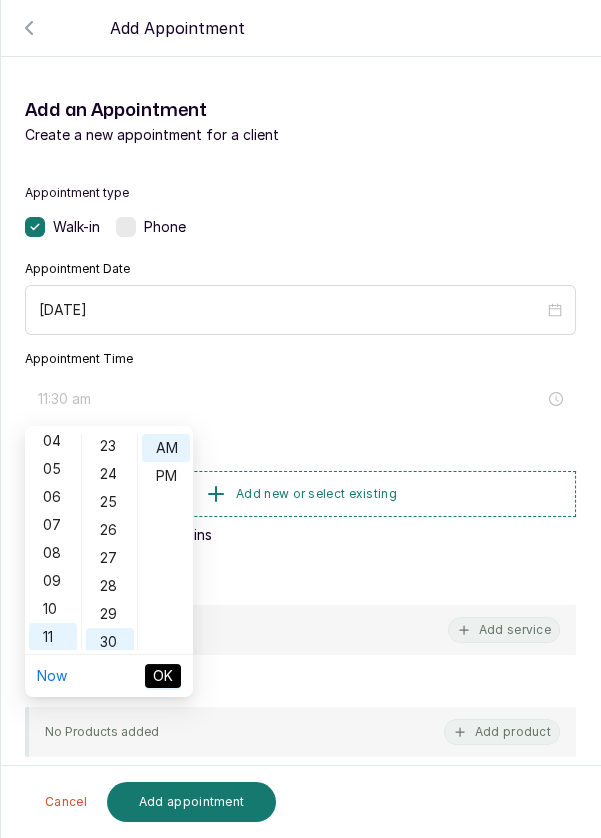 scroll, scrollTop: 839, scrollLeft: 0, axis: vertical 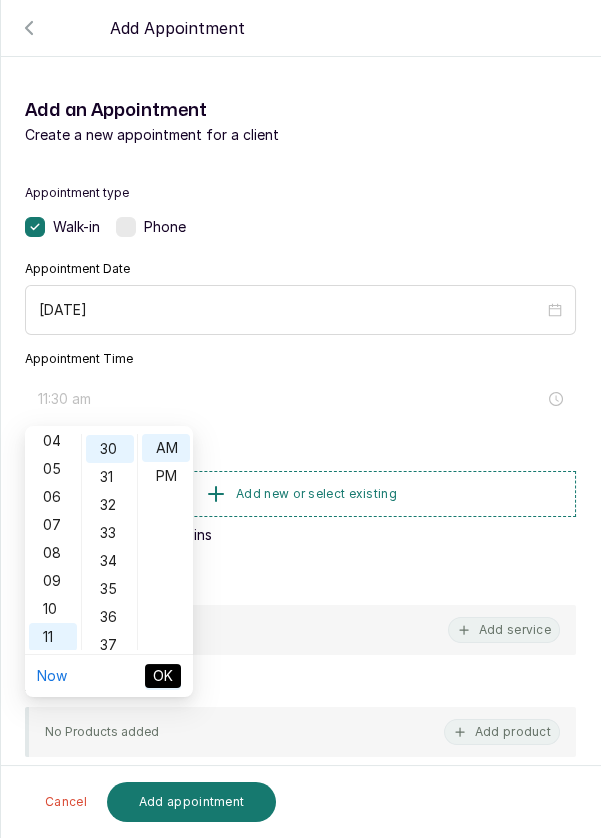 click on "OK" at bounding box center [163, 676] 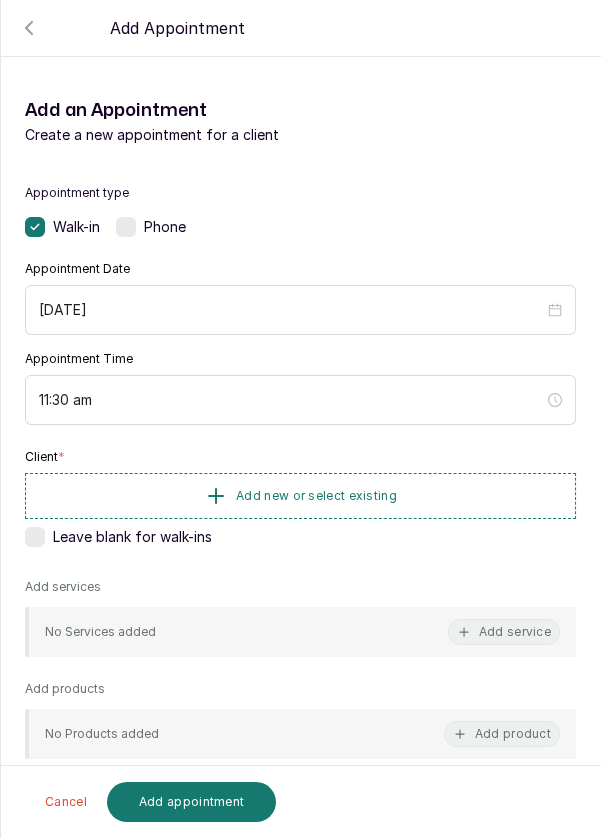 click on "Client * Add new or select existing Leave blank for walk-ins" at bounding box center [300, 502] 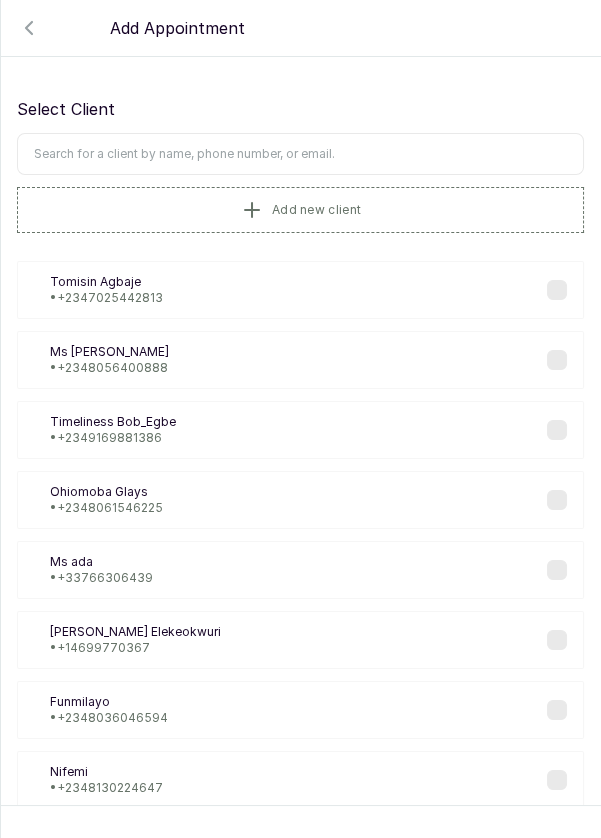 click at bounding box center [300, 154] 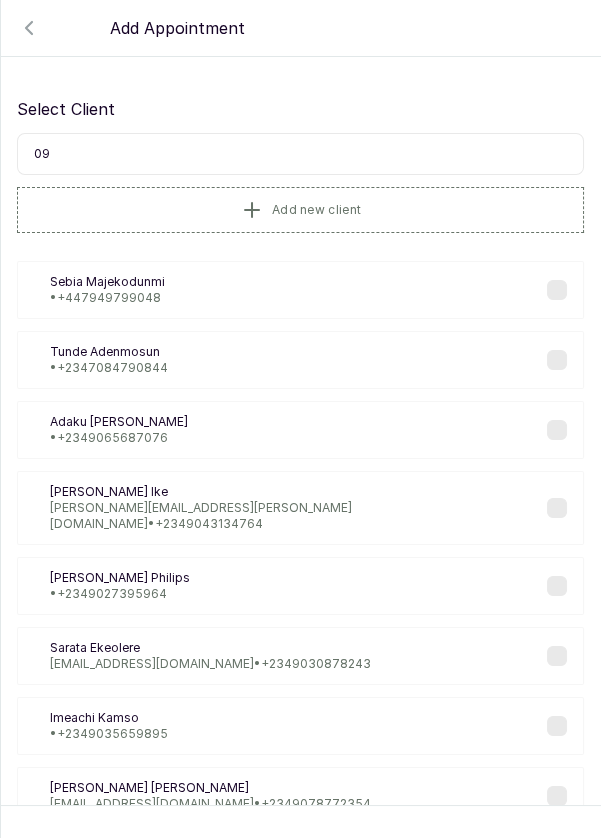 type on "0" 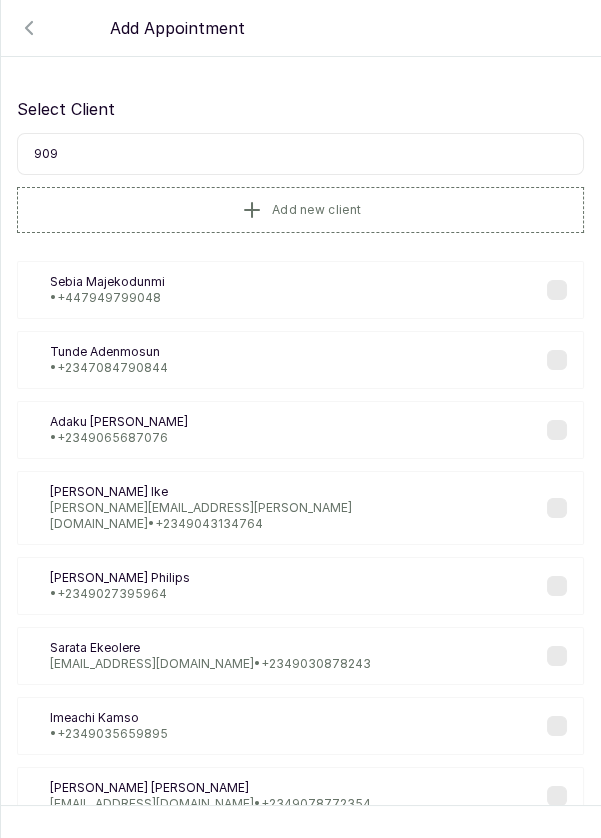 type on "9092" 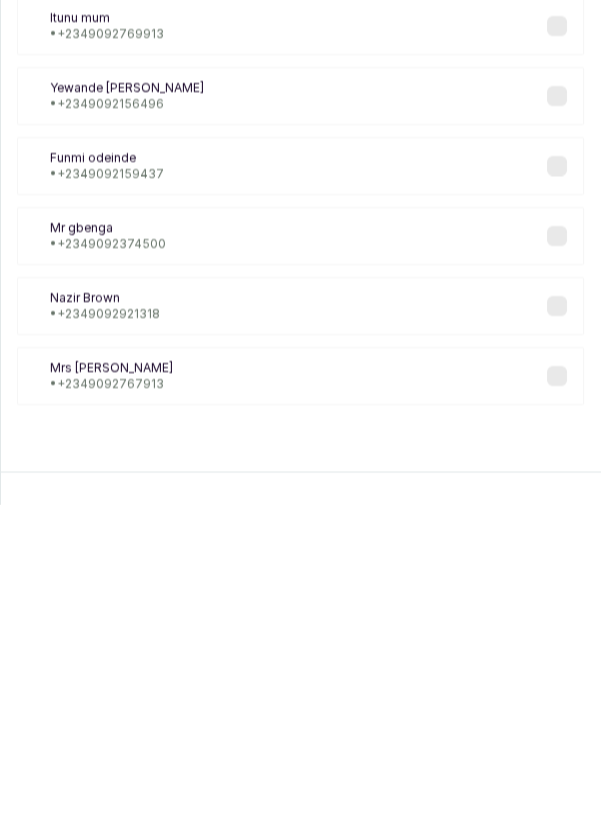 scroll, scrollTop: 96, scrollLeft: 0, axis: vertical 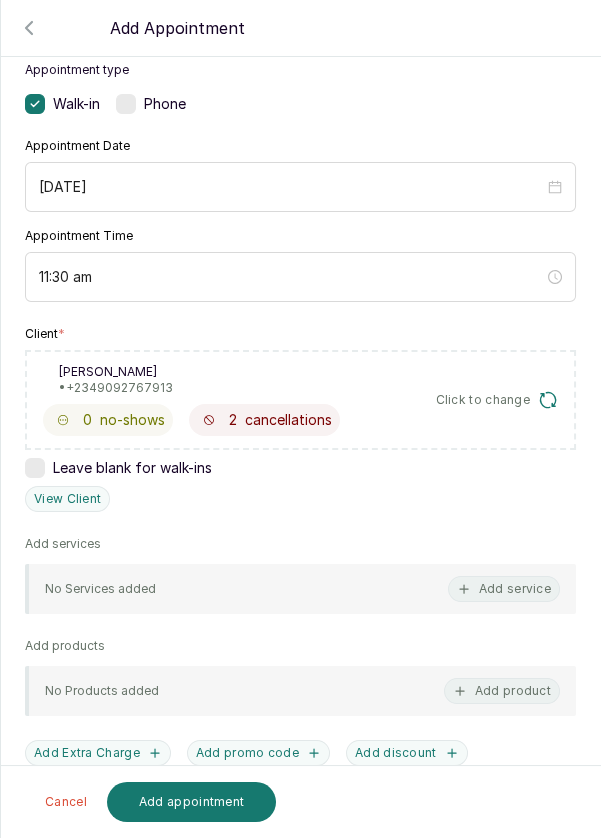click on "Add service" at bounding box center [504, 589] 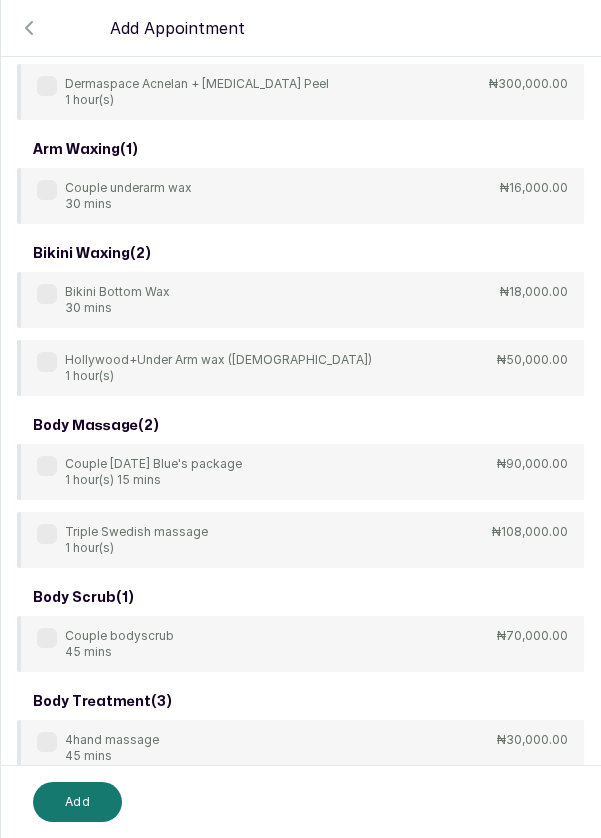 scroll, scrollTop: 0, scrollLeft: 0, axis: both 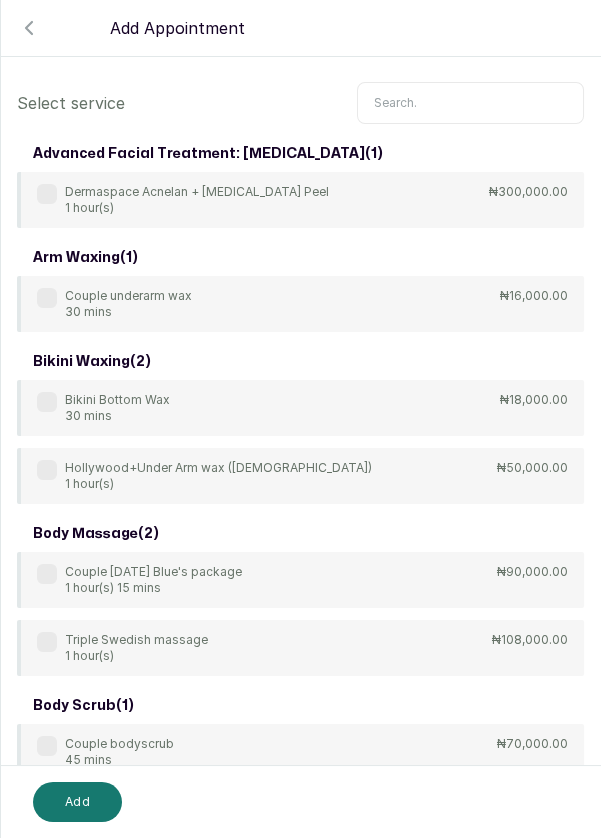 click at bounding box center [470, 103] 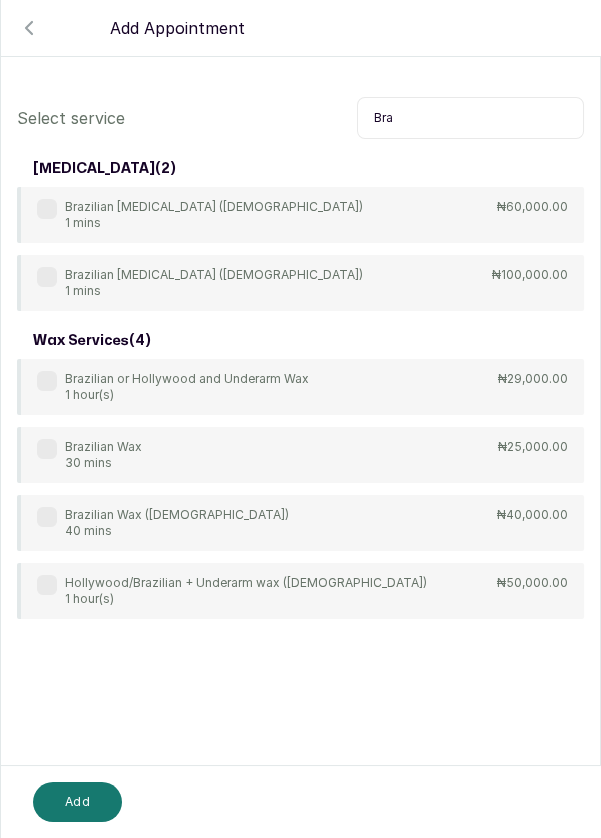 scroll, scrollTop: 0, scrollLeft: 0, axis: both 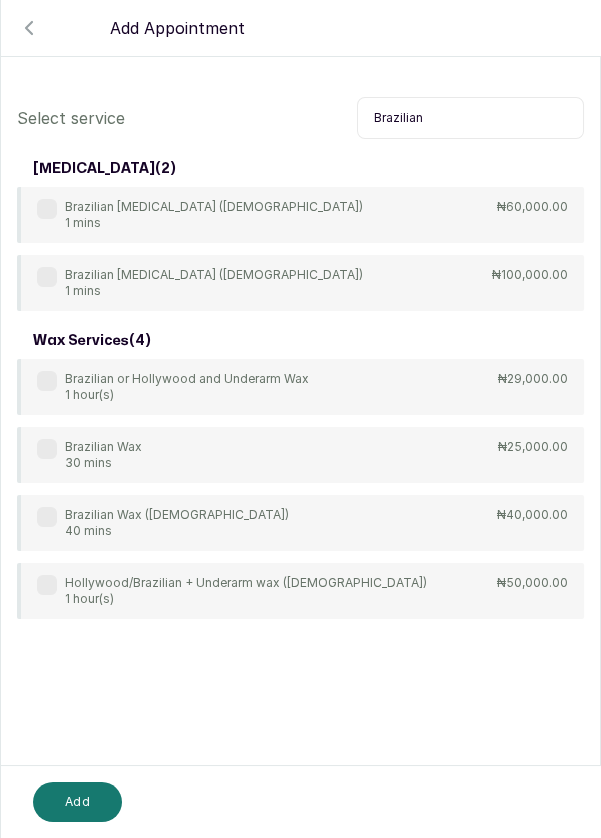 type on "Brazilian" 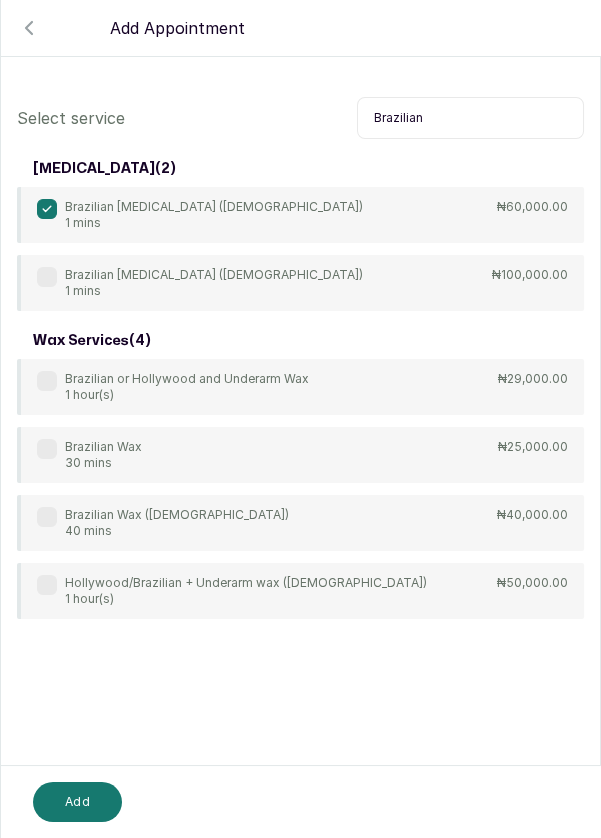 click on "Add" at bounding box center [77, 802] 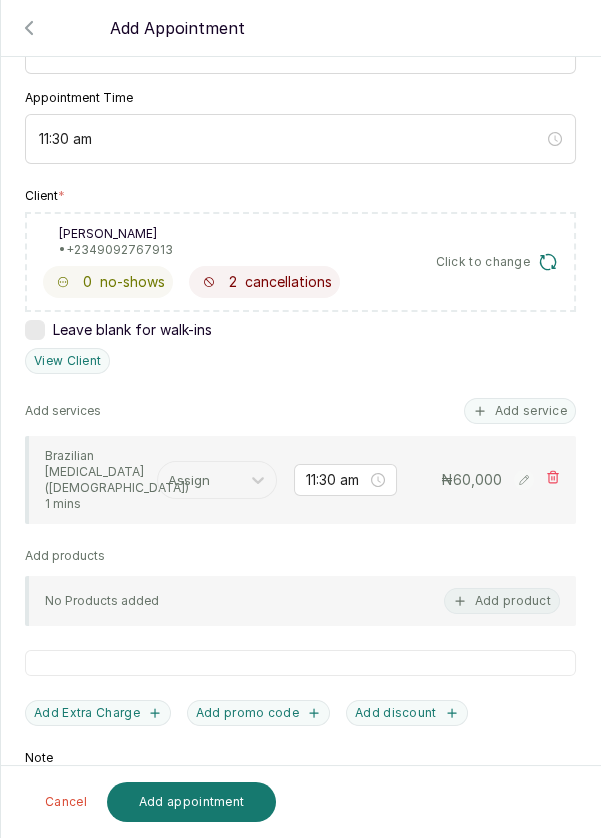 scroll, scrollTop: 266, scrollLeft: 0, axis: vertical 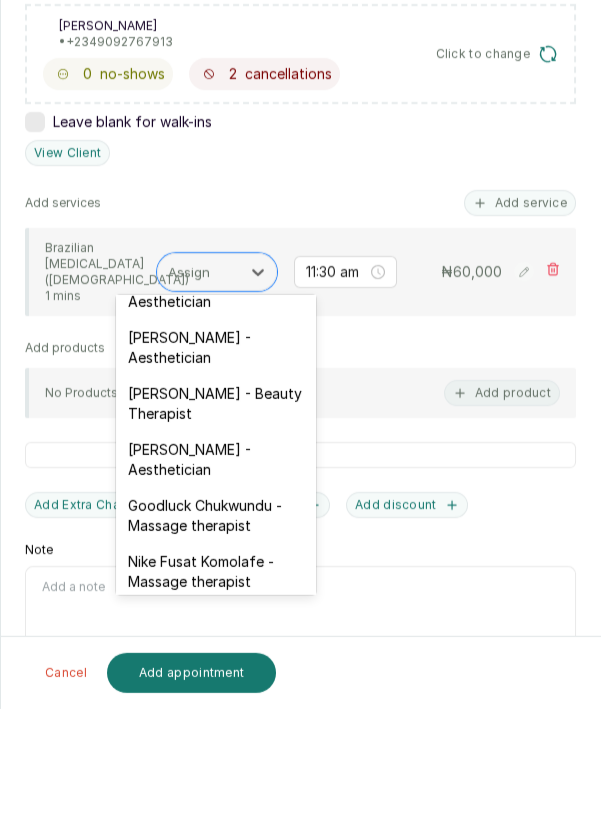 click on "[PERSON_NAME] - Aesthetician" at bounding box center (216, 589) 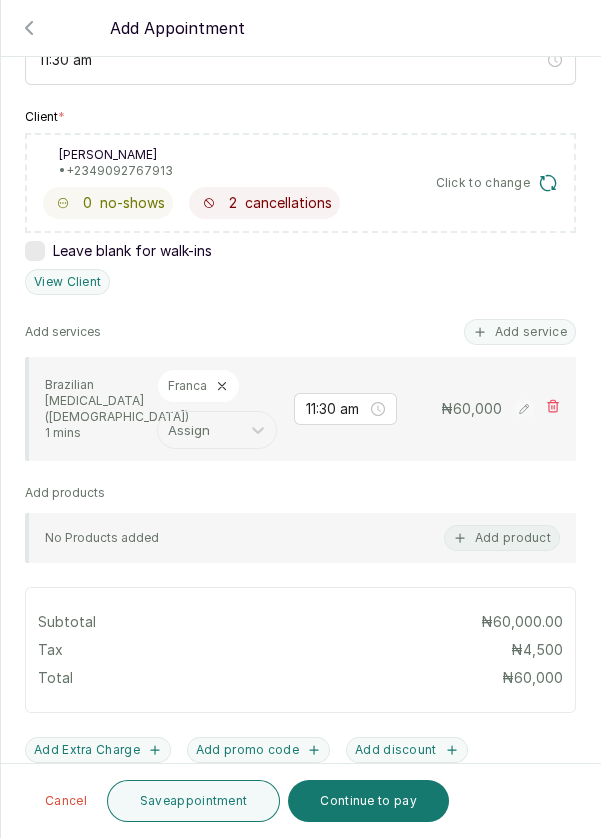 click on "Add service" at bounding box center [520, 332] 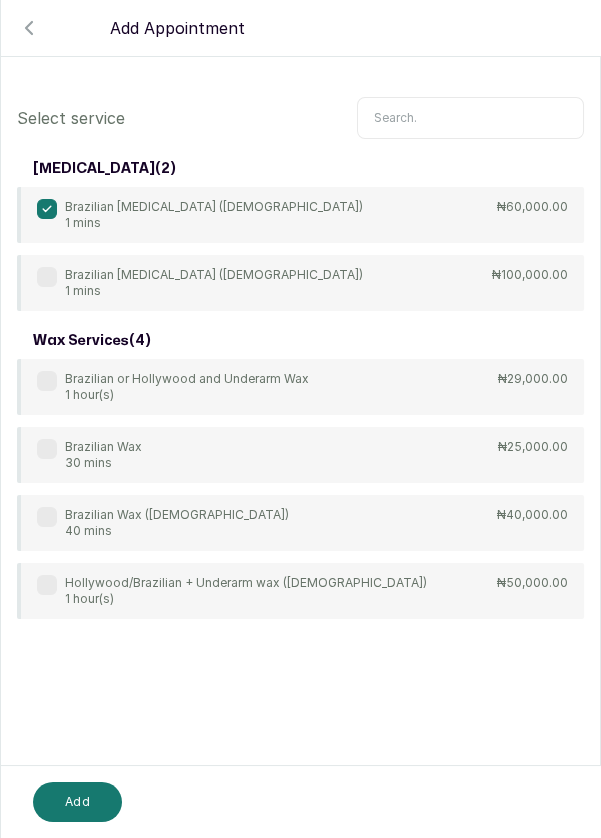 scroll, scrollTop: 0, scrollLeft: 0, axis: both 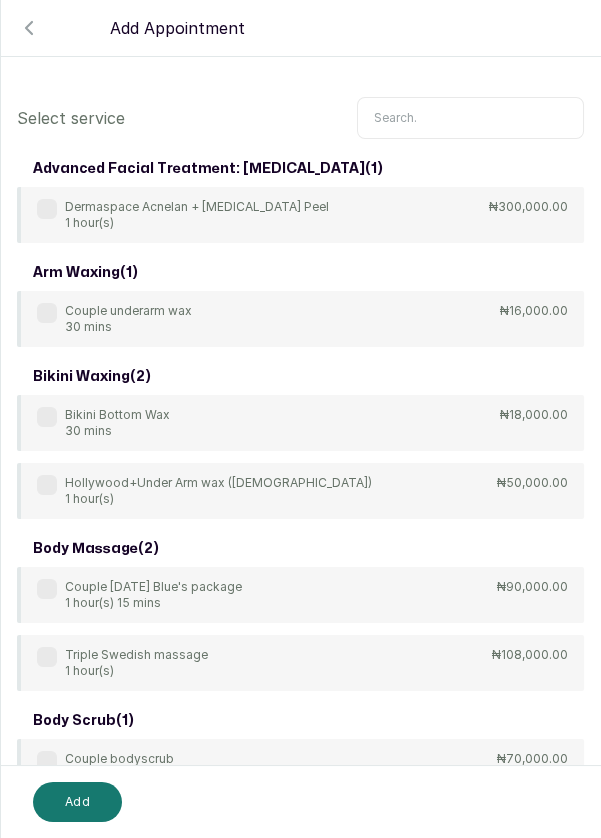 click at bounding box center [470, 118] 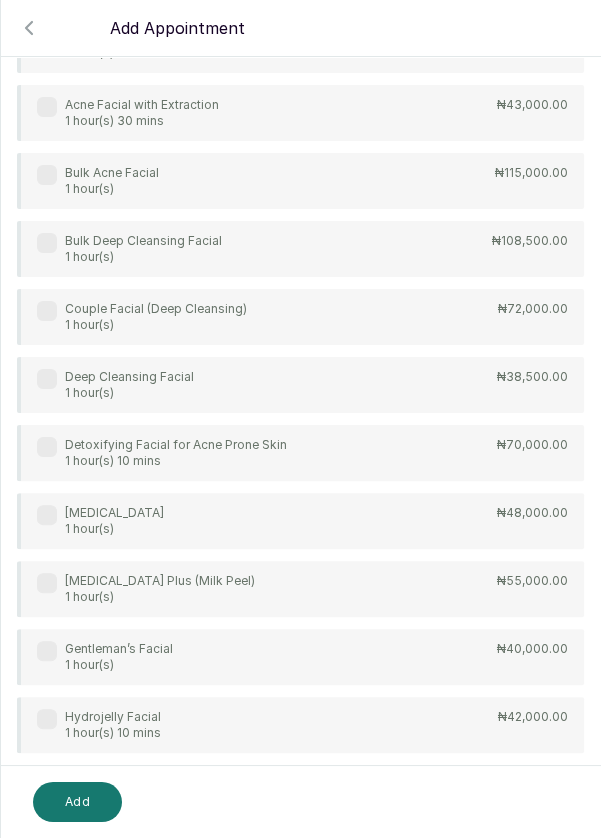 scroll, scrollTop: 754, scrollLeft: 0, axis: vertical 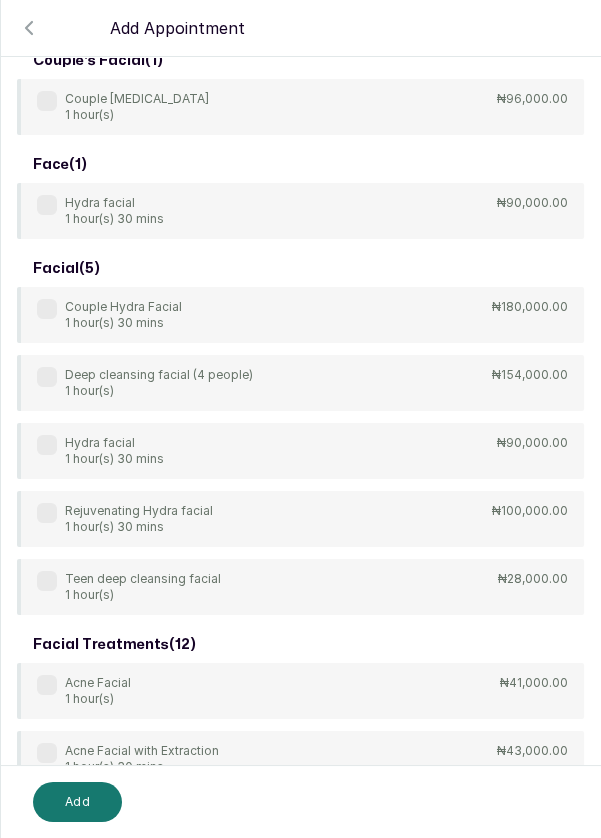 click on "Add" at bounding box center [77, 802] 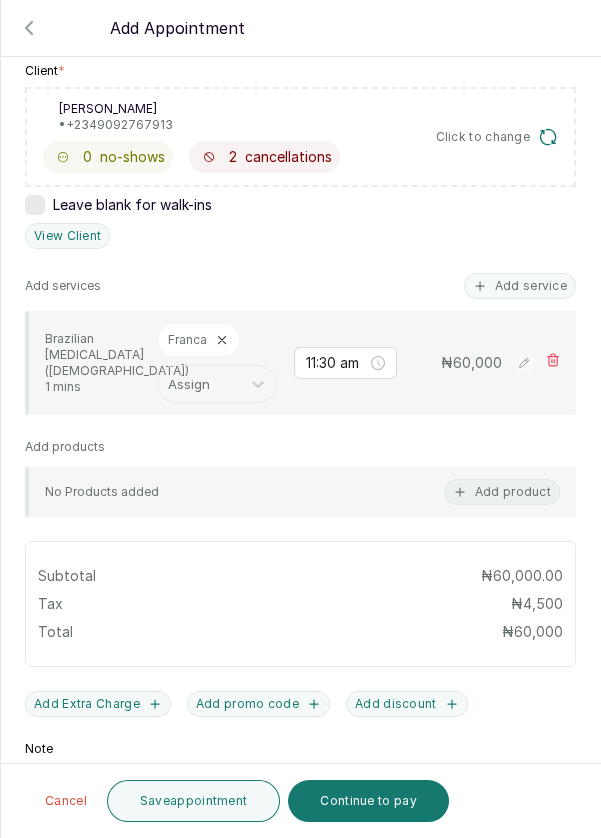 scroll, scrollTop: 384, scrollLeft: 0, axis: vertical 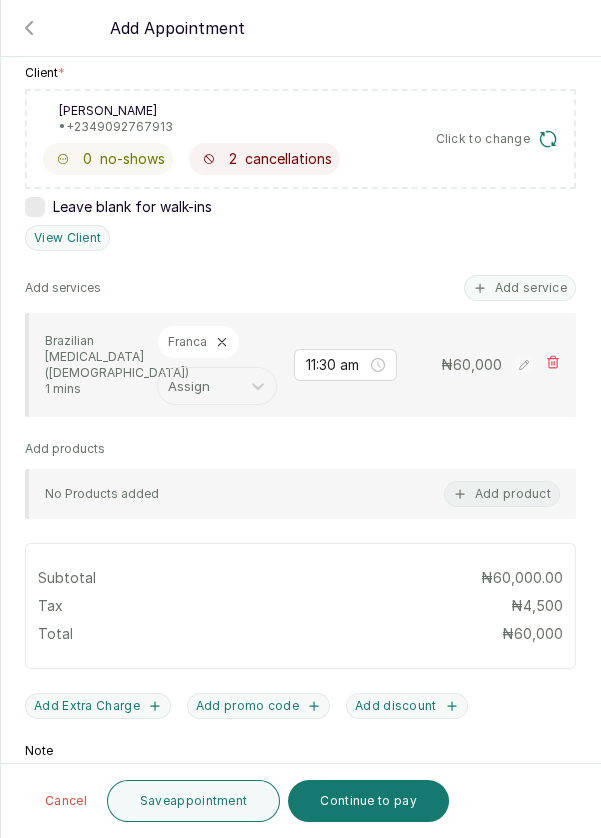 click on "Add service" at bounding box center (520, 288) 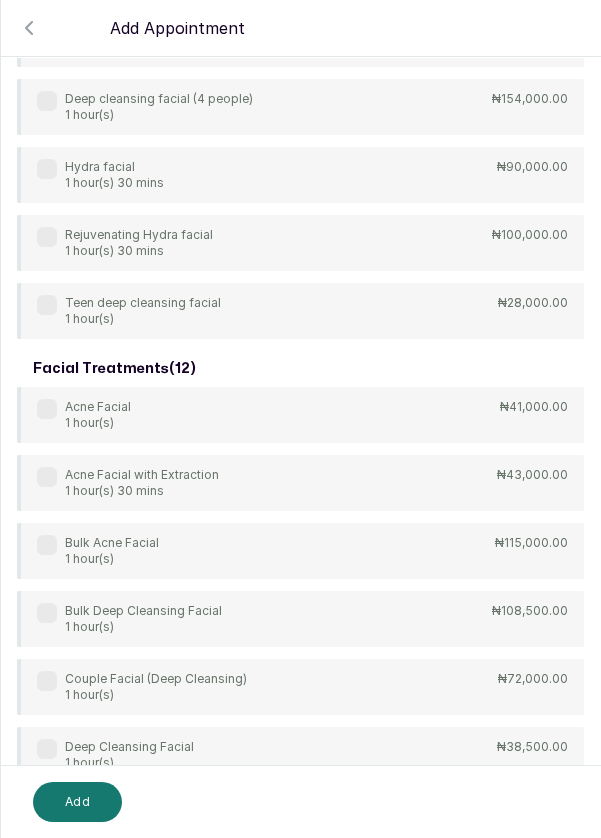 scroll, scrollTop: 231, scrollLeft: 0, axis: vertical 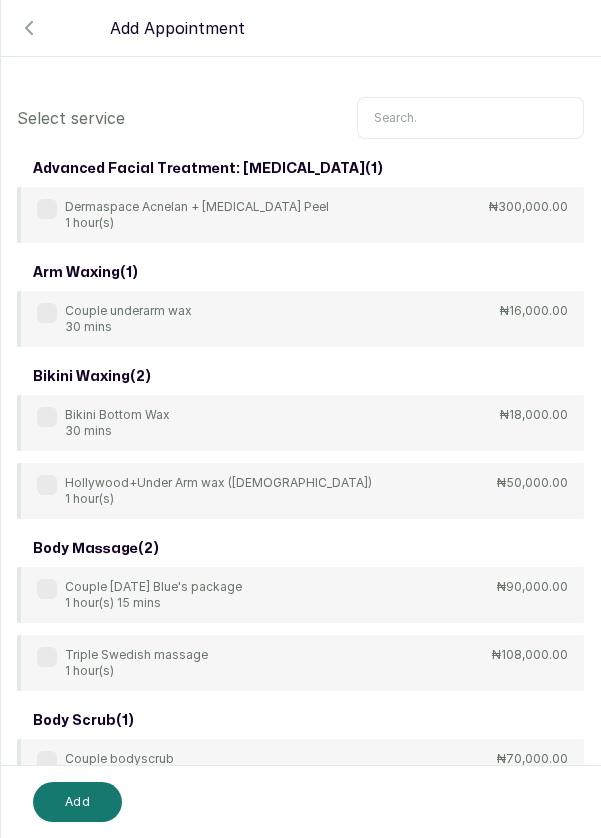 click at bounding box center (470, 118) 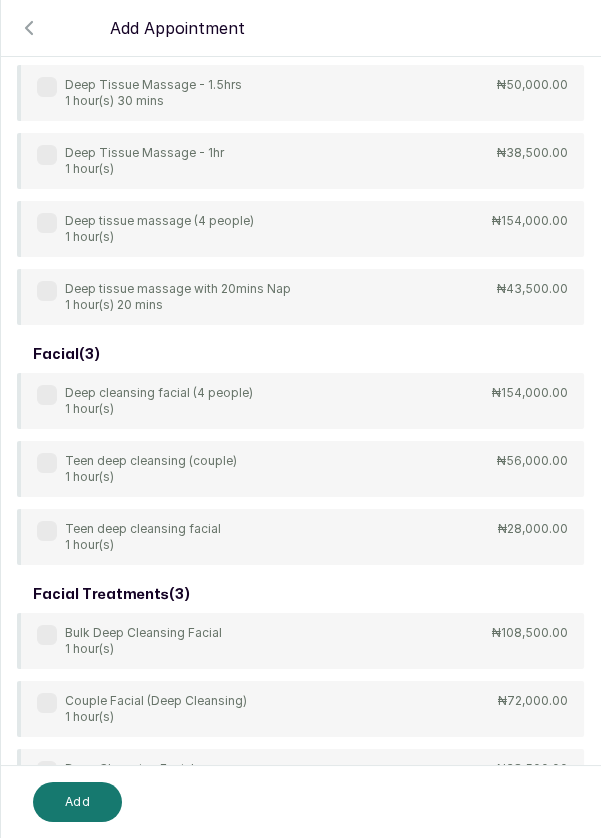 scroll, scrollTop: 600, scrollLeft: 0, axis: vertical 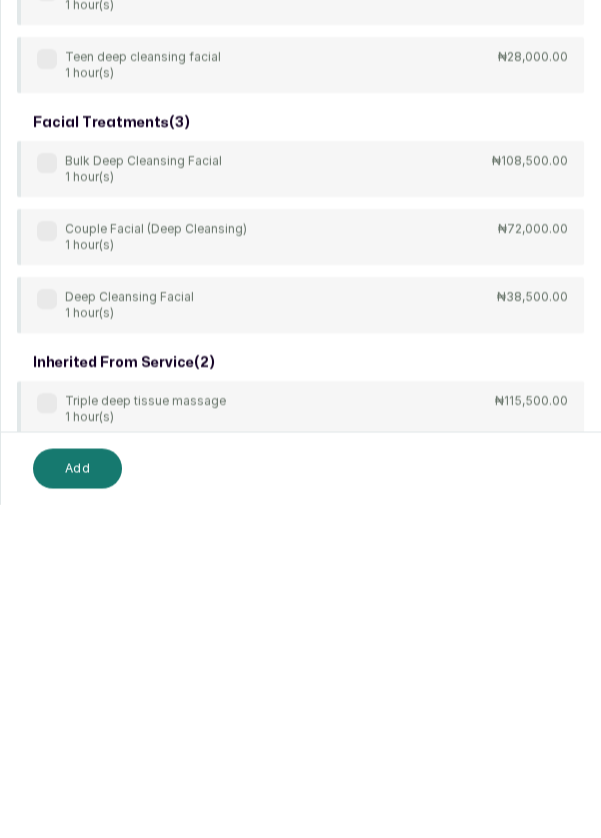 type on "Deep" 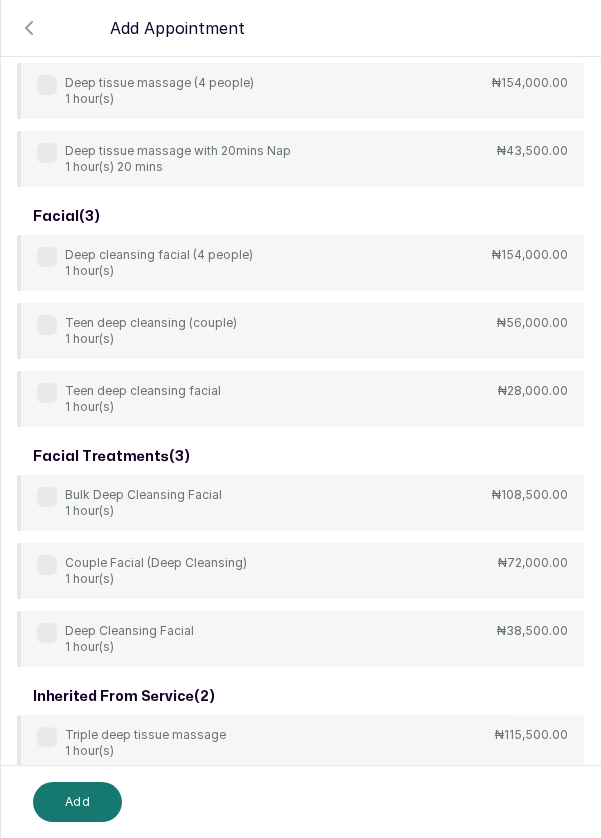 scroll, scrollTop: 108, scrollLeft: 0, axis: vertical 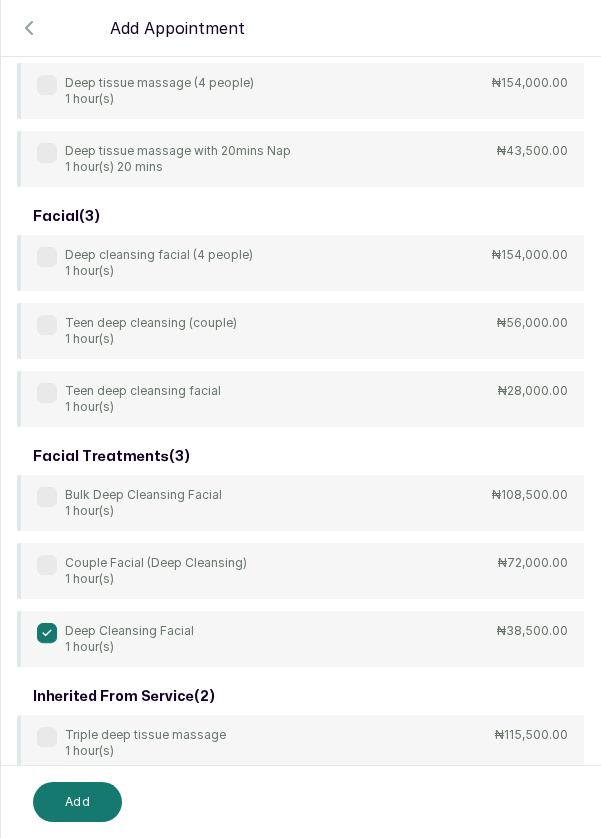 click on "Add" at bounding box center [77, 802] 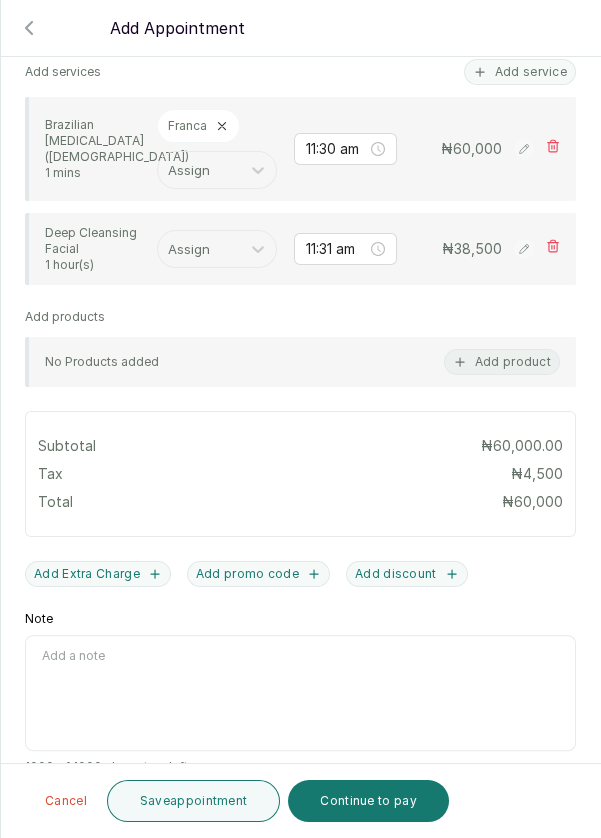 scroll, scrollTop: 539, scrollLeft: 0, axis: vertical 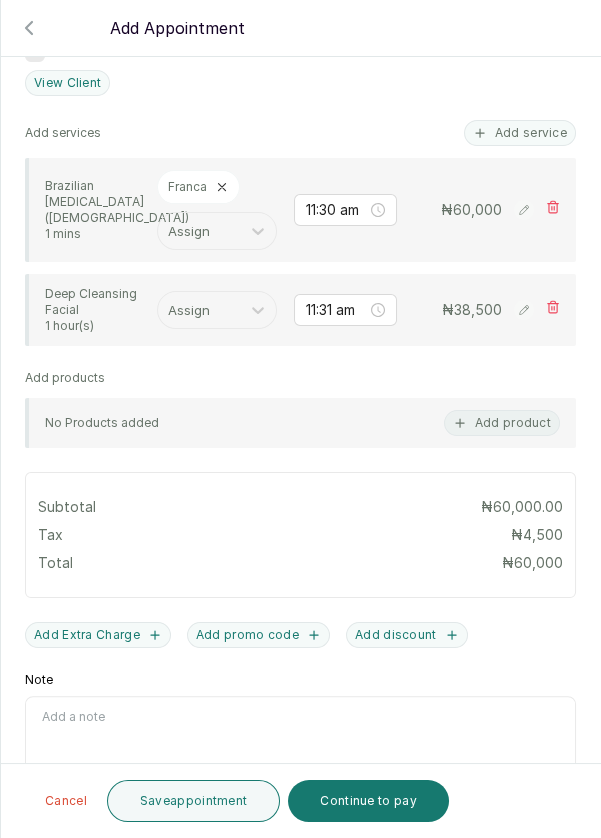 click 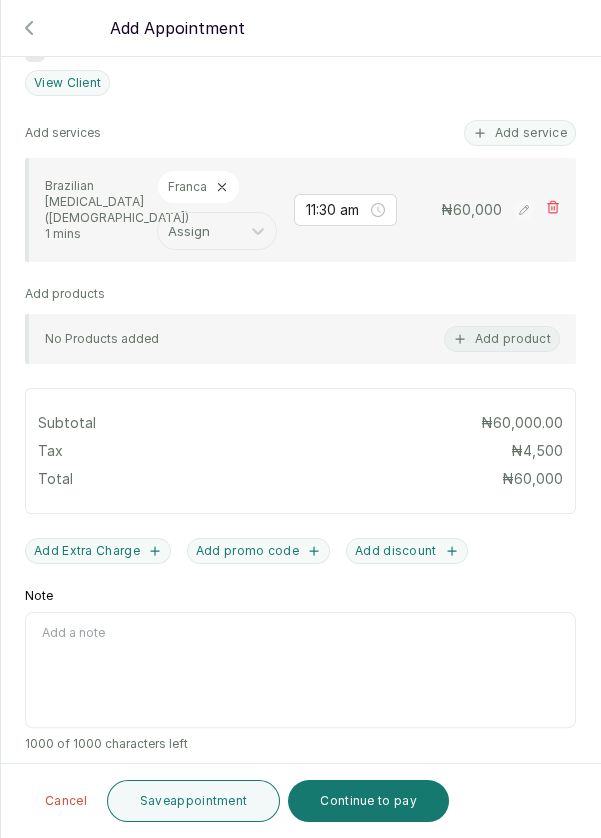 scroll, scrollTop: 455, scrollLeft: 0, axis: vertical 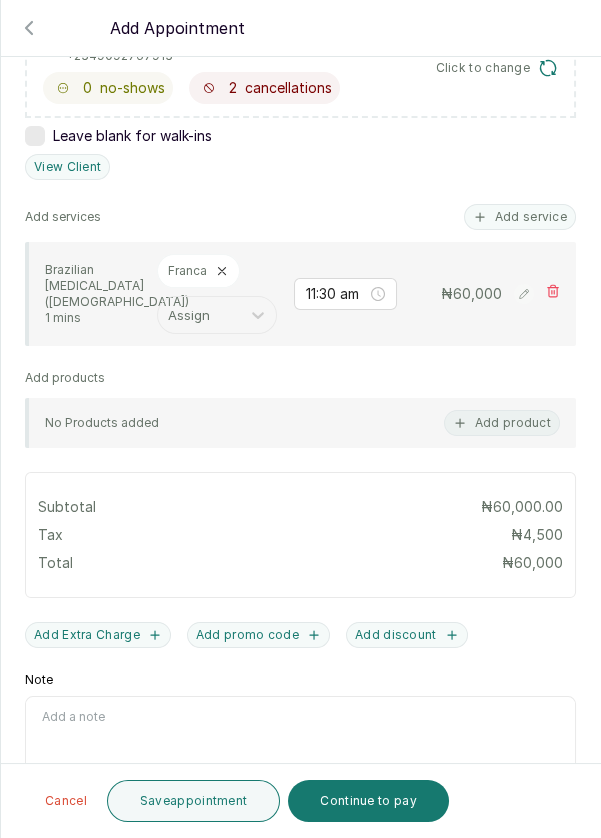 click on "Save  appointment" at bounding box center [194, 801] 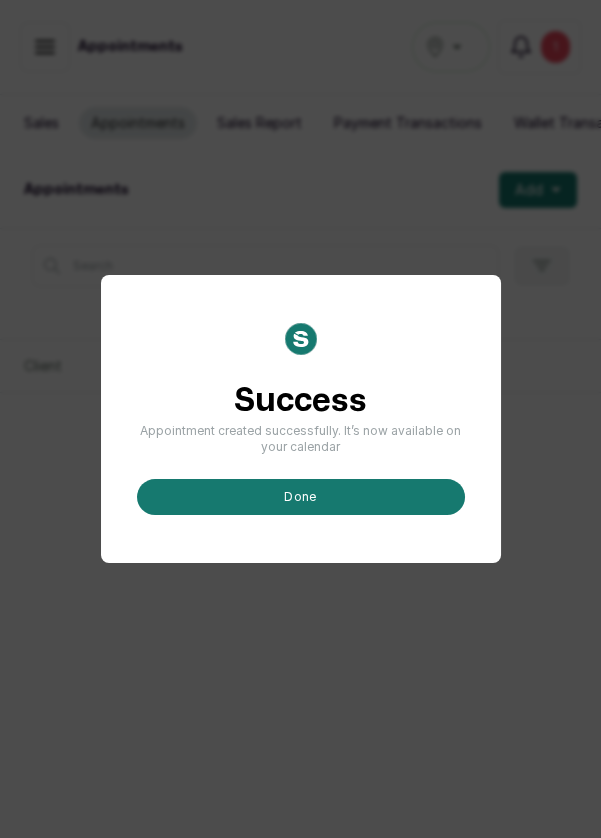 click on "done" at bounding box center (301, 497) 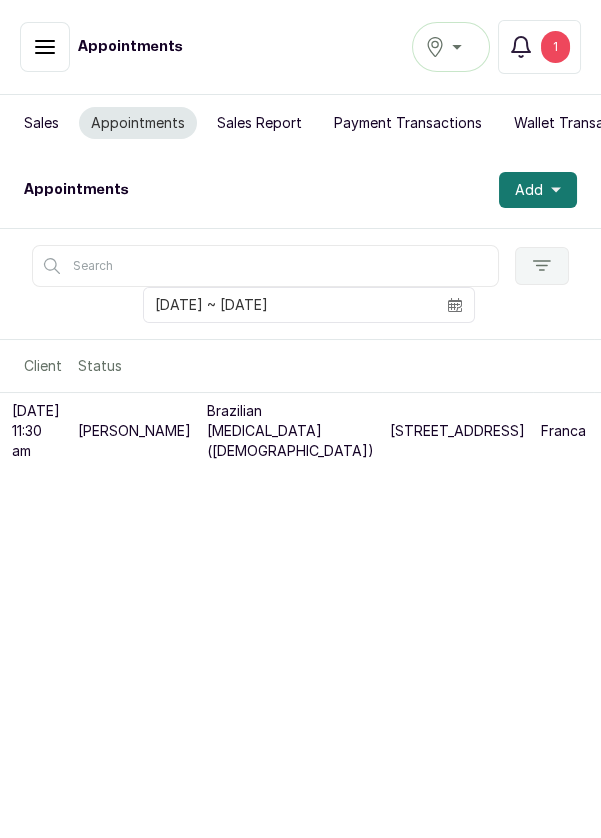 click 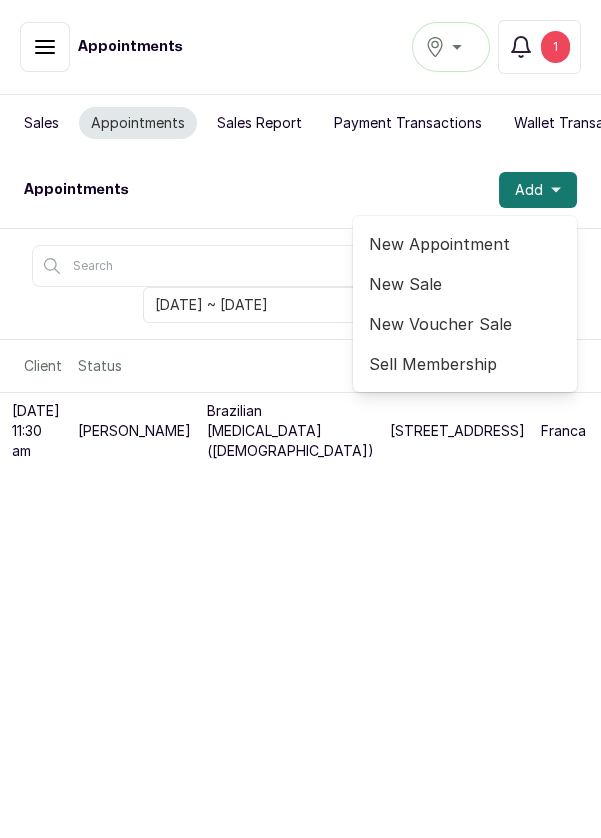 click on "New Appointment" at bounding box center [465, 244] 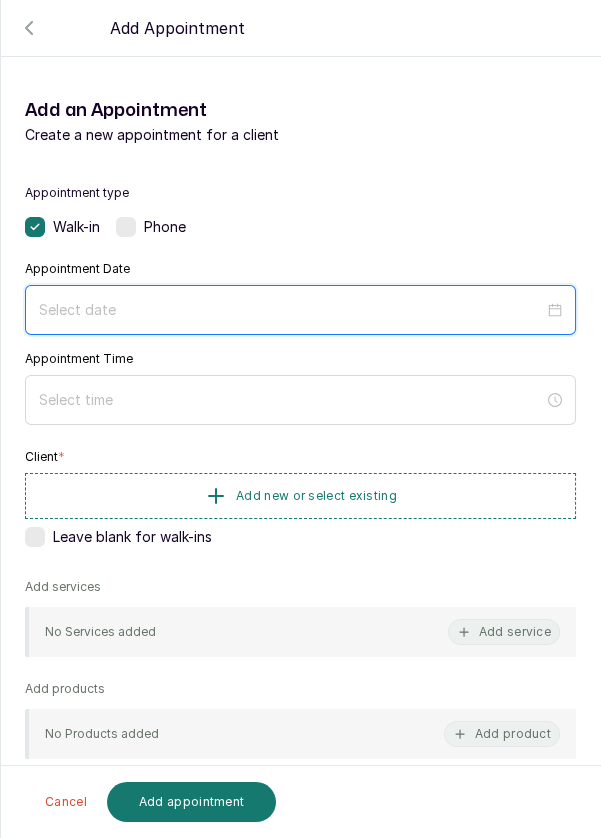 click at bounding box center (291, 310) 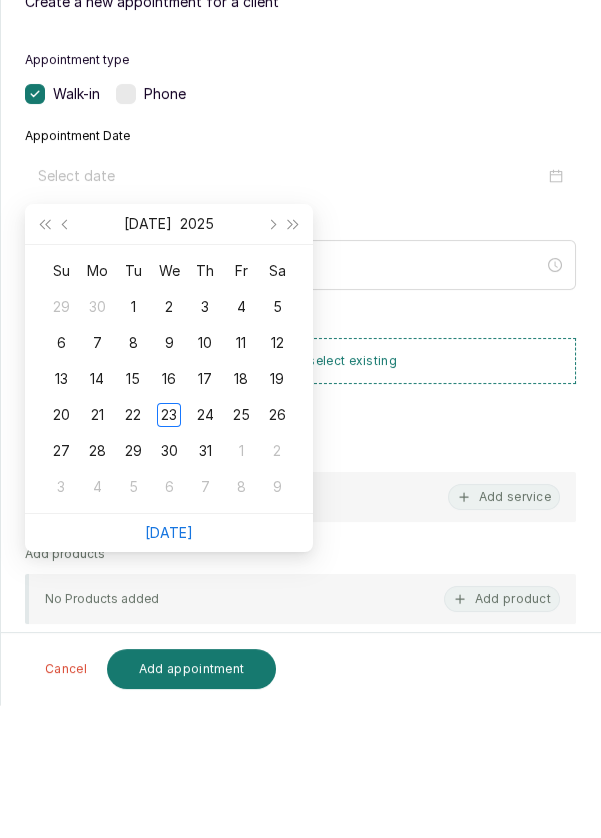 click on "24" at bounding box center (205, 548) 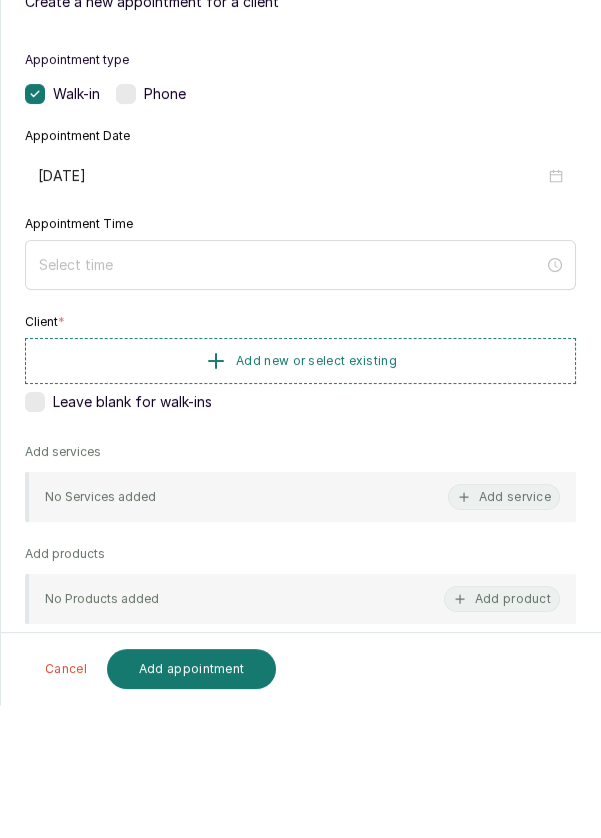 type on "[DATE]" 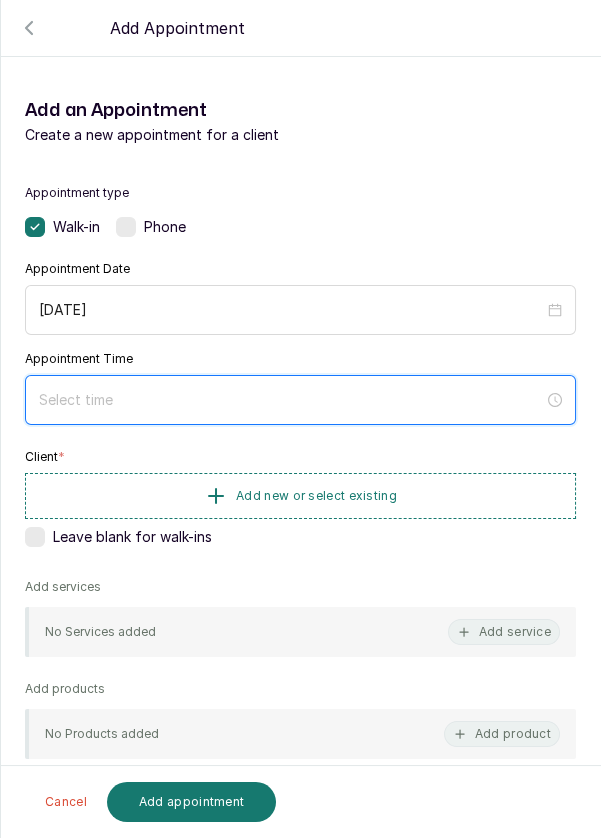 click at bounding box center [291, 400] 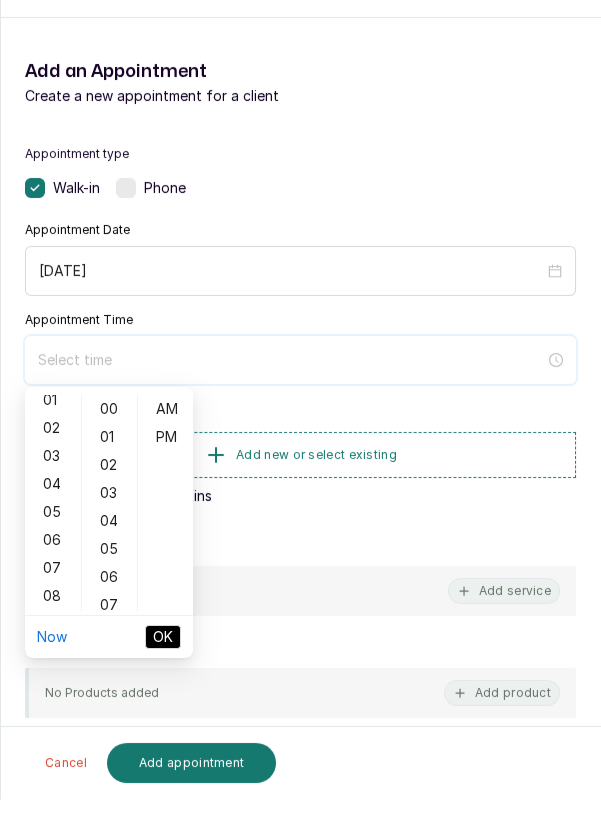 scroll, scrollTop: 46, scrollLeft: 0, axis: vertical 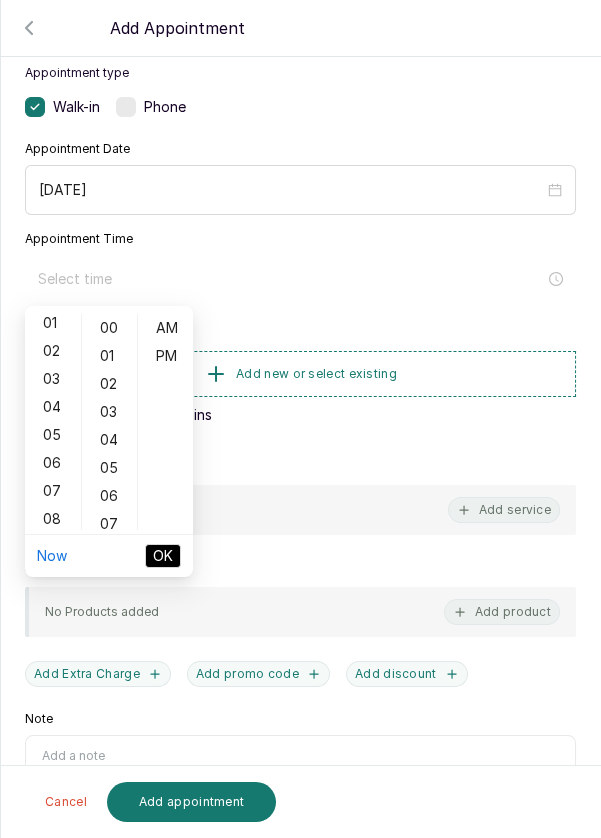 click on "PM" at bounding box center [166, 356] 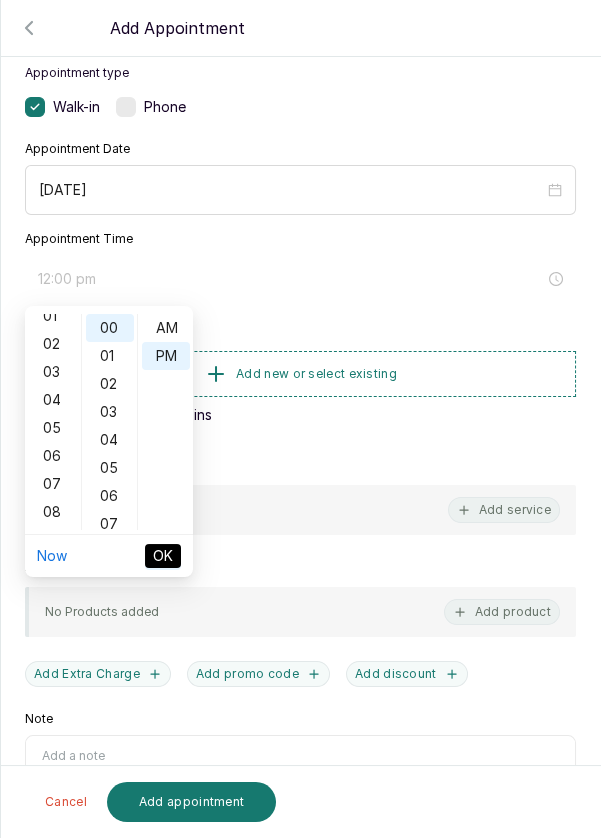 scroll, scrollTop: 36, scrollLeft: 0, axis: vertical 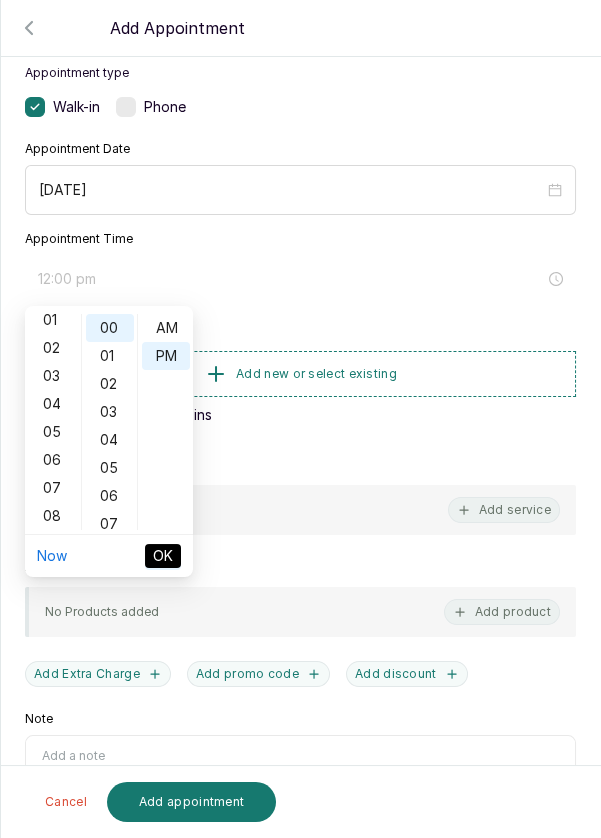 click on "OK" at bounding box center [163, 556] 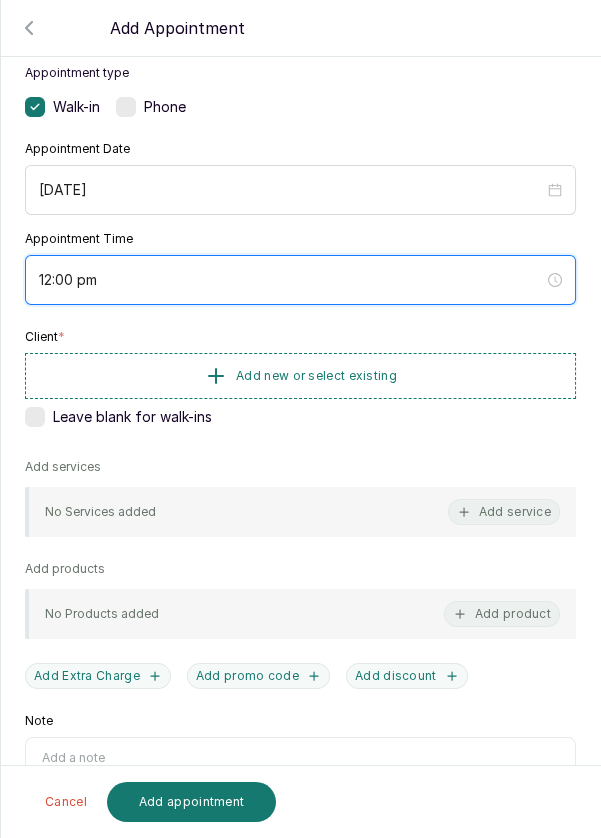 click on "12:00 pm" at bounding box center (291, 280) 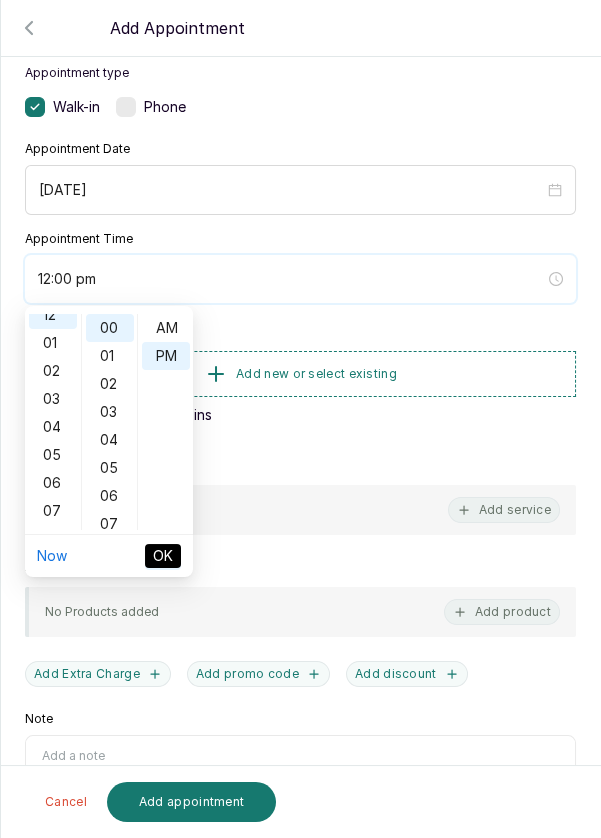 scroll, scrollTop: 9, scrollLeft: 0, axis: vertical 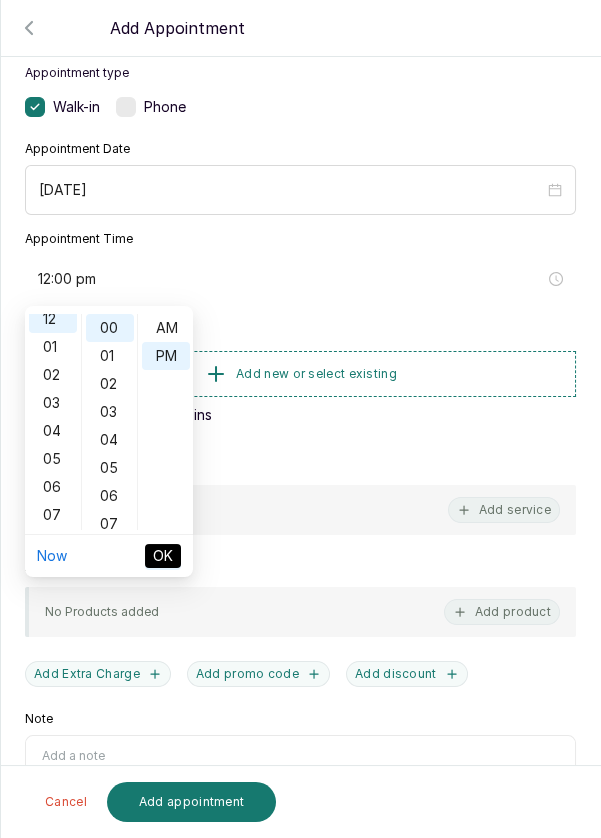 click on "01" at bounding box center [53, 347] 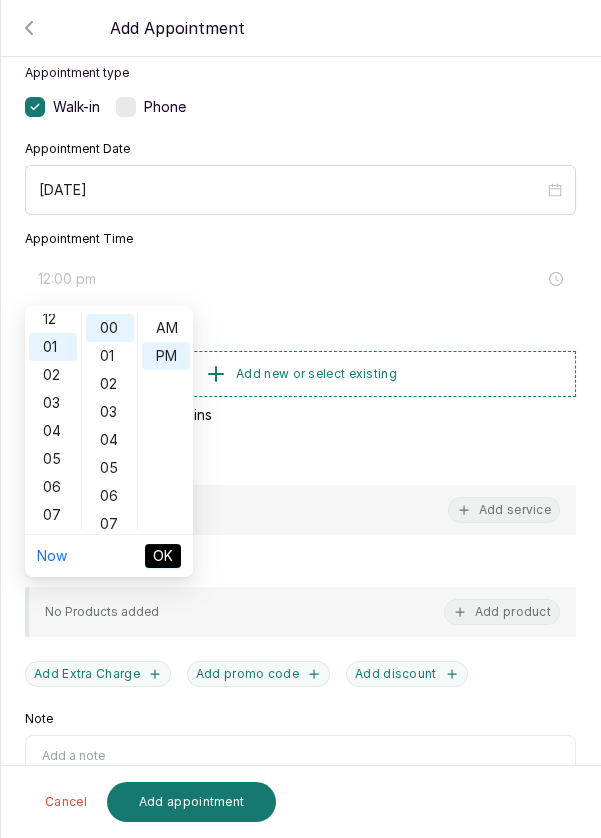 type on "1:00 pm" 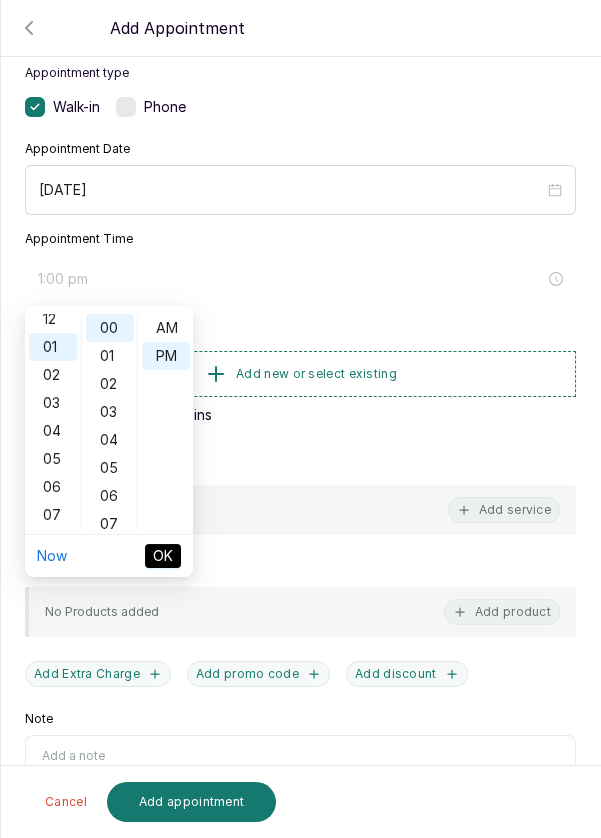 scroll, scrollTop: 27, scrollLeft: 0, axis: vertical 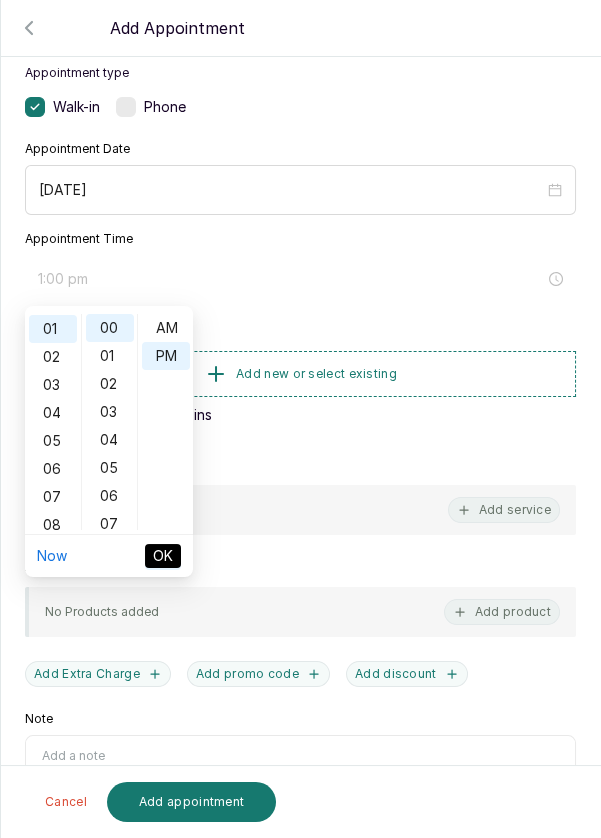 click on "OK" at bounding box center [163, 556] 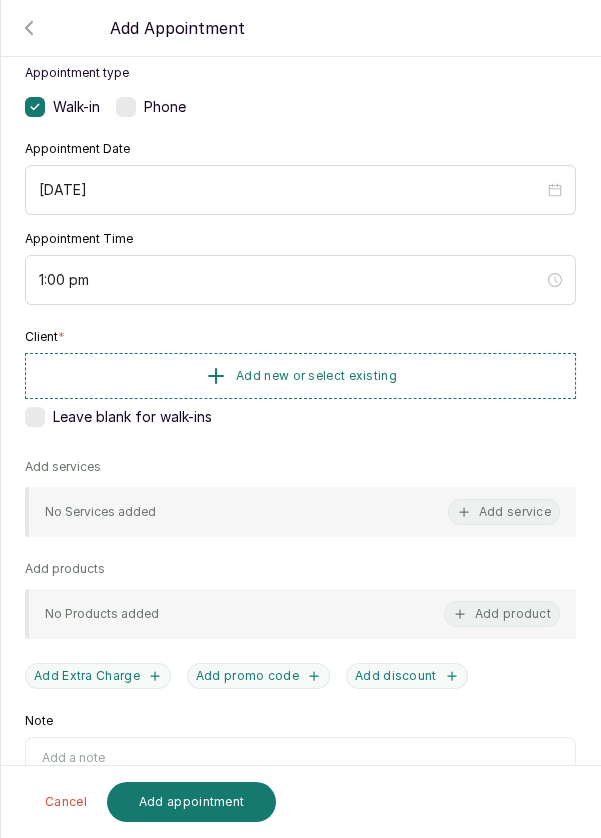 click on "Add new or select existing" at bounding box center (300, 376) 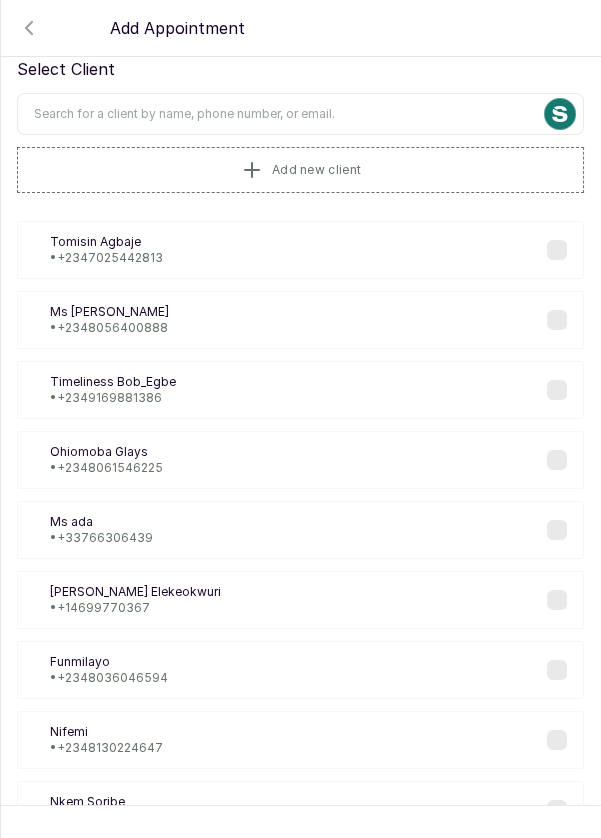 scroll, scrollTop: 0, scrollLeft: 0, axis: both 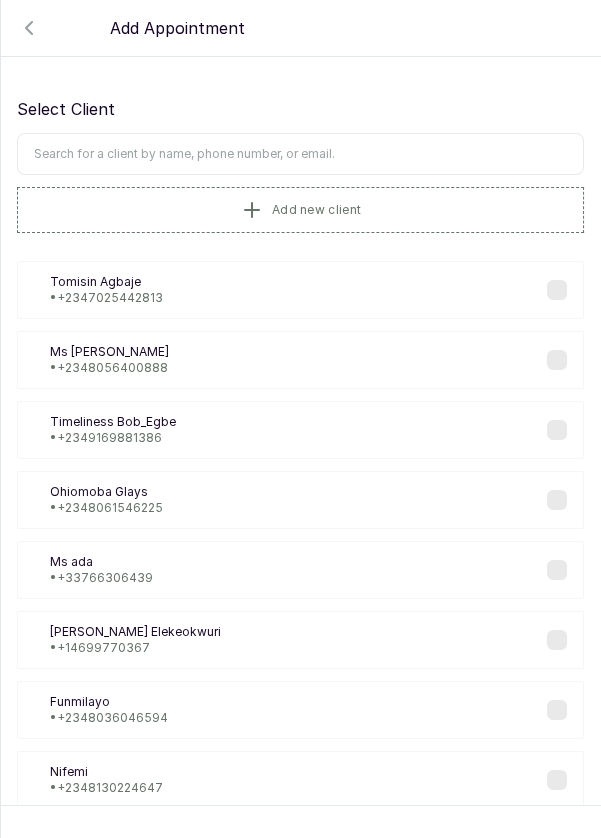 click at bounding box center [300, 154] 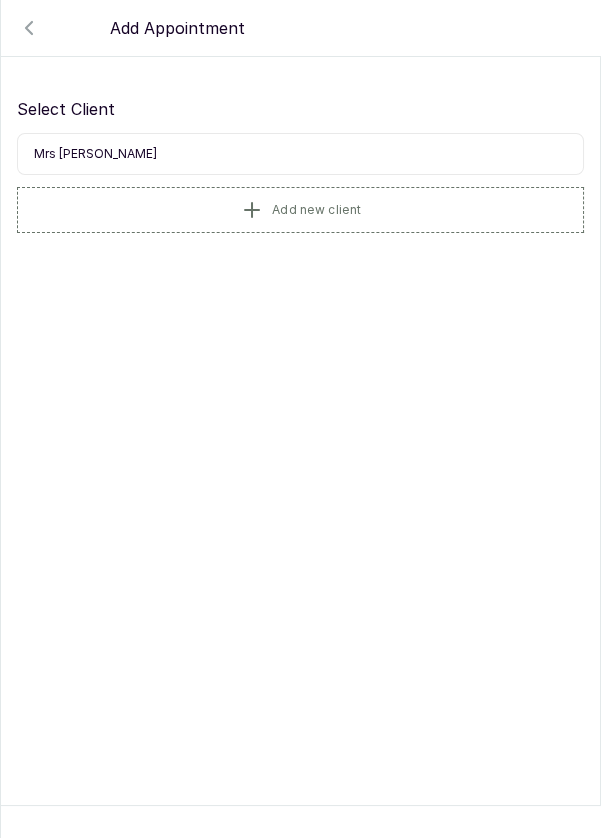 scroll, scrollTop: 0, scrollLeft: 0, axis: both 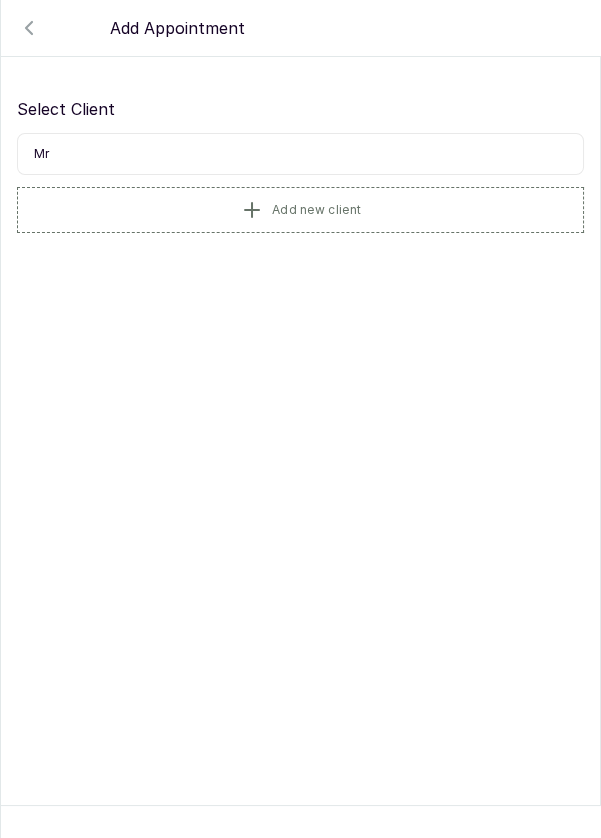 type on "M" 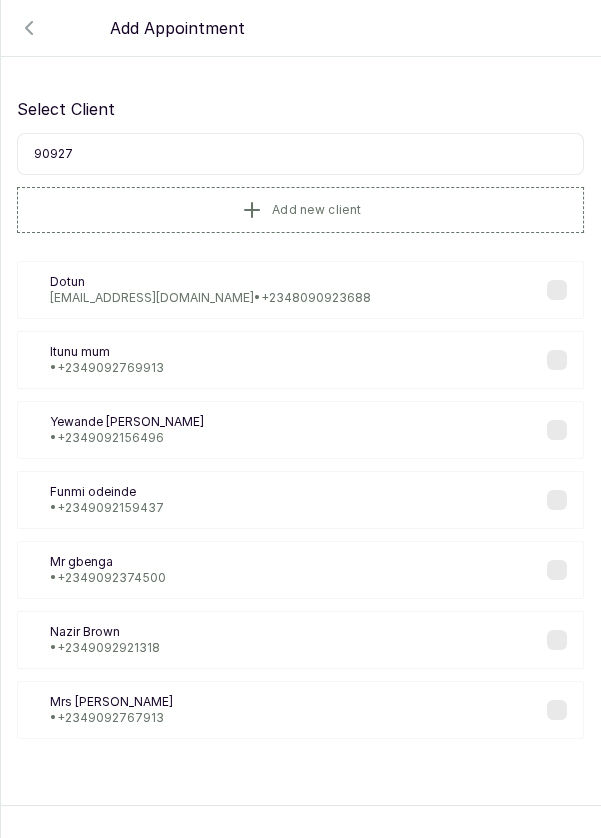type on "909276" 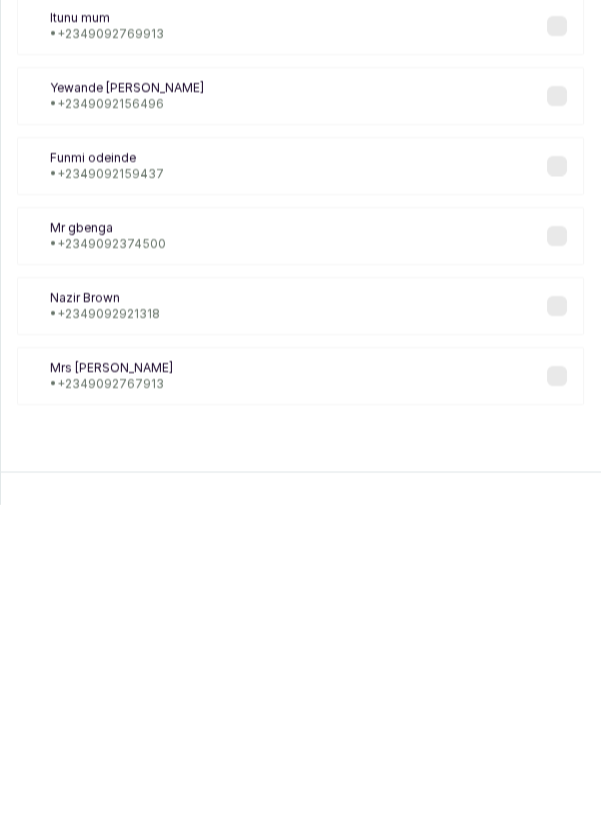 scroll, scrollTop: 96, scrollLeft: 0, axis: vertical 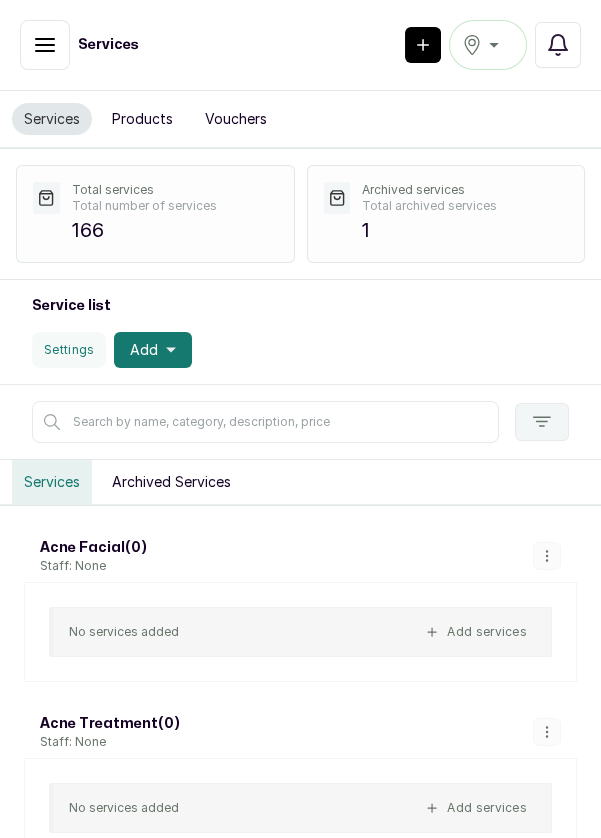 click on "[GEOGRAPHIC_DATA]" at bounding box center (488, 45) 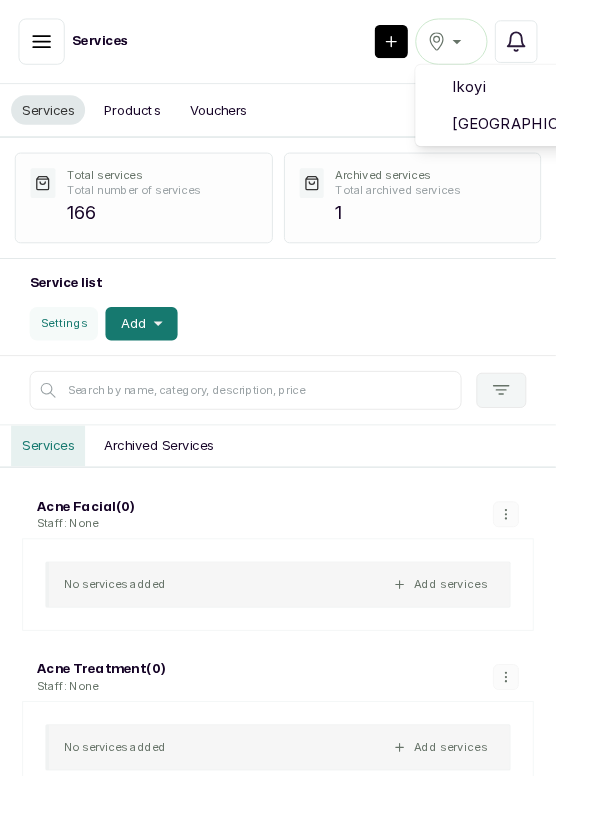 click on "[GEOGRAPHIC_DATA]" at bounding box center [561, 134] 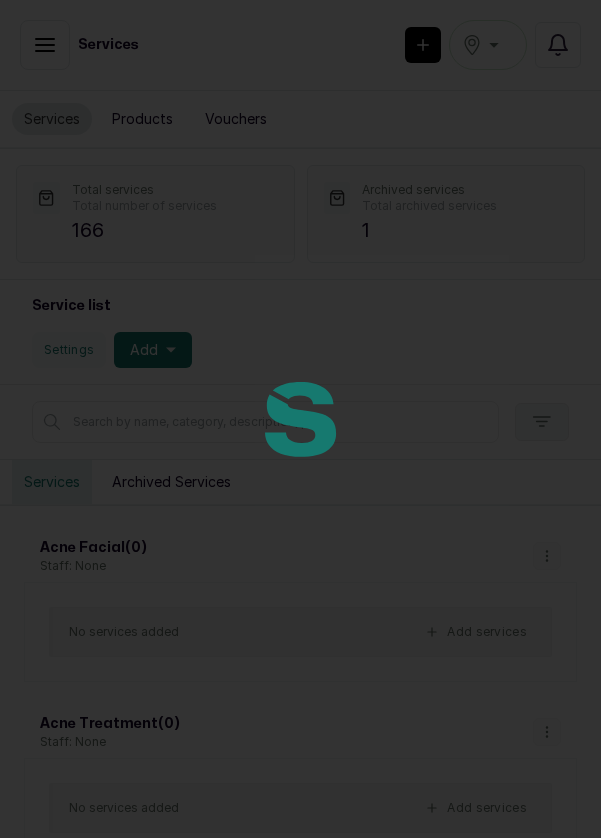 scroll, scrollTop: 0, scrollLeft: 0, axis: both 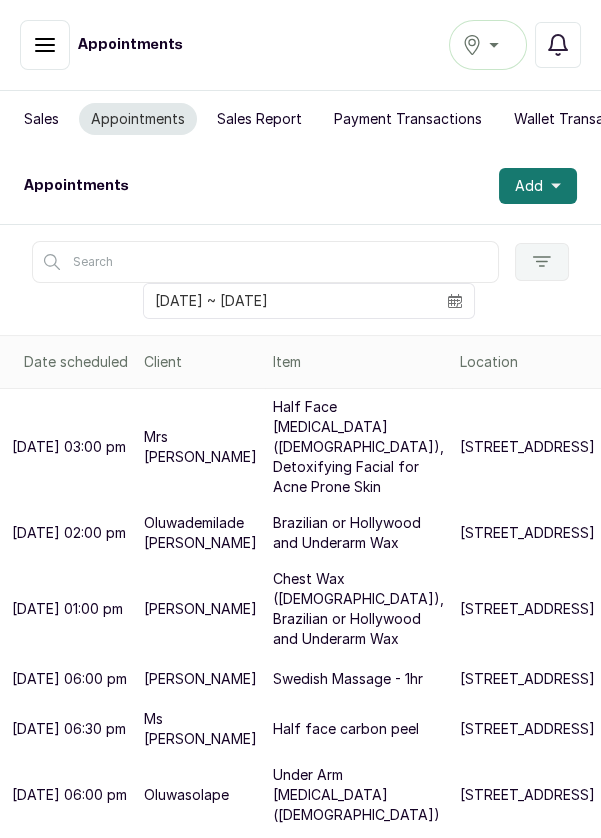 click on "Add" at bounding box center [538, 186] 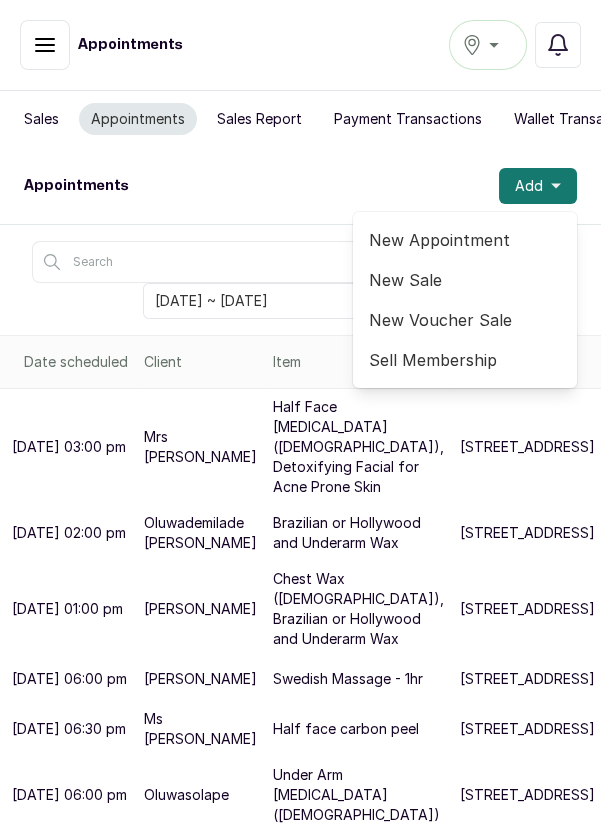click on "New Appointment" at bounding box center [465, 240] 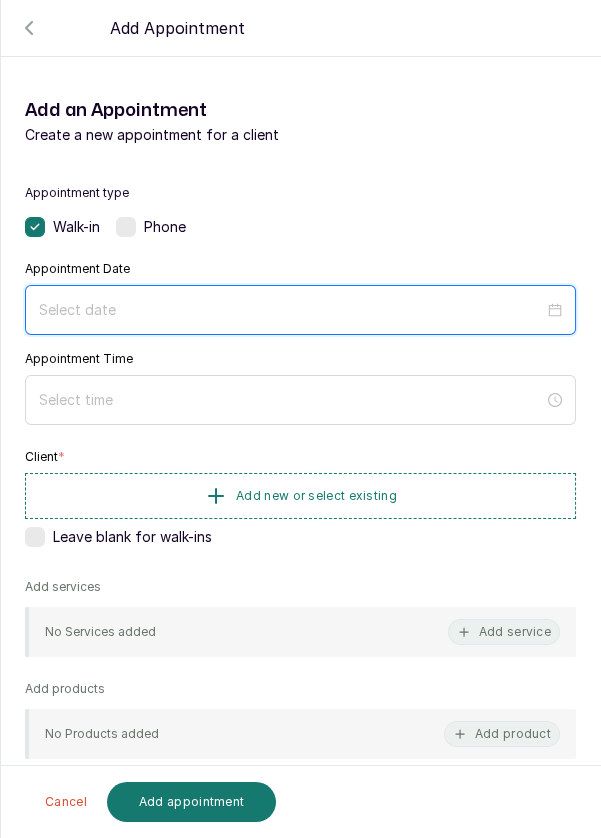 click at bounding box center (291, 310) 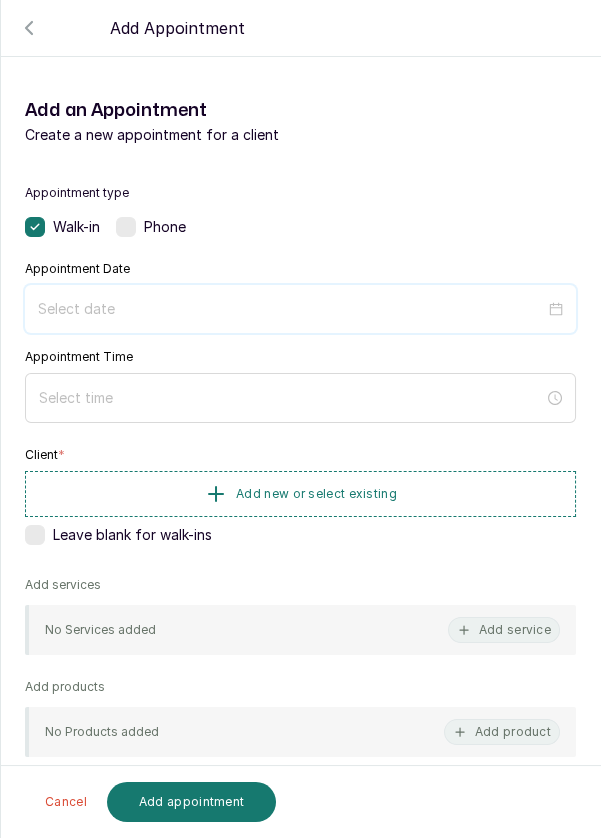 click at bounding box center (291, 309) 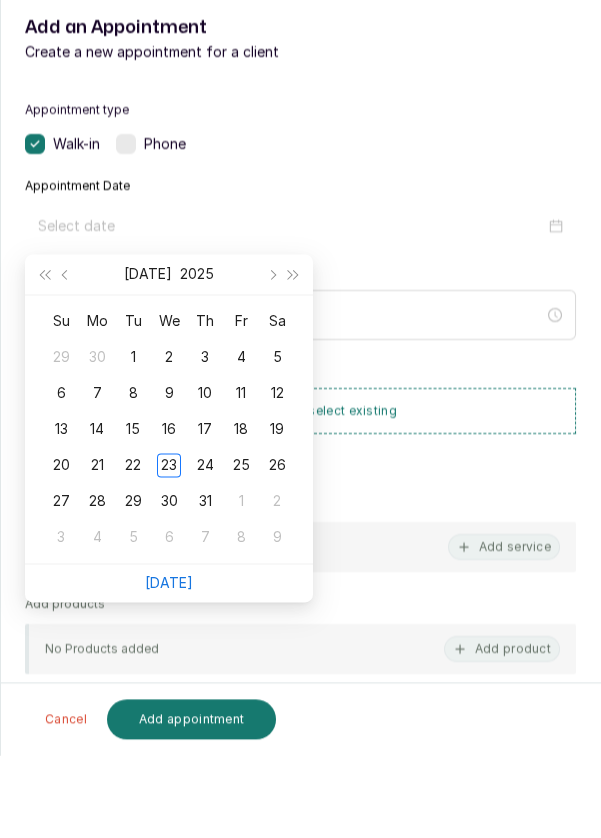 click on "24" at bounding box center [205, 548] 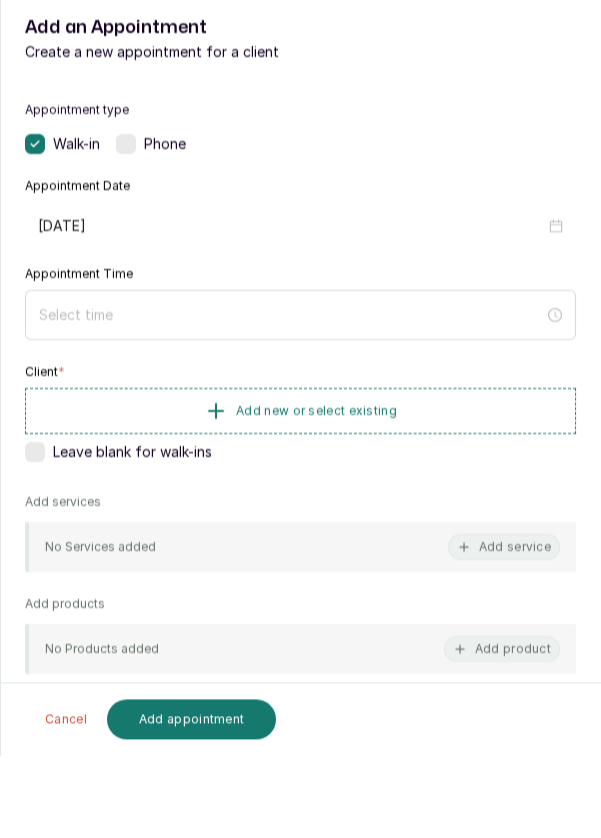 type on "2025/07/24" 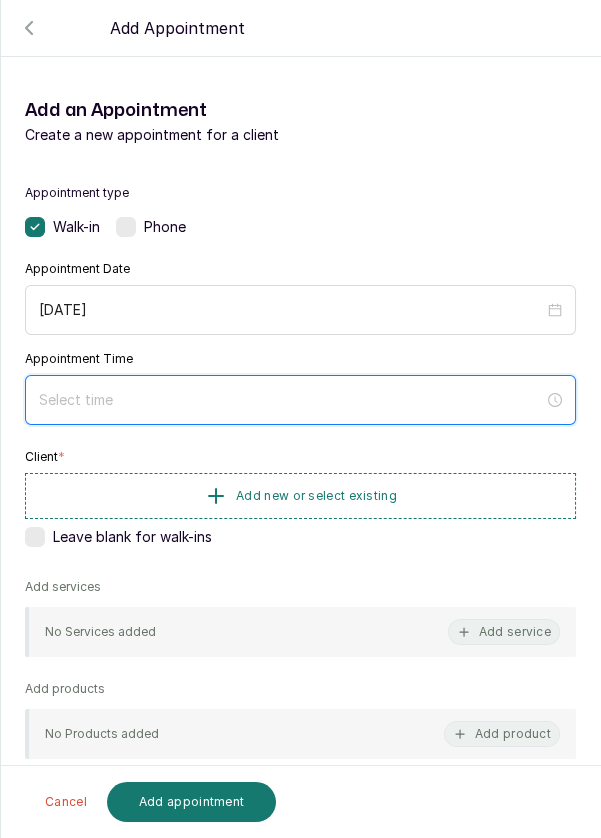 click at bounding box center (291, 400) 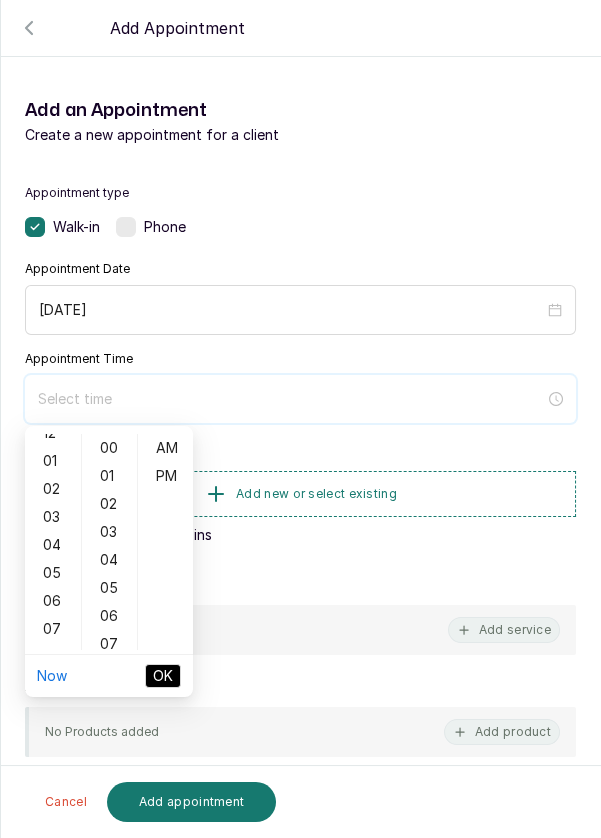 scroll, scrollTop: 31, scrollLeft: 0, axis: vertical 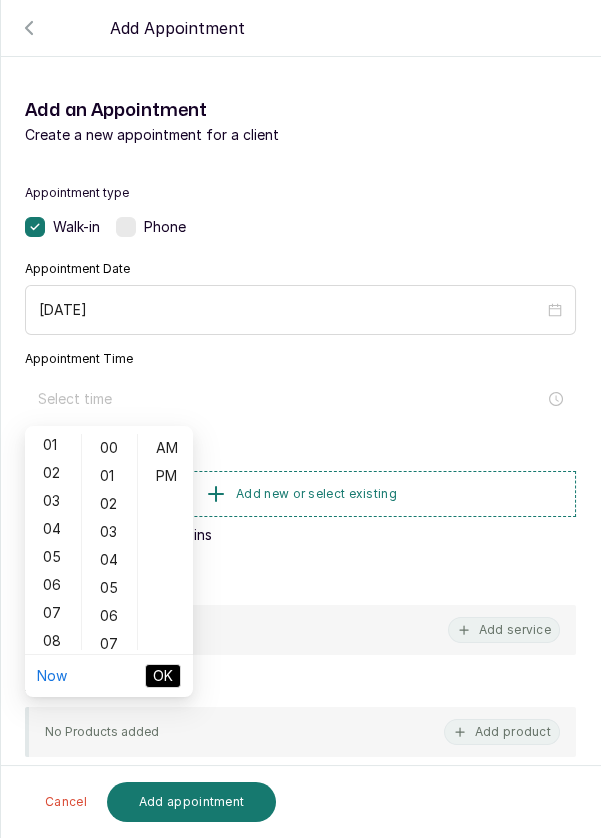 click on "PM" at bounding box center (166, 476) 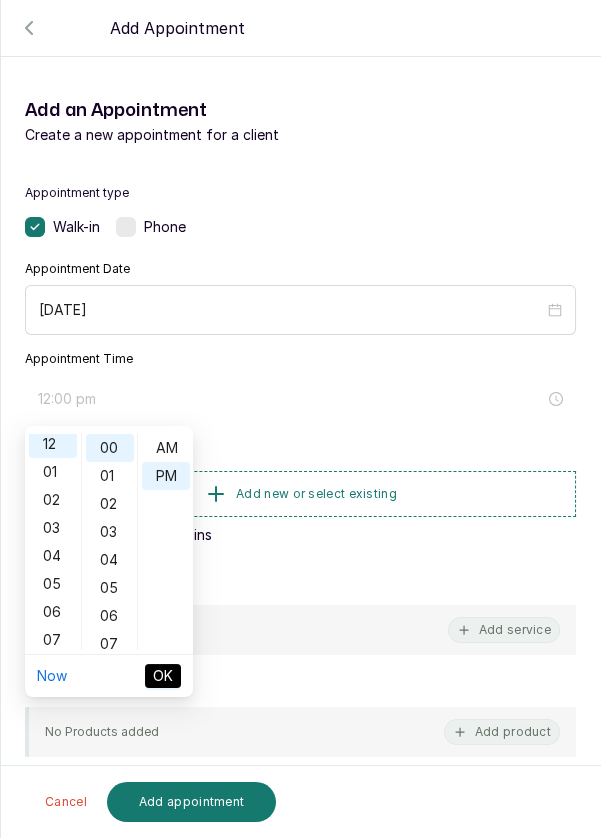 scroll, scrollTop: 0, scrollLeft: 0, axis: both 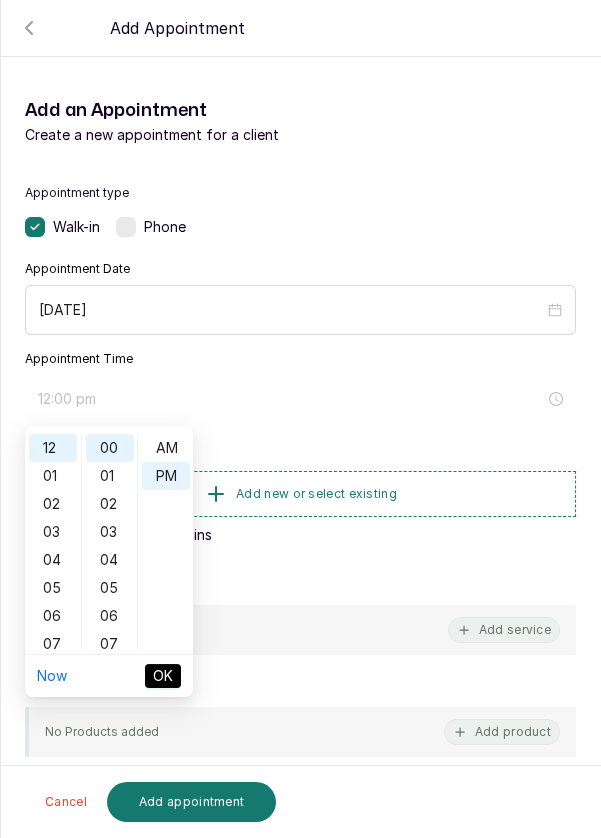 click on "01" at bounding box center (53, 476) 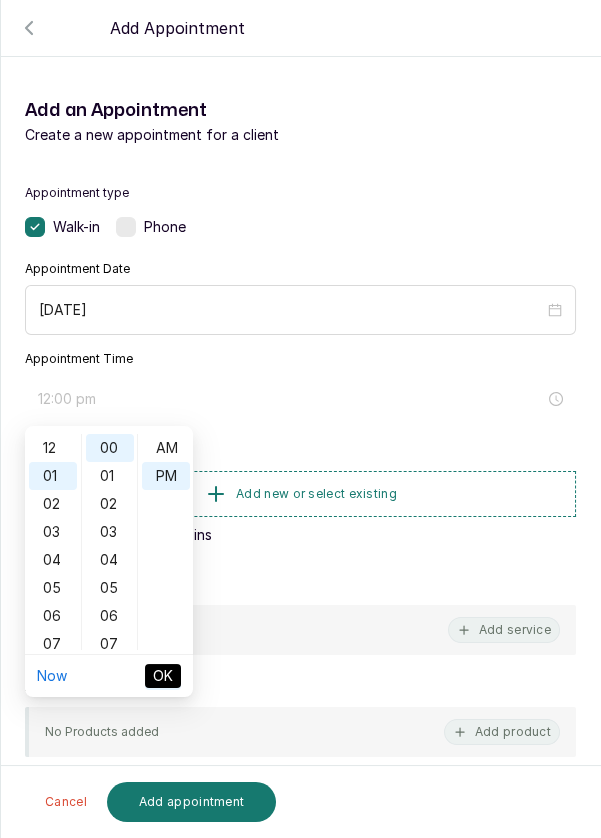 type on "1:00 pm" 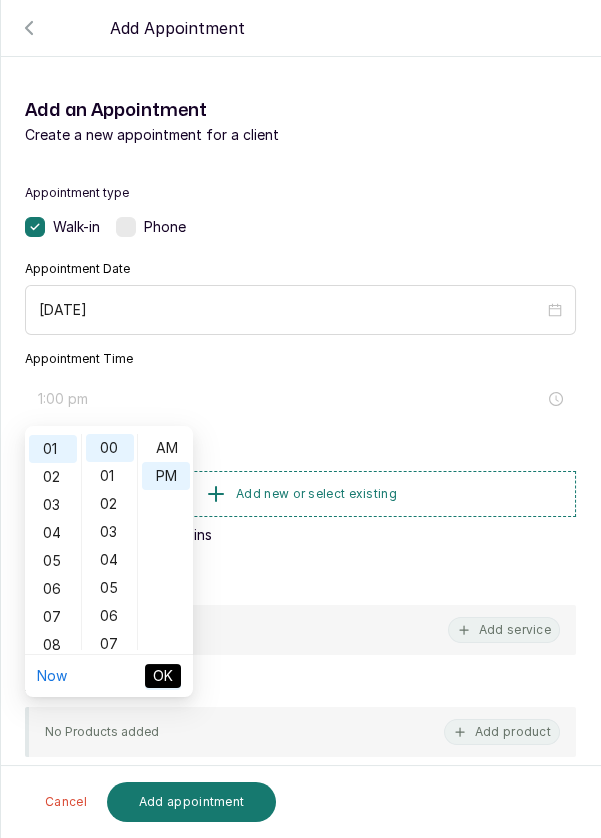 scroll, scrollTop: 27, scrollLeft: 0, axis: vertical 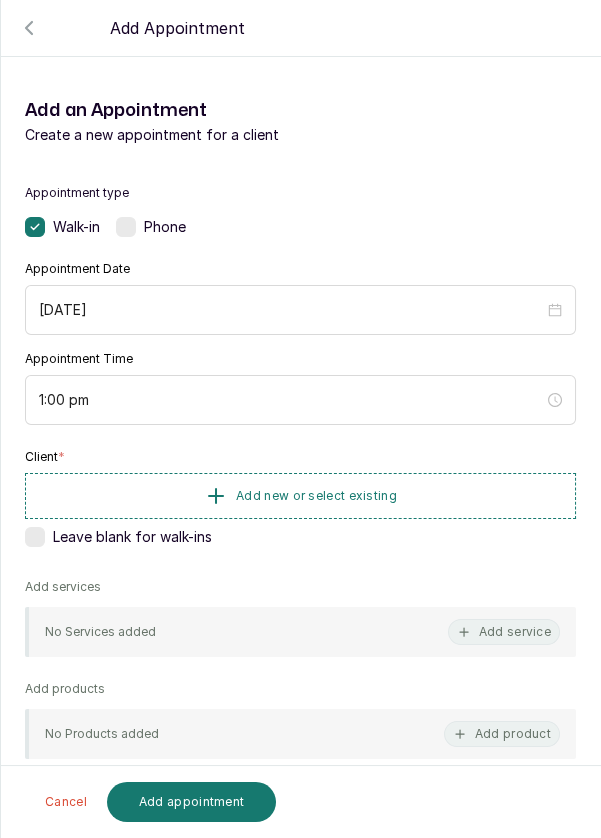 click on "Add new or select existing" at bounding box center (300, 496) 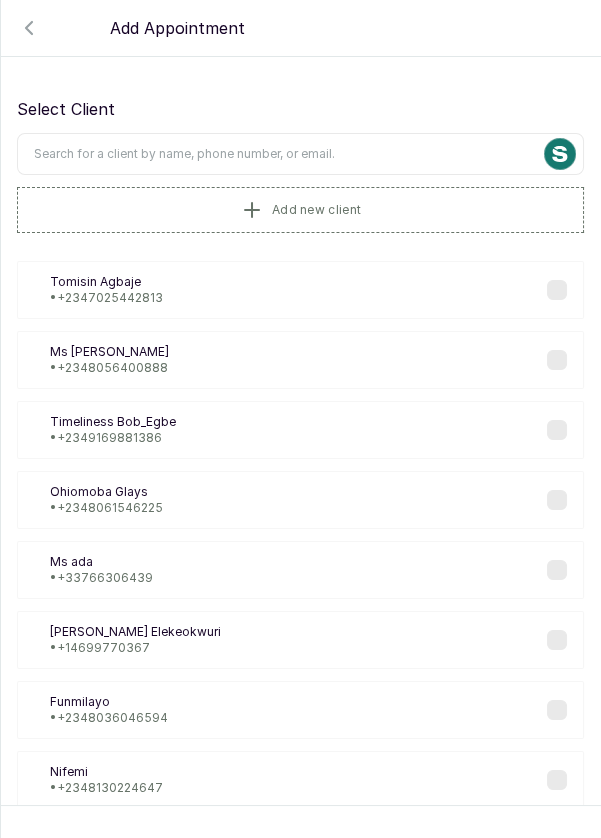 click at bounding box center (300, 154) 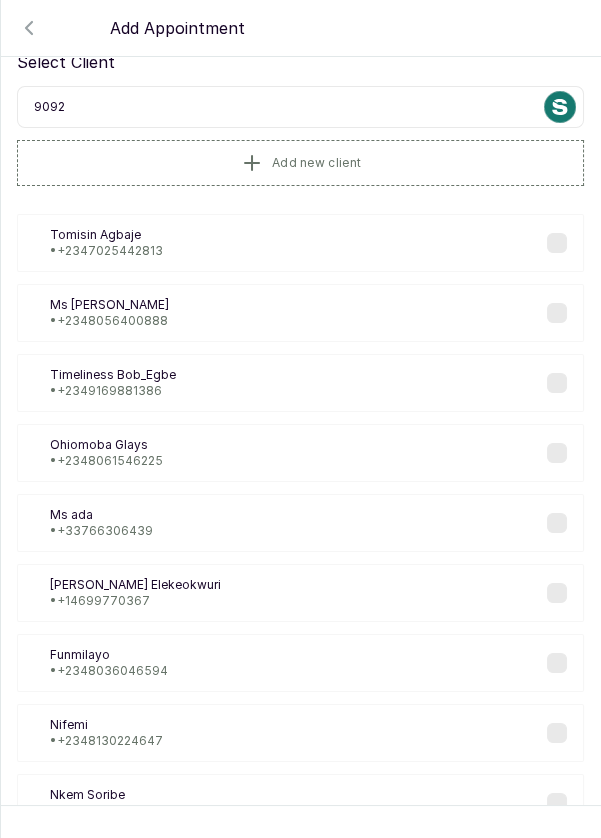 scroll, scrollTop: 65, scrollLeft: 0, axis: vertical 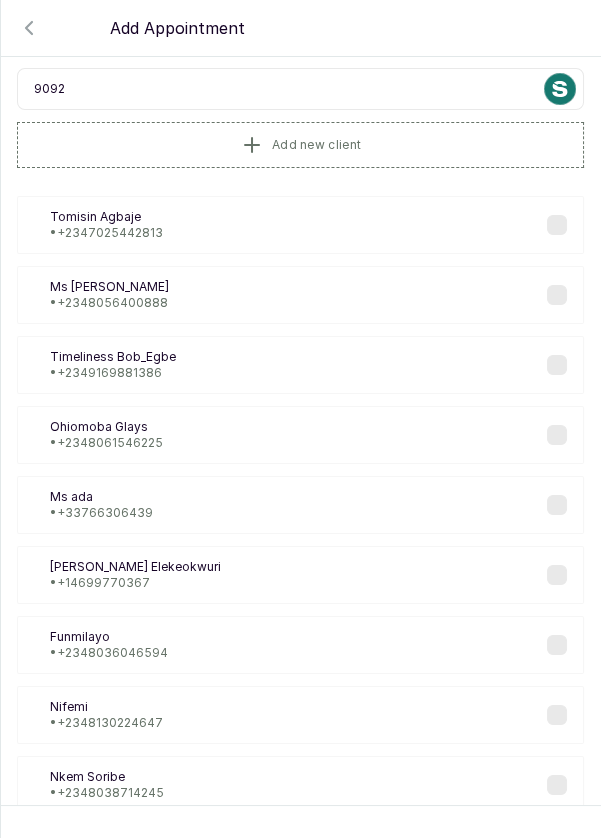 click on "9092" at bounding box center (300, 89) 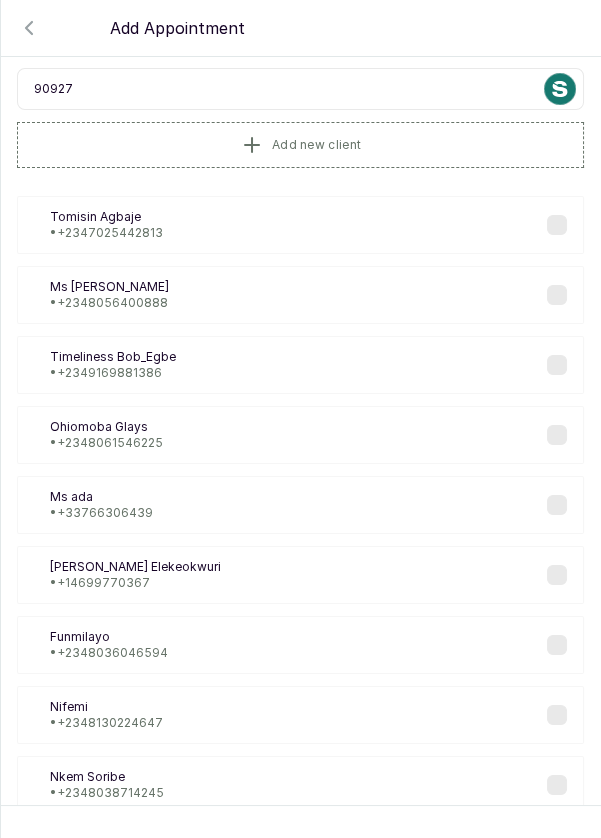 type on "909276" 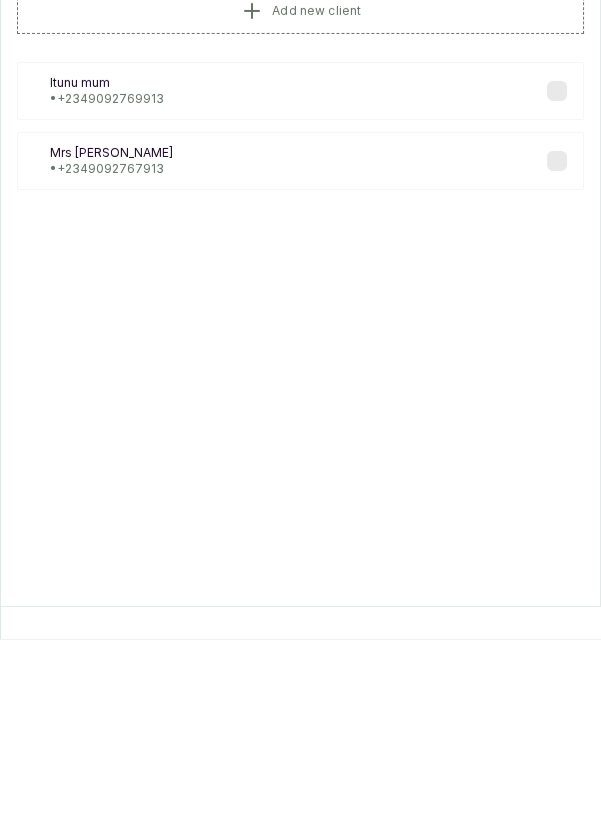 scroll, scrollTop: 0, scrollLeft: 0, axis: both 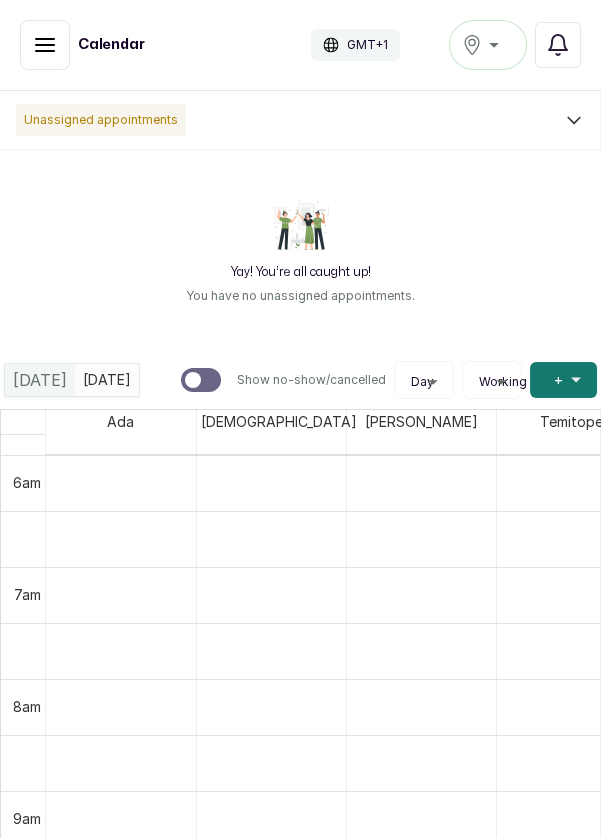 click 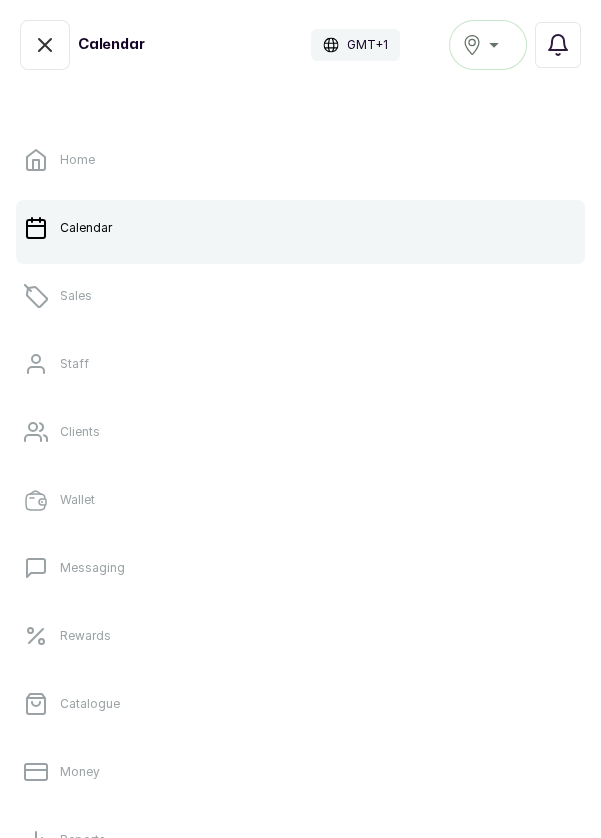 click on "Calendar" at bounding box center (300, 228) 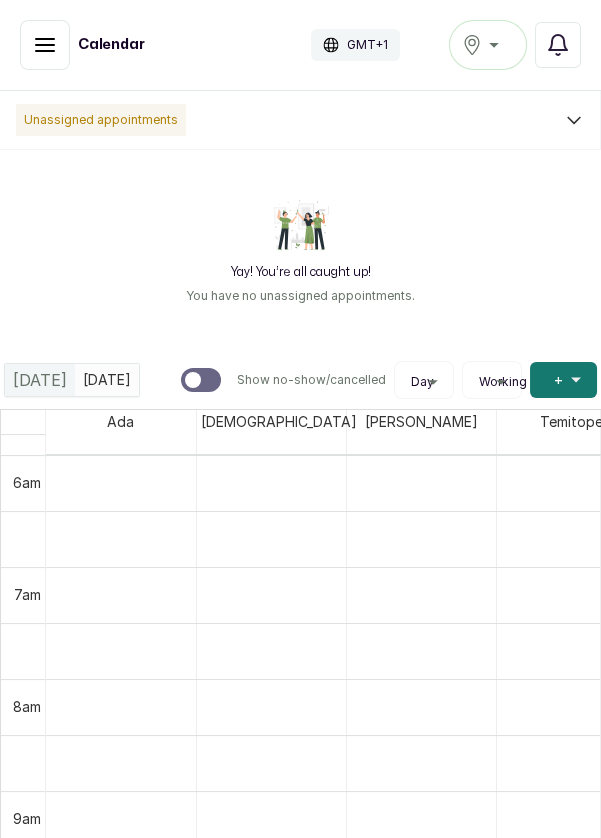 click on "[GEOGRAPHIC_DATA]" at bounding box center (488, 45) 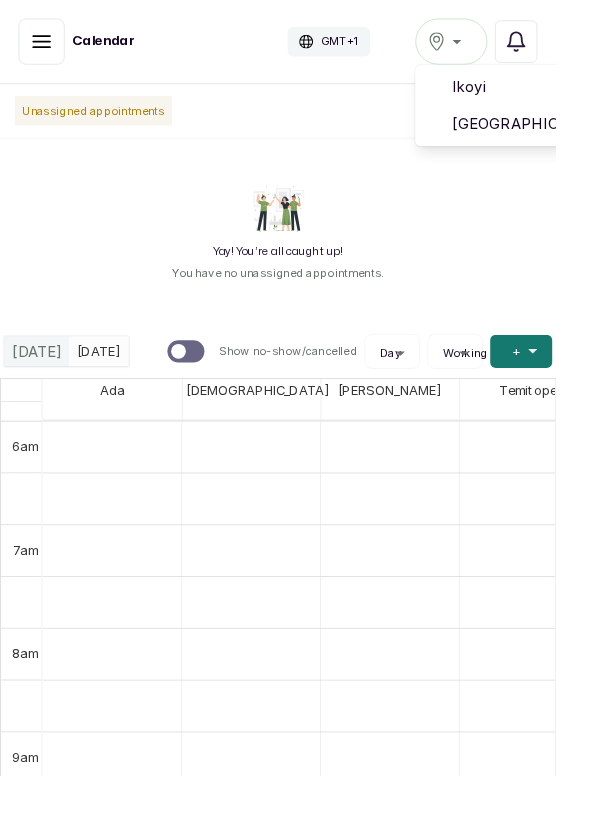 click on "[GEOGRAPHIC_DATA]" at bounding box center [561, 134] 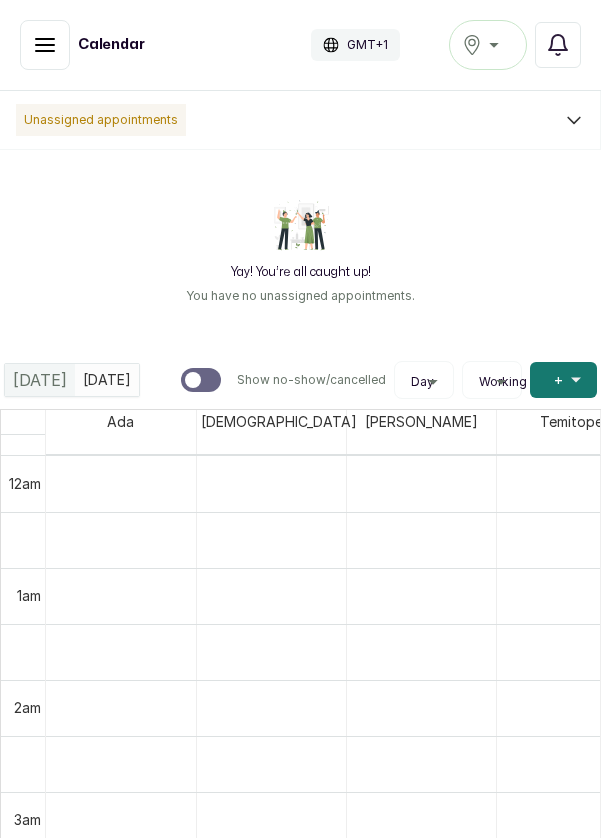 scroll, scrollTop: 0, scrollLeft: 0, axis: both 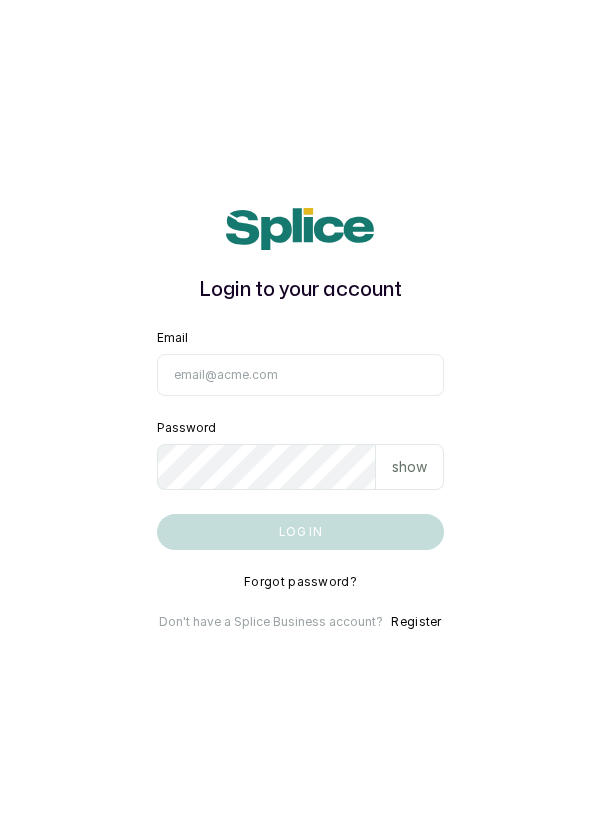 click on "Email" at bounding box center (301, 375) 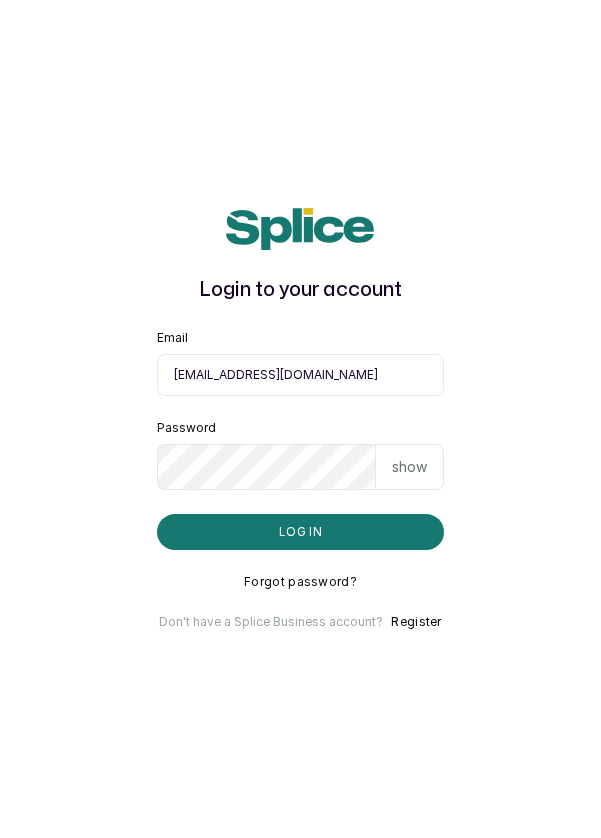 click on "Log in" at bounding box center (301, 532) 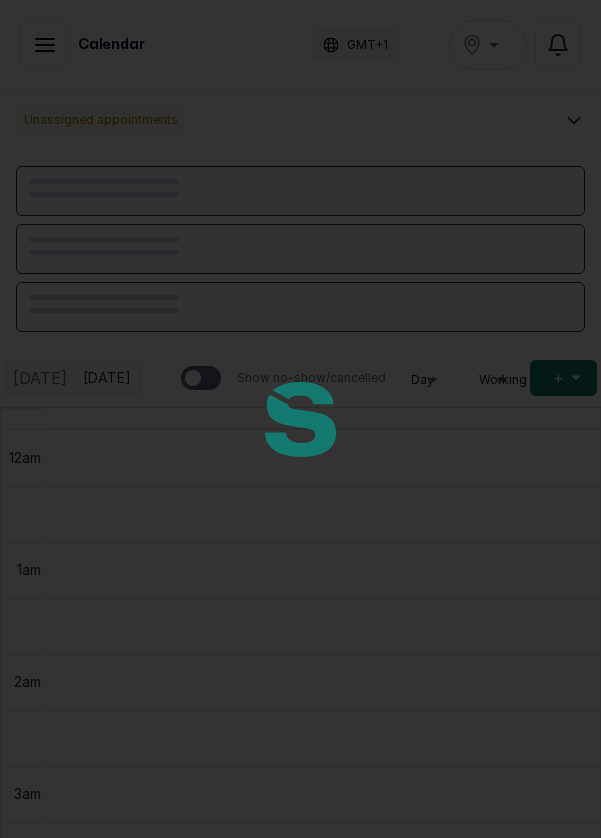 scroll, scrollTop: 0, scrollLeft: 0, axis: both 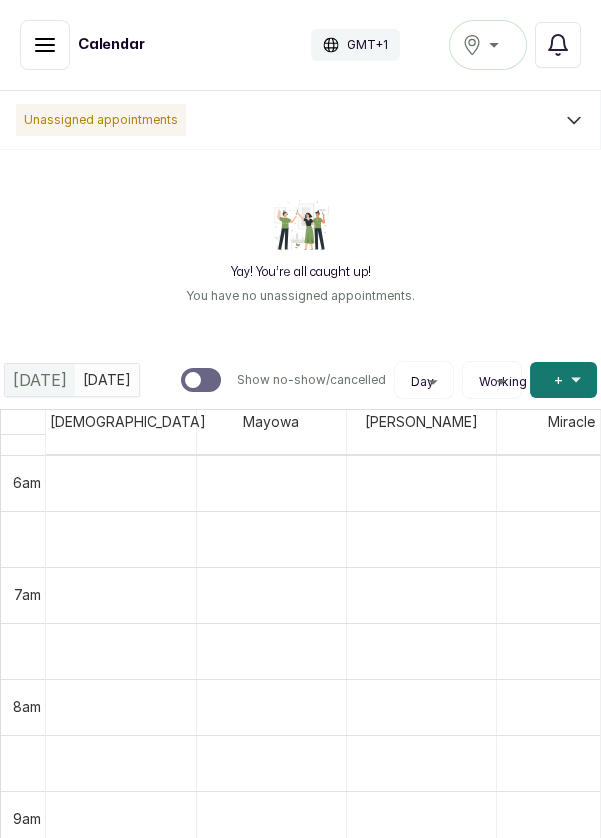 click 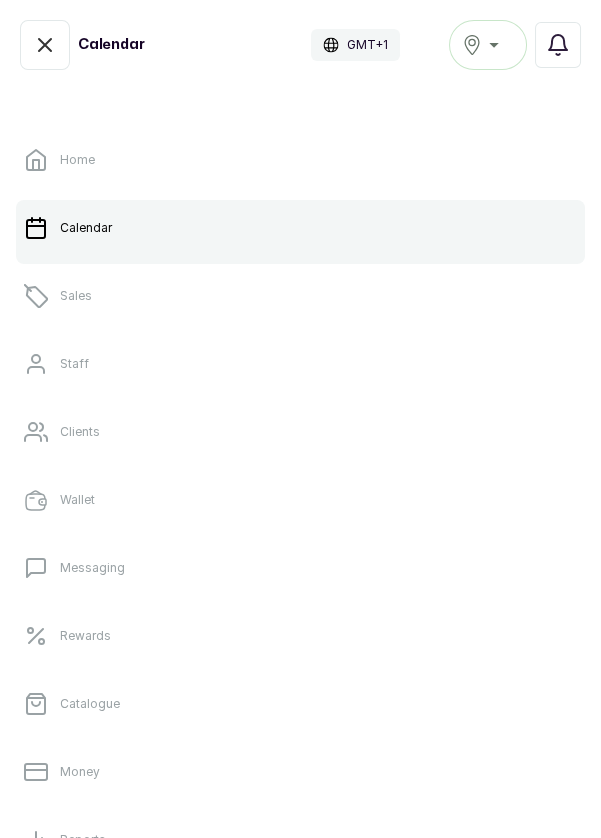 click on "Staff" at bounding box center [74, 364] 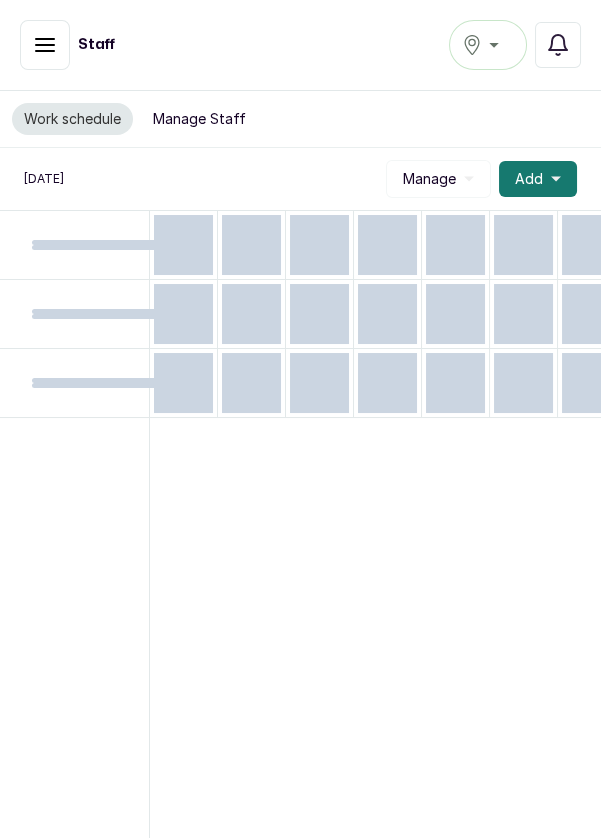 click at bounding box center [74, 314] 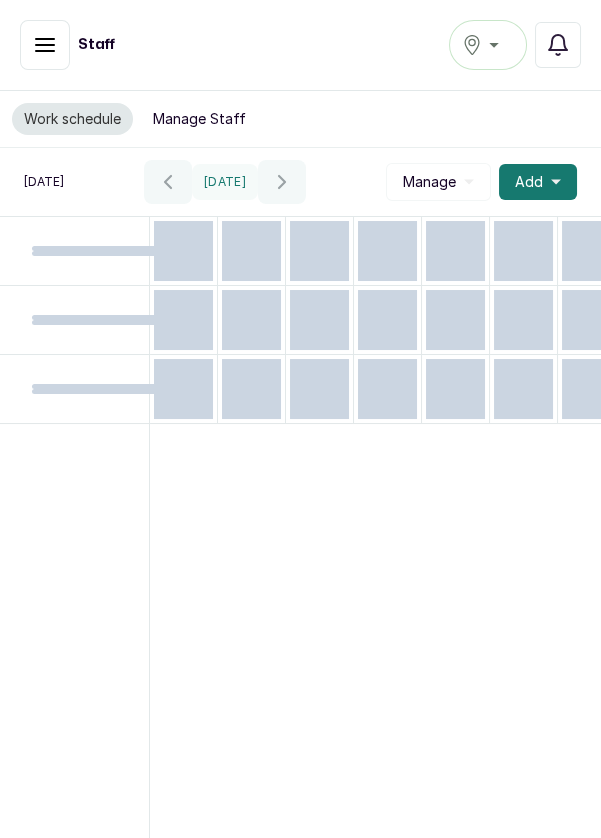 click 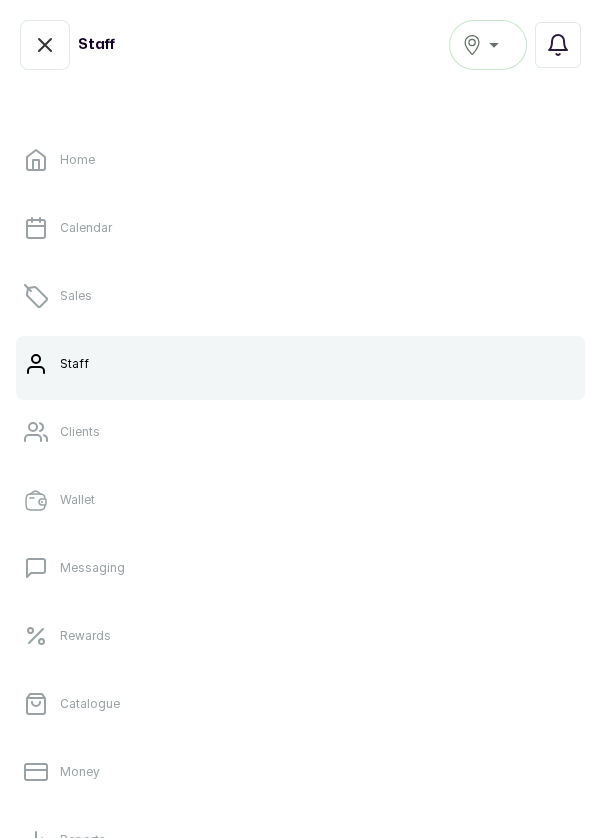 click on "Sales" at bounding box center (76, 296) 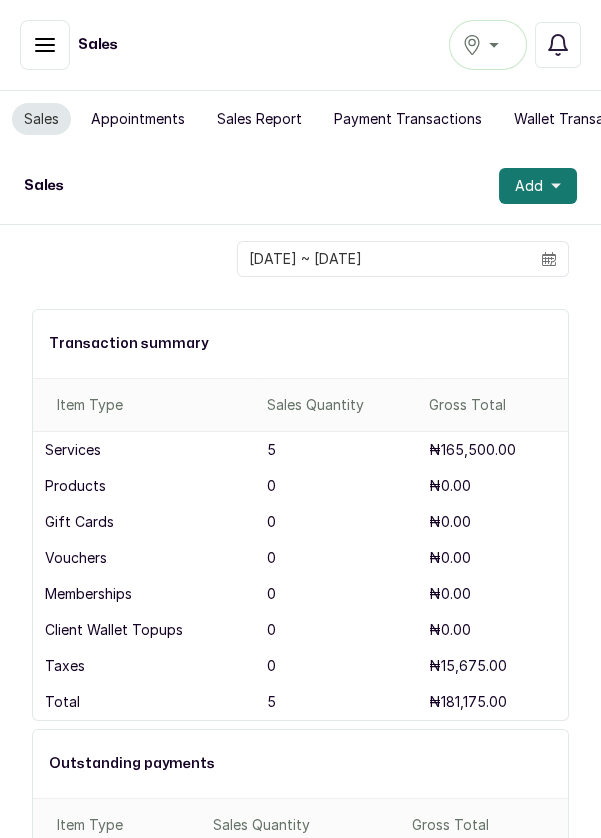 click on "Add" at bounding box center (529, 186) 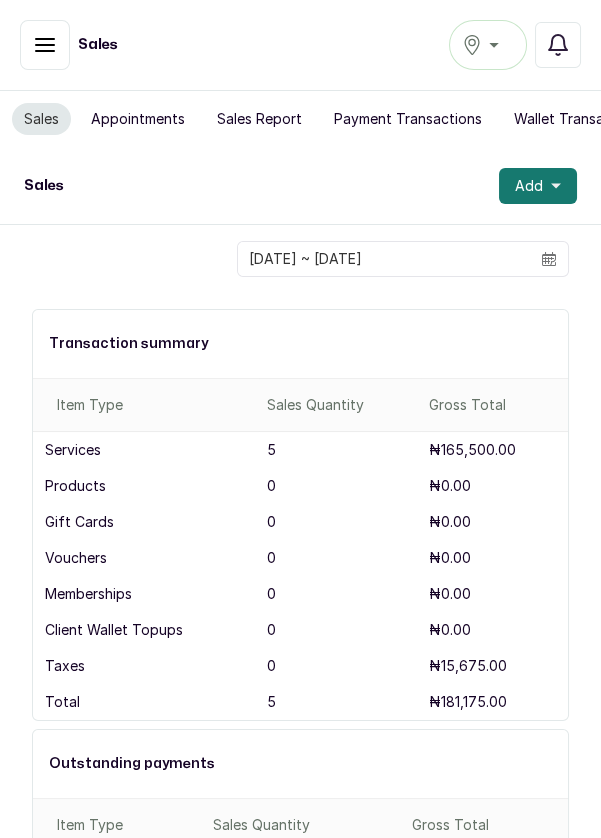 click on "Ikoyi" at bounding box center (488, 45) 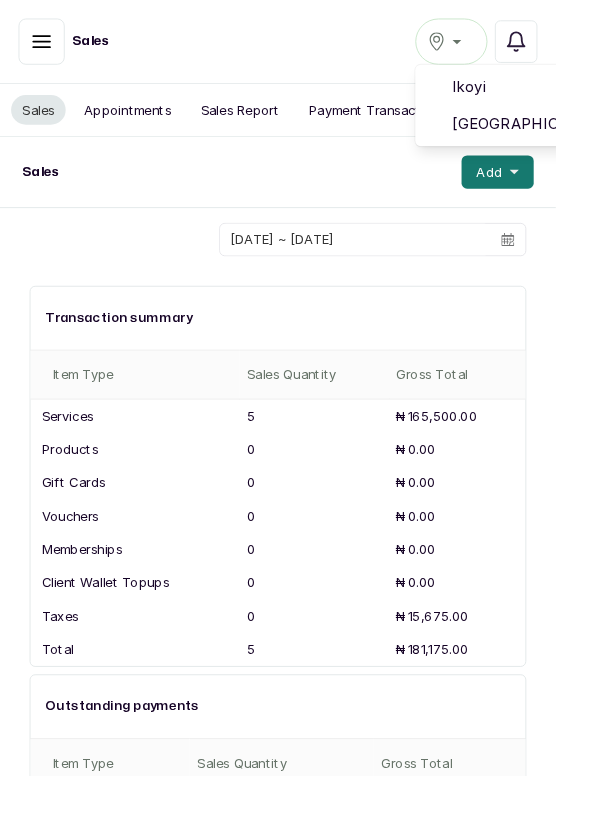 click on "[GEOGRAPHIC_DATA]" at bounding box center [561, 134] 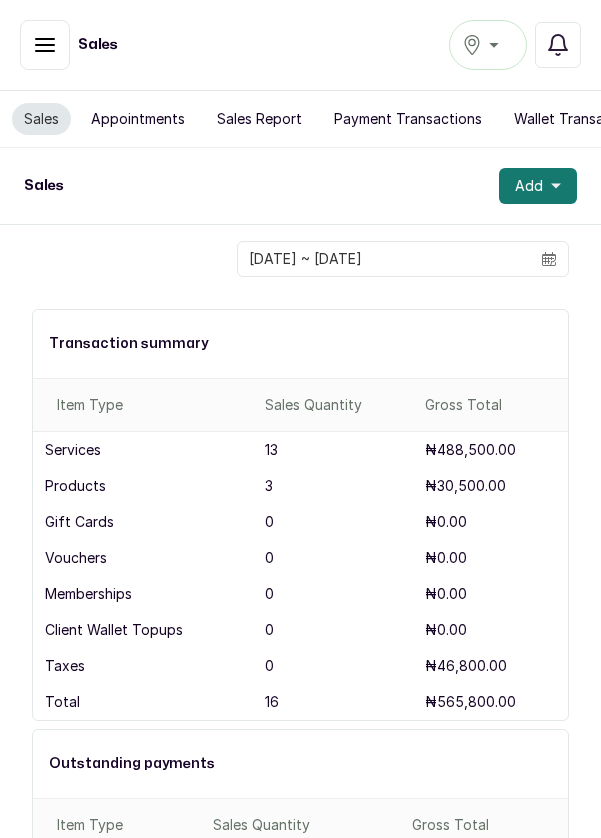 scroll, scrollTop: 0, scrollLeft: 0, axis: both 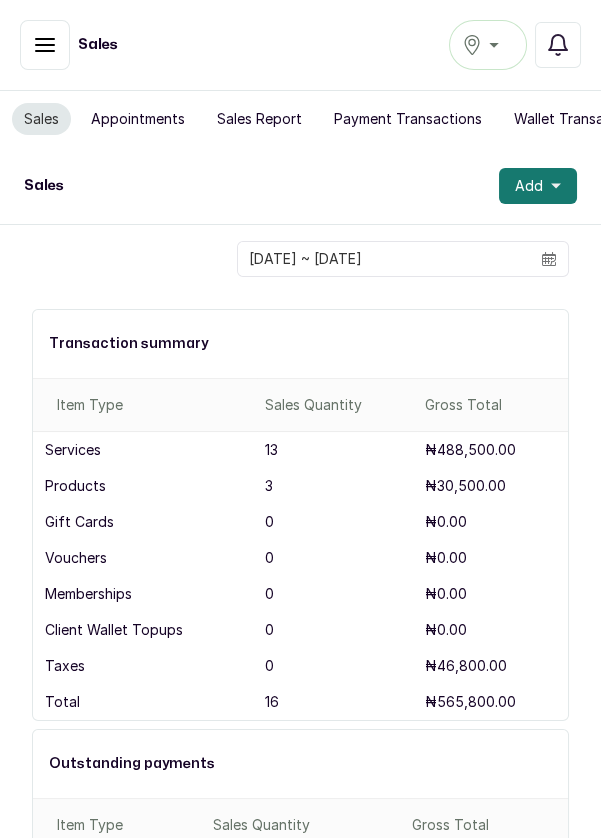 click on "Appointments" at bounding box center [138, 119] 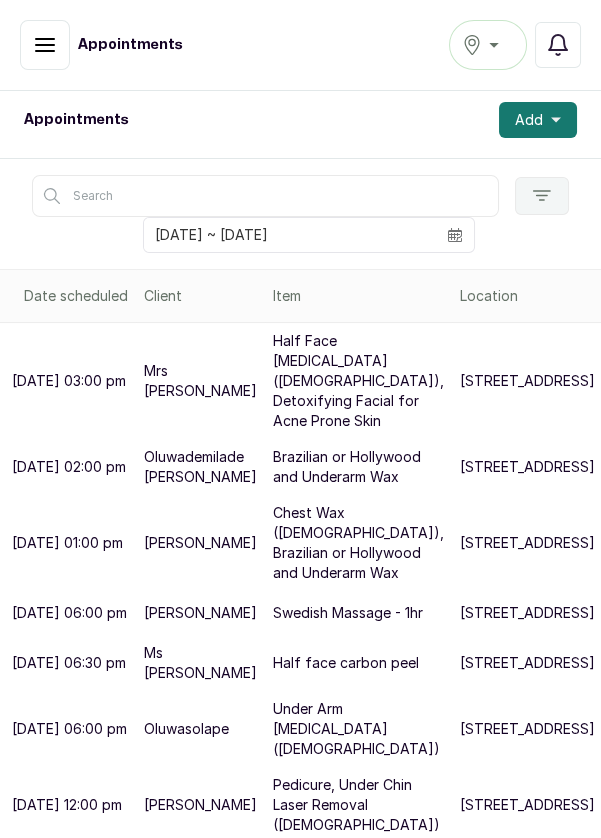 scroll, scrollTop: 0, scrollLeft: 0, axis: both 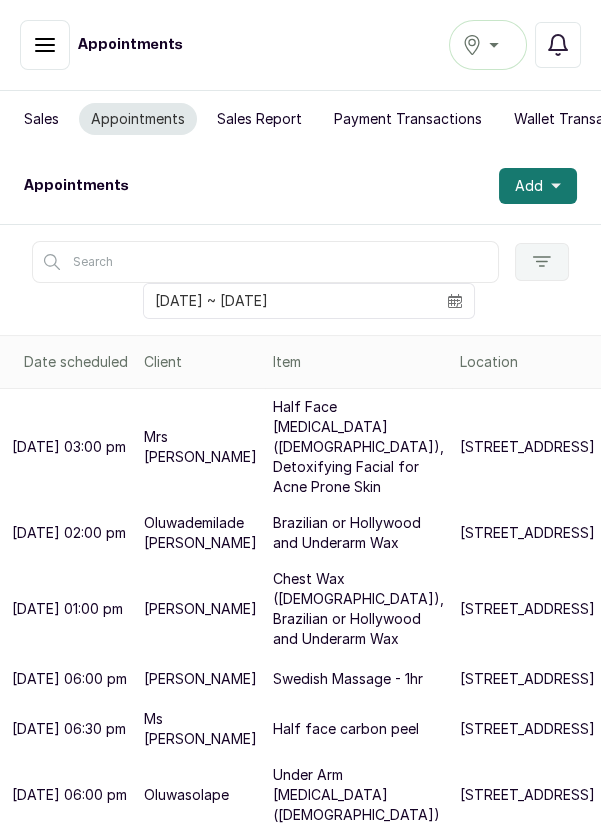 click on "[GEOGRAPHIC_DATA]" at bounding box center (488, 45) 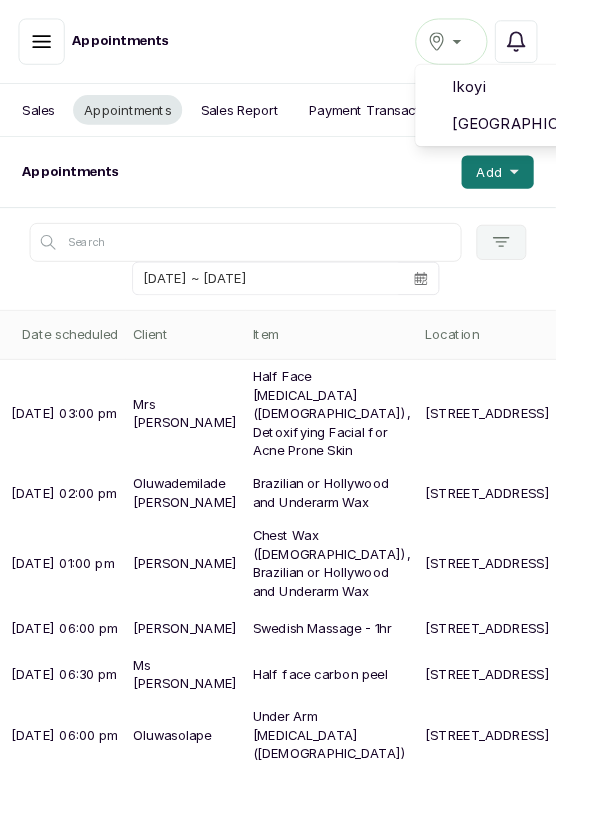 click on "[GEOGRAPHIC_DATA]" at bounding box center (561, 134) 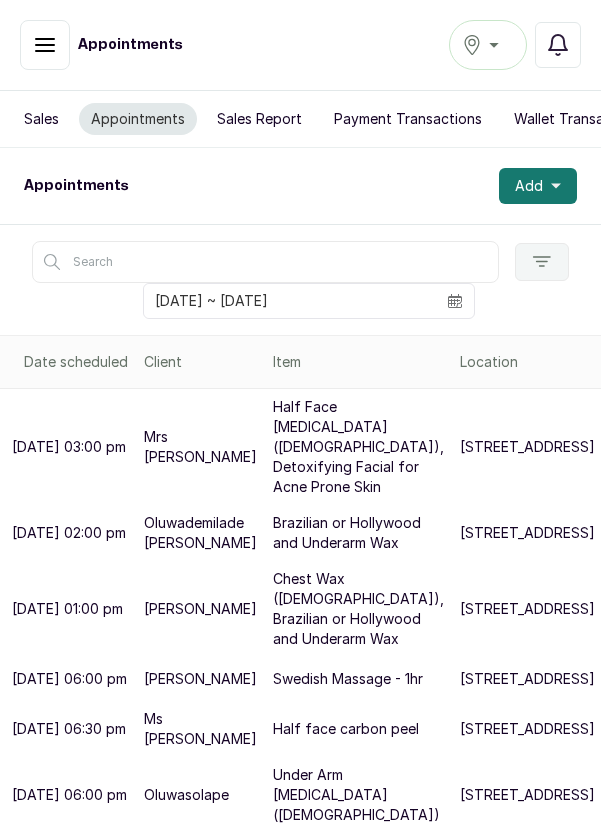 scroll, scrollTop: 0, scrollLeft: 0, axis: both 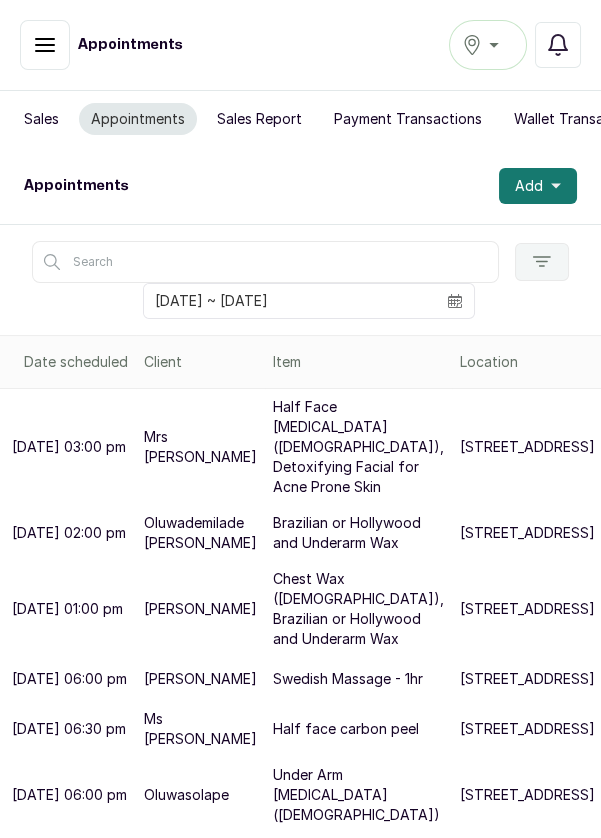 click on "Add" at bounding box center [529, 186] 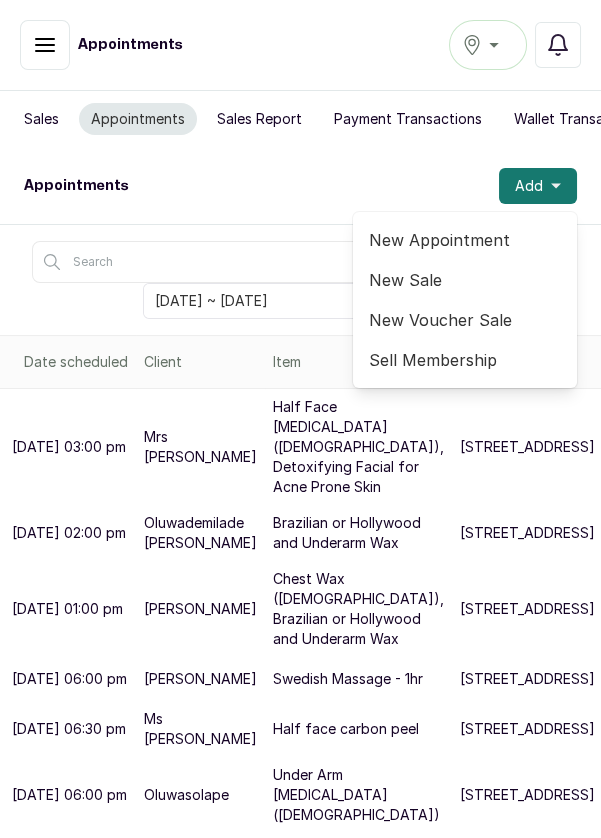 click on "New Appointment" at bounding box center (465, 240) 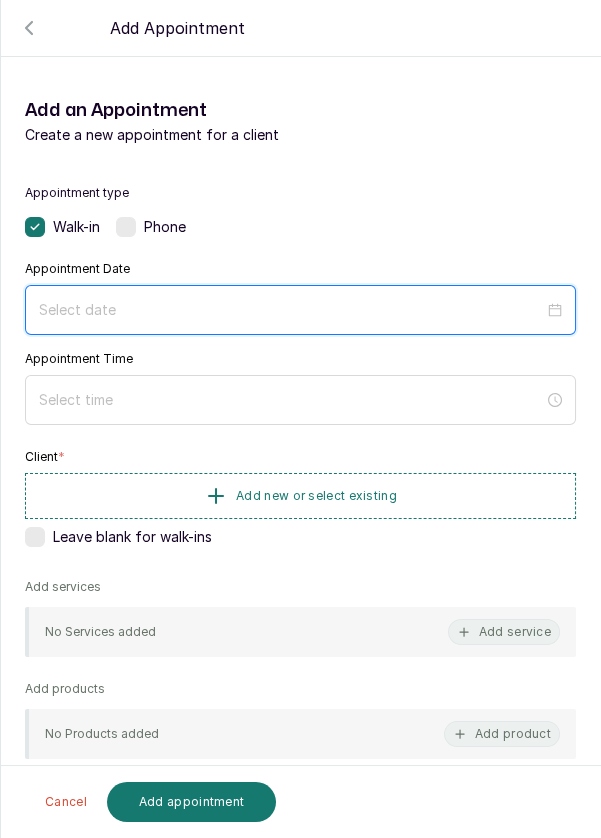 click at bounding box center [291, 310] 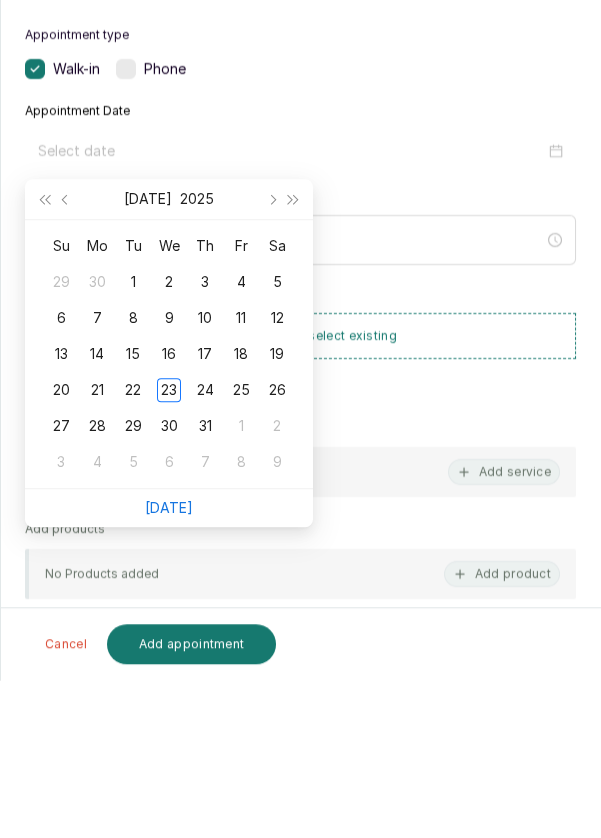 click on "24" at bounding box center [205, 548] 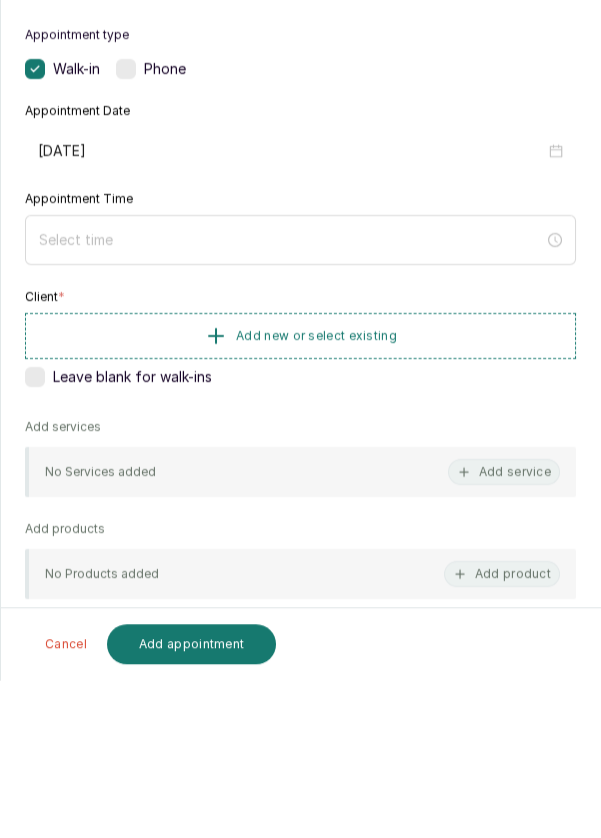 type on "[DATE]" 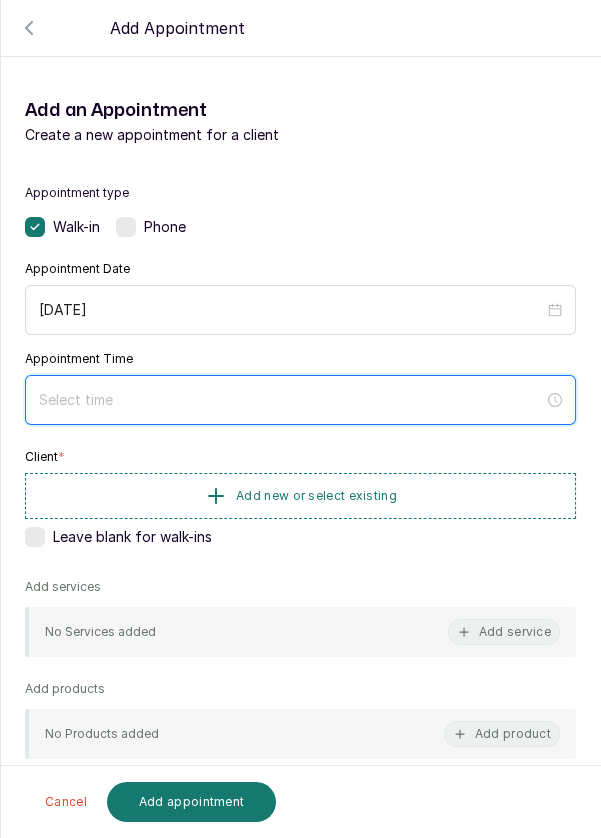 click at bounding box center [291, 400] 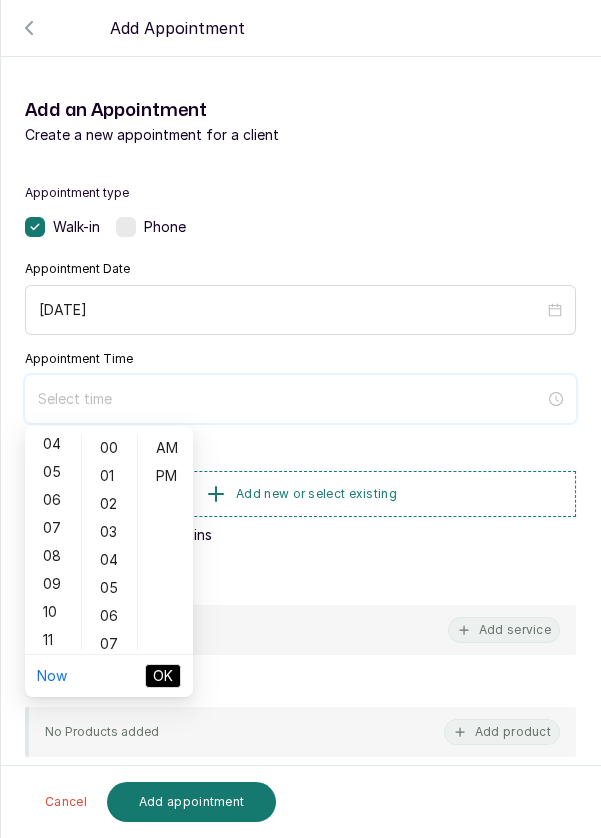 scroll, scrollTop: 119, scrollLeft: 0, axis: vertical 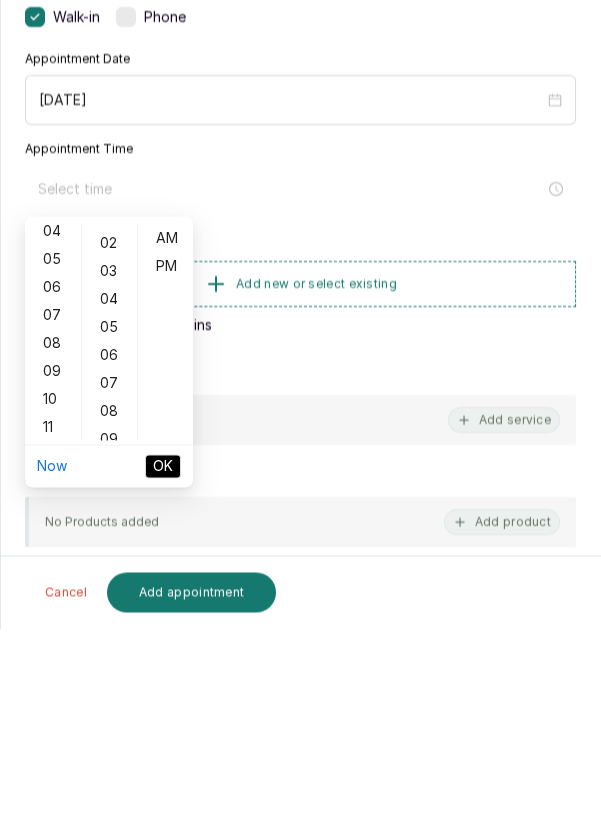 click on "11" at bounding box center [53, 637] 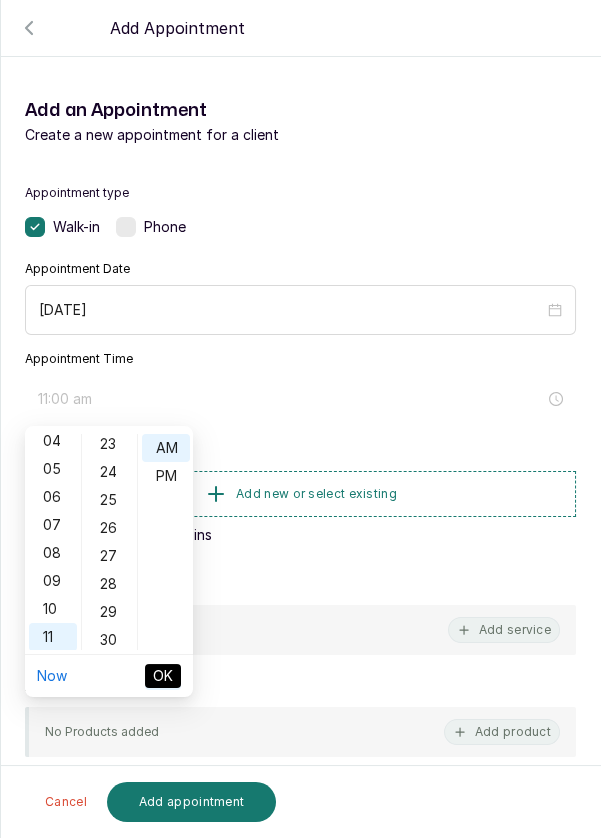 scroll, scrollTop: 648, scrollLeft: 0, axis: vertical 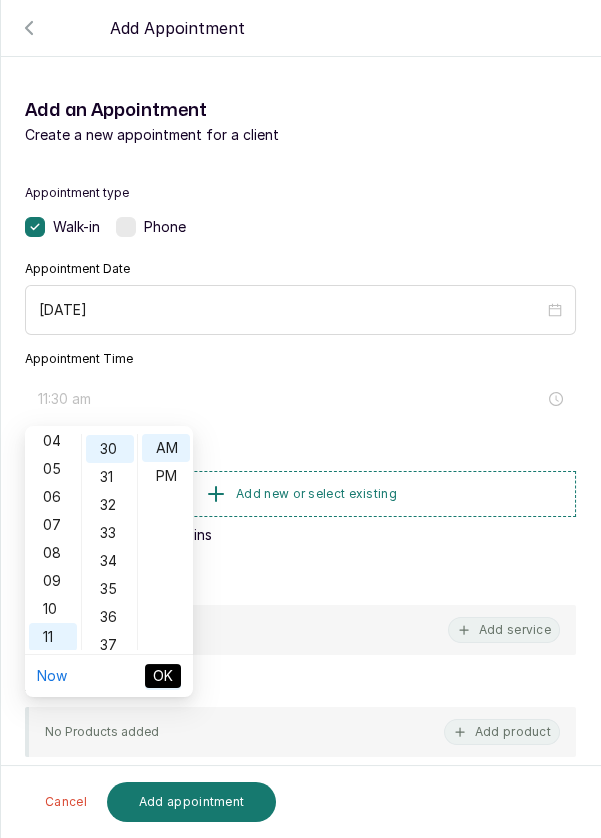 click on "PM" at bounding box center (166, 476) 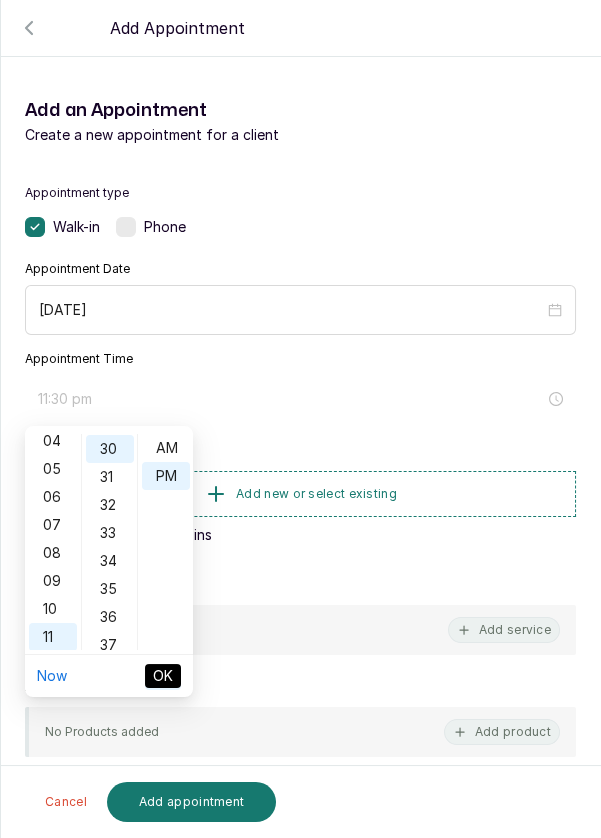 click on "AM" at bounding box center (166, 448) 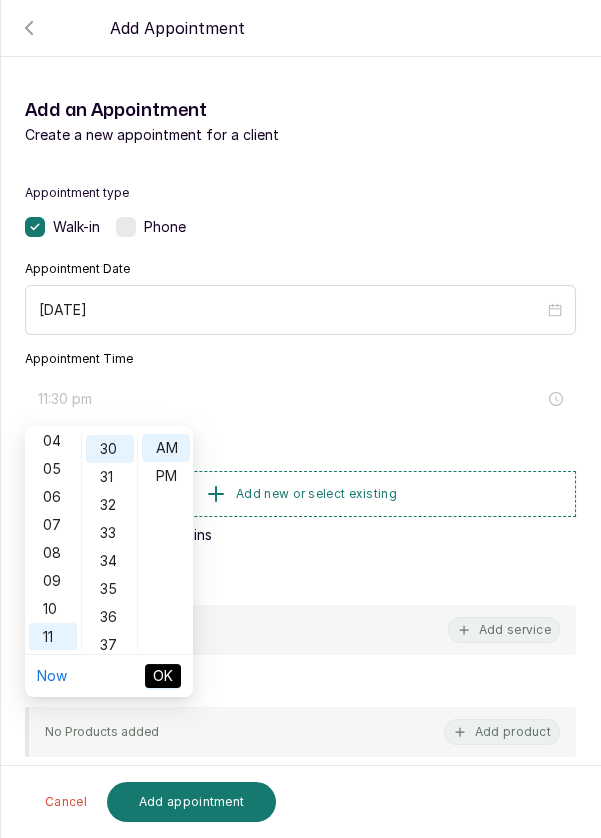 type on "11:30 am" 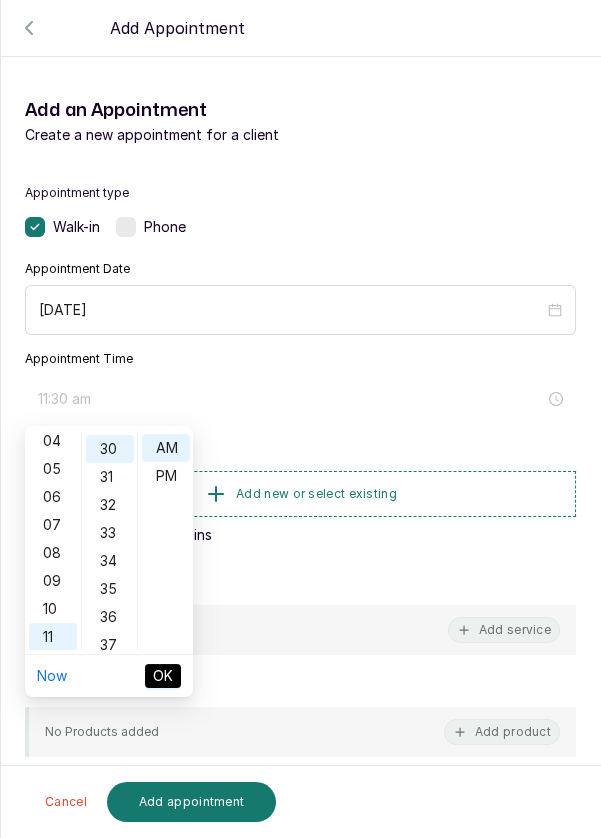 click on "OK" at bounding box center [163, 676] 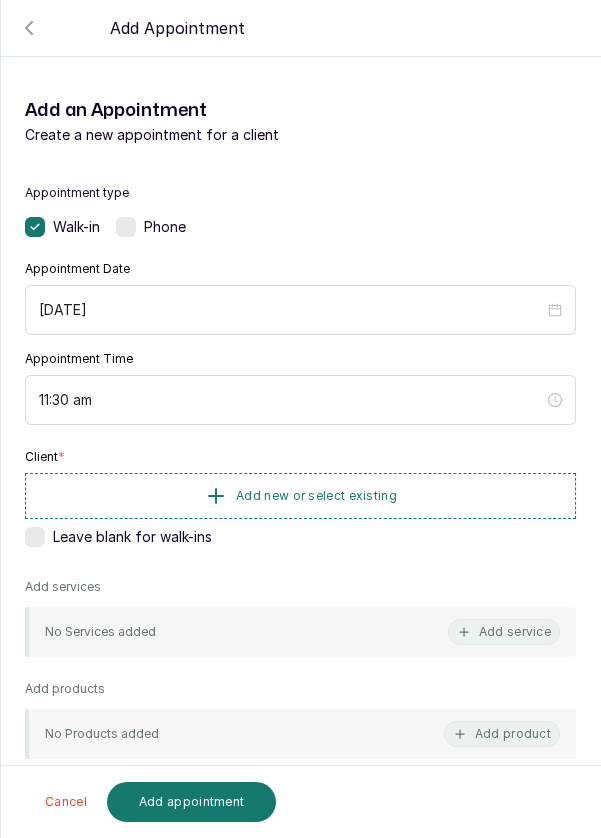 click on "Appointment type Walk-in Phone Appointment Date [DATE] Appointment Time 11:30 am Client * Add new or select existing Leave blank for walk-ins  Add services   No Services added Add service  Add products   No Products added Add product Add Extra Charge Add promo code Add discount Note 1000 of 1000 characters left" at bounding box center (300, 591) 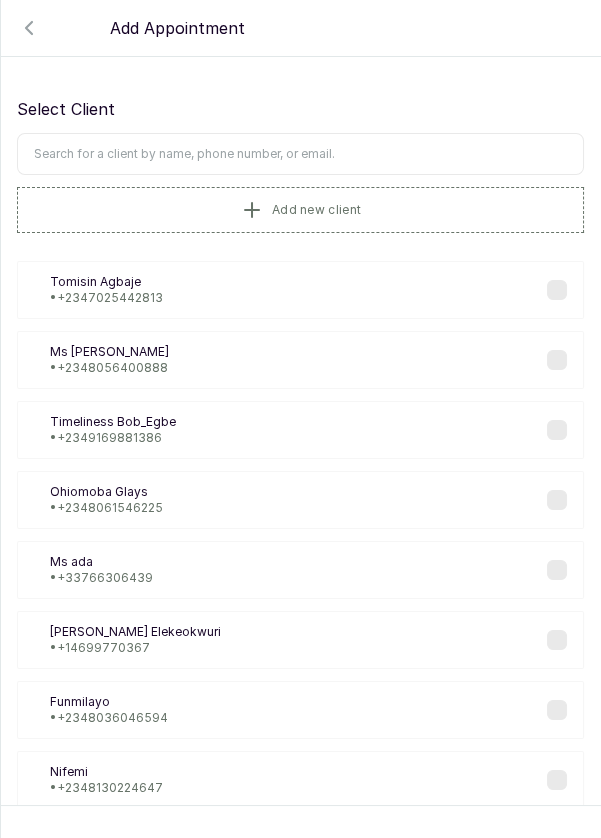 click at bounding box center [300, 154] 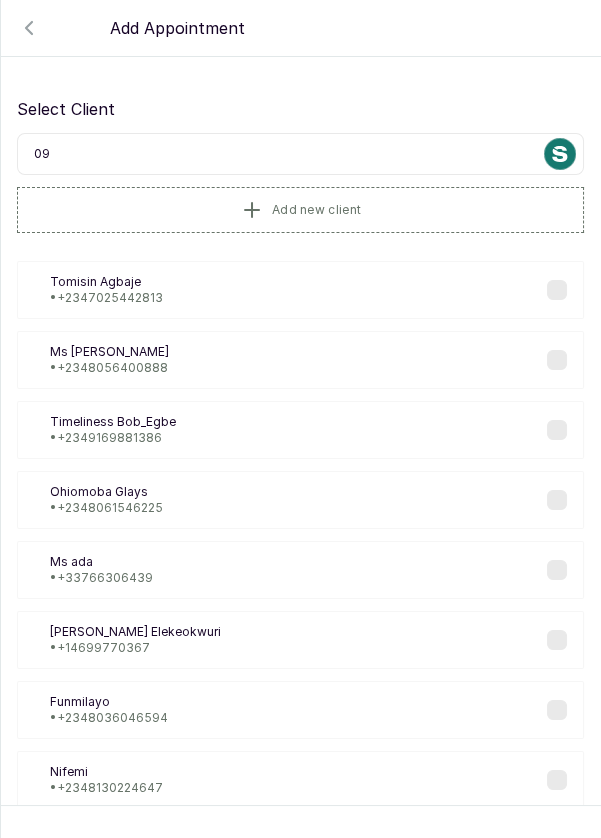 type on "0" 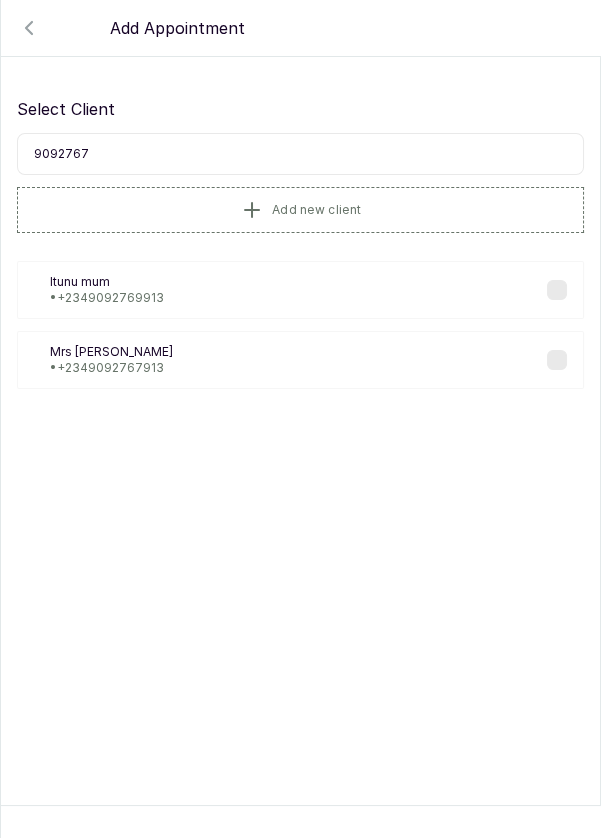 type on "90927679" 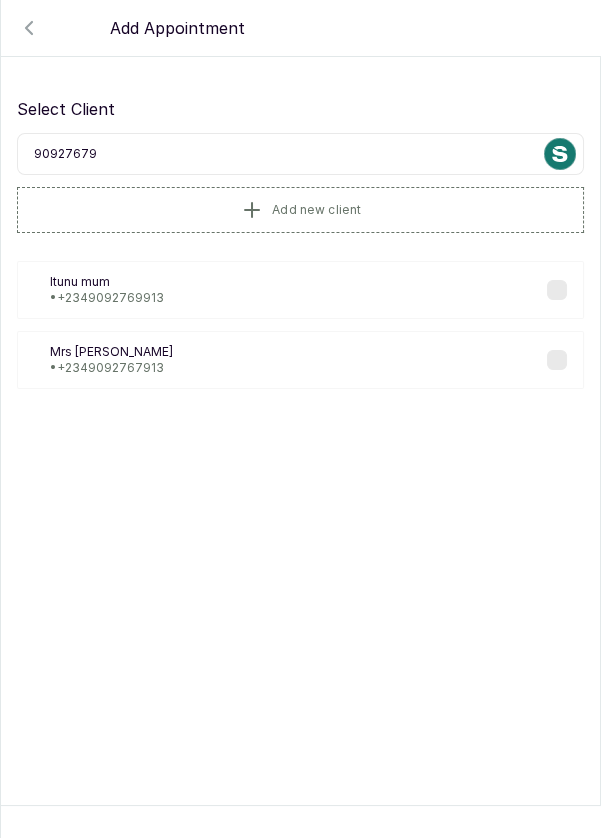 click on "[PERSON_NAME]" at bounding box center [111, 352] 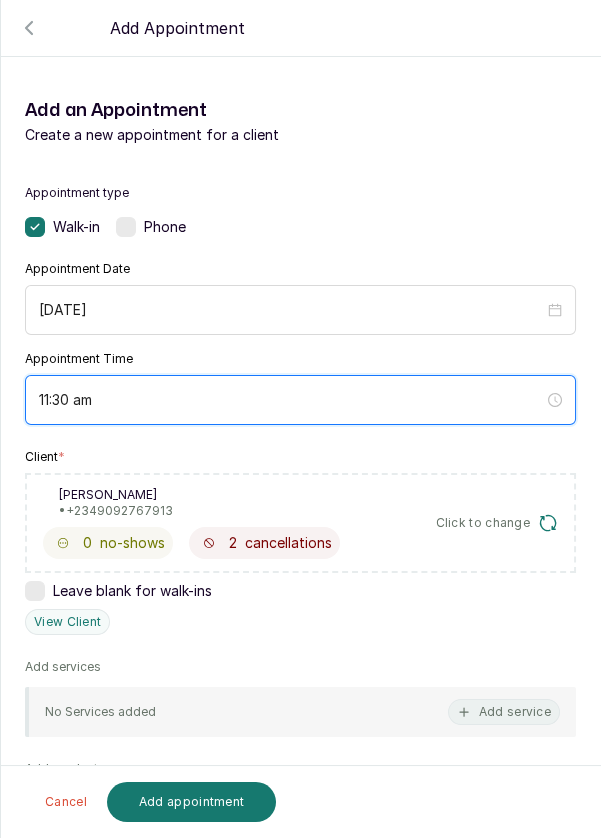 click on "11:30 am" at bounding box center [291, 400] 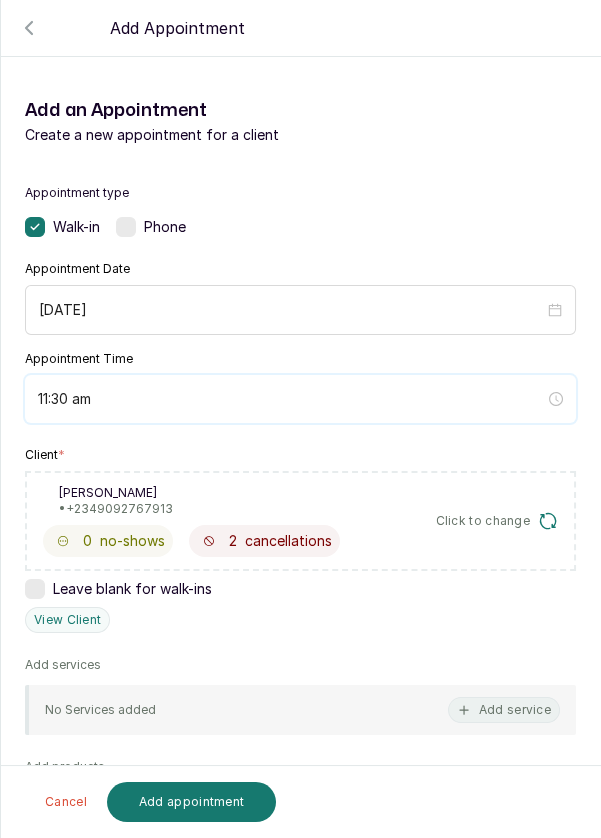 scroll, scrollTop: 825, scrollLeft: 0, axis: vertical 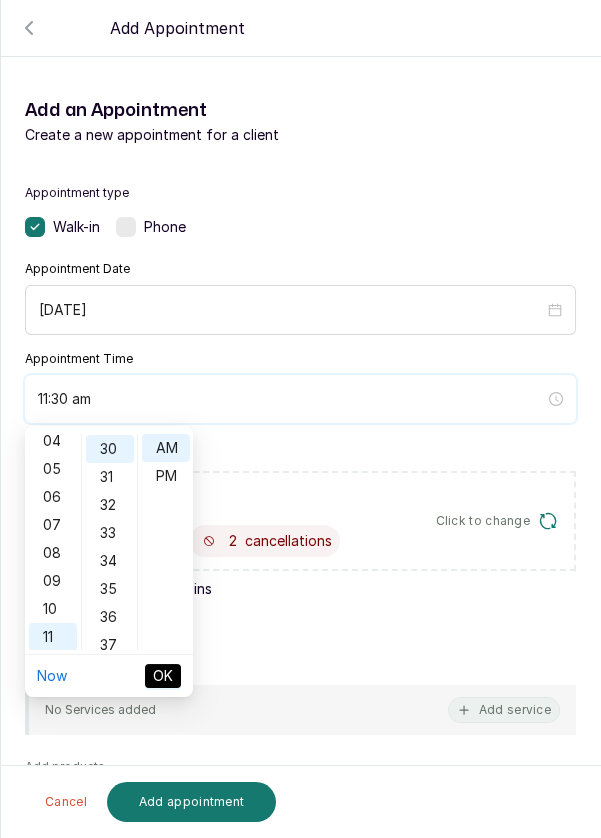 click on "11:30 am" at bounding box center (291, 399) 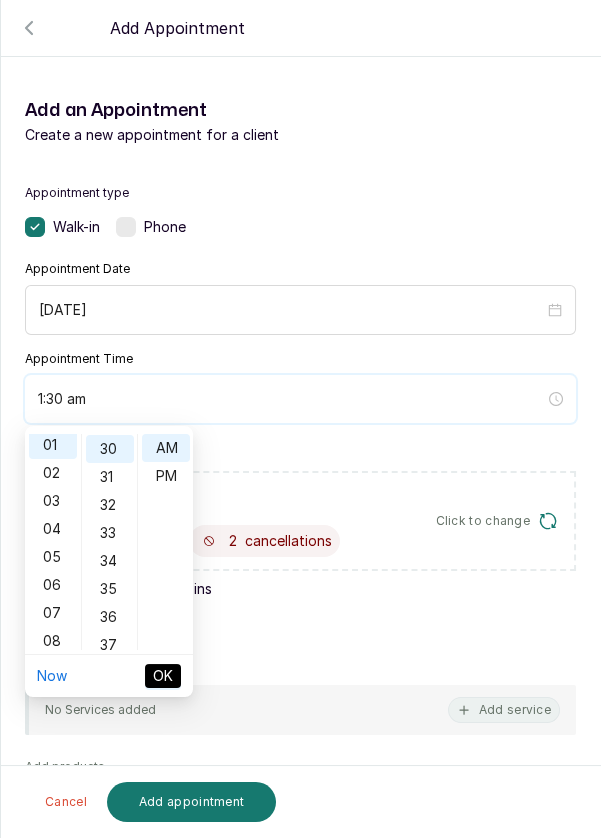 scroll, scrollTop: 27, scrollLeft: 0, axis: vertical 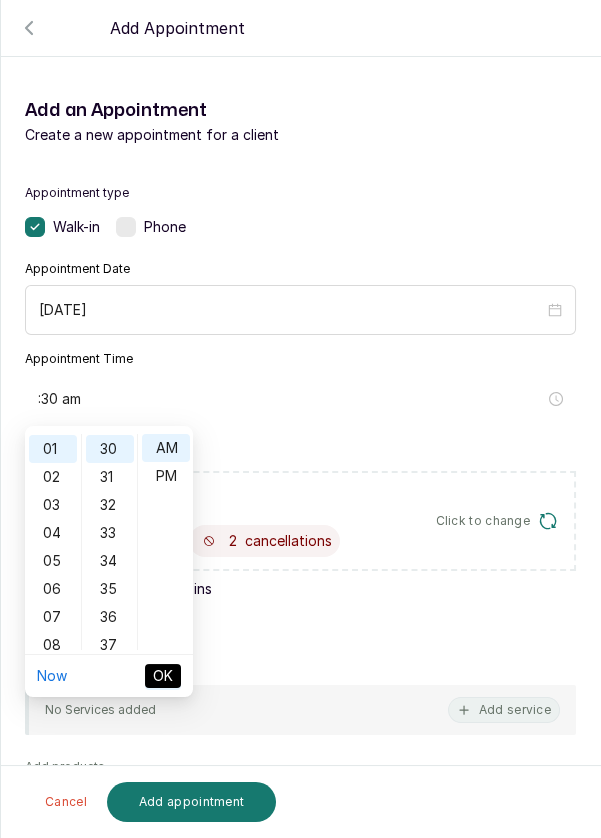 click on "01" at bounding box center [53, 449] 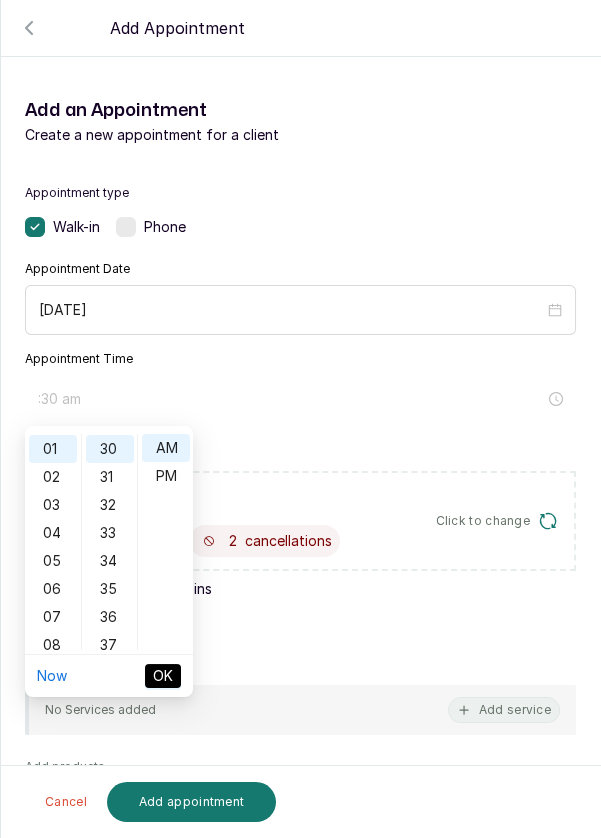 click on "01" at bounding box center (53, 449) 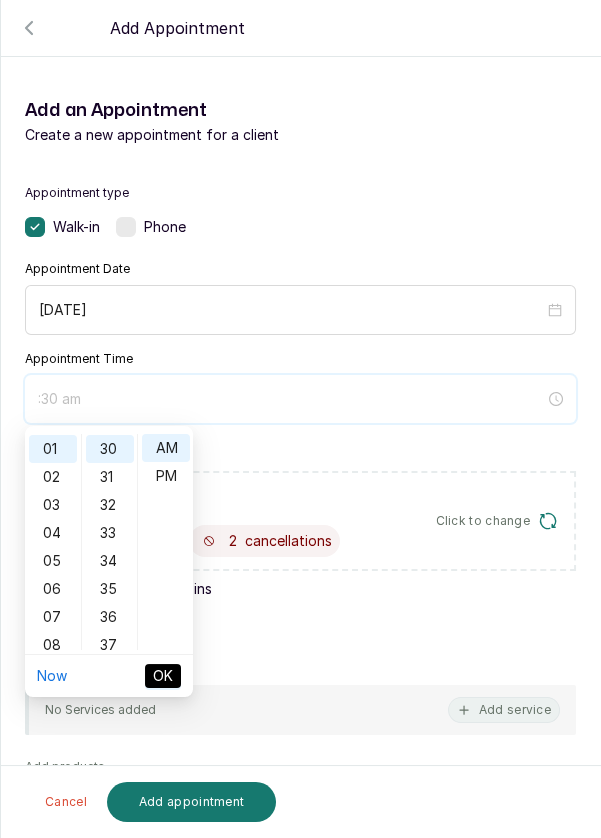 click on ":30 am" at bounding box center (291, 399) 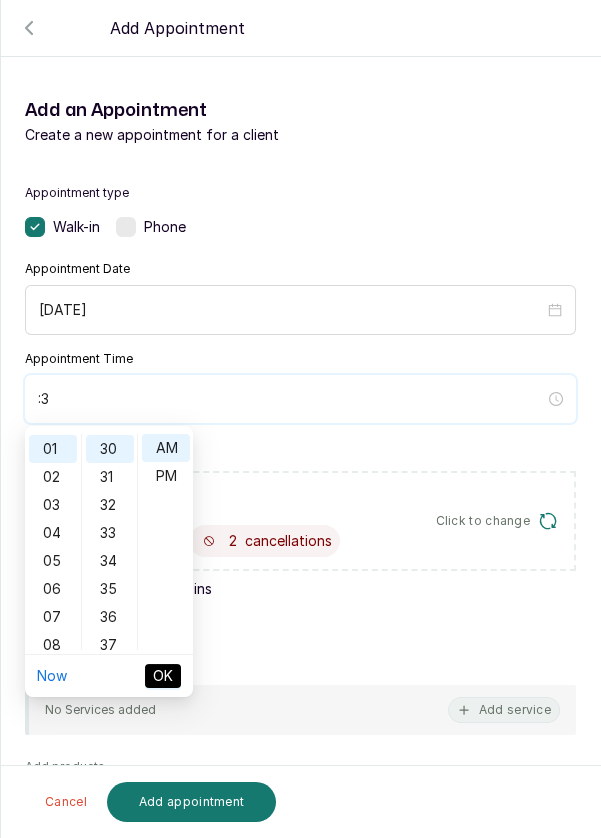 type on ":" 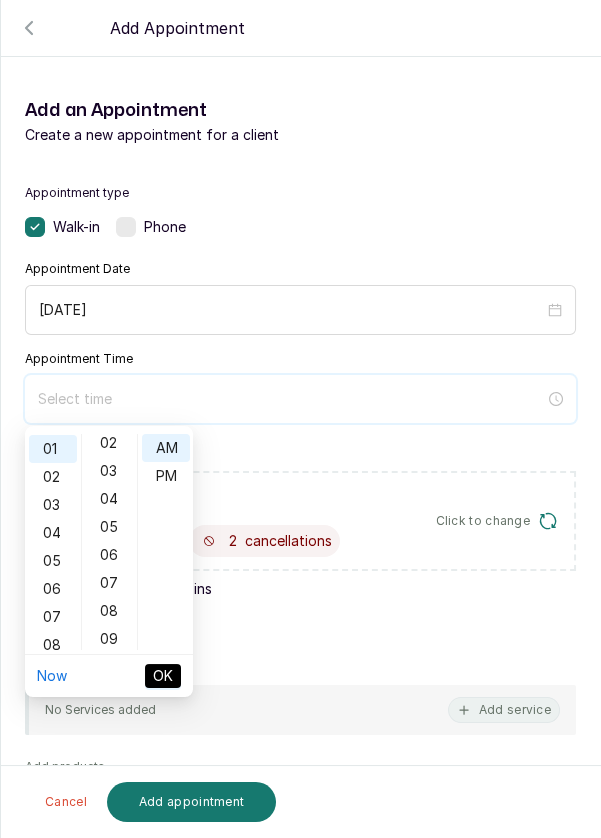 scroll, scrollTop: 0, scrollLeft: 0, axis: both 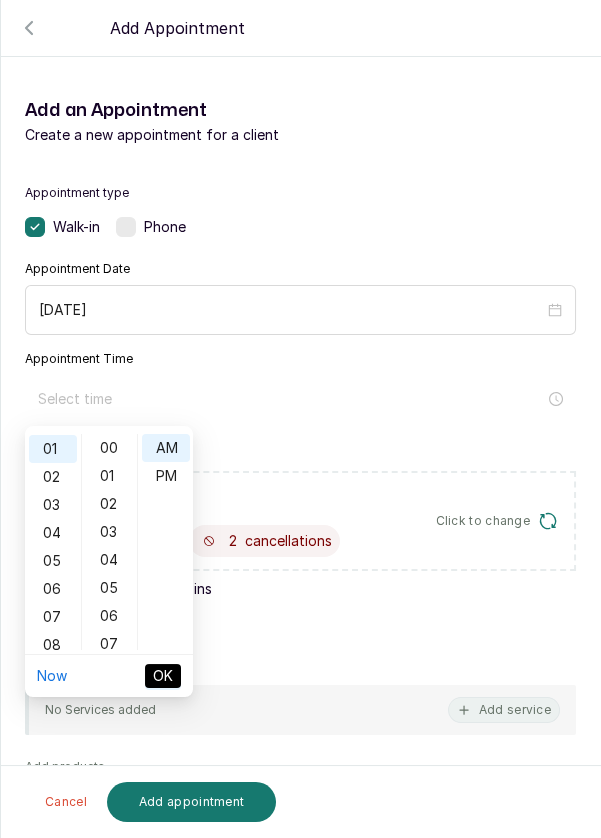 click on "PM" at bounding box center (166, 476) 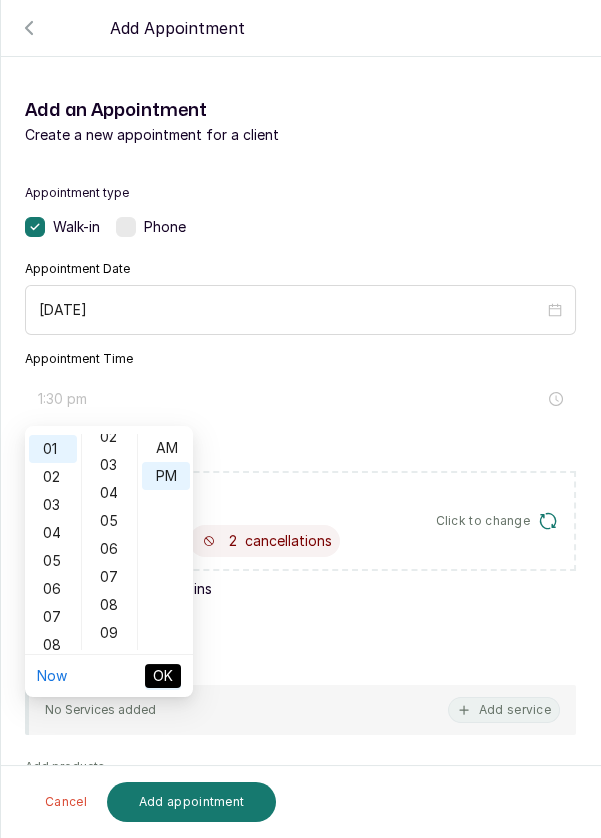 scroll, scrollTop: 0, scrollLeft: 0, axis: both 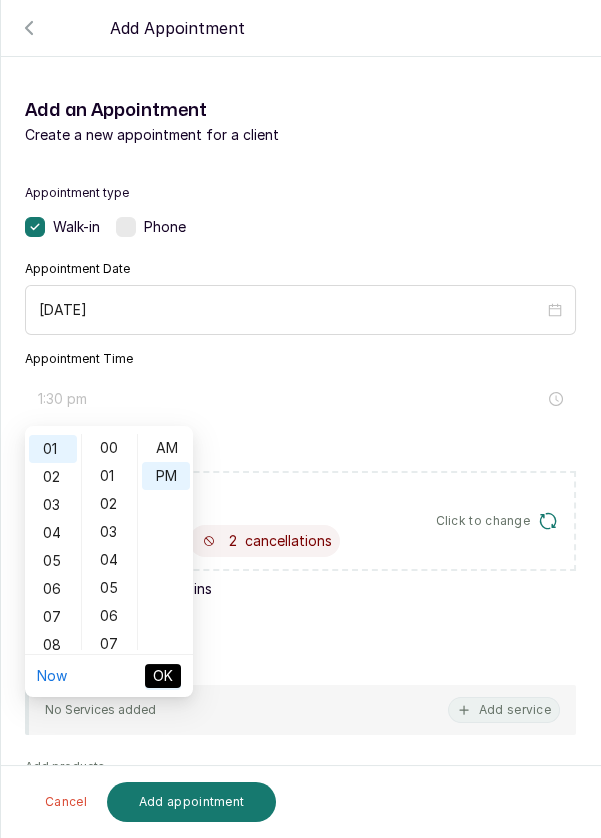 click on "00" at bounding box center [110, 448] 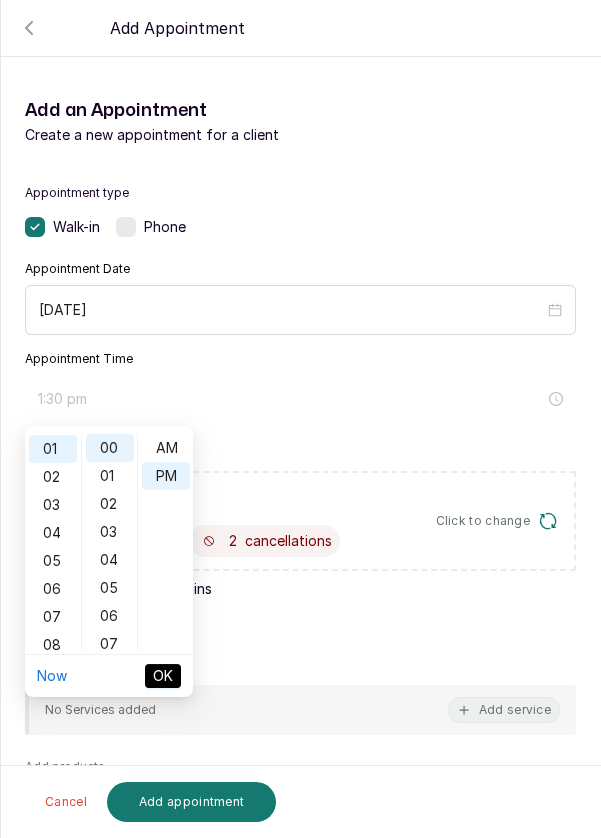type on "1:00 pm" 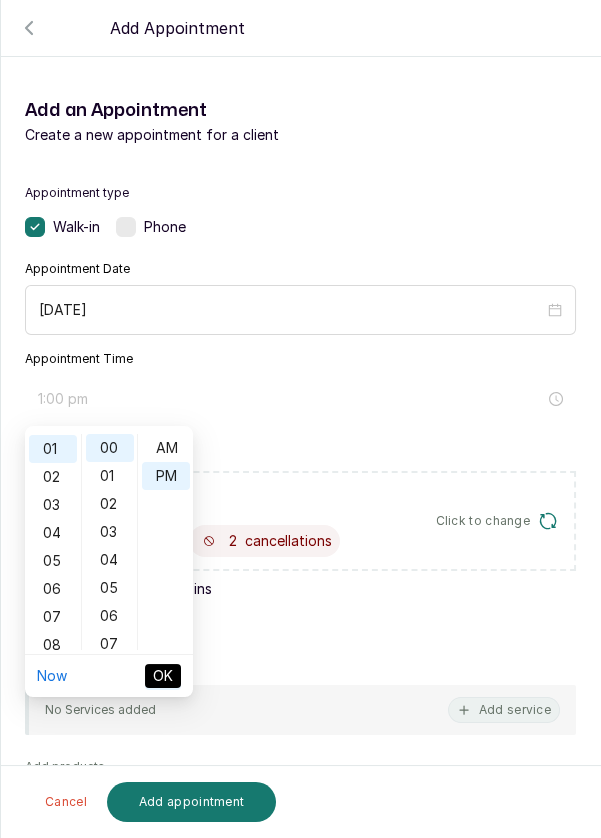 click on "Now OK" at bounding box center [109, 676] 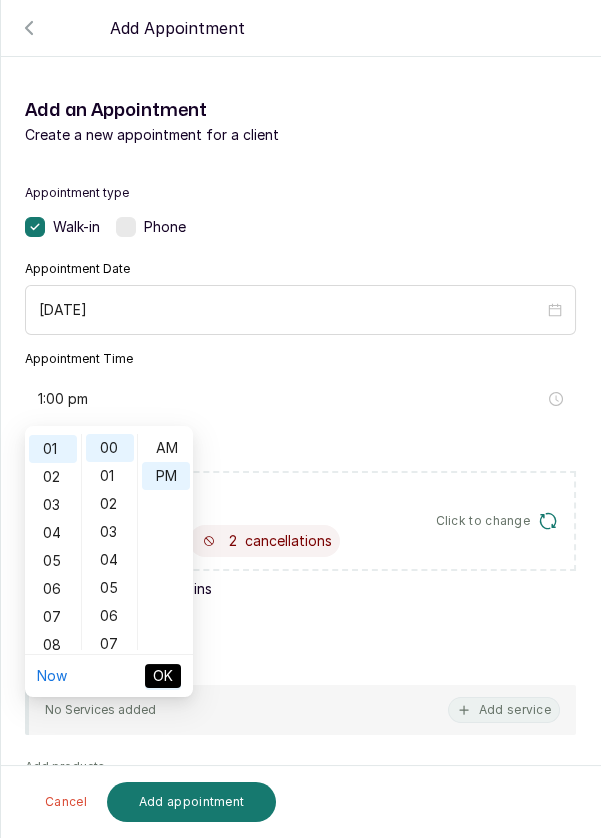 click on "OK" at bounding box center (163, 676) 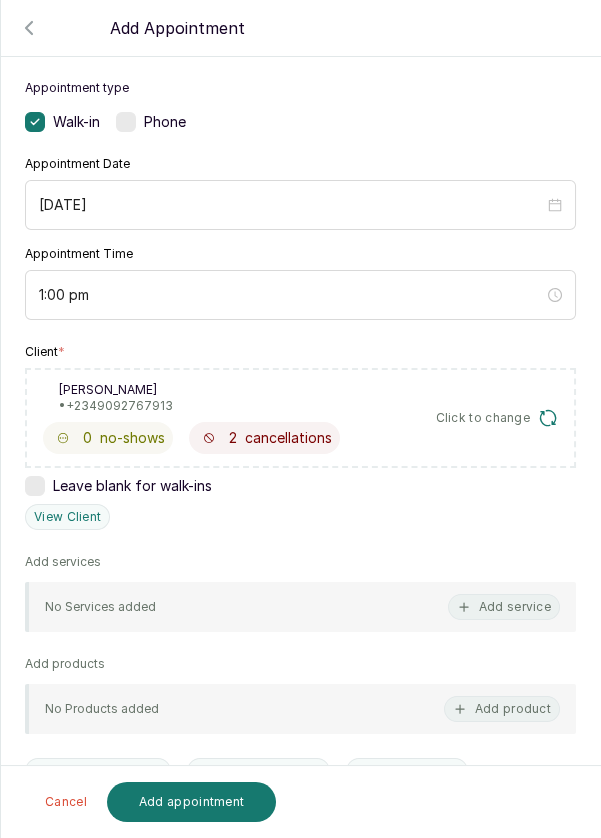 scroll, scrollTop: 115, scrollLeft: 0, axis: vertical 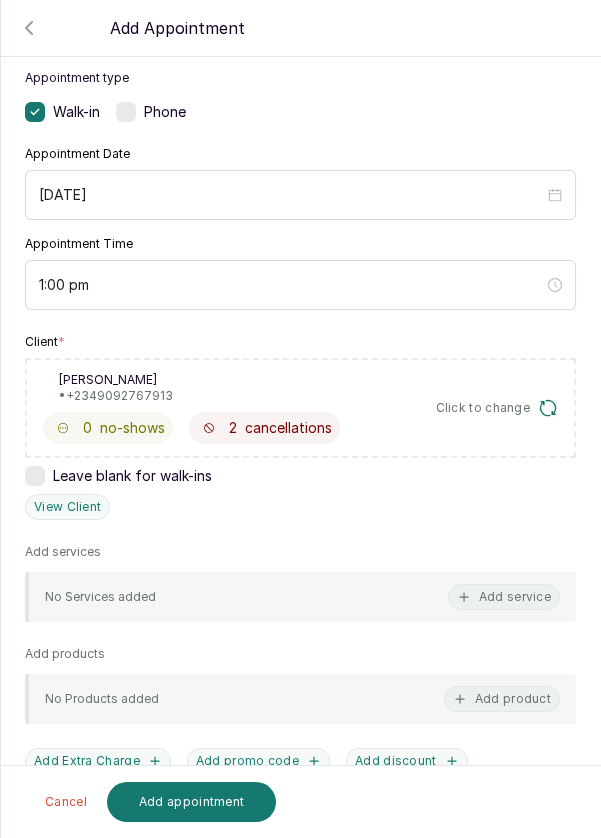 click on "Add service" at bounding box center (504, 597) 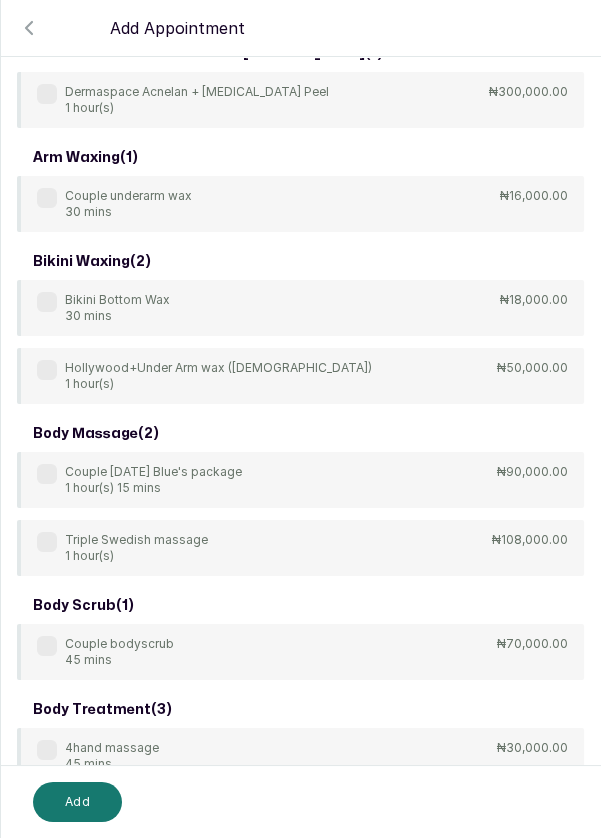 scroll, scrollTop: 0, scrollLeft: 0, axis: both 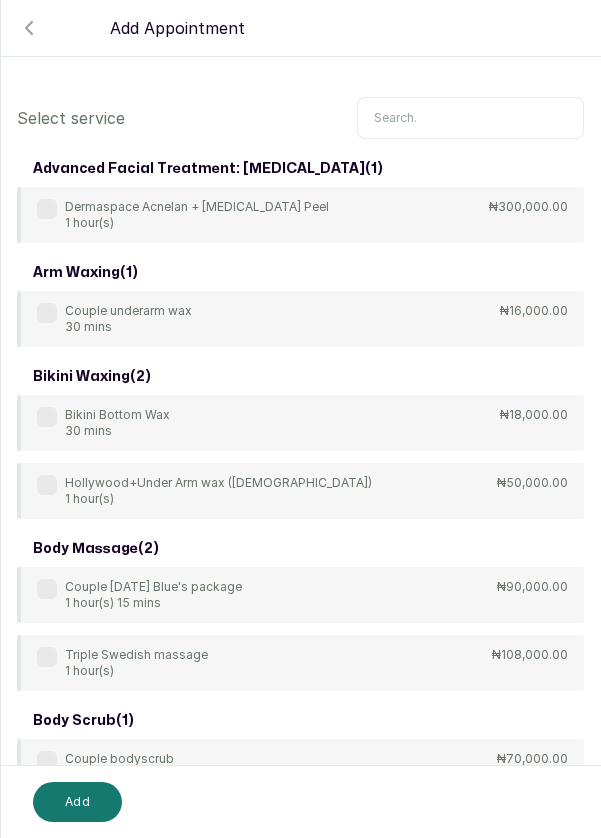 click at bounding box center (470, 118) 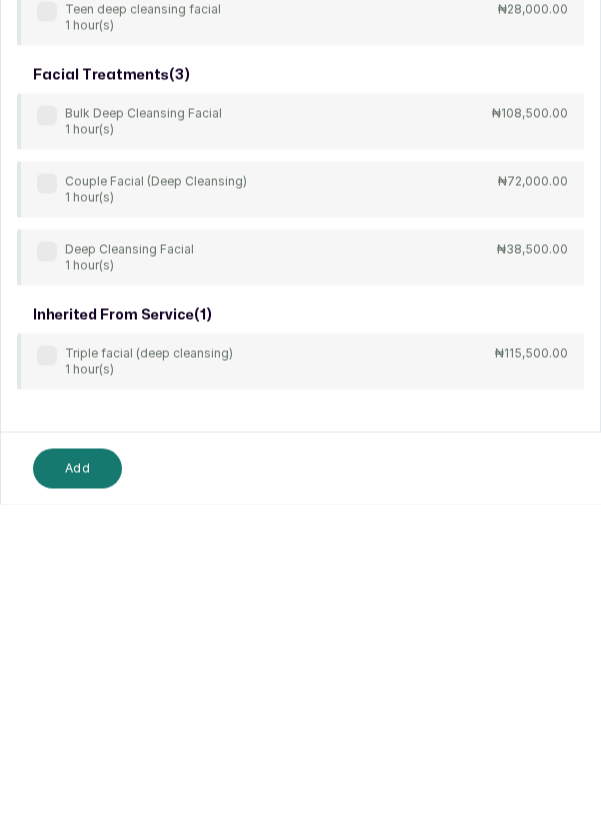 scroll, scrollTop: 96, scrollLeft: 0, axis: vertical 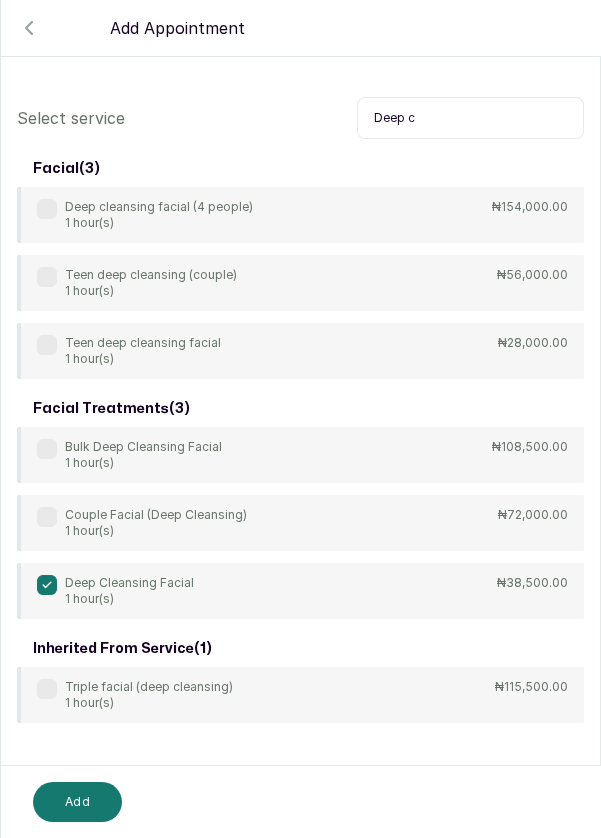 click on "Add" at bounding box center [77, 802] 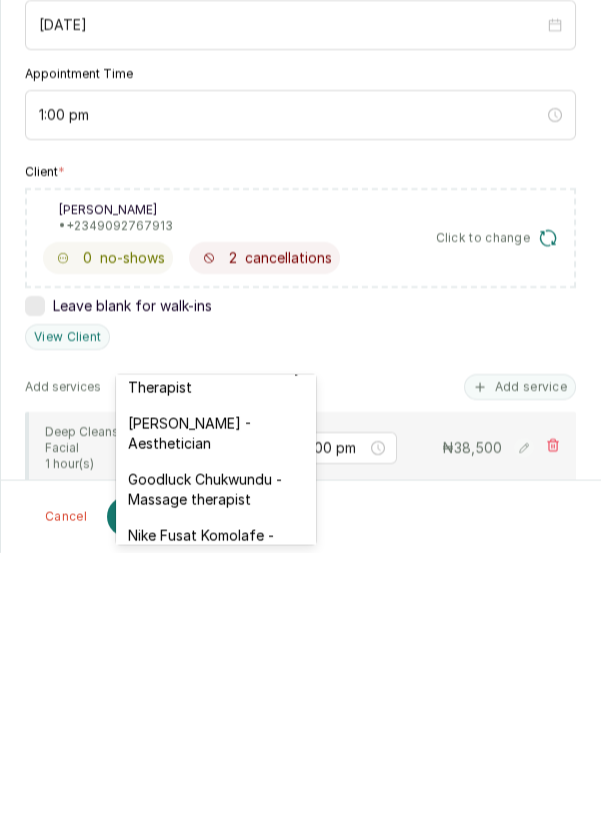 scroll, scrollTop: 585, scrollLeft: 0, axis: vertical 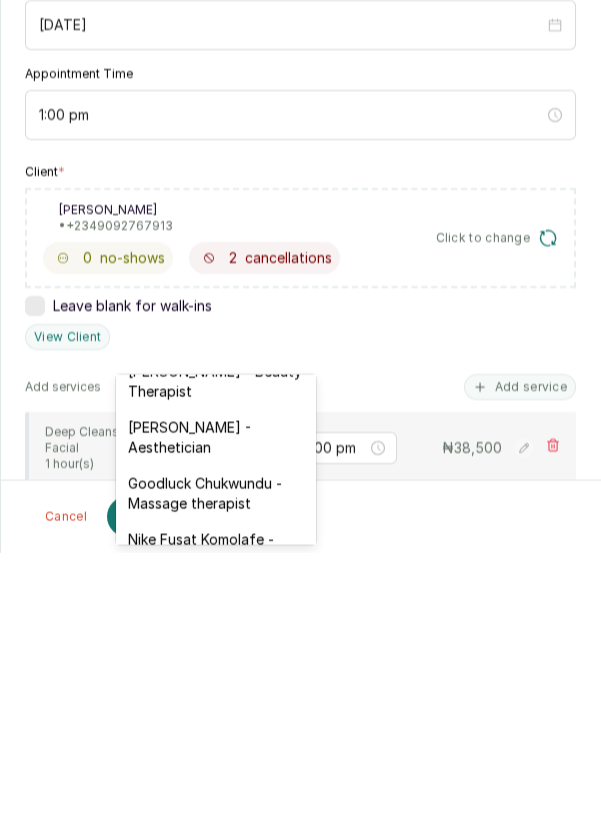 click on "[PERSON_NAME] - Aesthetician" at bounding box center [216, 723] 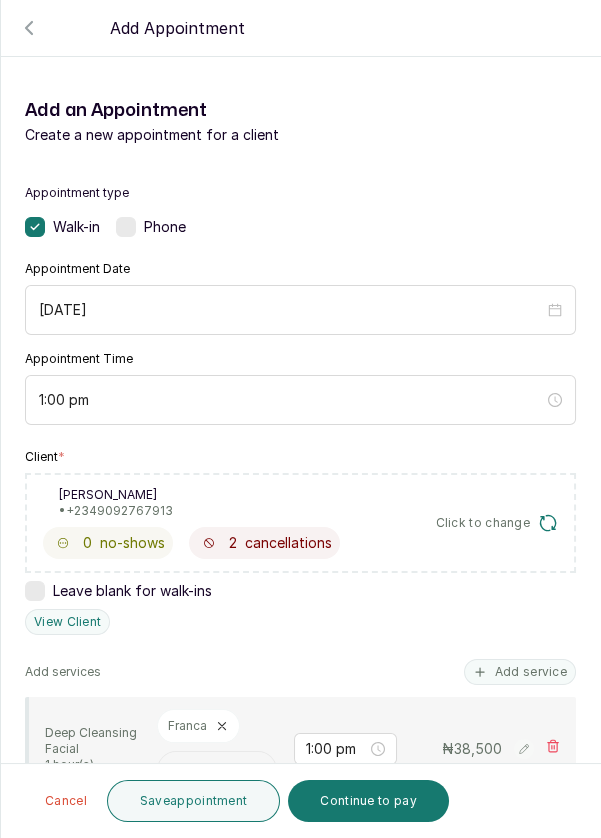 click on "Save  appointment" at bounding box center (194, 801) 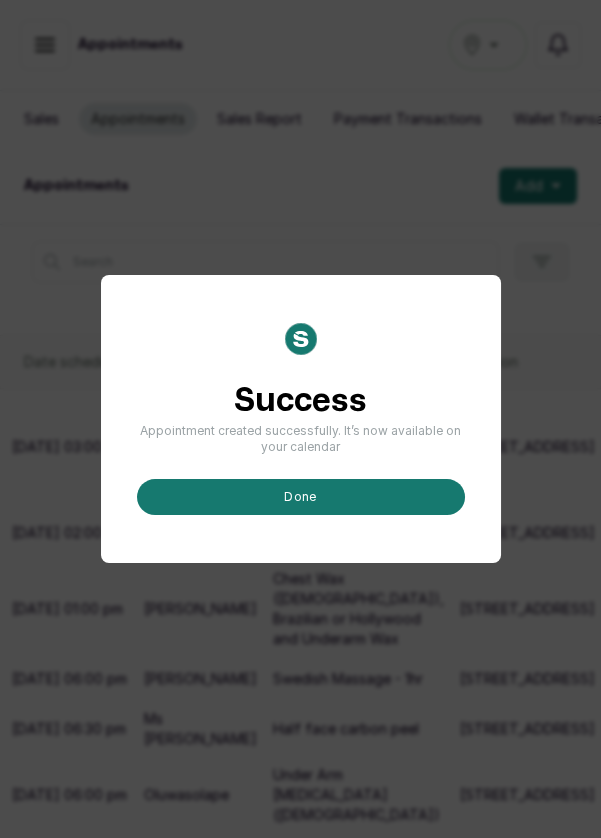 click on "done" at bounding box center [301, 497] 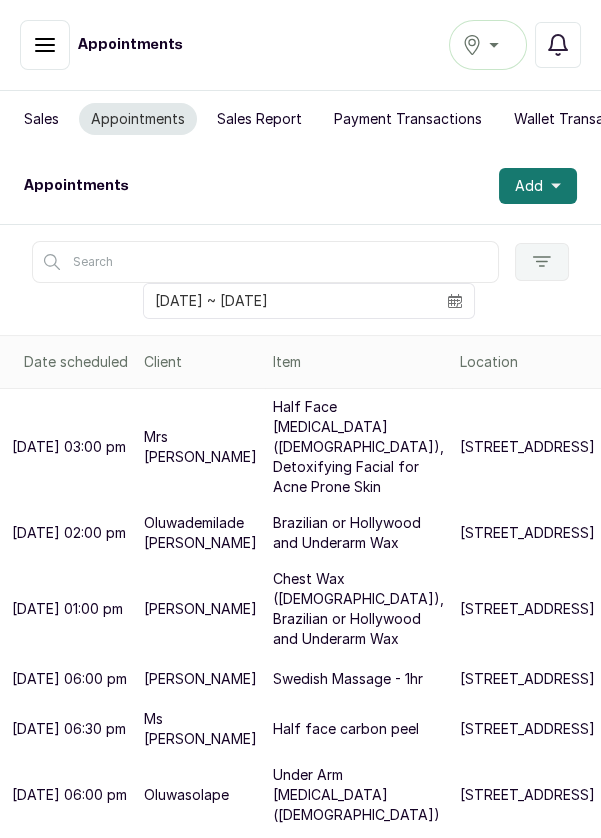 click on "Add" at bounding box center [529, 186] 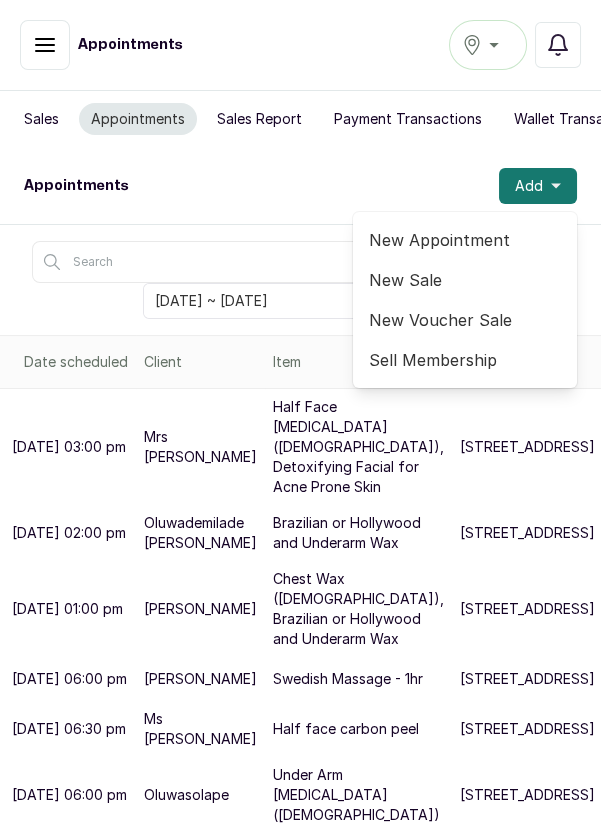 click on "New Appointment" at bounding box center [465, 240] 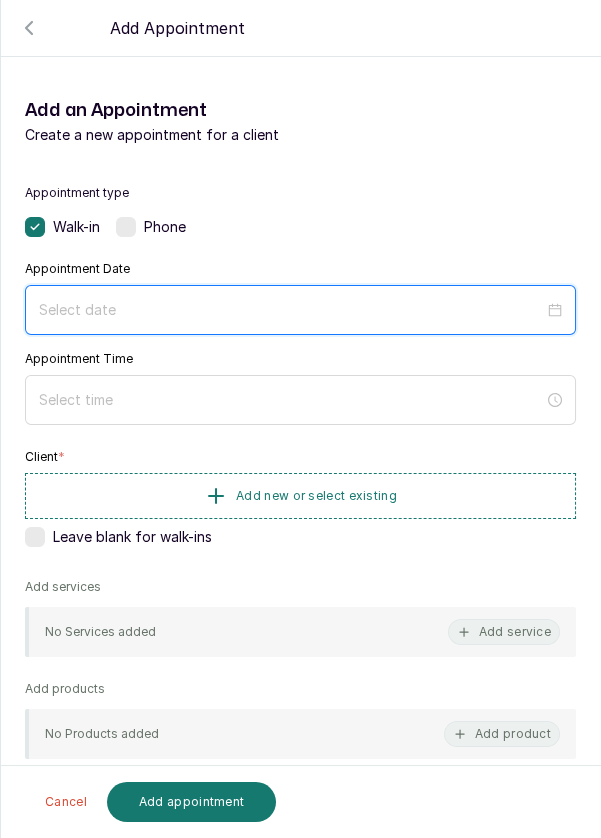 click at bounding box center (291, 310) 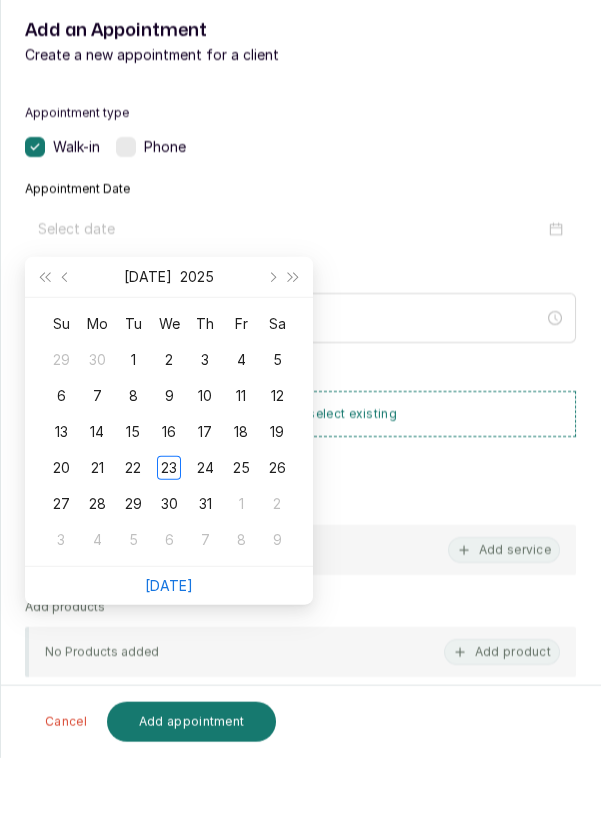 click on "24" at bounding box center (205, 548) 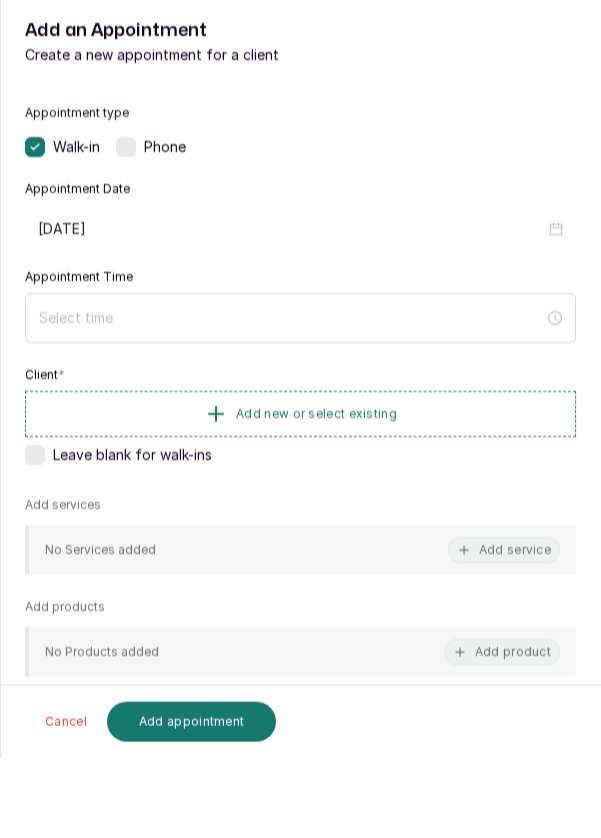 type on "[DATE]" 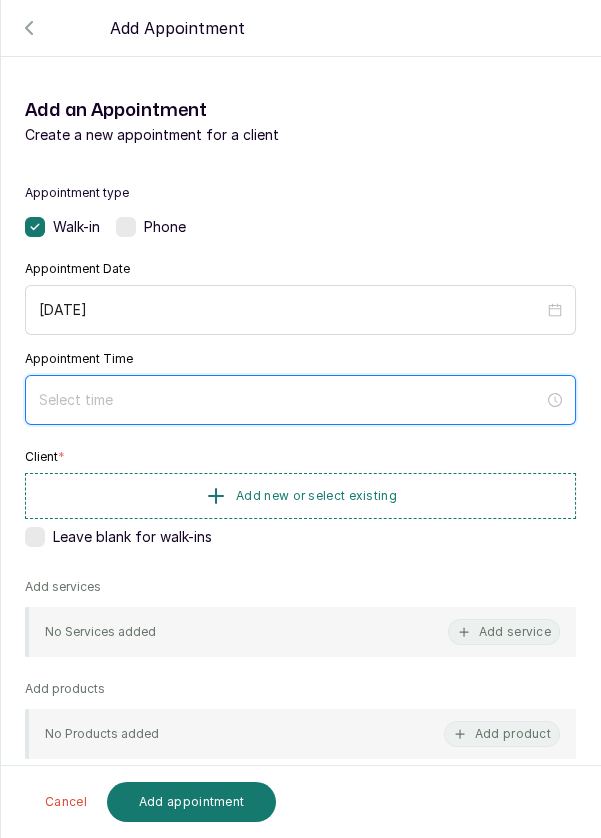 click at bounding box center [291, 400] 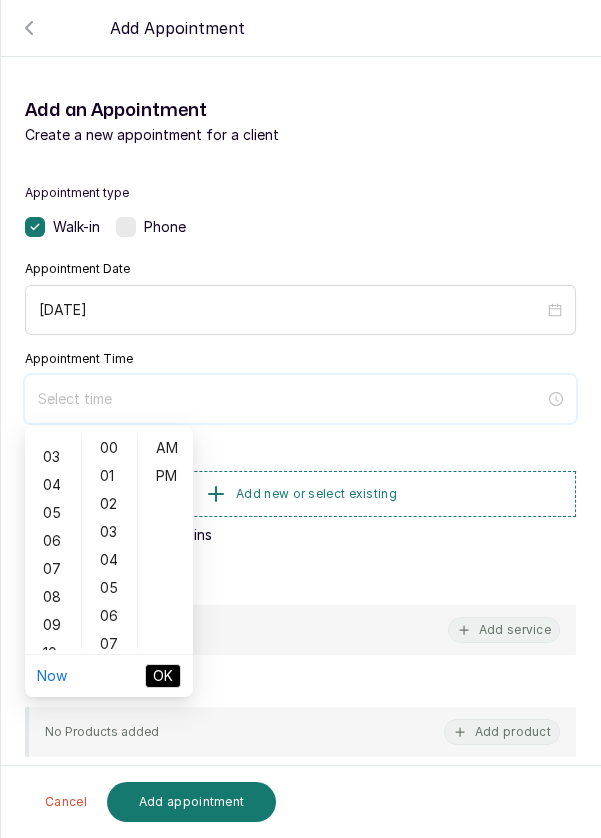 scroll, scrollTop: 84, scrollLeft: 0, axis: vertical 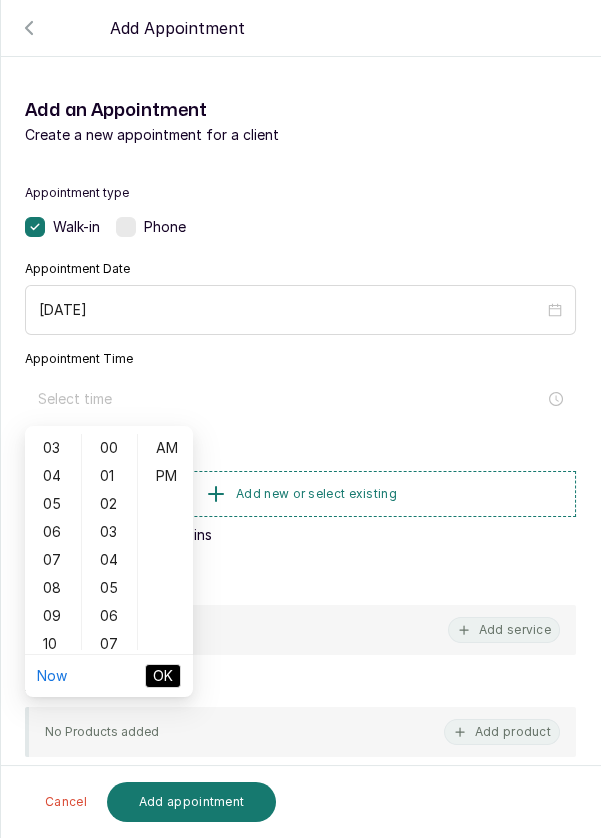 click on "03" at bounding box center (53, 448) 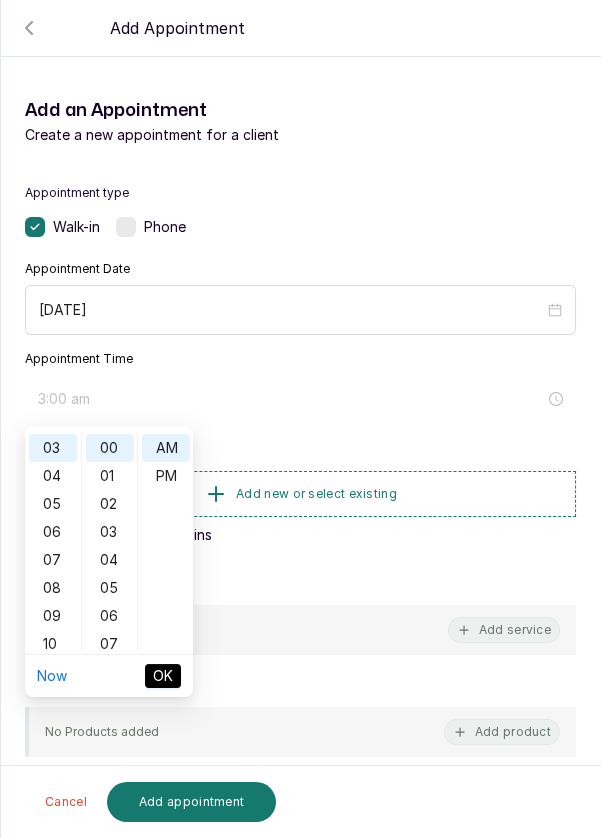 scroll, scrollTop: 84, scrollLeft: 0, axis: vertical 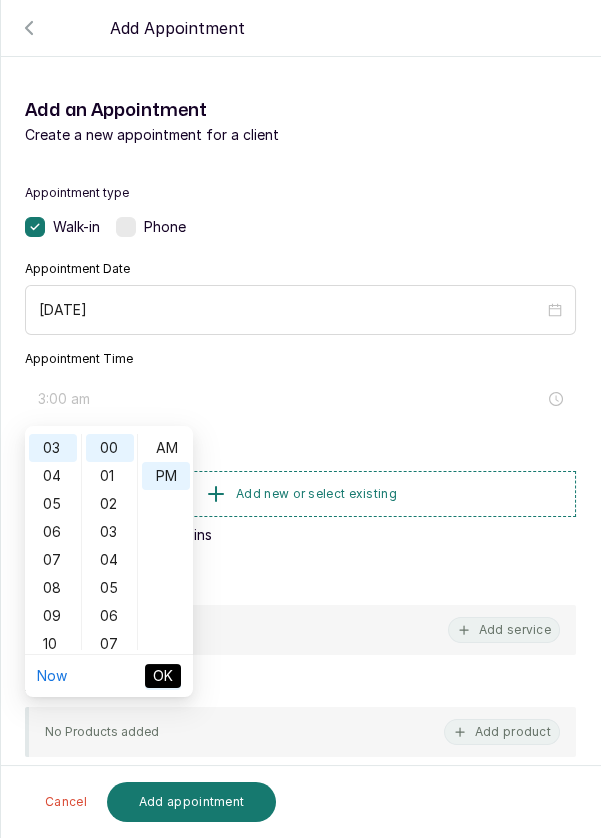 type on "3:00 pm" 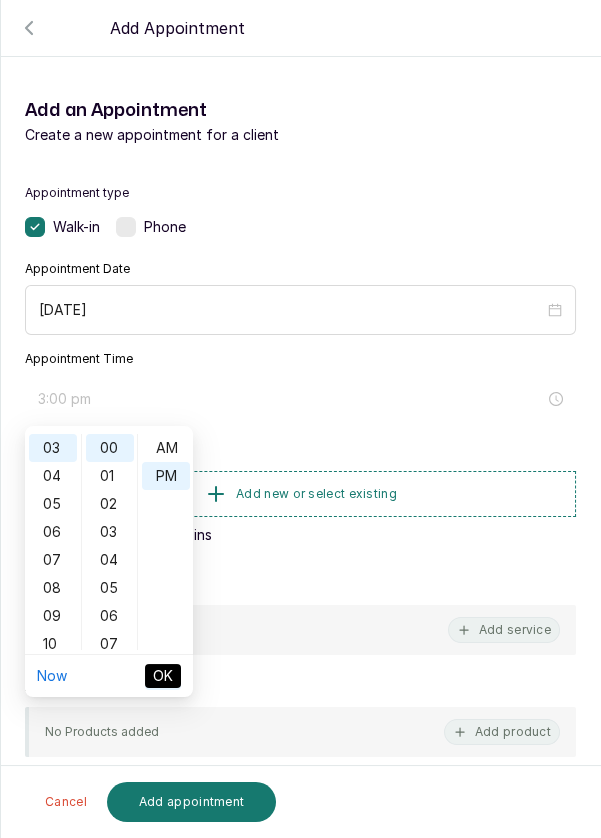 click on "OK" at bounding box center [163, 676] 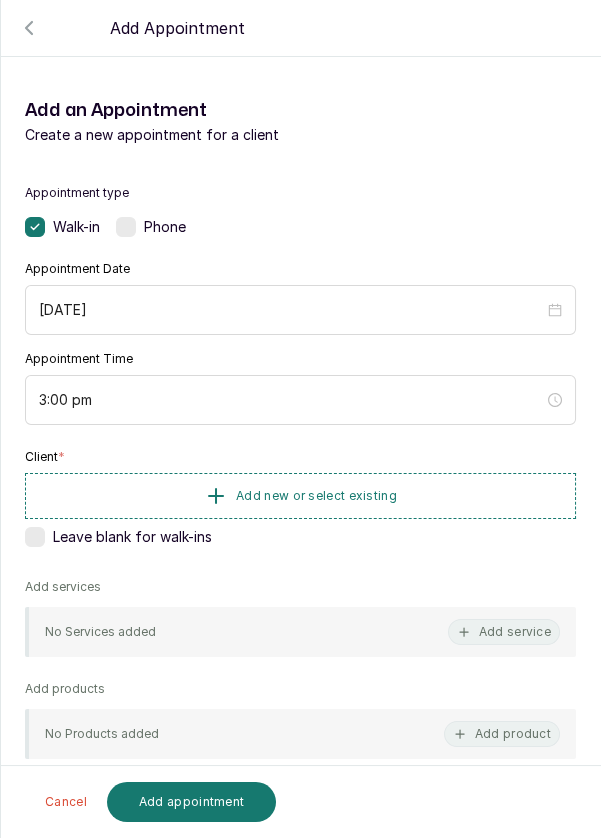 click on "Add new or select existing" at bounding box center (300, 496) 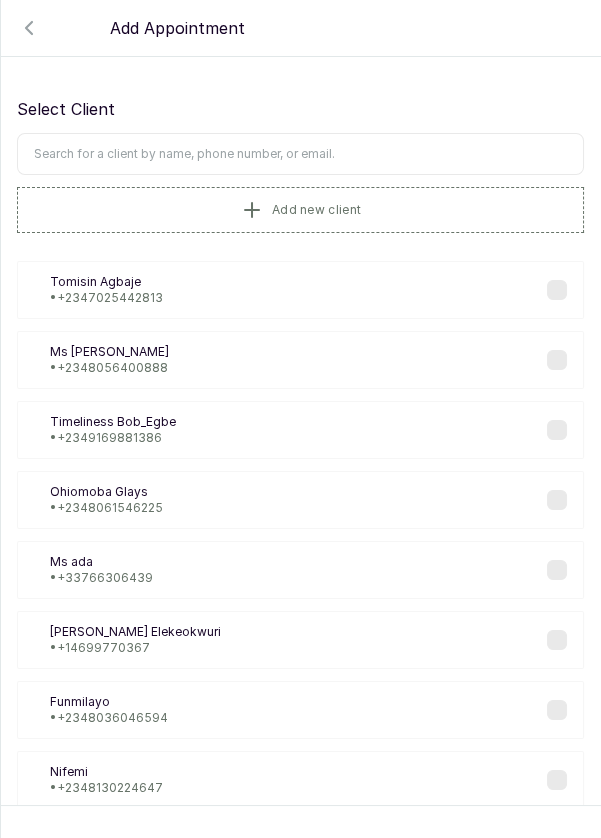 click at bounding box center (300, 154) 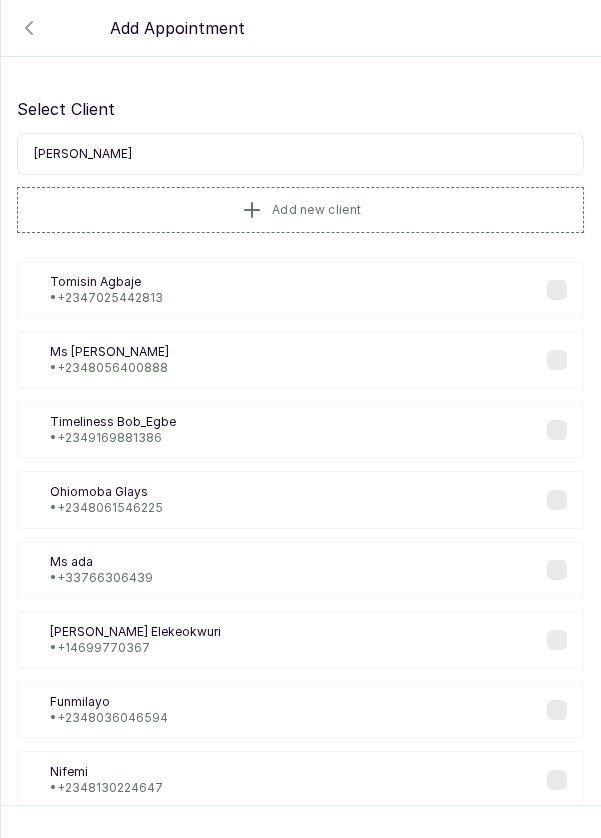 type on "[PERSON_NAME]" 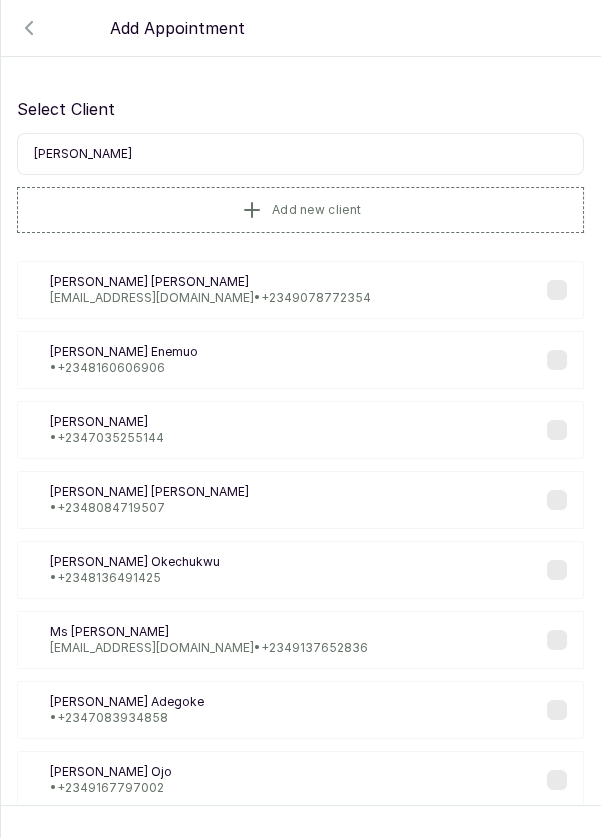 click on "VE [PERSON_NAME]  •  [PHONE_NUMBER]" at bounding box center [300, 360] 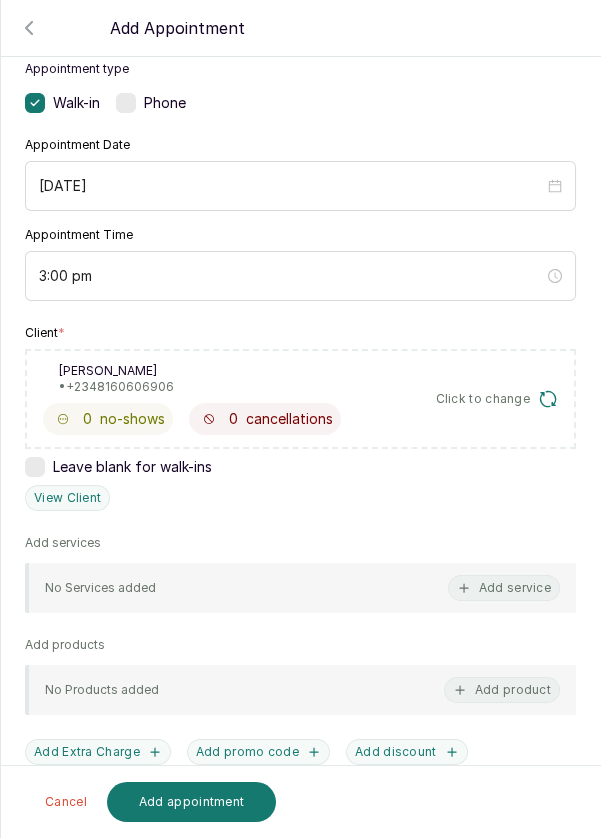 scroll, scrollTop: 125, scrollLeft: 0, axis: vertical 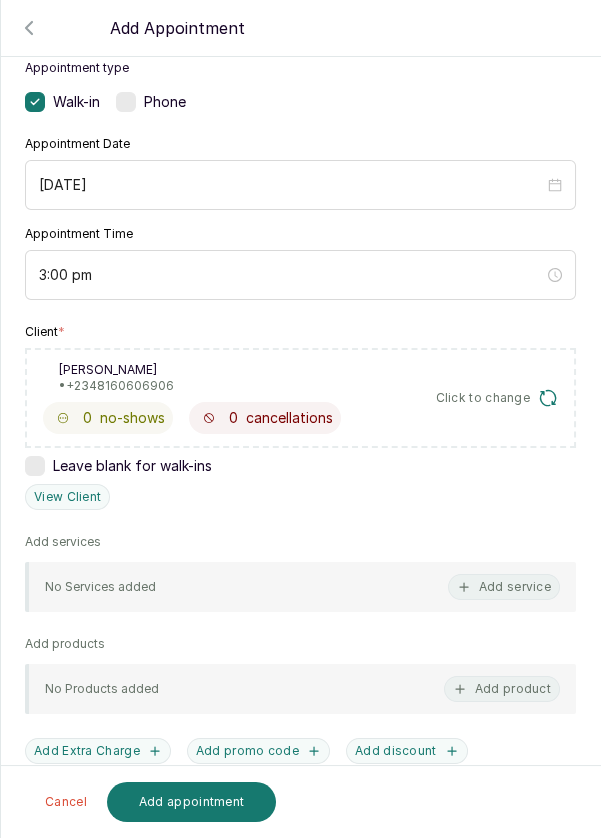 click on "Add service" at bounding box center (504, 587) 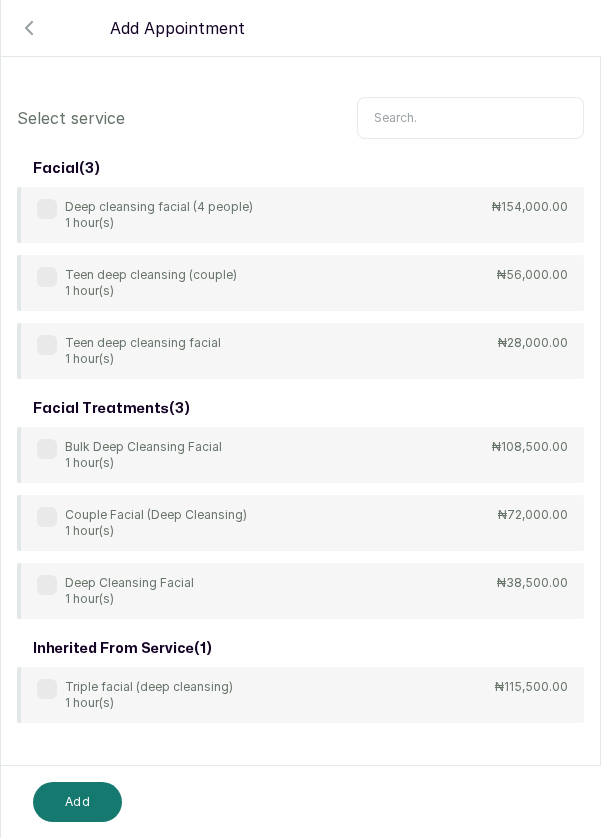 scroll, scrollTop: 0, scrollLeft: 0, axis: both 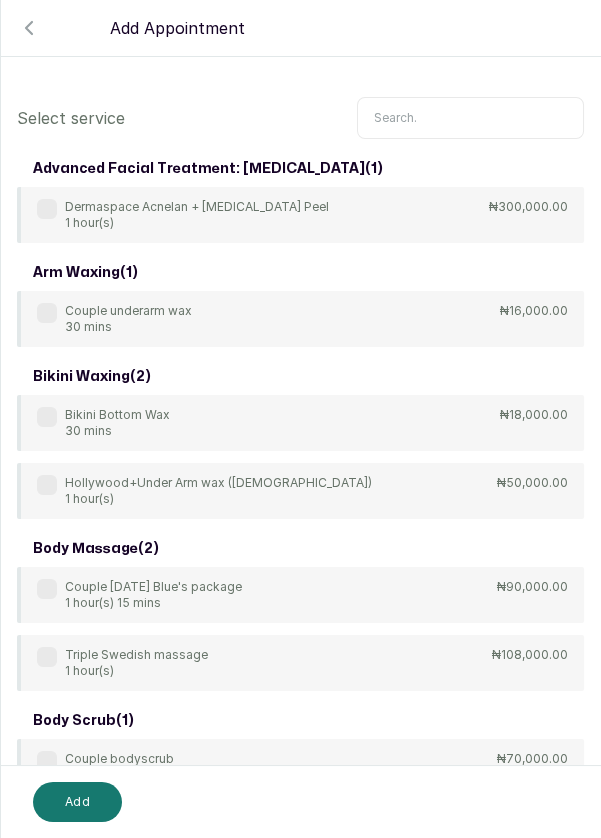 click at bounding box center (470, 118) 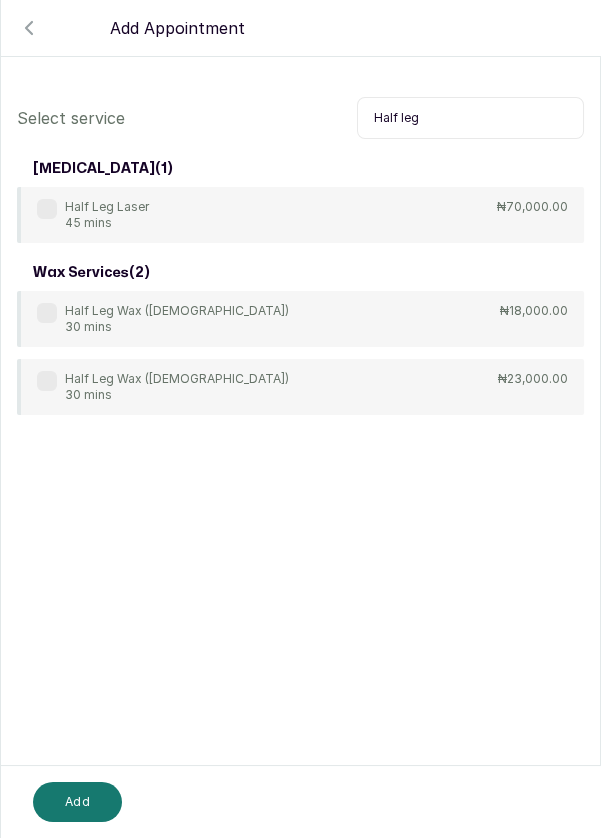 type on "Half leg" 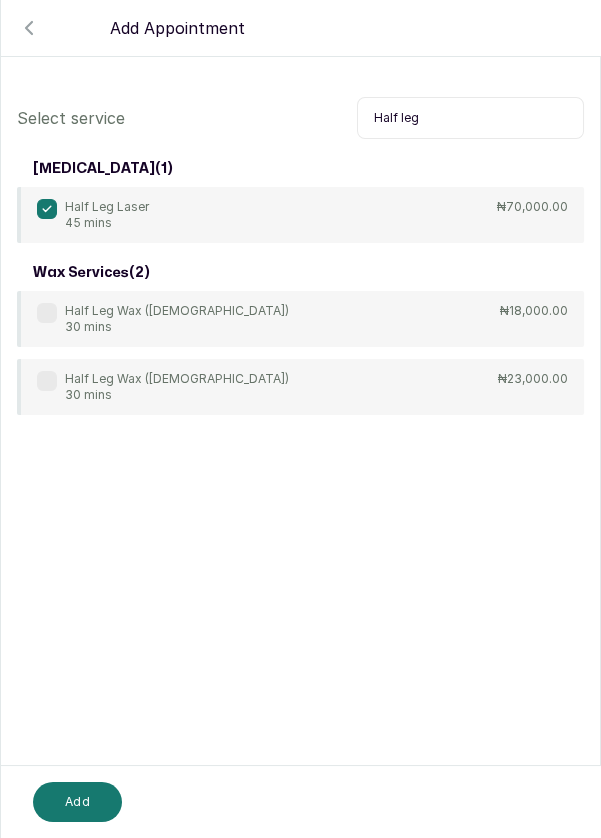 click on "Add" at bounding box center [77, 802] 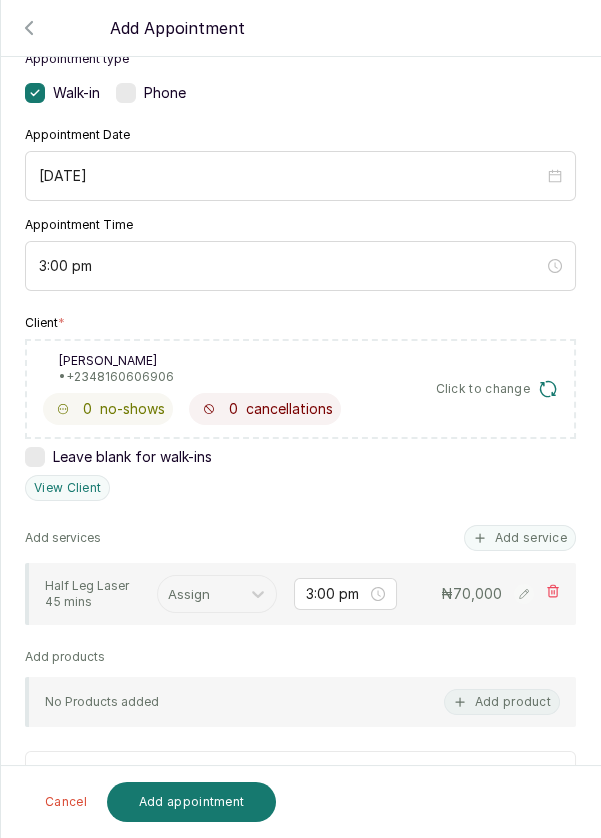 scroll, scrollTop: 136, scrollLeft: 0, axis: vertical 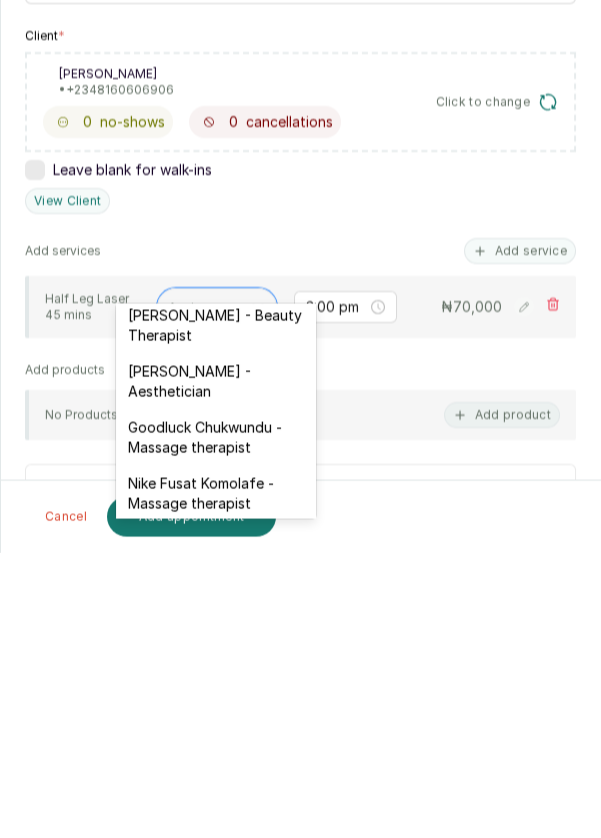 click on "[PERSON_NAME] - Aesthetician" at bounding box center (216, 667) 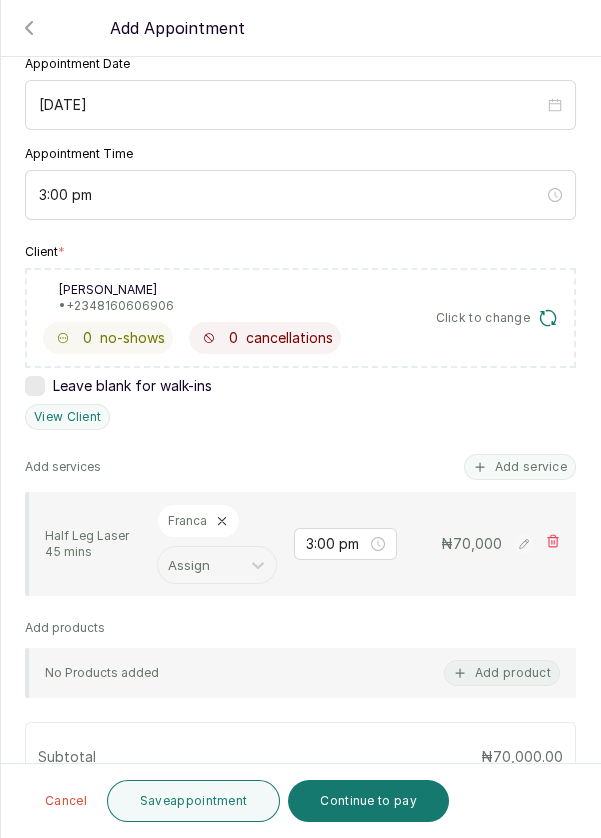 scroll, scrollTop: 209, scrollLeft: 0, axis: vertical 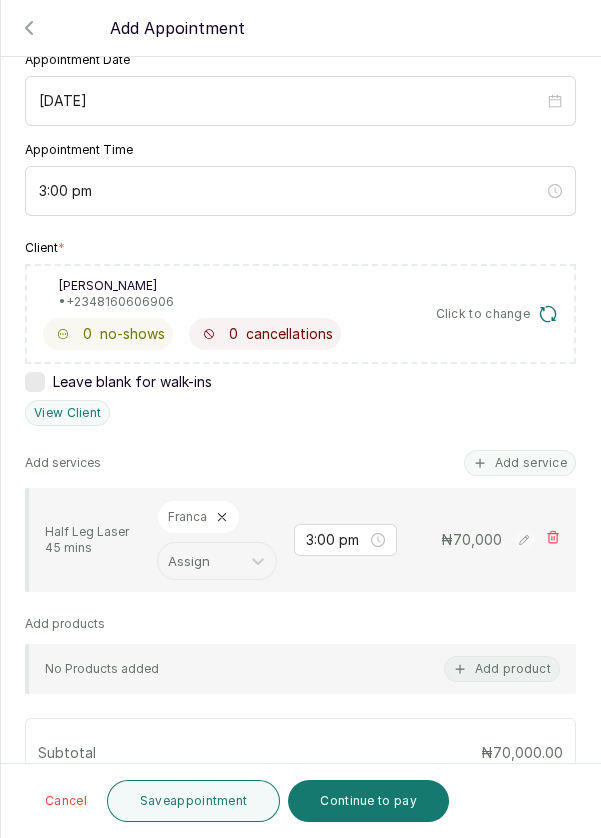 click on "Add service" at bounding box center (520, 463) 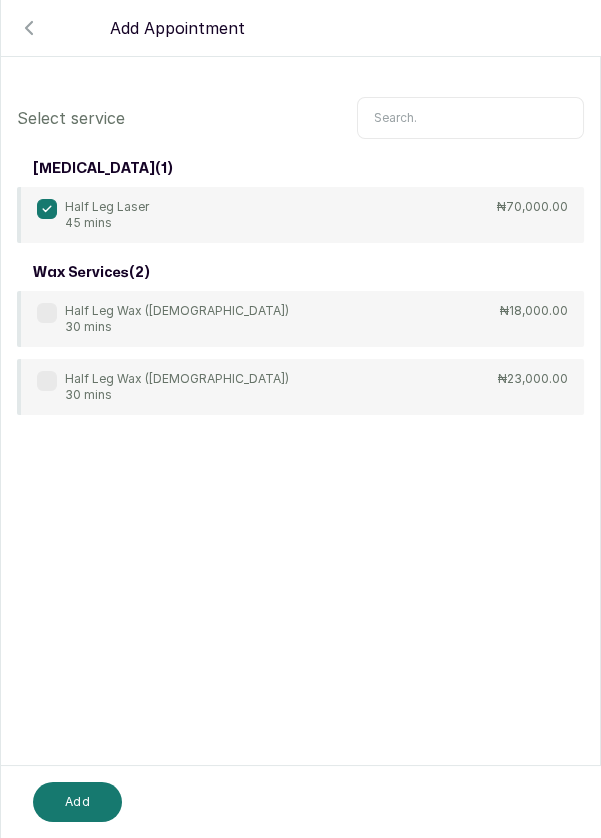 scroll, scrollTop: 0, scrollLeft: 0, axis: both 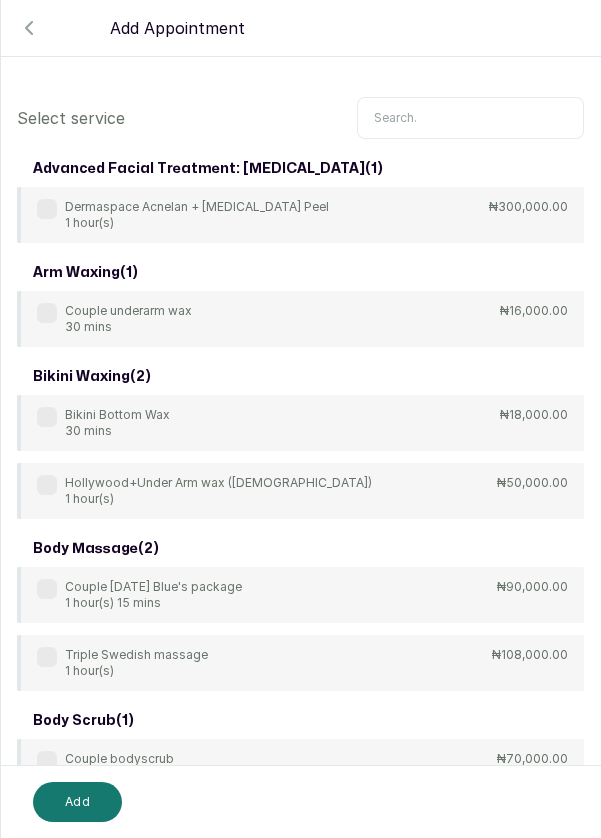 click at bounding box center (470, 118) 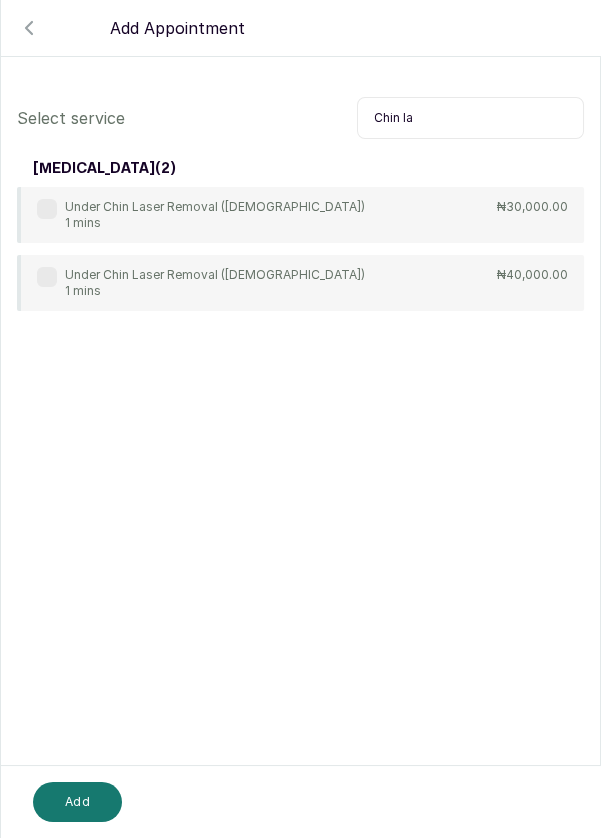 type on "Chin la" 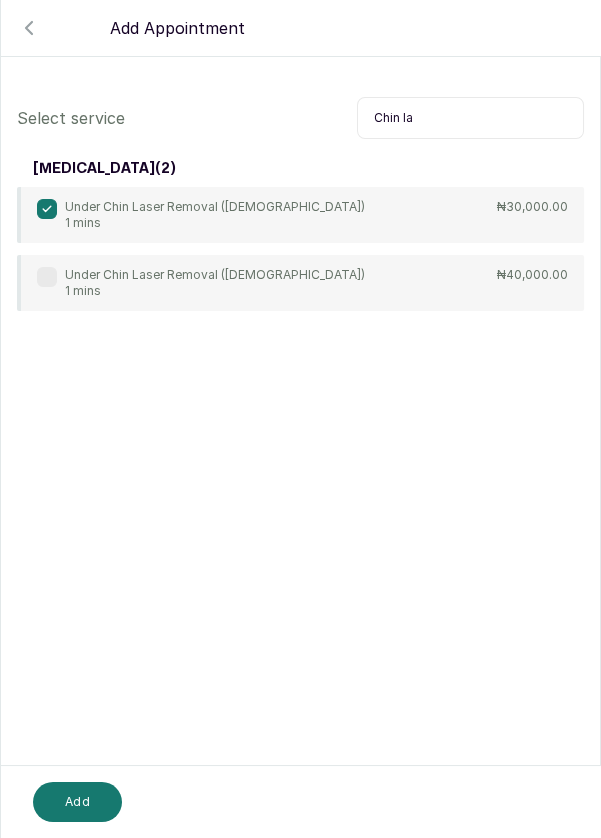 click on "Add" at bounding box center [77, 802] 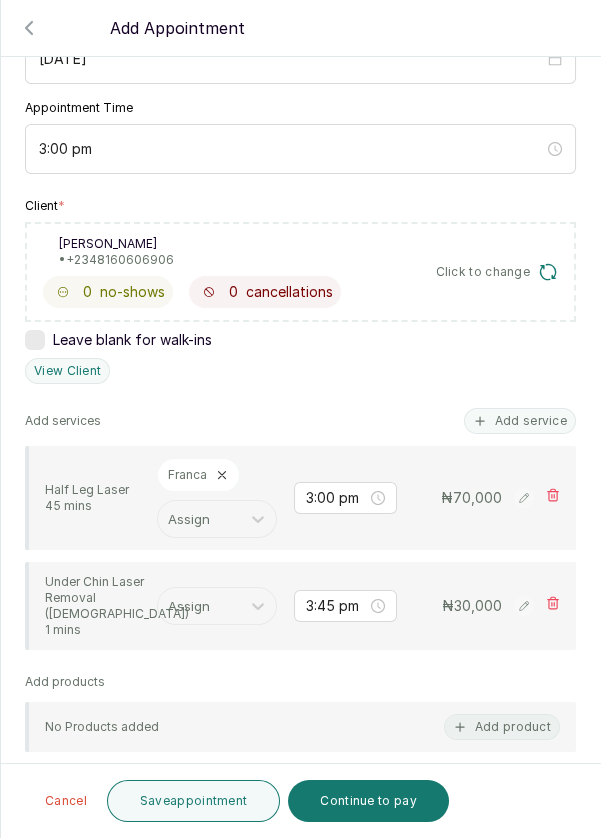 scroll, scrollTop: 252, scrollLeft: 0, axis: vertical 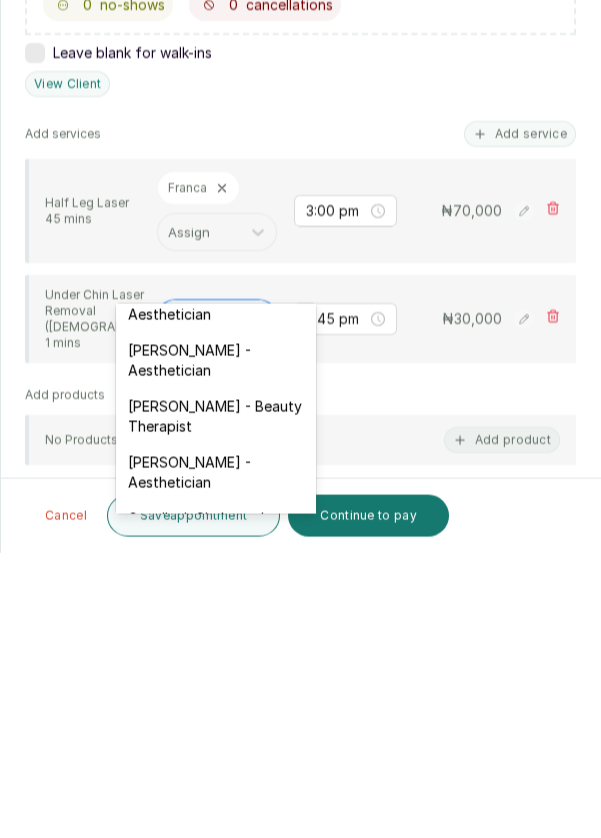click on "[PERSON_NAME] - Aesthetician" at bounding box center [216, 758] 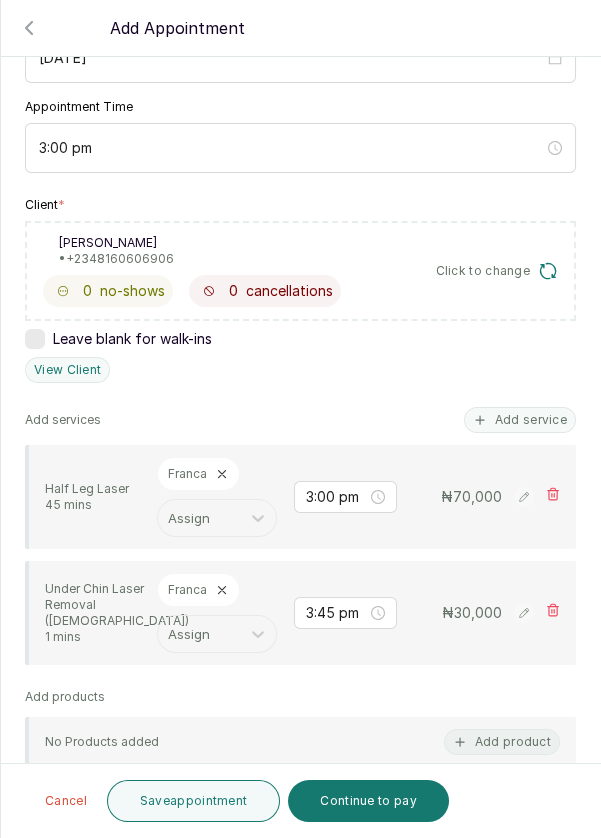 click on "Save  appointment" at bounding box center [194, 801] 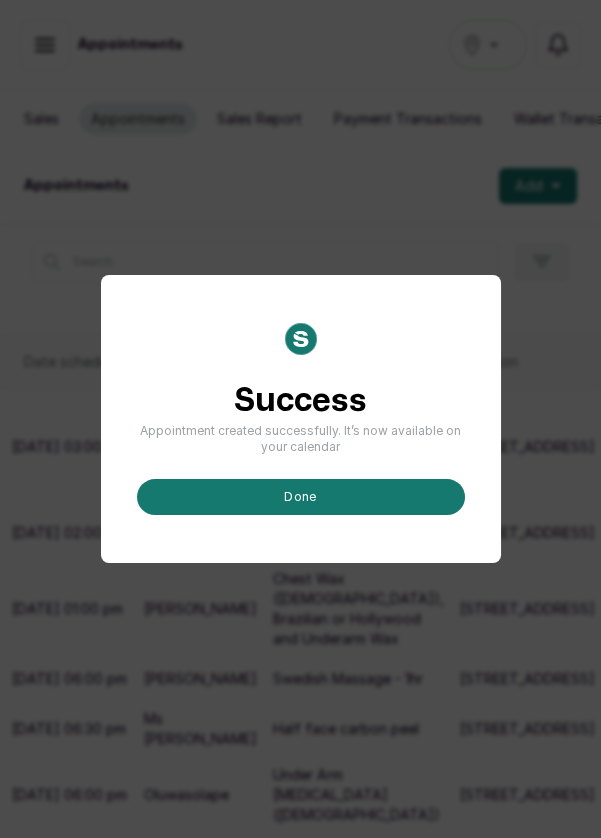 click on "done" at bounding box center (301, 497) 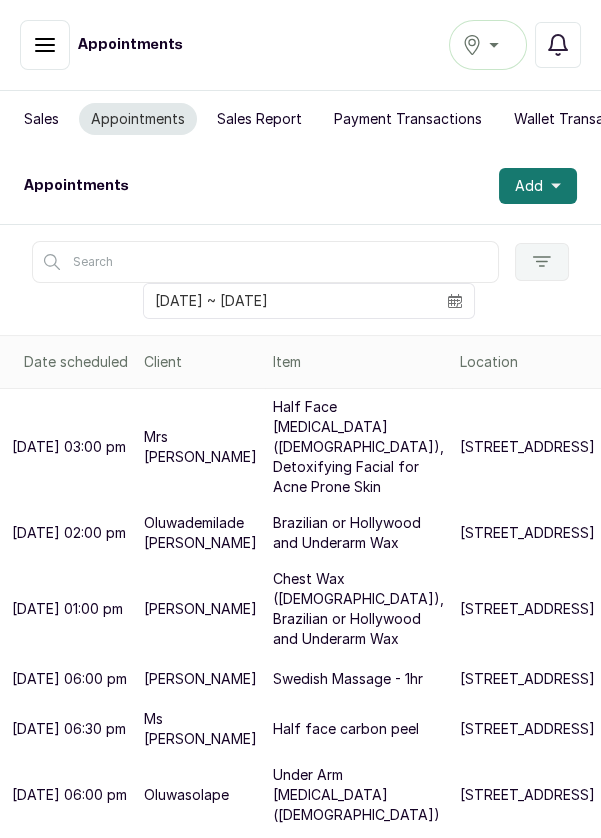 click on "Add" at bounding box center [529, 186] 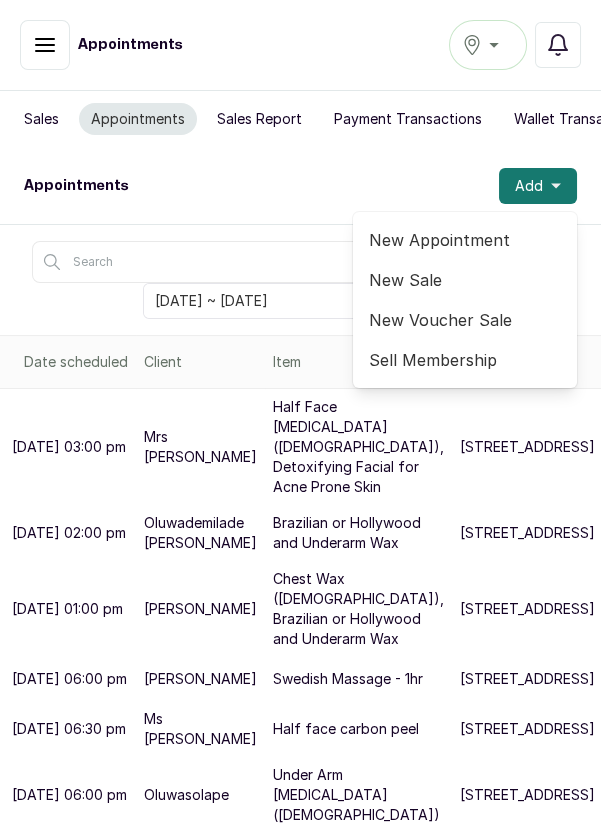 click on "New Appointment" at bounding box center [465, 240] 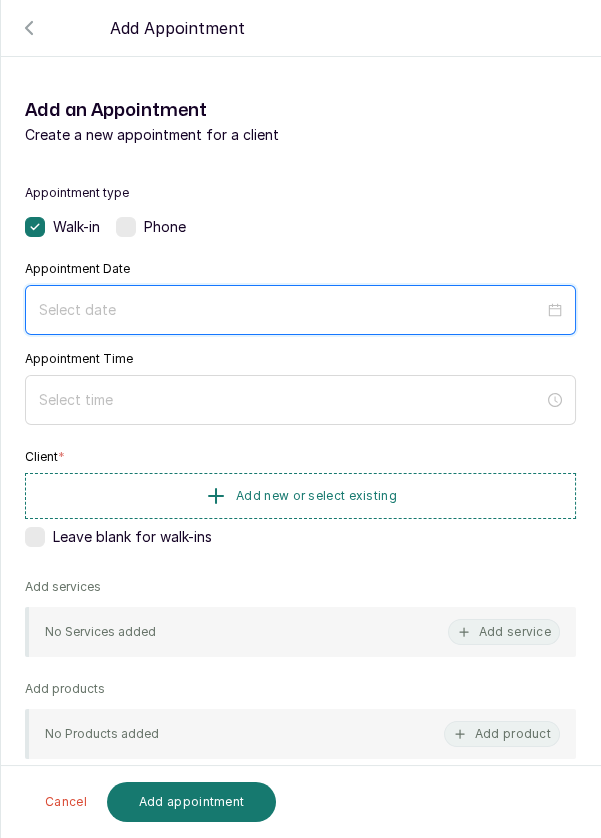 click at bounding box center [291, 310] 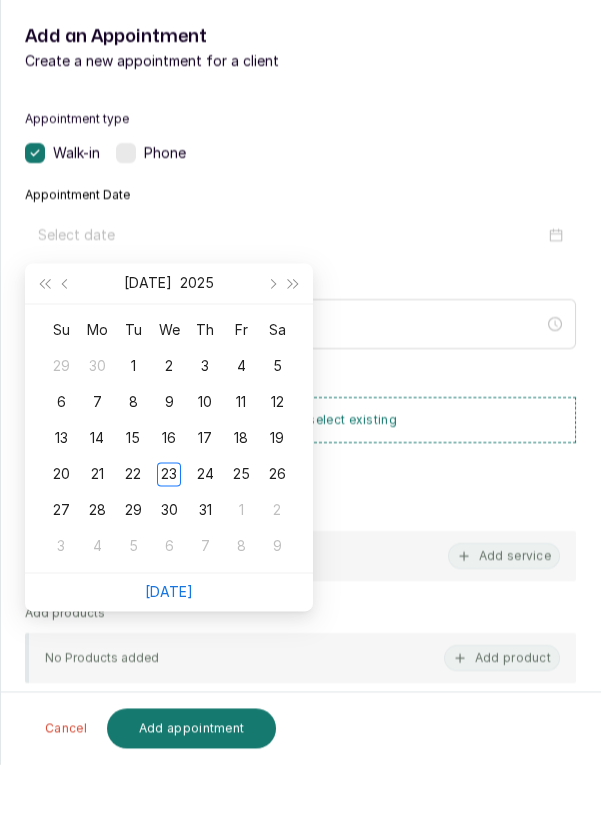 click on "24" at bounding box center [205, 548] 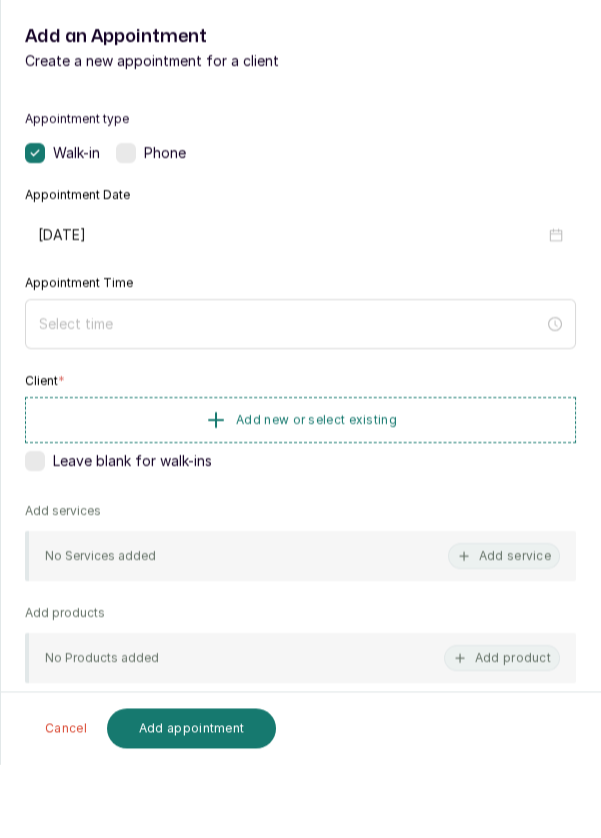 type on "[DATE]" 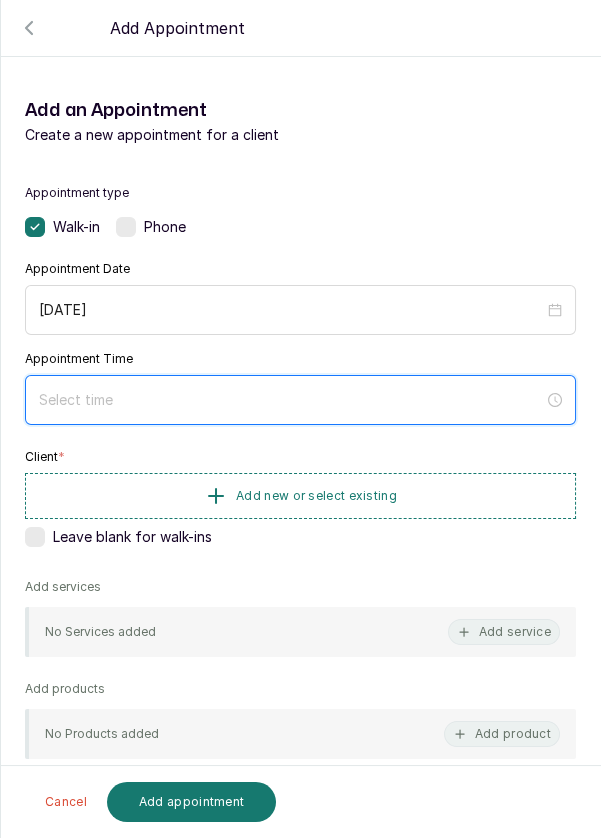 click at bounding box center [291, 400] 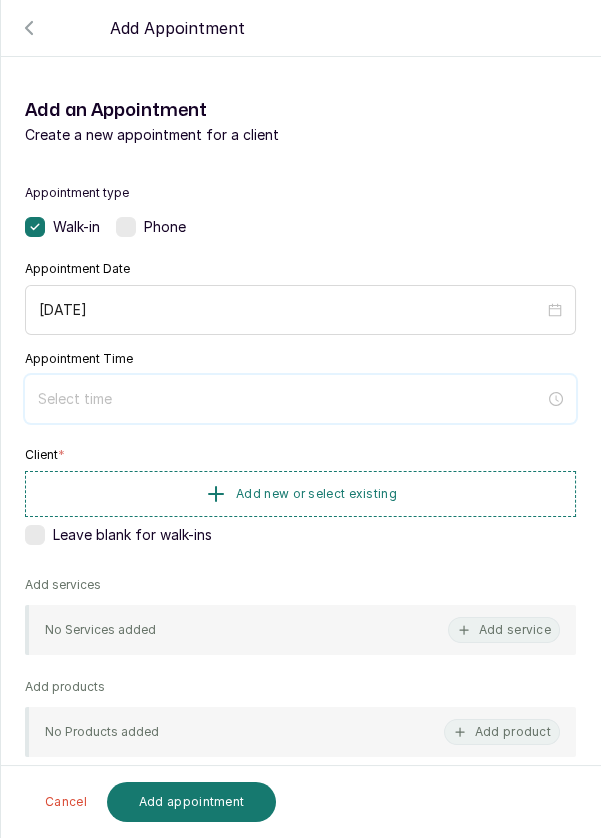 click at bounding box center [291, 399] 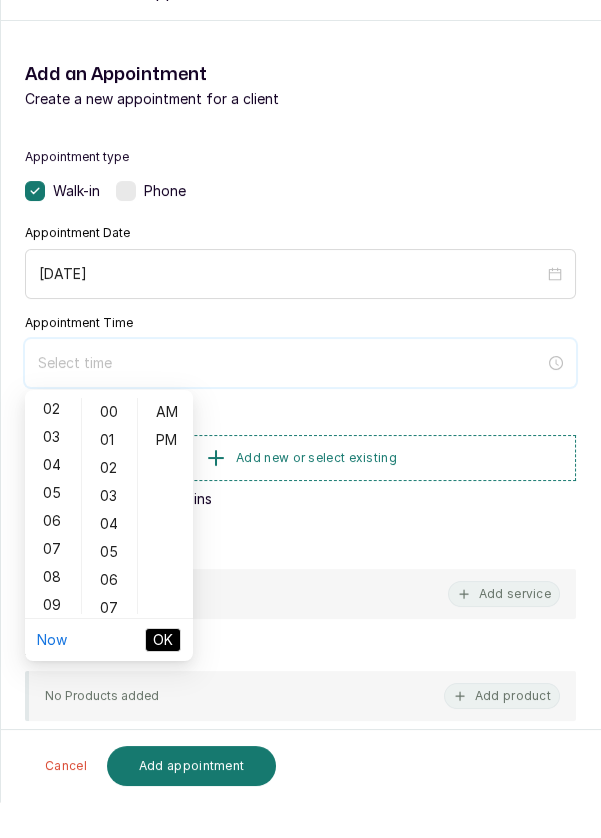 scroll, scrollTop: 62, scrollLeft: 0, axis: vertical 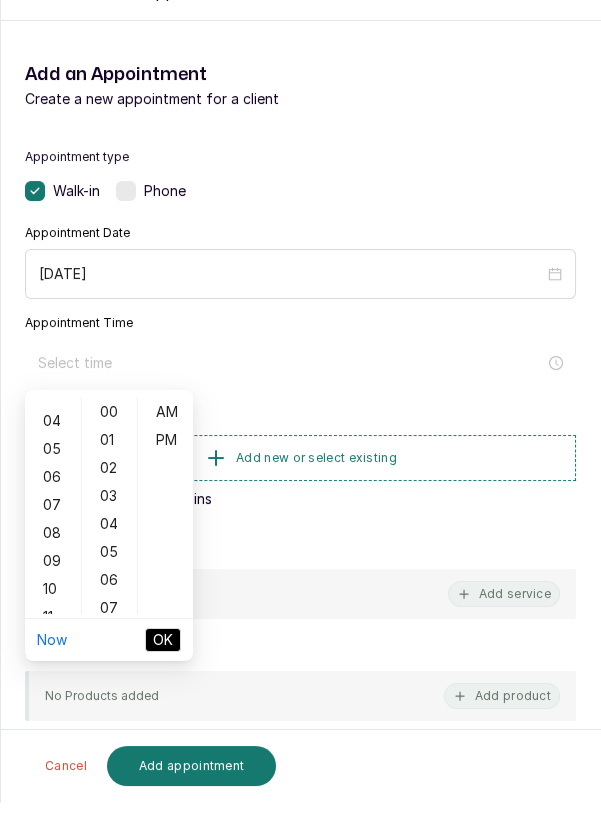 click on "05" at bounding box center [53, 485] 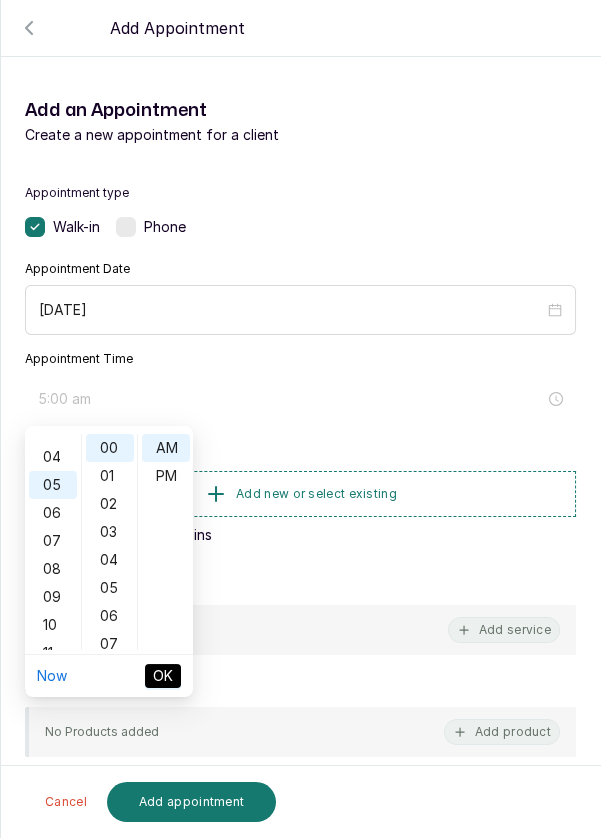scroll, scrollTop: 119, scrollLeft: 0, axis: vertical 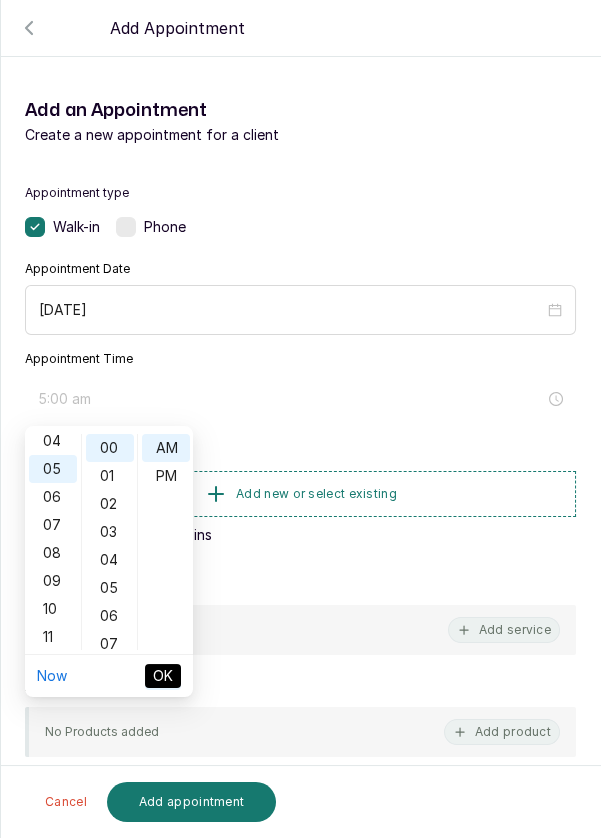 click on "PM" at bounding box center [166, 476] 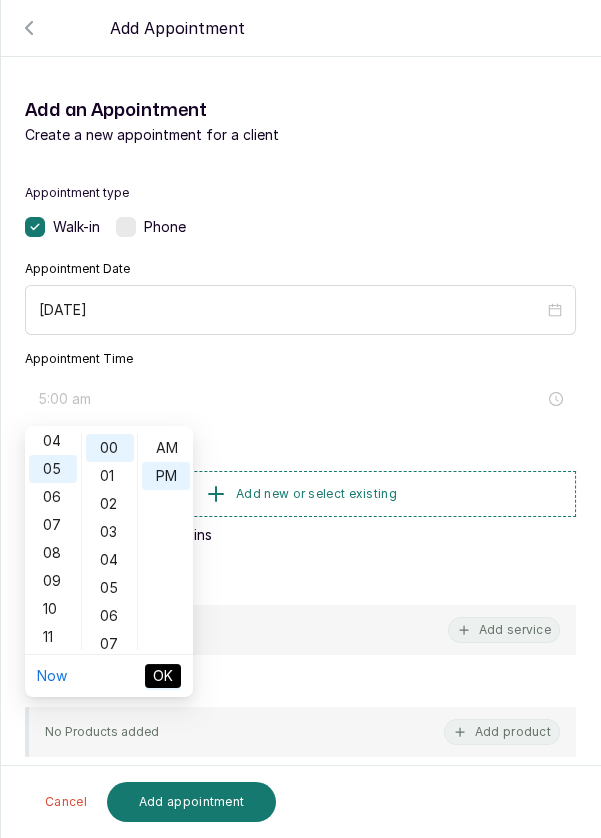type on "5:00 pm" 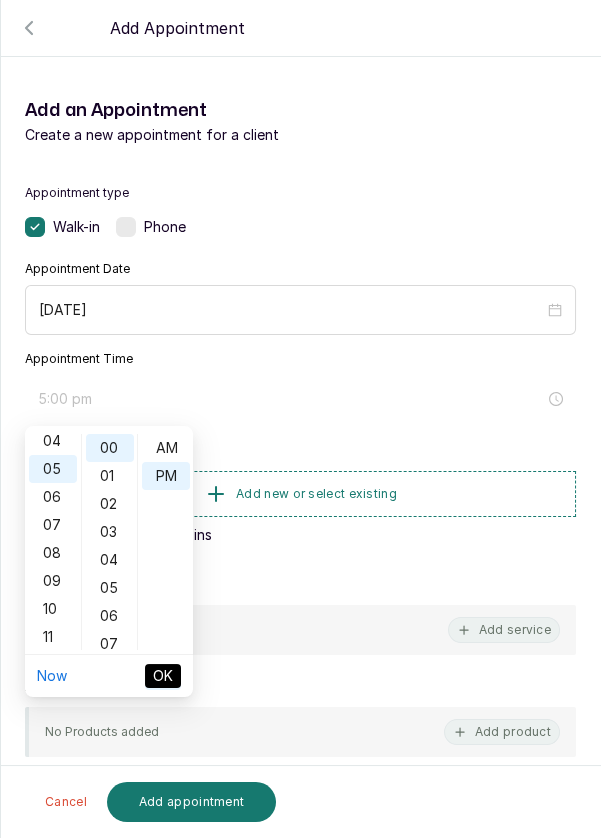 click on "OK" at bounding box center (163, 676) 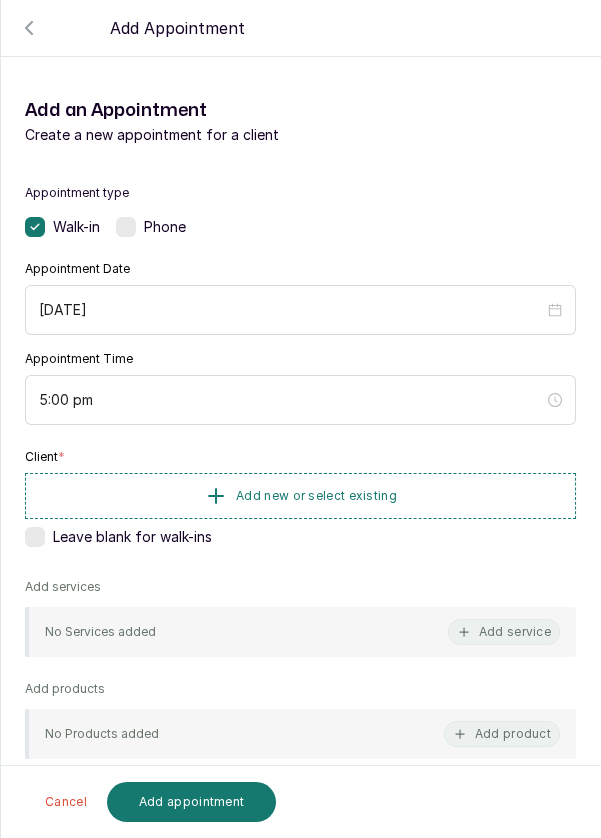 click on "Client * Add new or select existing Leave blank for walk-ins" at bounding box center (300, 502) 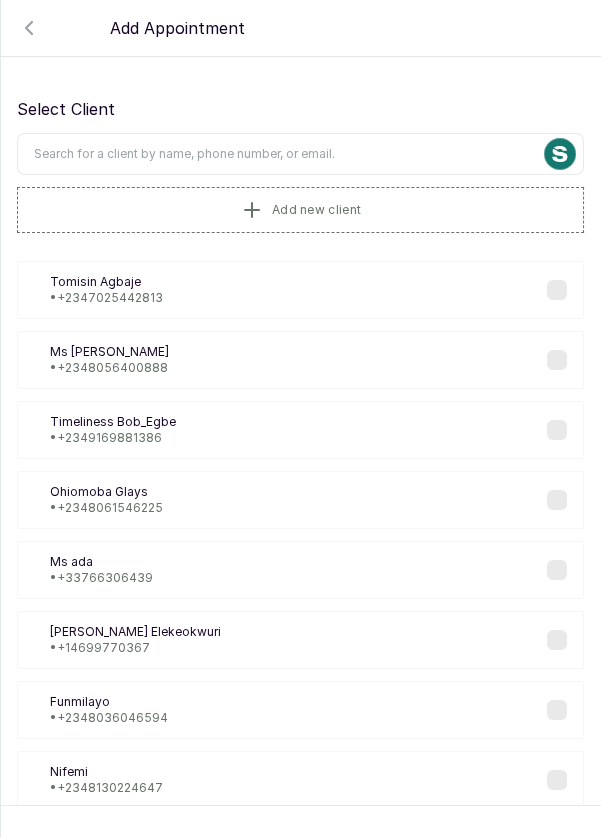 click at bounding box center [300, 154] 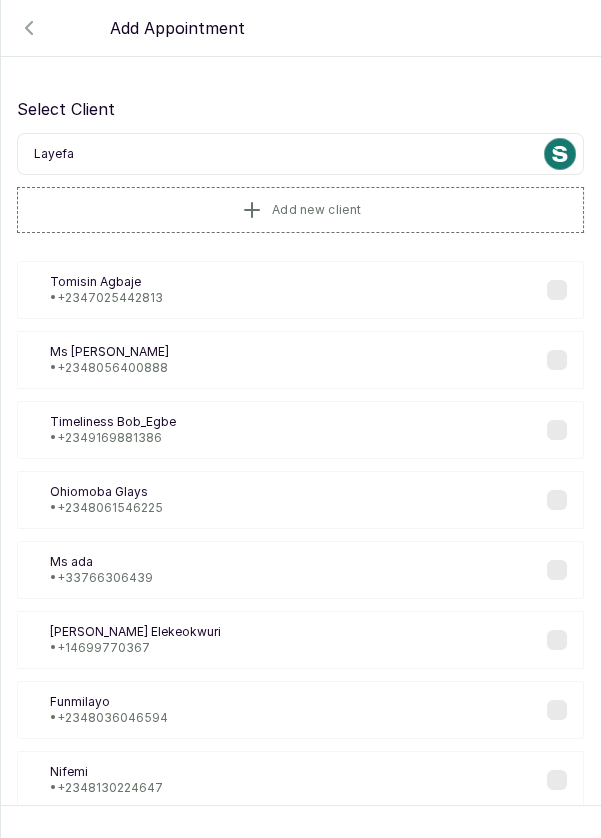 type on "Layefa" 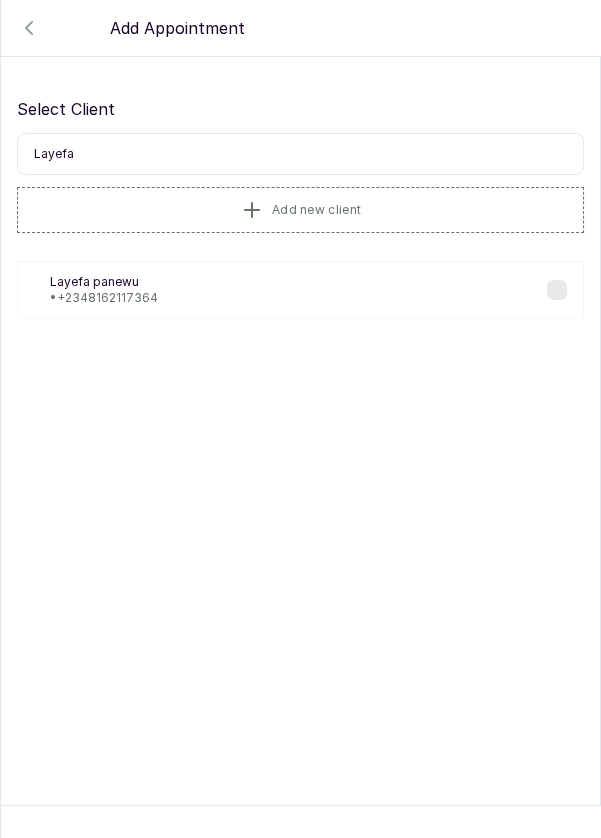 click on "Lp Layefa   panewu  •  [PHONE_NUMBER]" at bounding box center (300, 290) 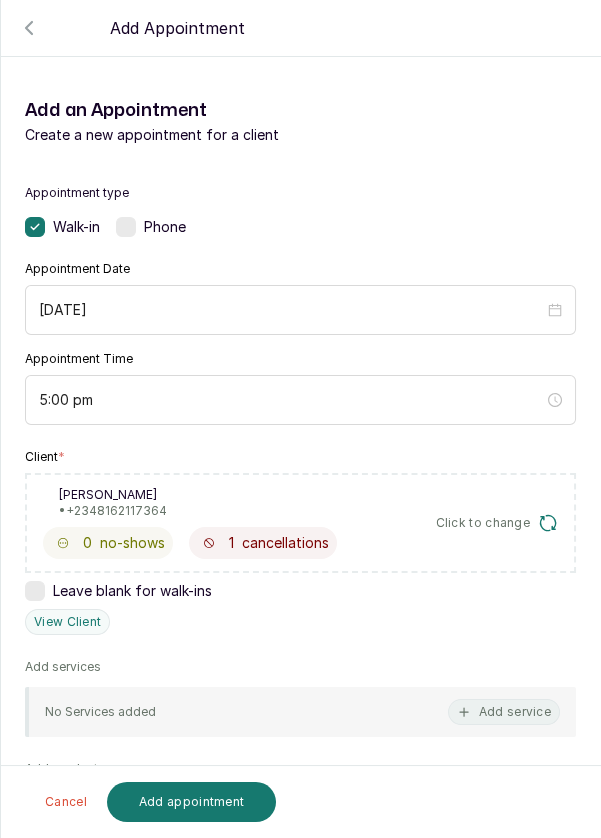 click on "Add service" at bounding box center (504, 712) 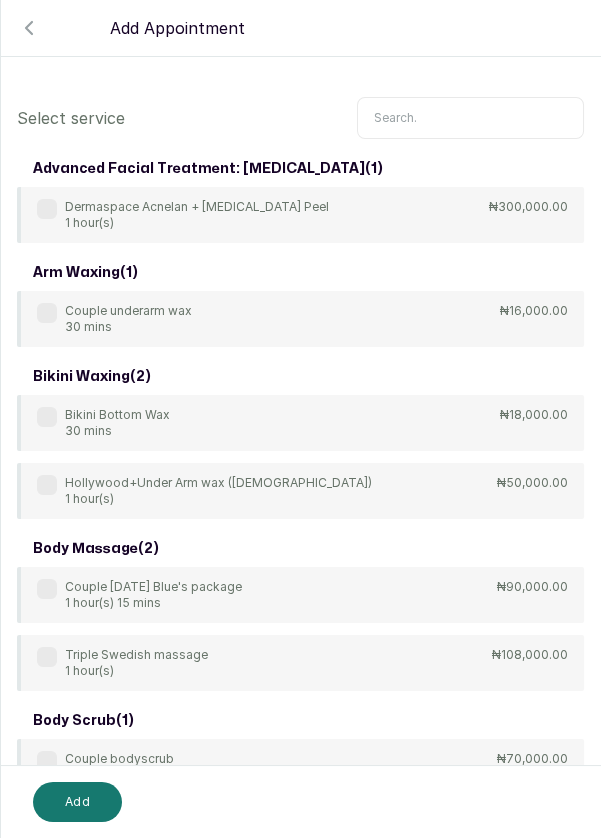 scroll, scrollTop: 0, scrollLeft: 0, axis: both 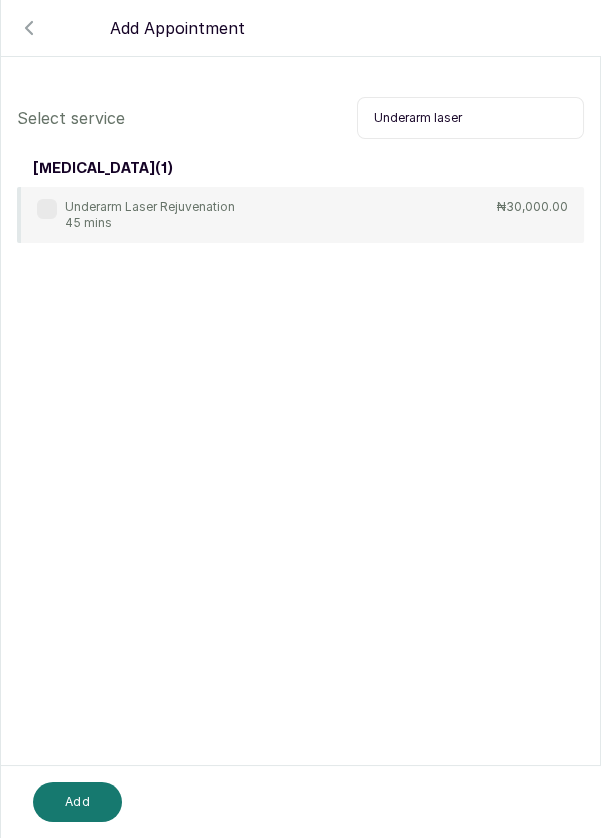 click at bounding box center (47, 209) 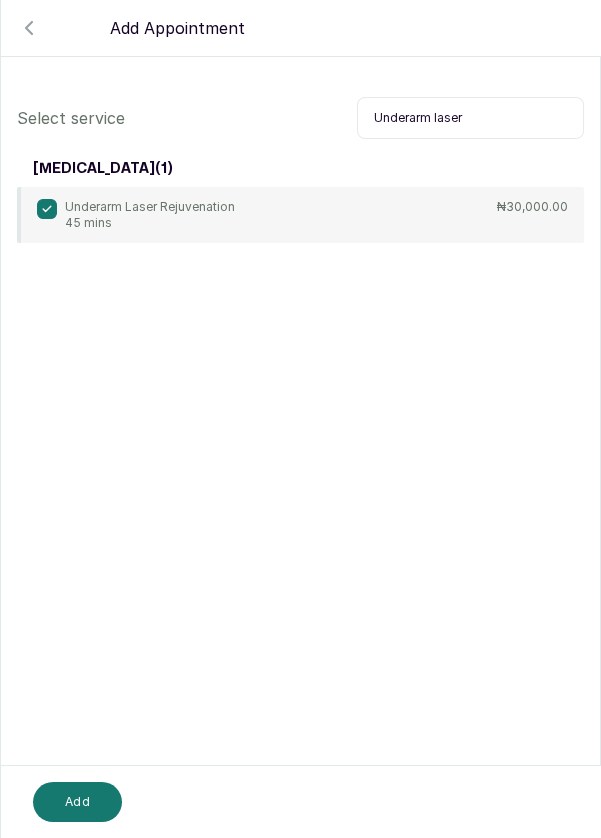click on "Underarm laser" at bounding box center (470, 118) 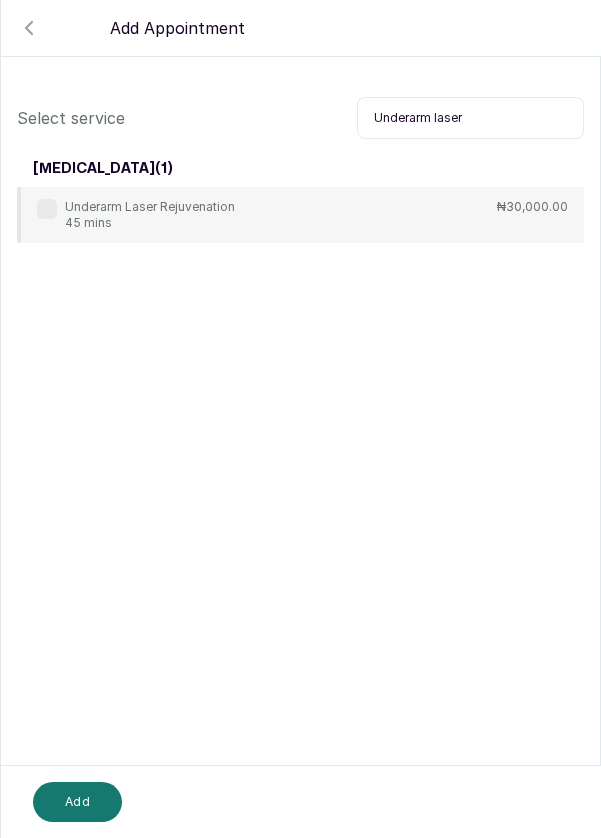 click on "Underarm laser" at bounding box center [470, 118] 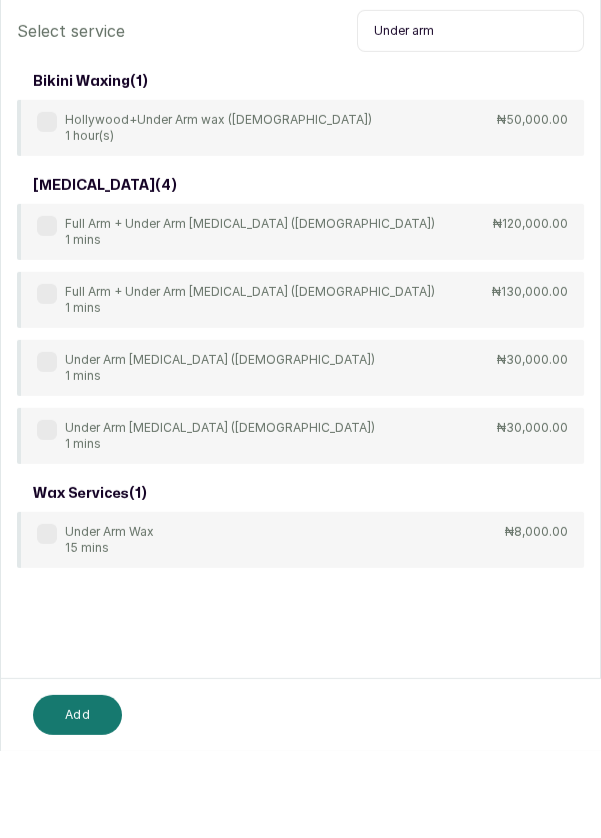 type on "Under arm" 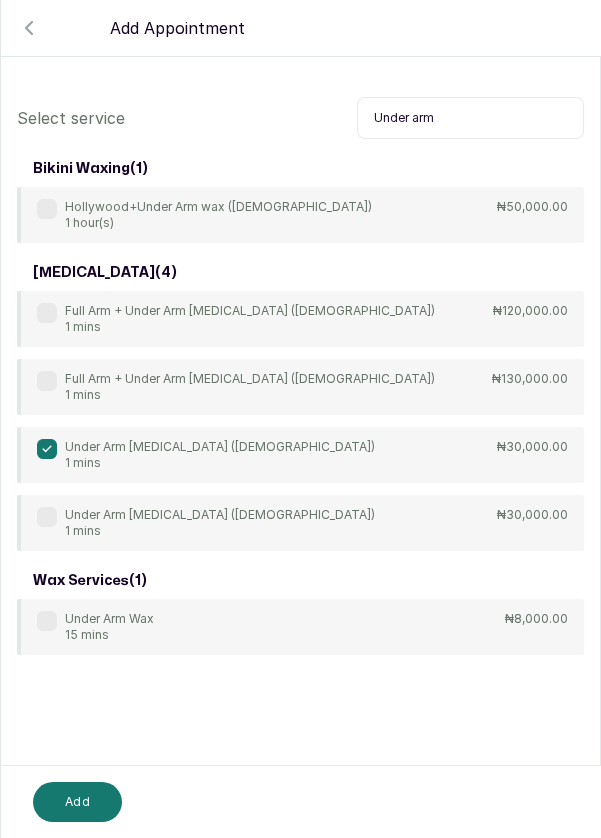 click on "Add" at bounding box center (77, 802) 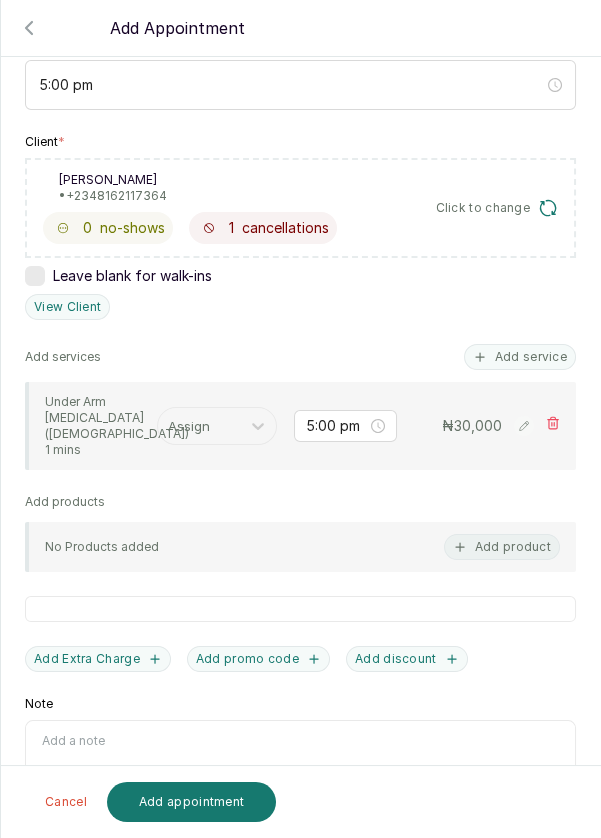 scroll, scrollTop: 316, scrollLeft: 0, axis: vertical 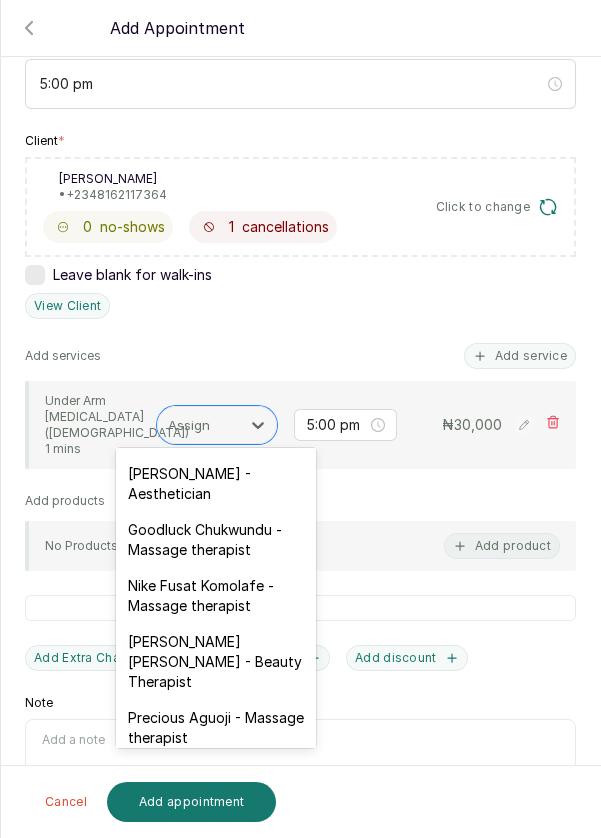 click on "[PERSON_NAME] - Aesthetician" at bounding box center [216, 484] 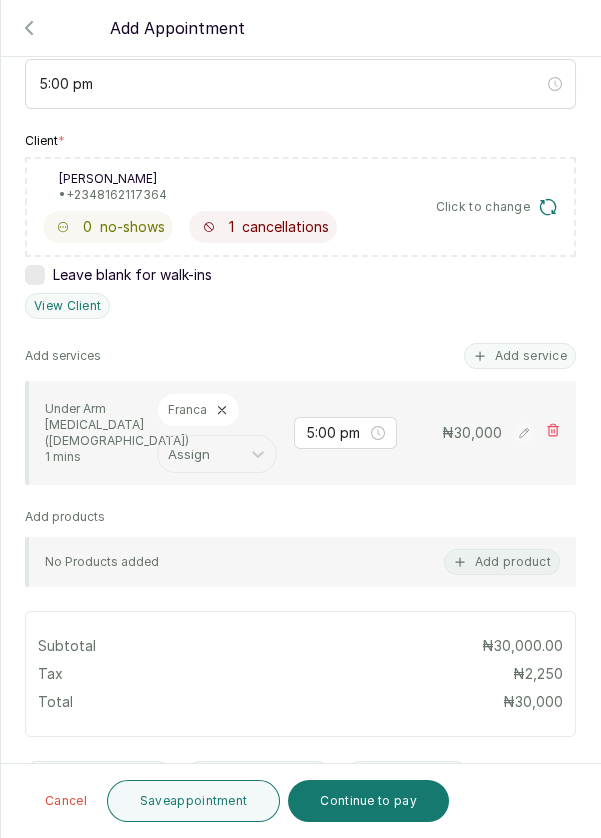 click on "Save  appointment" at bounding box center [194, 801] 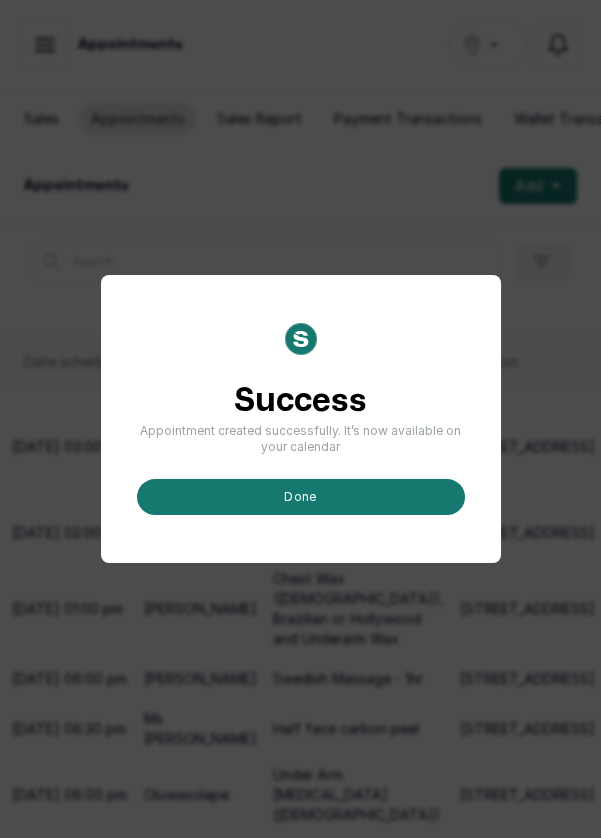 click on "done" at bounding box center [301, 497] 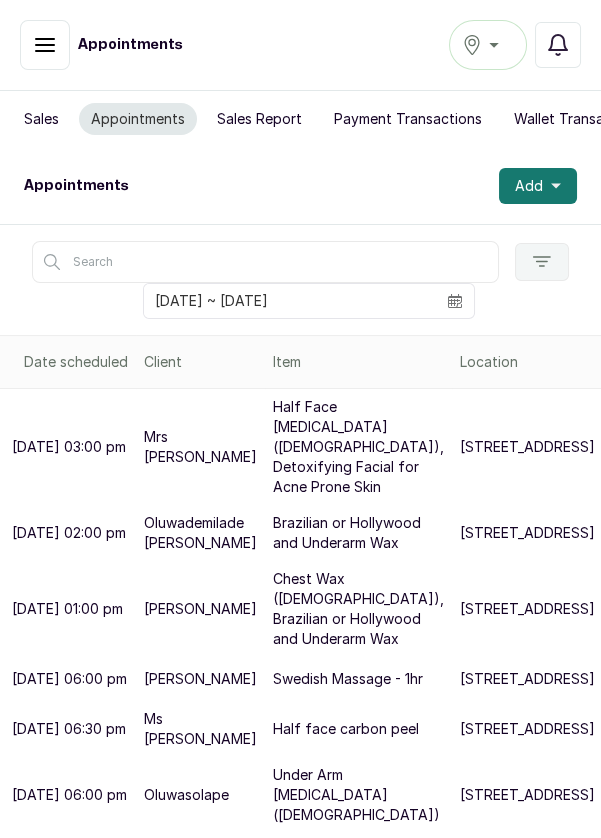 click on "Add" at bounding box center (529, 186) 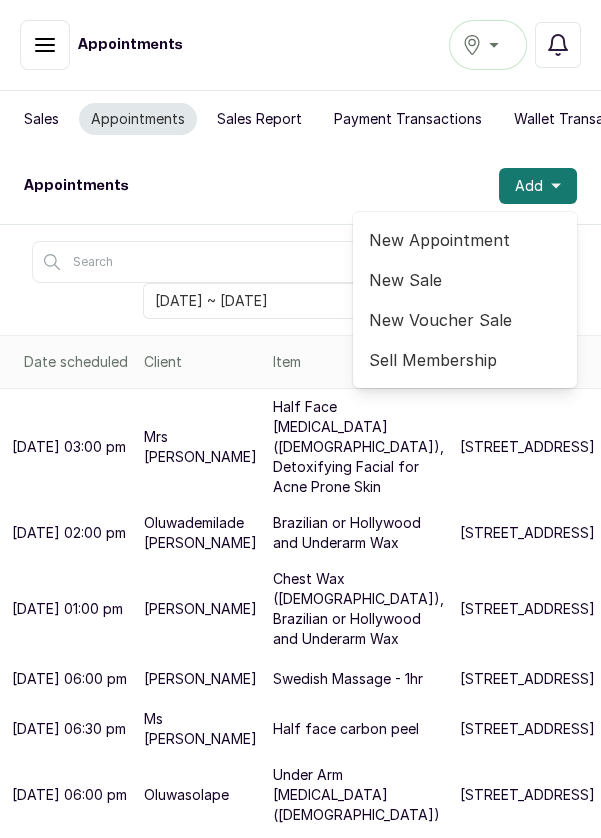 click on "New Appointment" at bounding box center [465, 240] 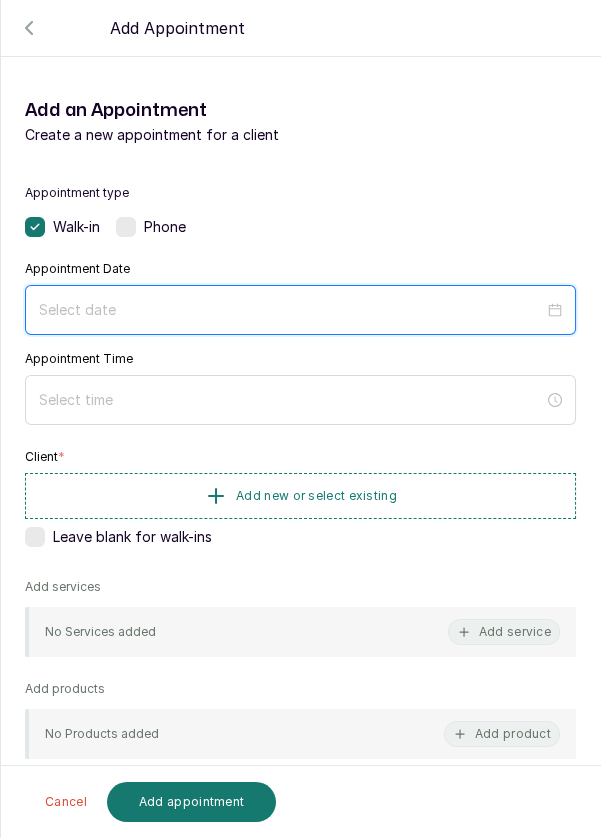 click at bounding box center (291, 310) 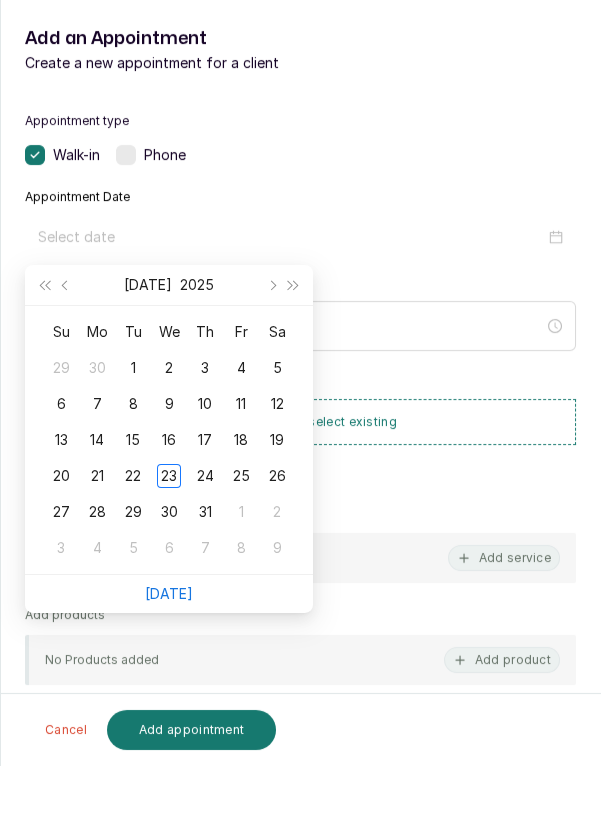 click on "24" at bounding box center (205, 548) 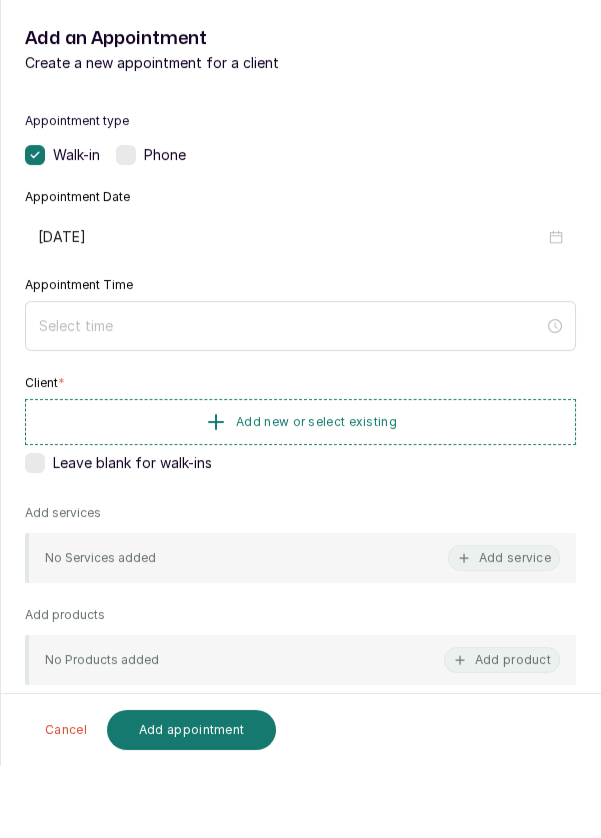 type on "[DATE]" 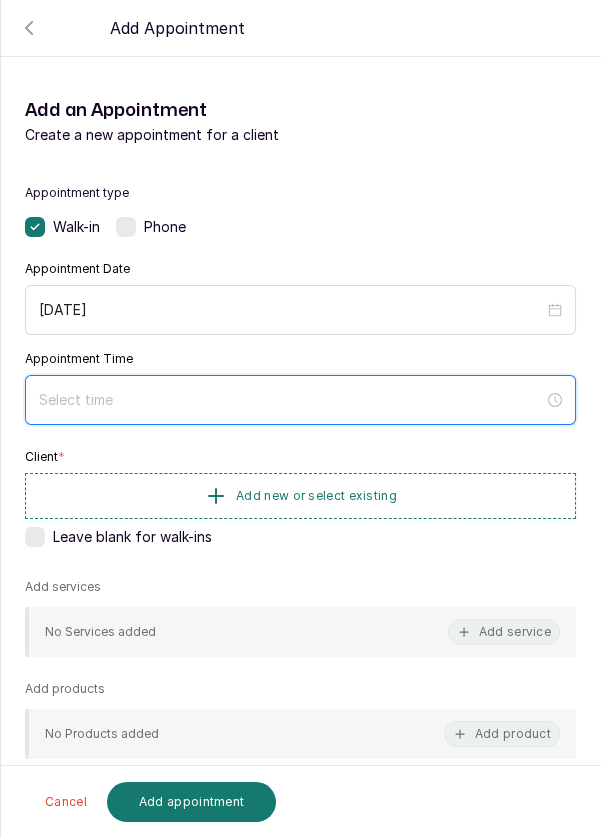 click at bounding box center [291, 400] 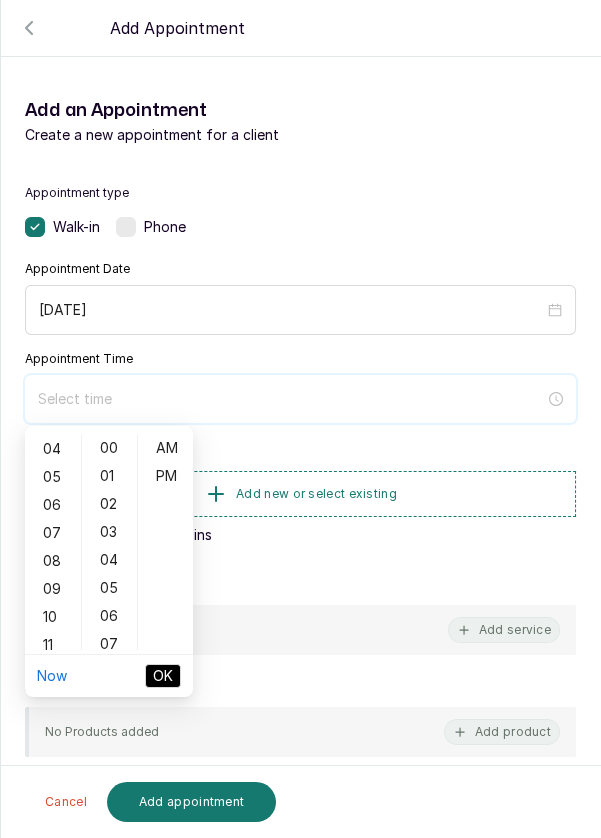 scroll, scrollTop: 119, scrollLeft: 0, axis: vertical 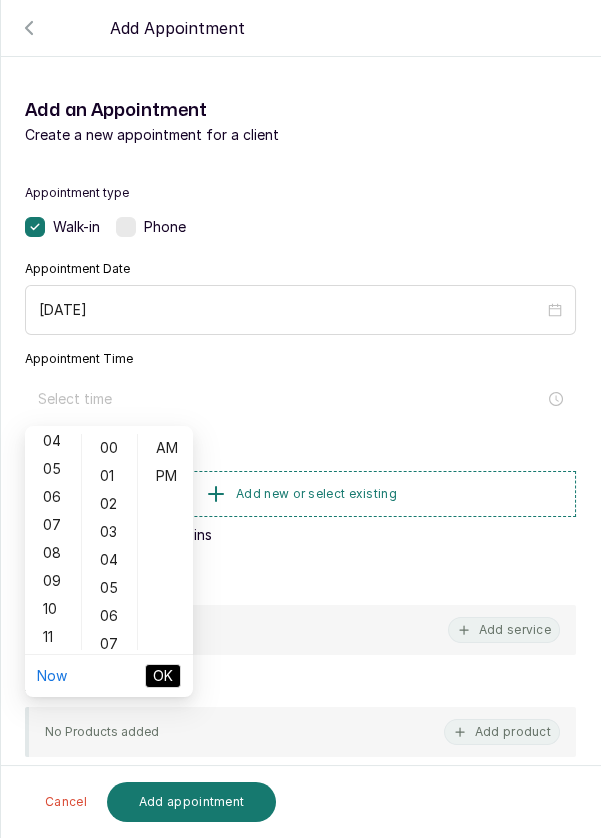 click on "05" at bounding box center (53, 469) 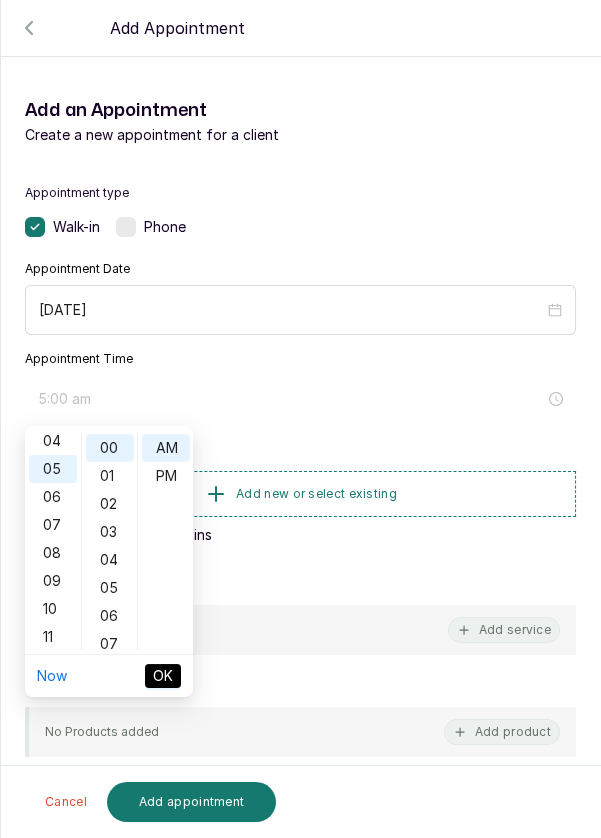click on "PM" at bounding box center (166, 476) 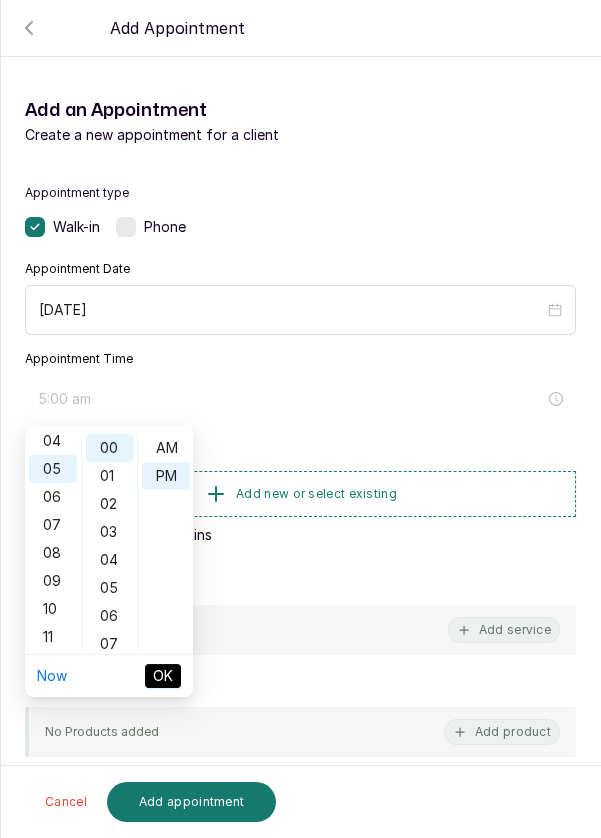 type on "5:00 pm" 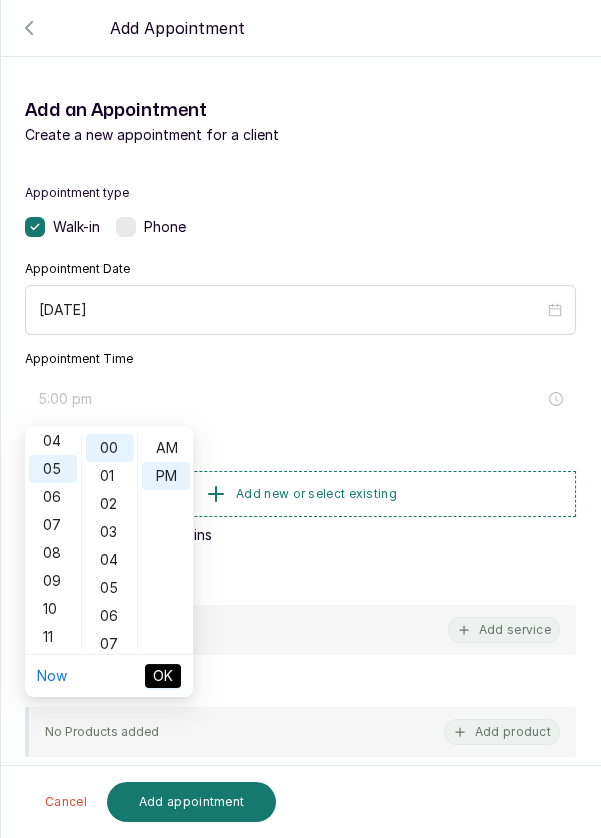 click on "OK" at bounding box center (163, 676) 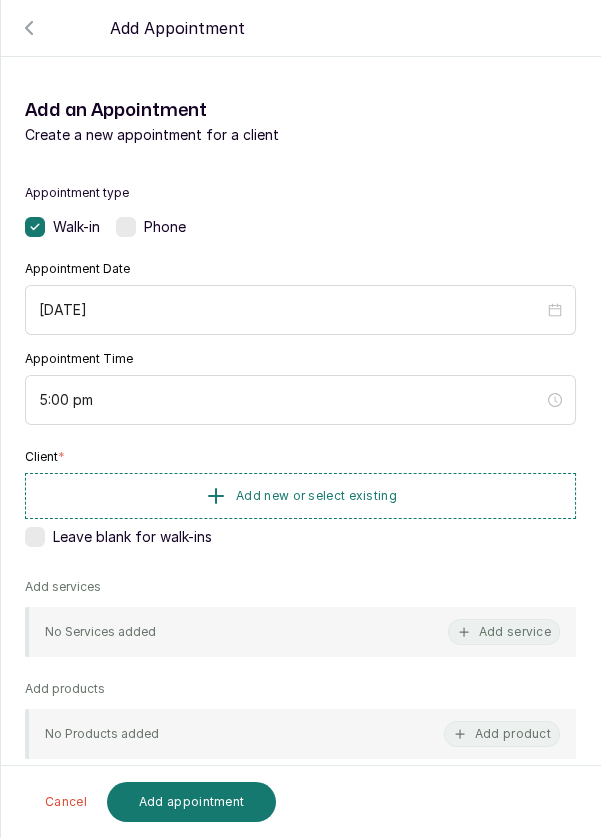 click on "Add new or select existing" at bounding box center [300, 496] 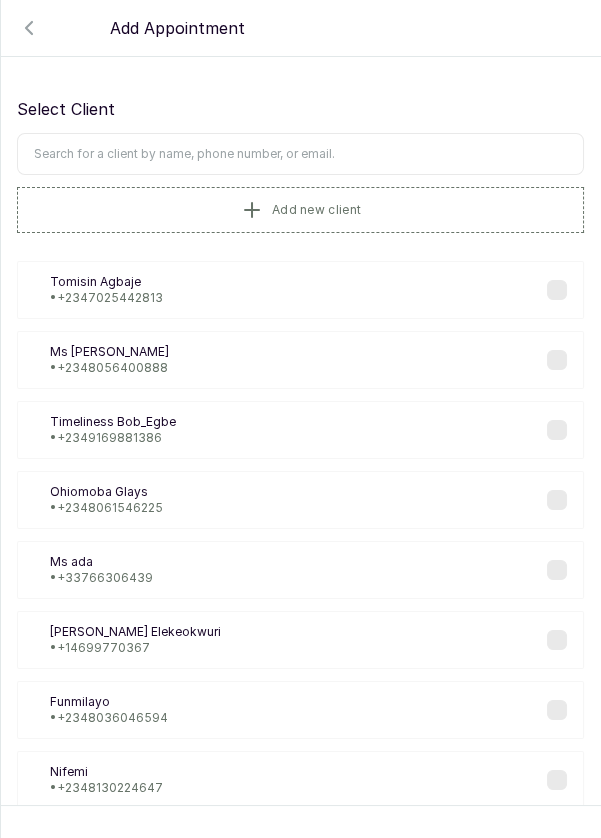 click at bounding box center [300, 154] 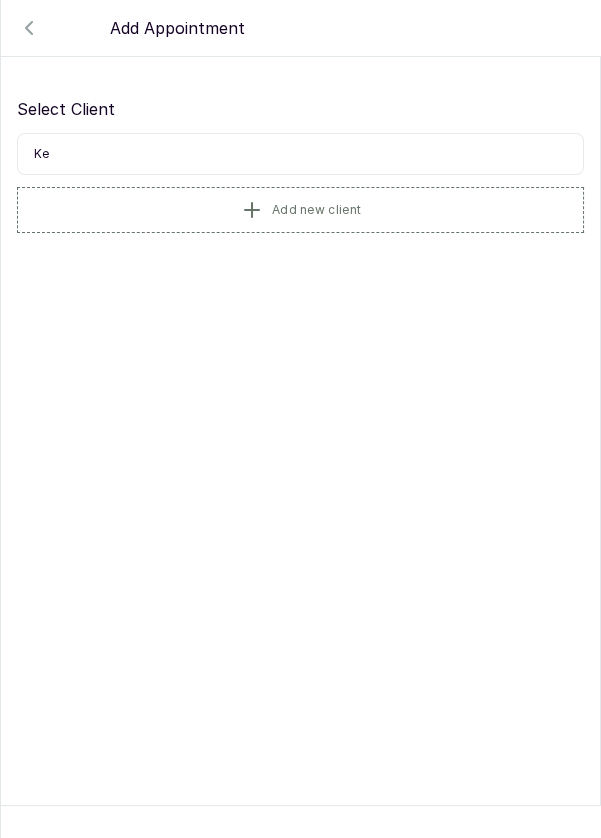 type on "K" 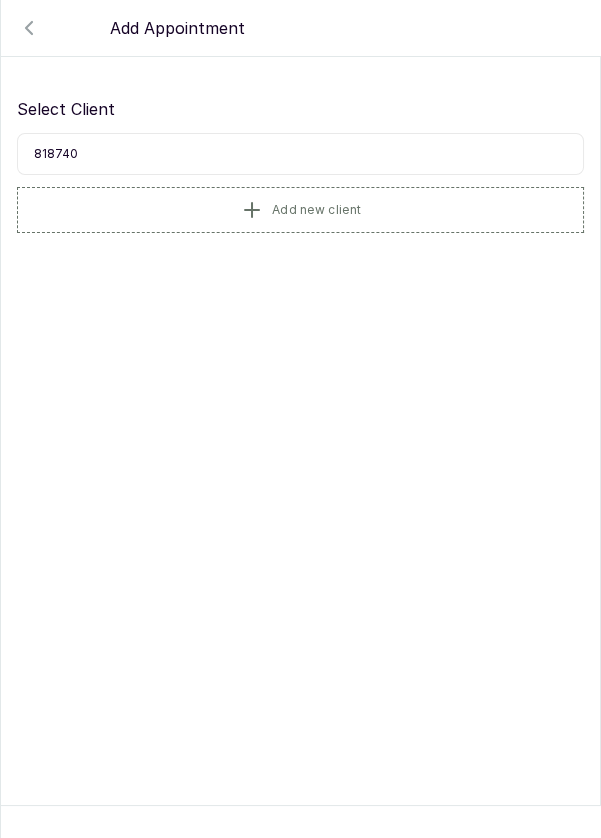 click on "818740" at bounding box center (300, 154) 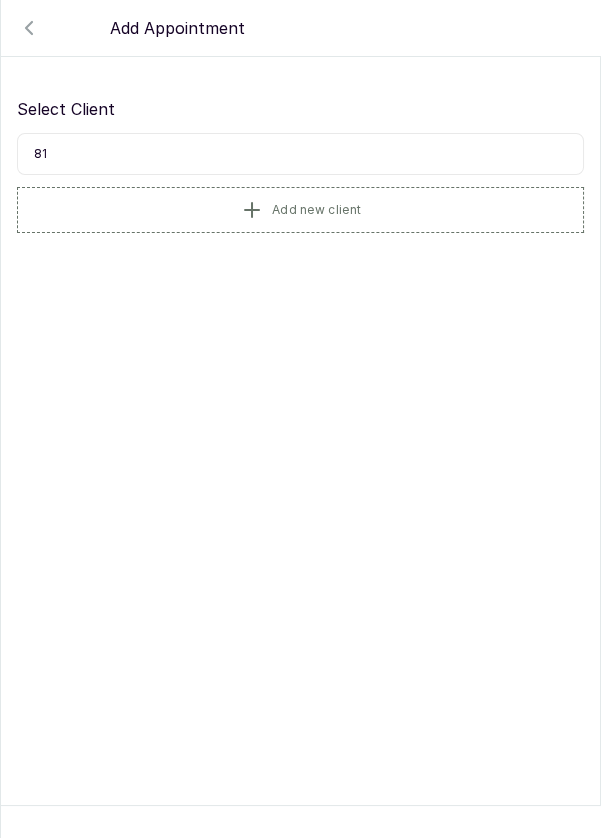 type on "8" 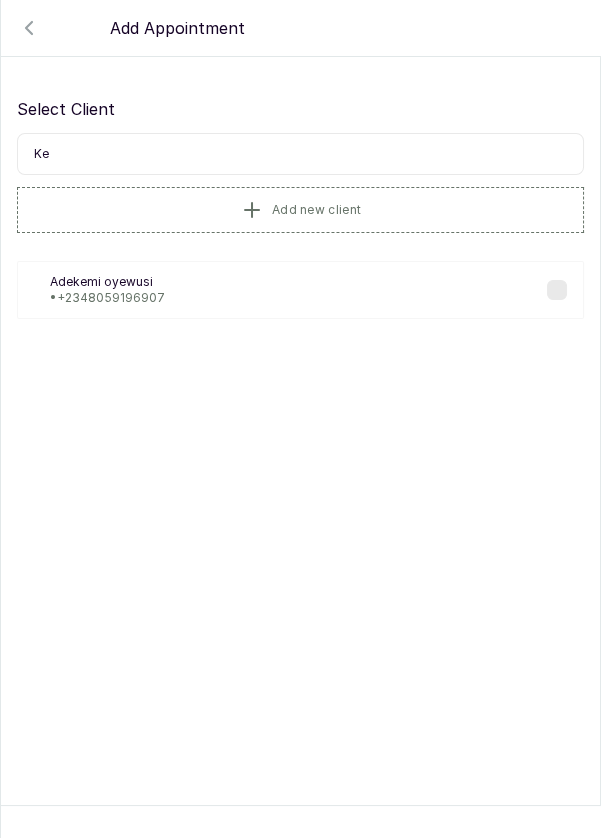 type on "K" 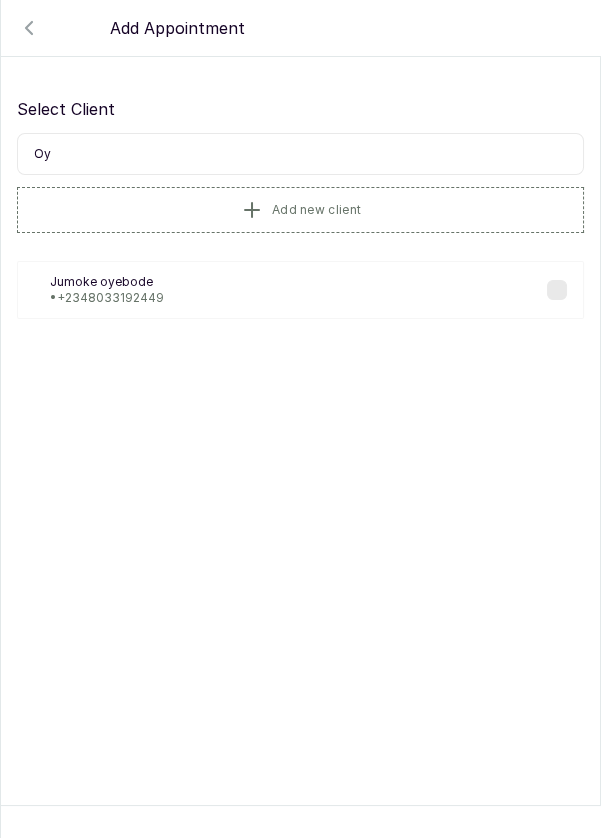 type on "O" 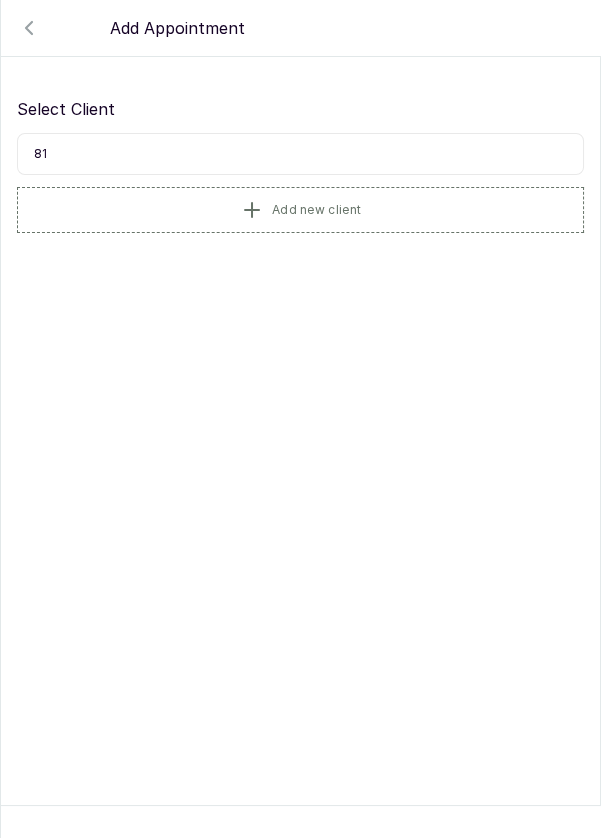 type on "8" 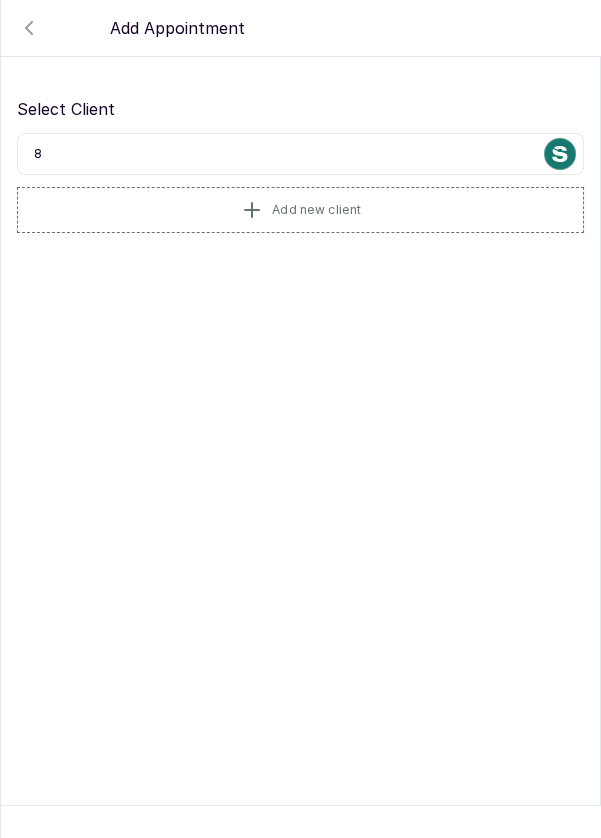 type 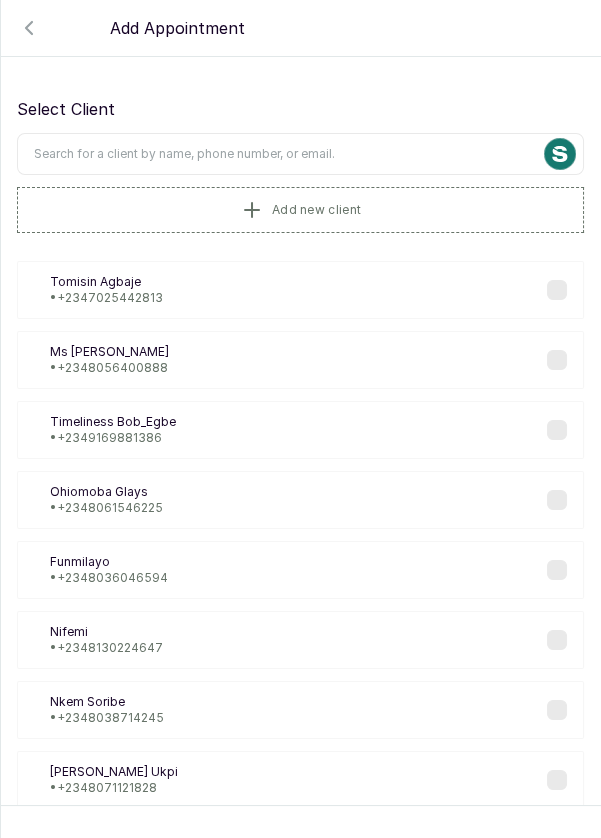 click on "Add new client" at bounding box center (300, 210) 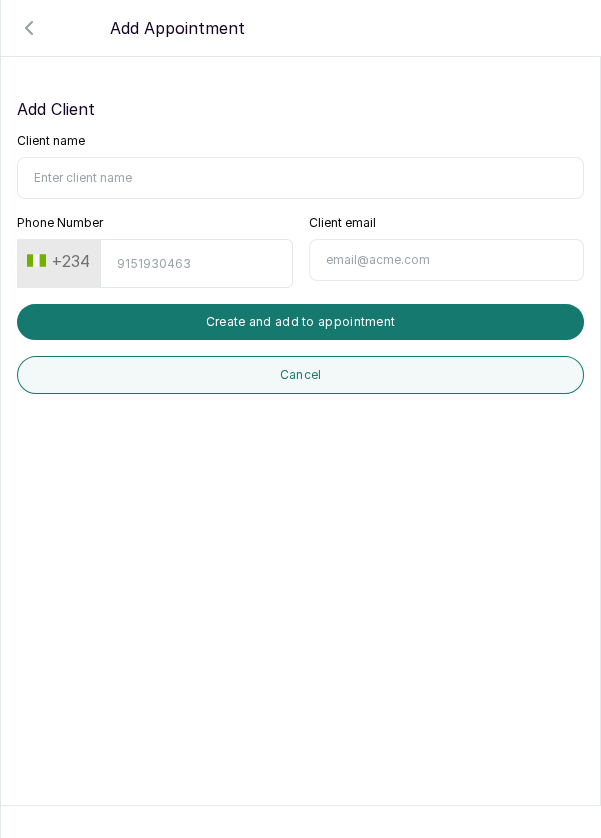 click on "Client name" at bounding box center (300, 178) 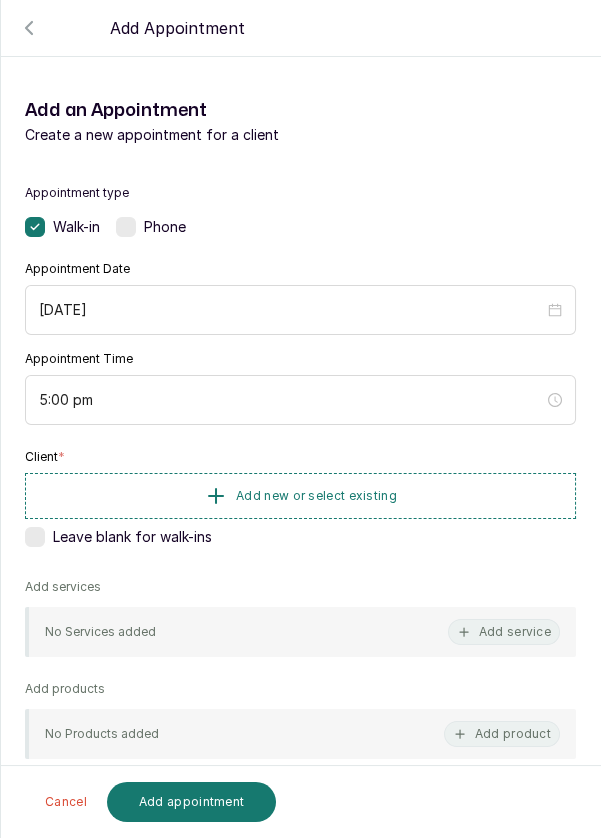 click on "Add new or select existing" at bounding box center (316, 496) 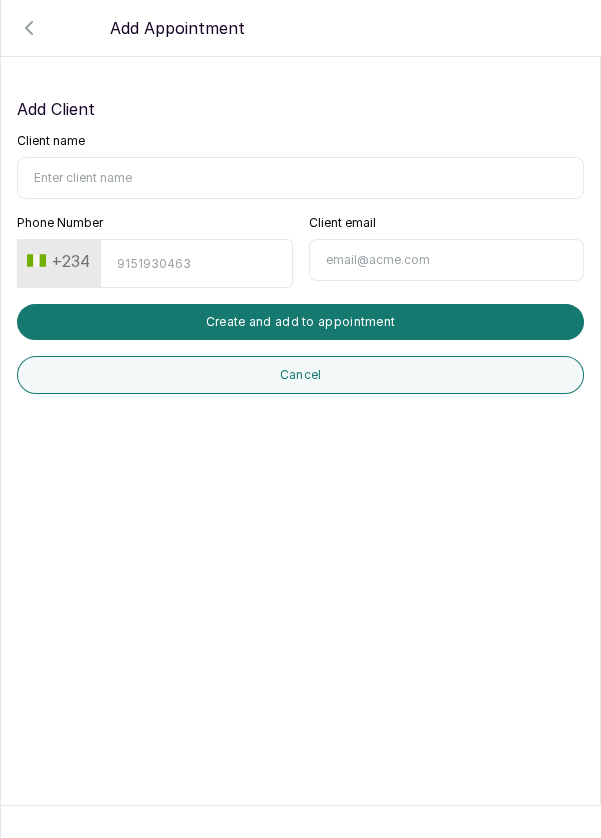 click on "Client name" at bounding box center (300, 178) 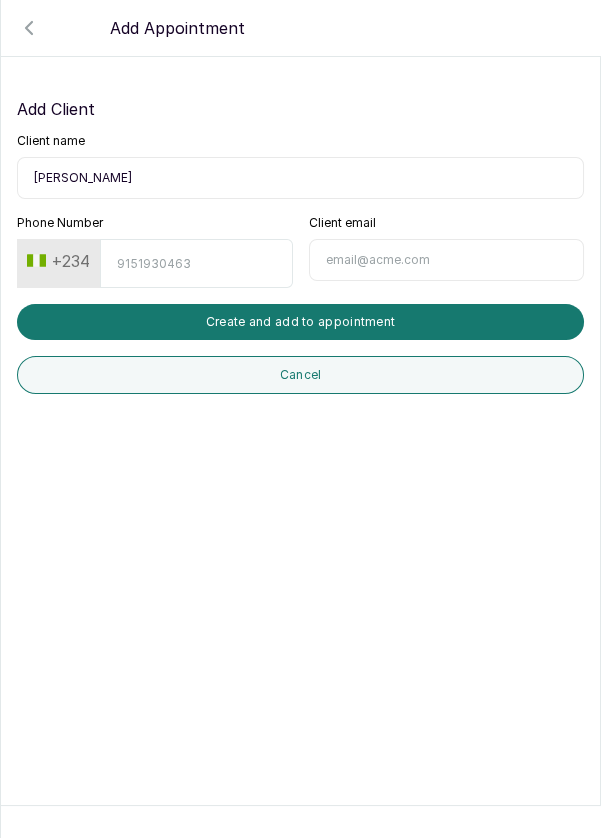type on "[PERSON_NAME]" 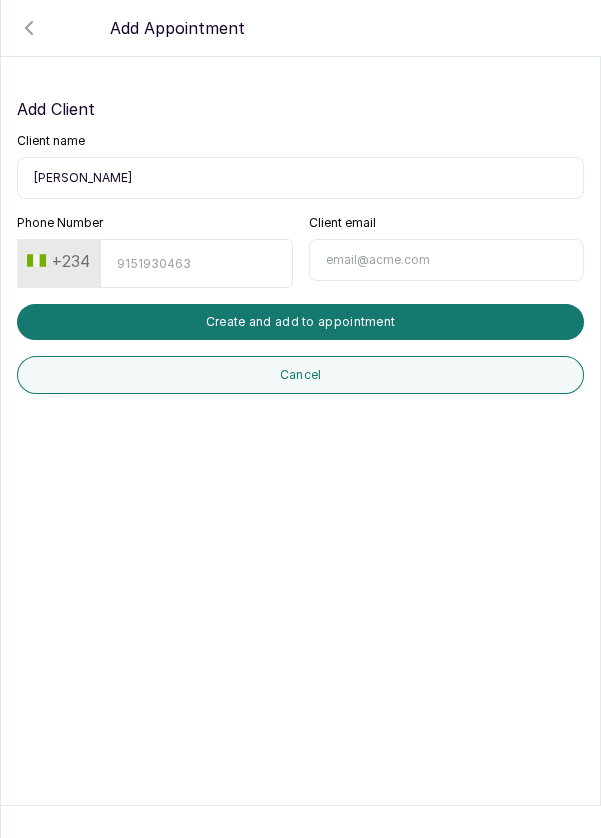 click on "Phone Number" at bounding box center [196, 263] 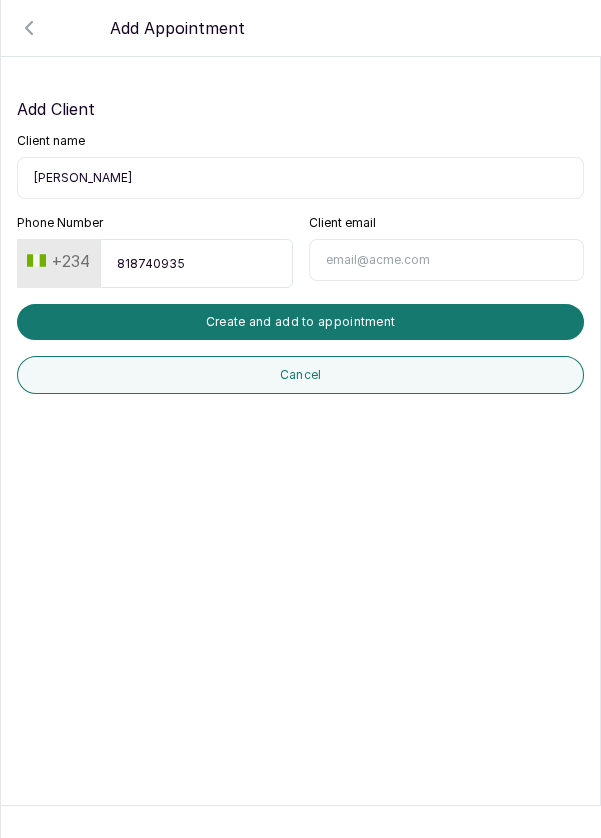 type on "8187409357" 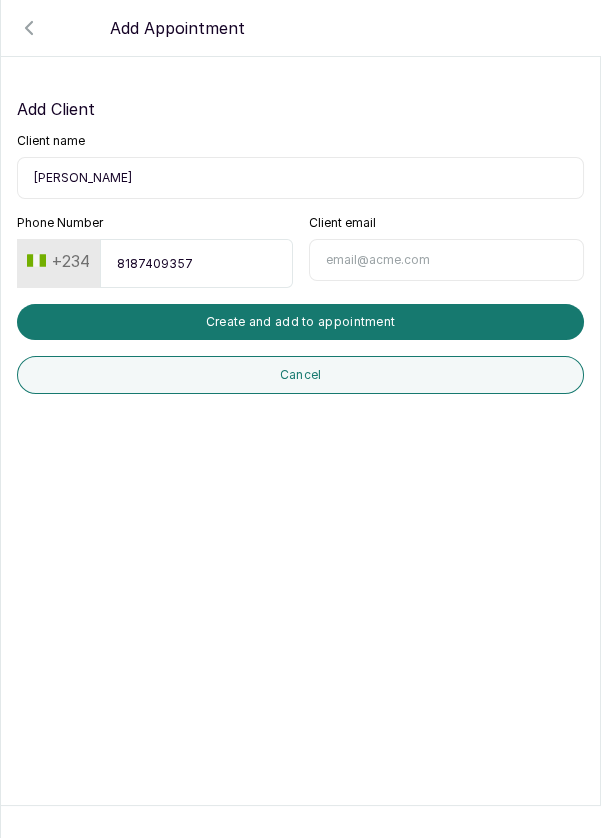 click on "Create and add to appointment" at bounding box center (300, 322) 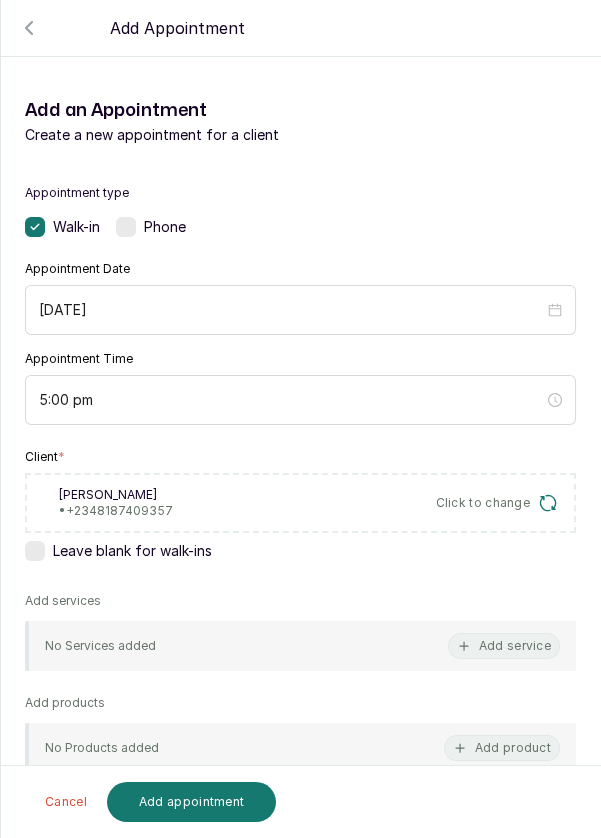 click on "Add service" at bounding box center (504, 646) 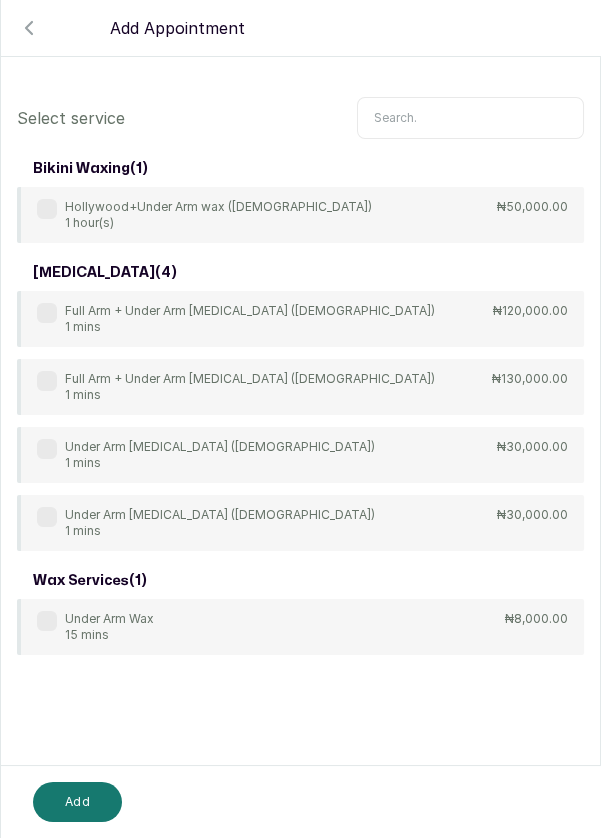 scroll, scrollTop: 0, scrollLeft: 0, axis: both 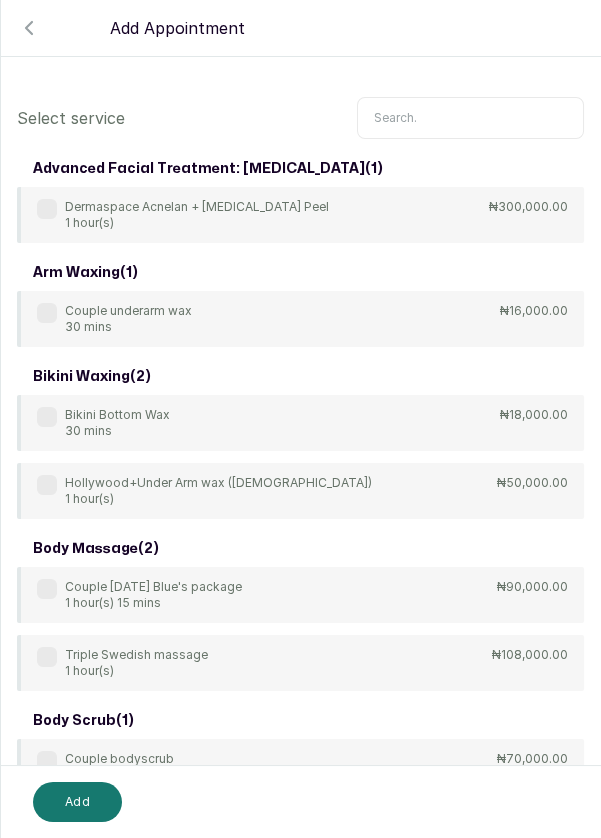 click at bounding box center [470, 118] 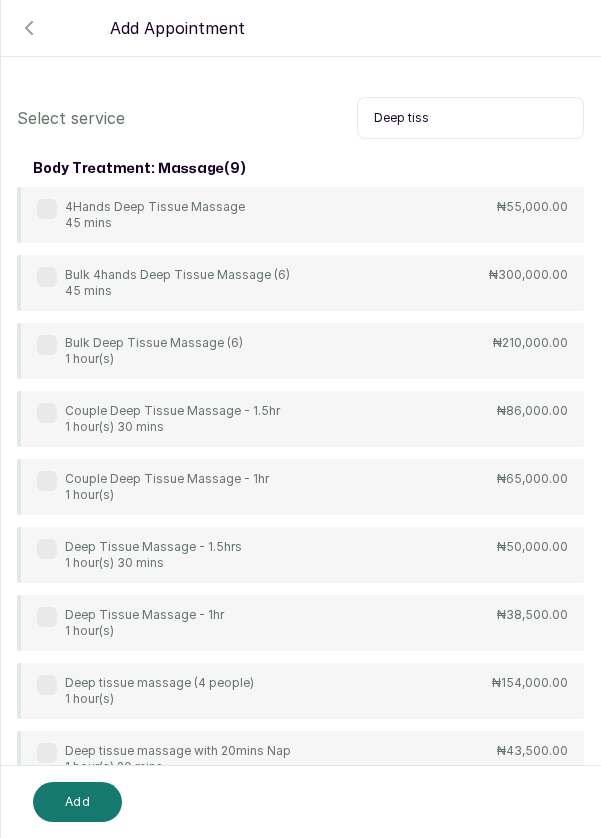 scroll, scrollTop: 52, scrollLeft: 0, axis: vertical 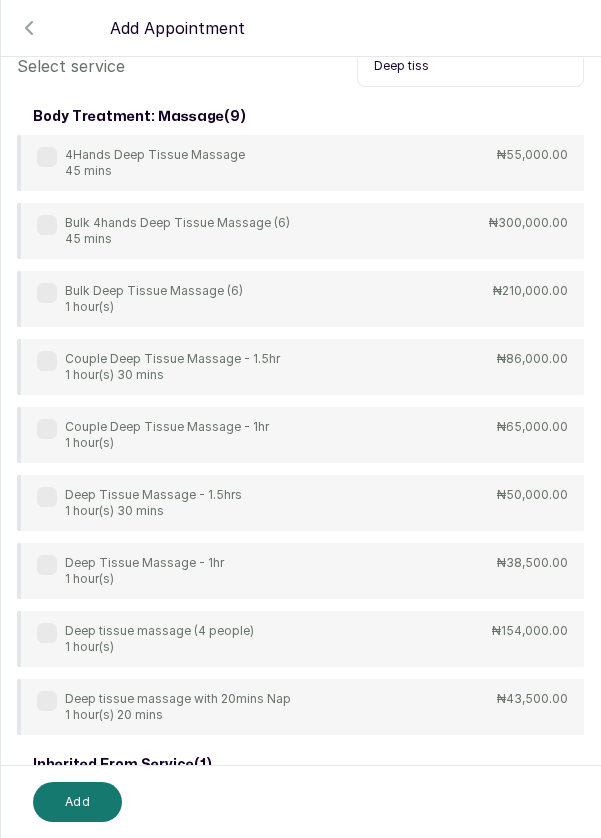 click on "Couple Deep Tissue Massage  - 1hr 1 hour(s) ₦65,000.00" at bounding box center (300, 435) 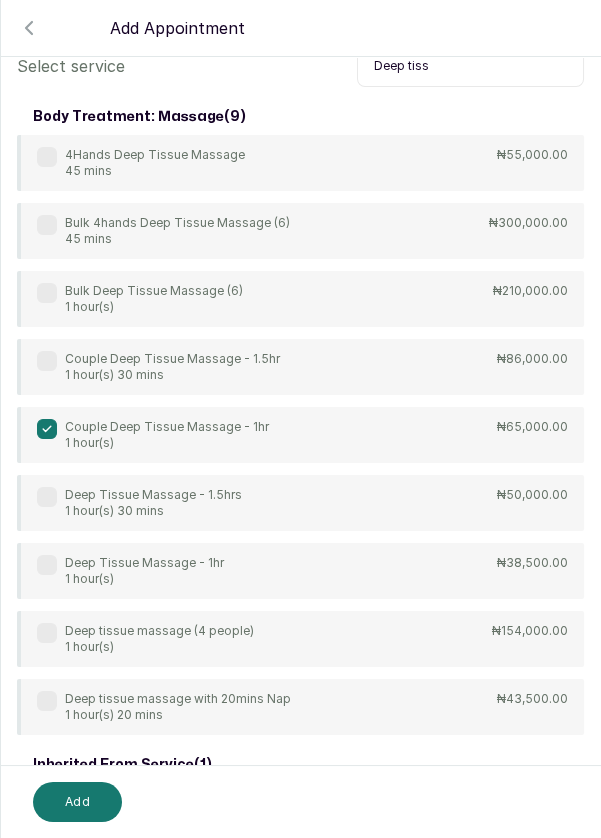 click on "Deep tiss" at bounding box center (470, 66) 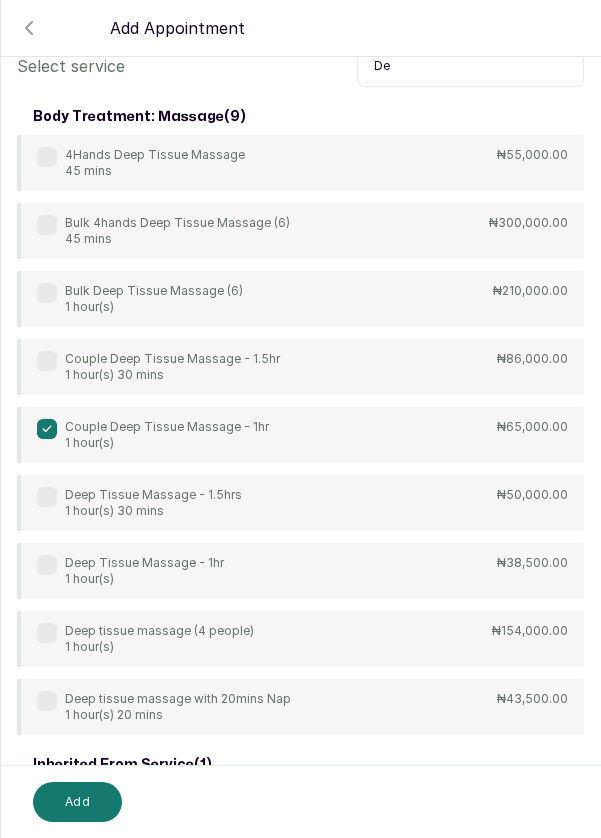 type on "D" 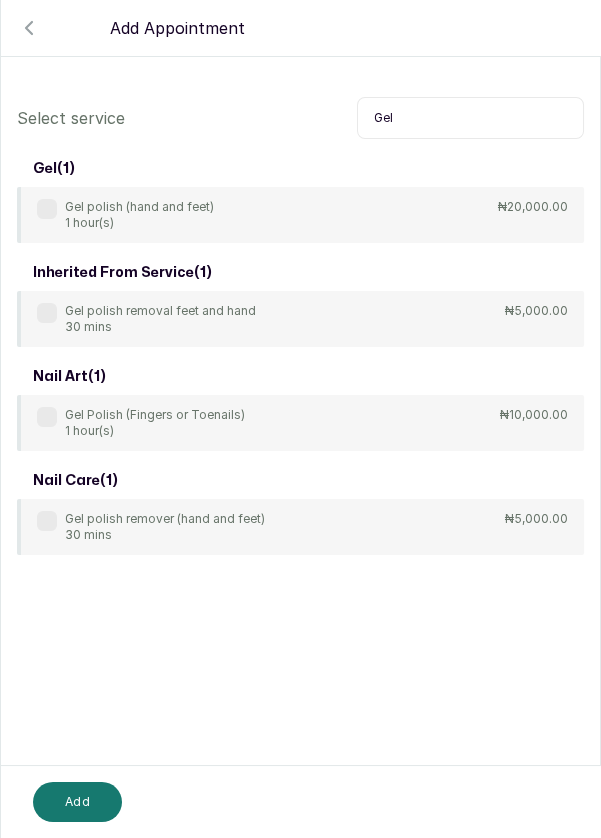 scroll, scrollTop: 0, scrollLeft: 0, axis: both 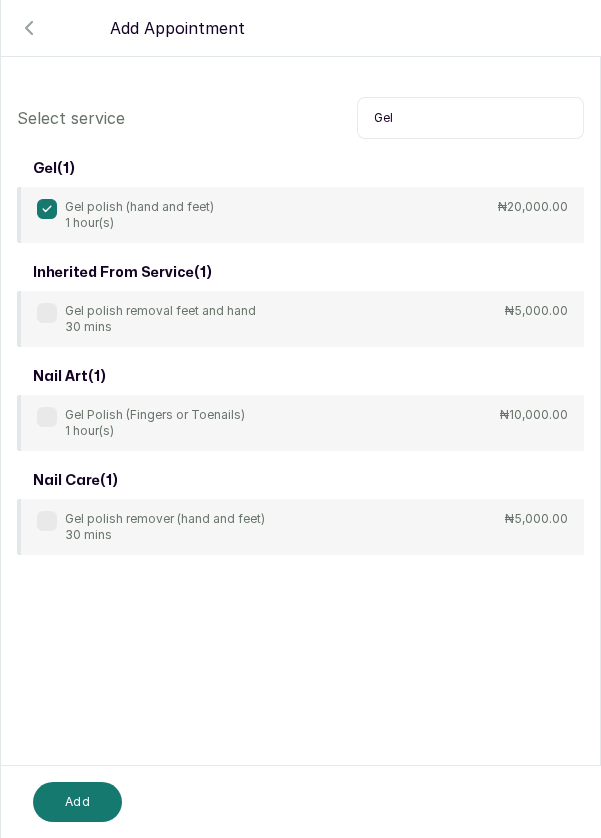 click on "Add" at bounding box center [77, 802] 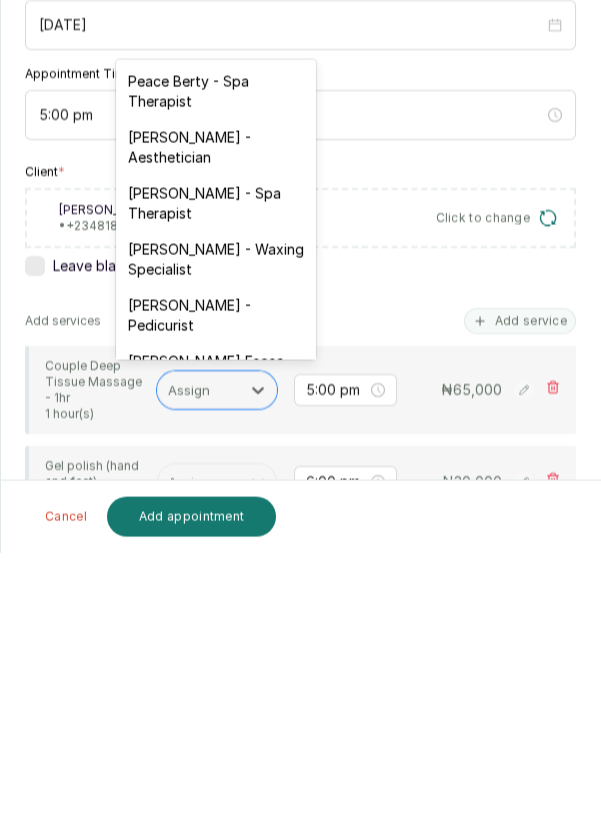 scroll, scrollTop: 96, scrollLeft: 0, axis: vertical 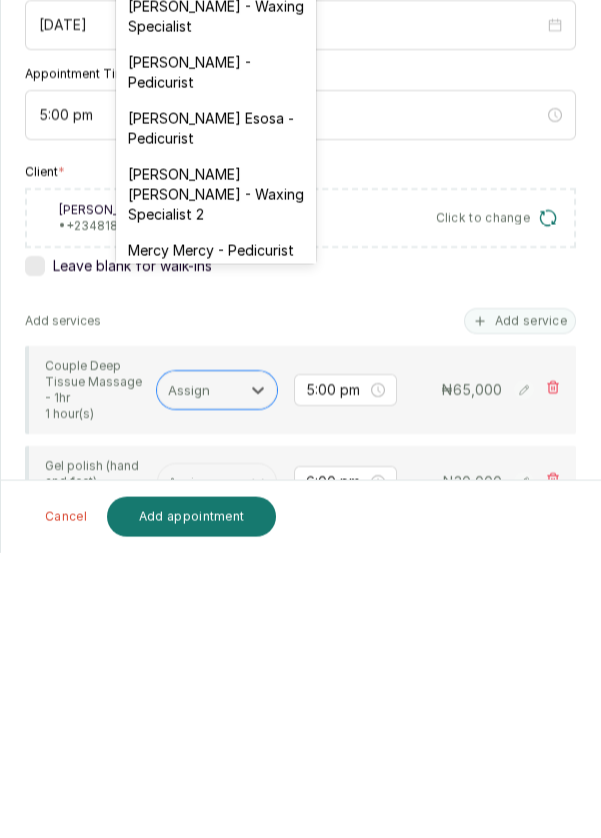 click on "[PERSON_NAME] [PERSON_NAME] - Waxing Specialist 2" at bounding box center [216, 480] 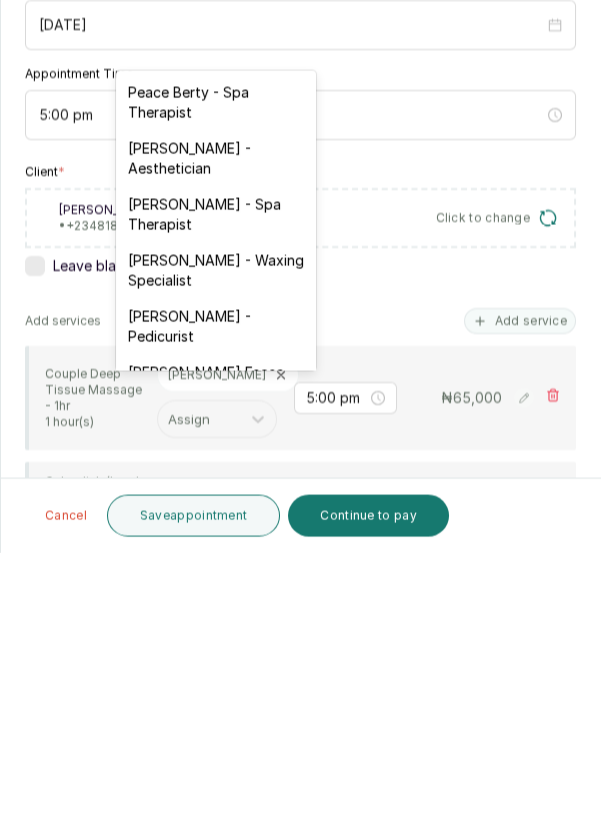 click on "[PERSON_NAME] - Pedicurist" at bounding box center [216, 612] 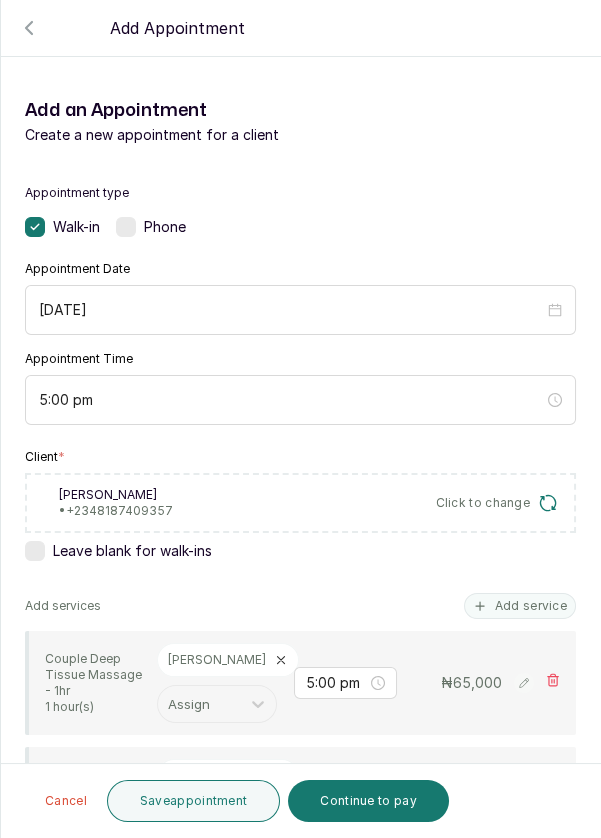 click on "Save  appointment" at bounding box center (194, 801) 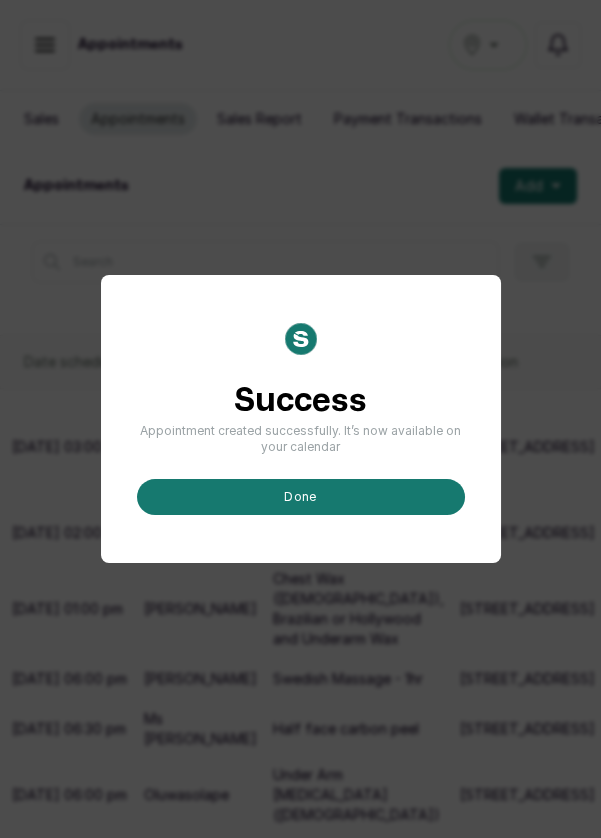 click on "done" at bounding box center [301, 497] 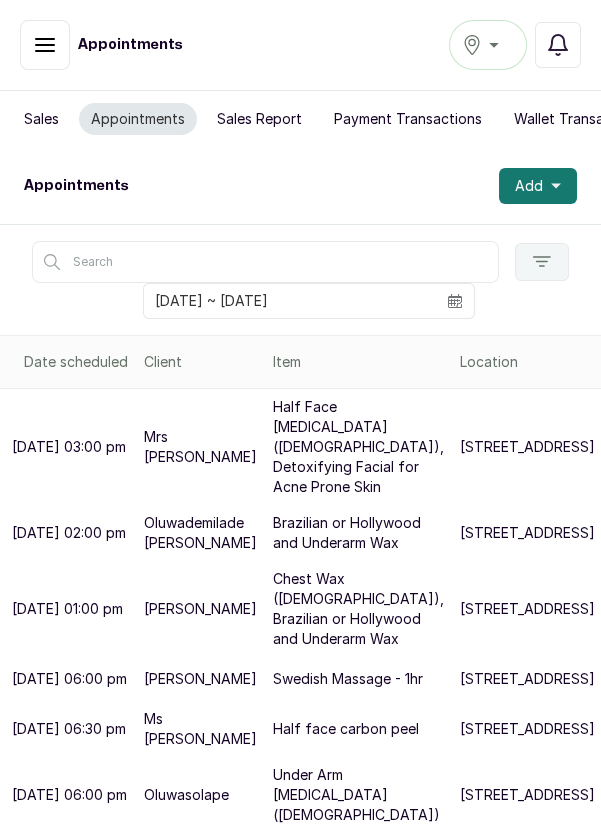 click on "Sales" at bounding box center [41, 119] 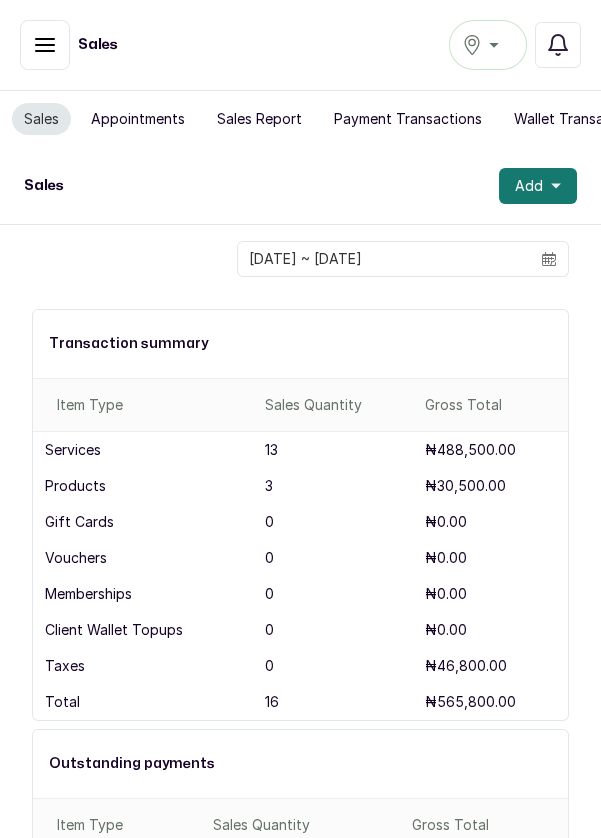 click at bounding box center (45, 45) 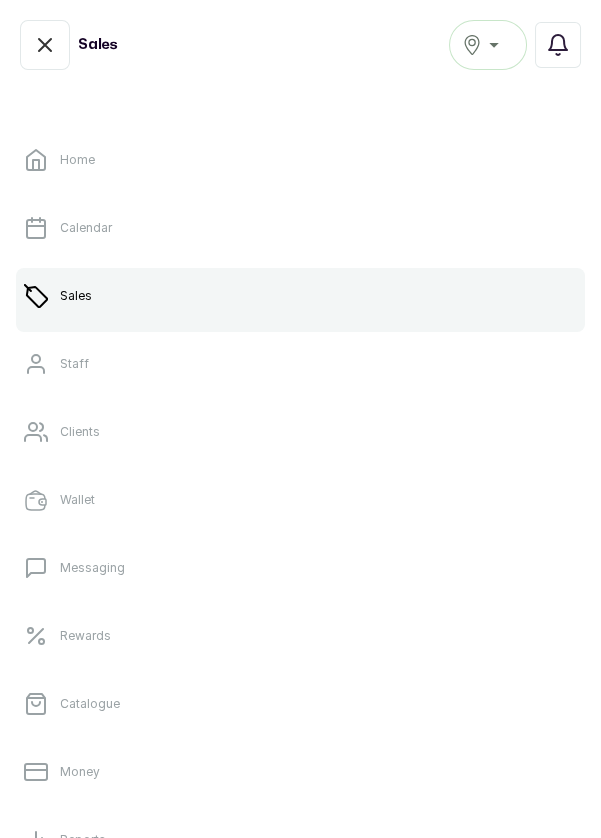 click on "Sales" at bounding box center (300, 296) 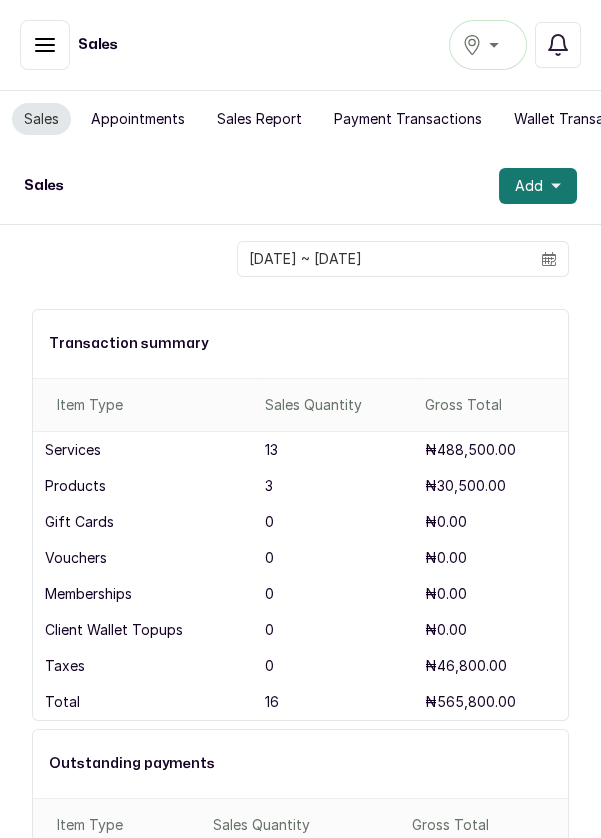 click at bounding box center (549, 259) 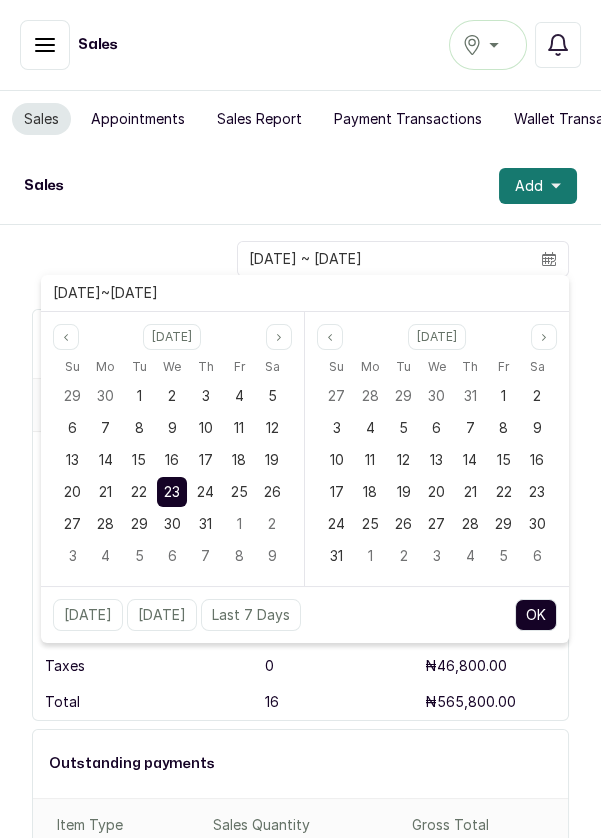 click on "22" at bounding box center [139, 491] 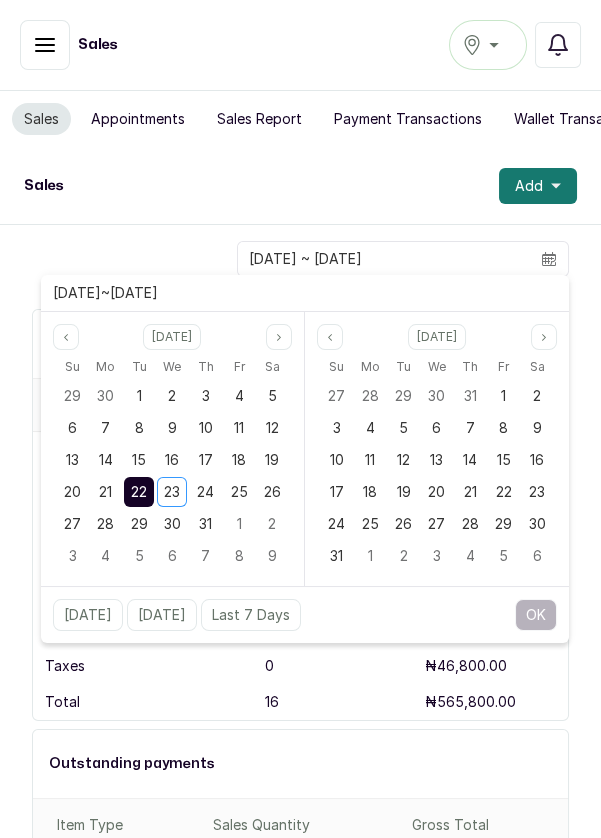 click on "23" at bounding box center [172, 491] 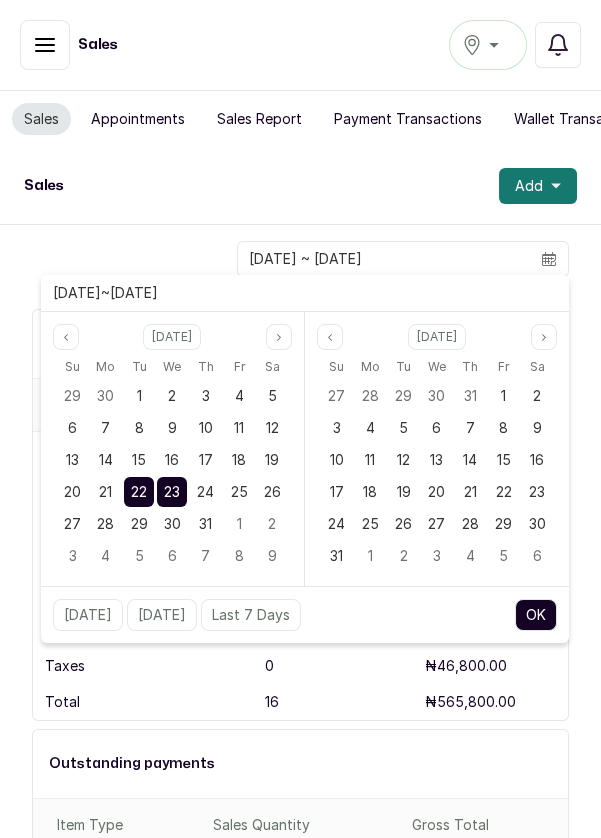 click on "23" at bounding box center (172, 491) 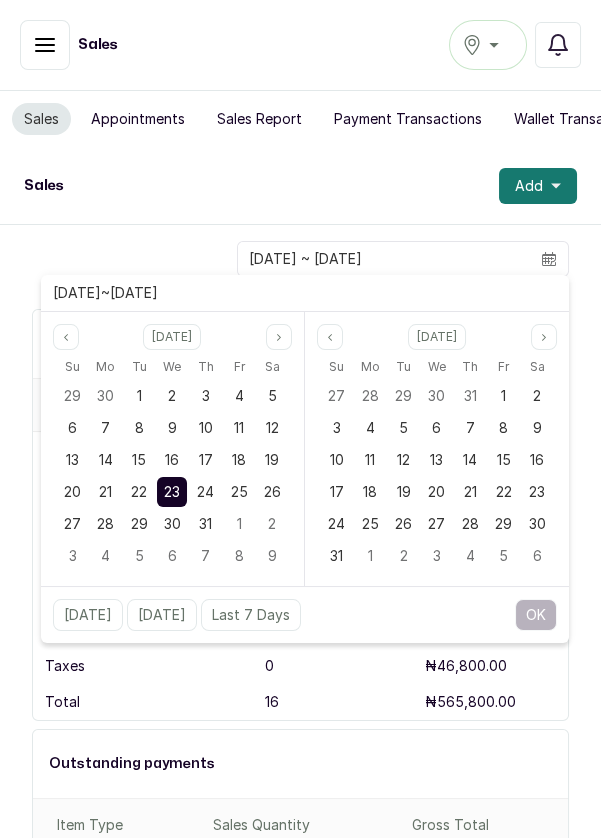 click on "23" at bounding box center (172, 491) 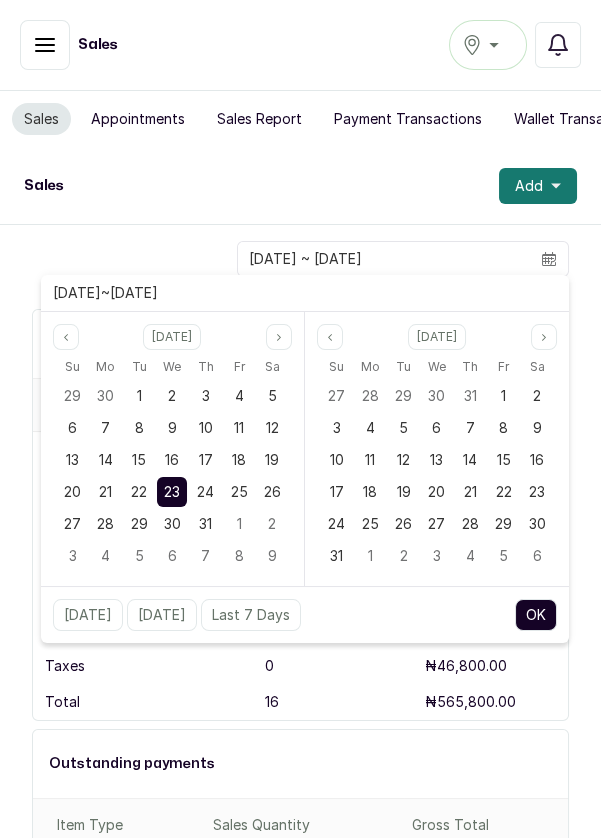 click on "OK" at bounding box center [536, 615] 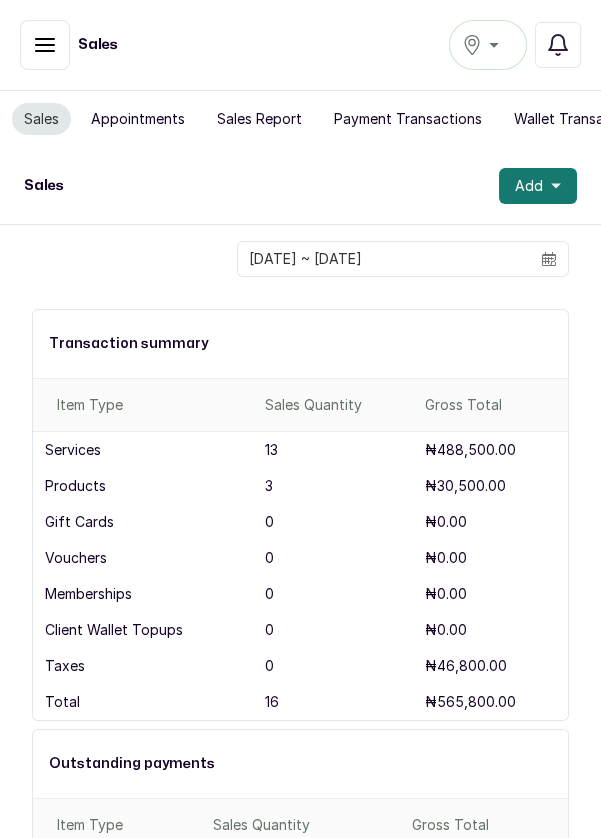click on "Appointments" at bounding box center (138, 119) 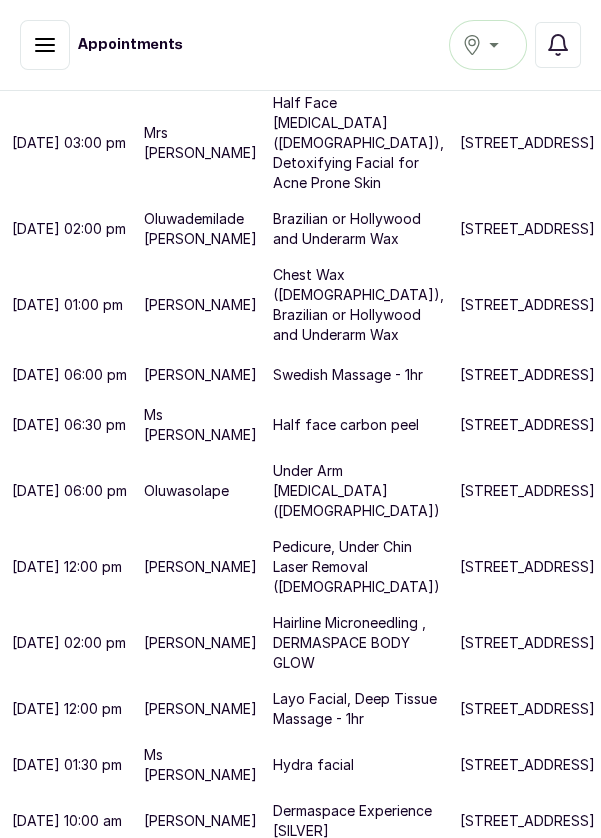 scroll, scrollTop: 627, scrollLeft: 0, axis: vertical 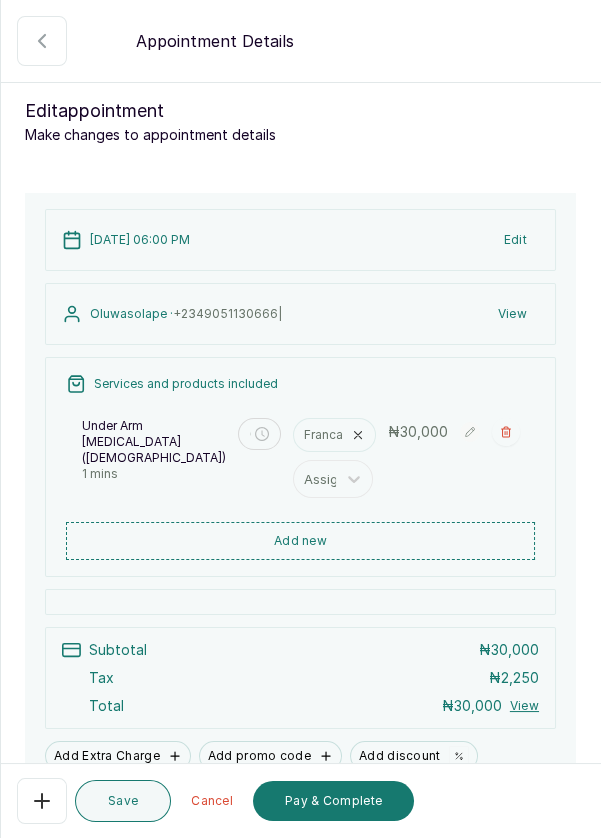 click on "Pay & Complete" at bounding box center (333, 801) 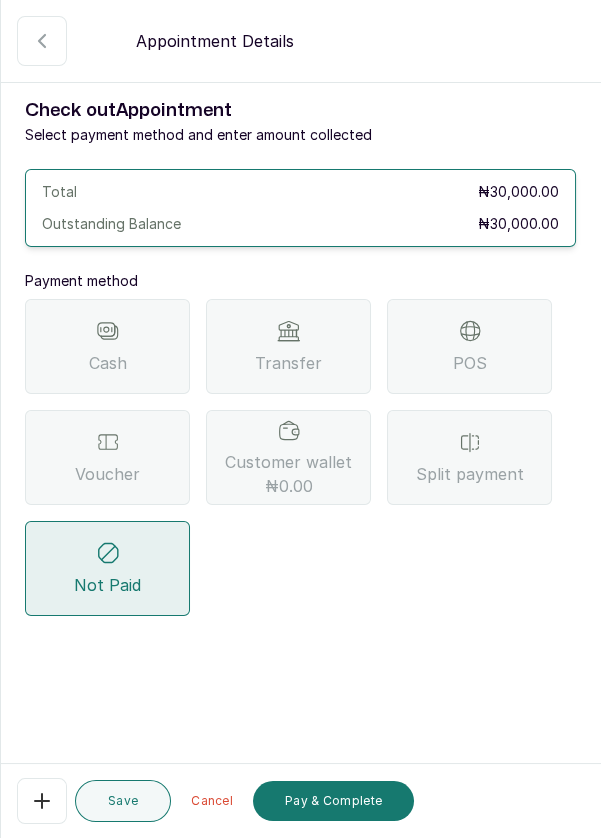 click 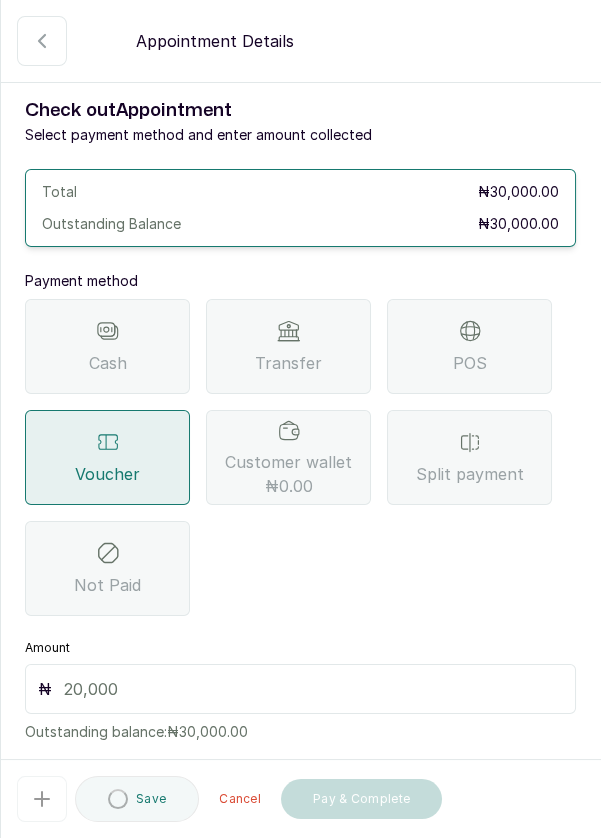 click at bounding box center (313, 689) 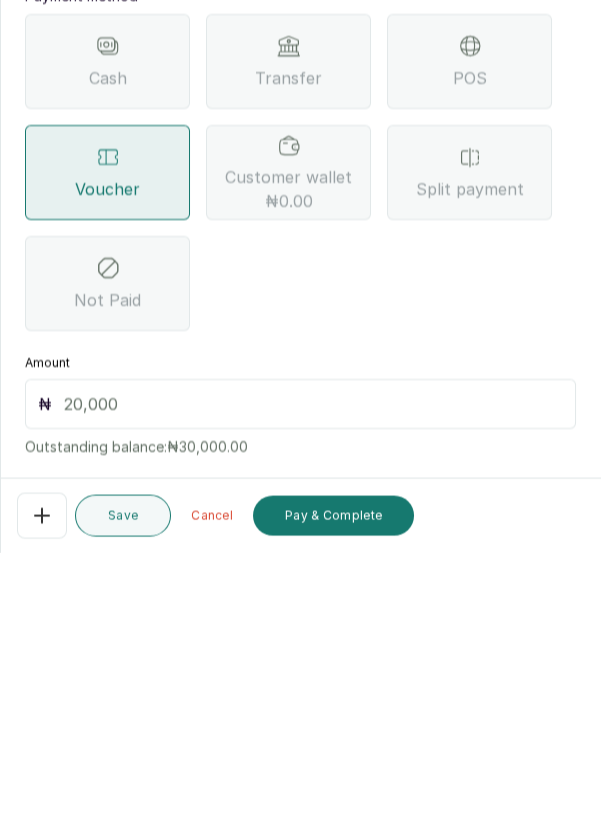 scroll, scrollTop: 96, scrollLeft: 0, axis: vertical 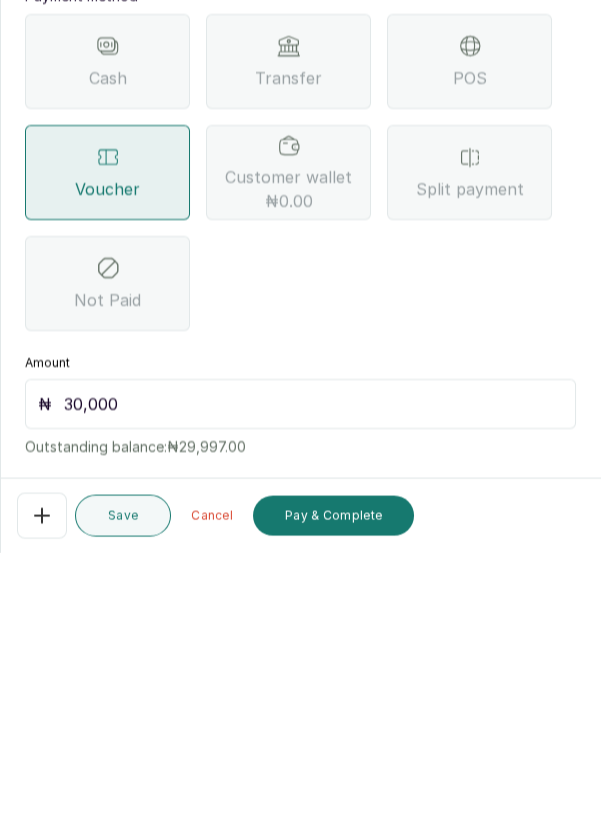 type on "30,000" 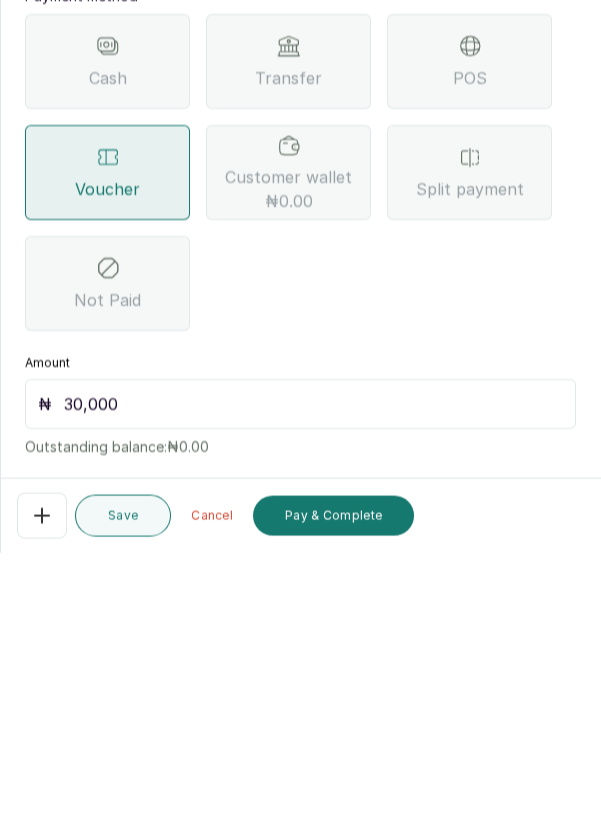 scroll, scrollTop: 42, scrollLeft: 0, axis: vertical 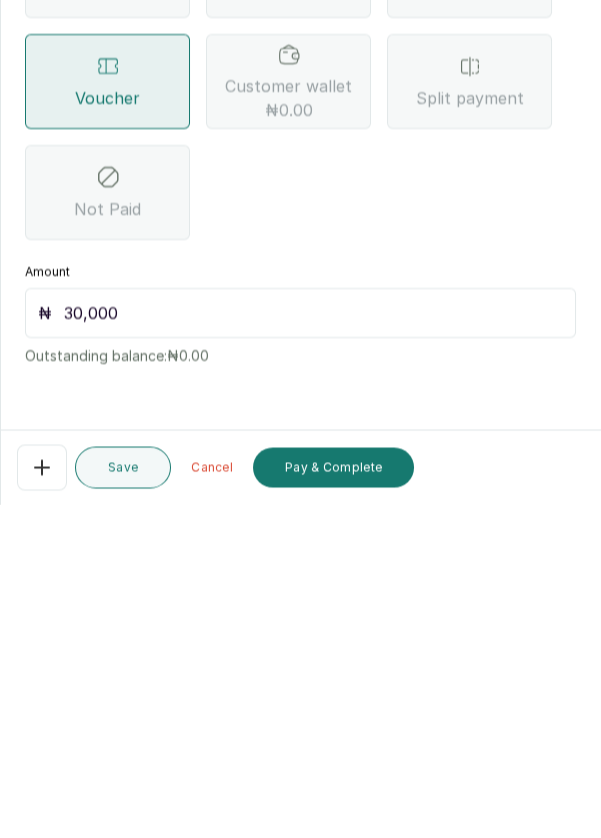 click on "Pay & Complete" at bounding box center [333, 801] 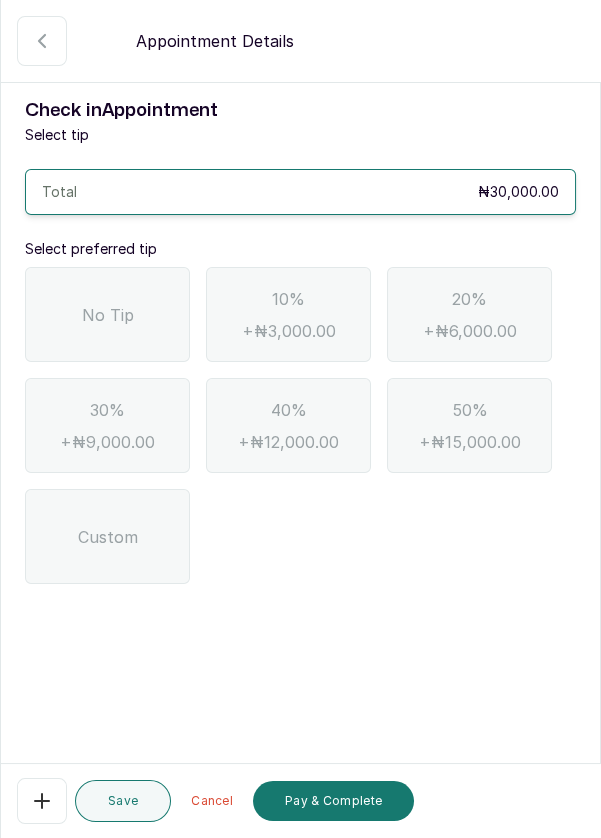 scroll, scrollTop: 0, scrollLeft: 0, axis: both 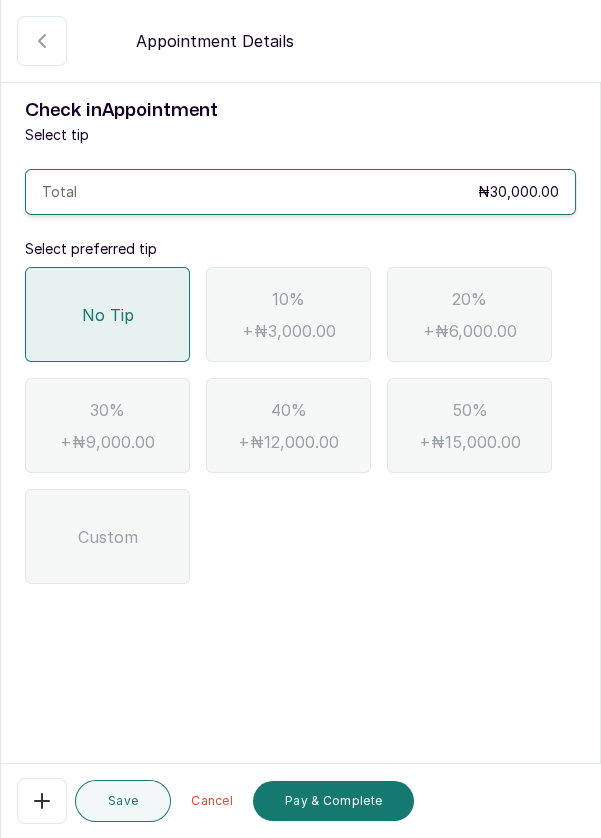 click on "Pay & Complete" at bounding box center [333, 801] 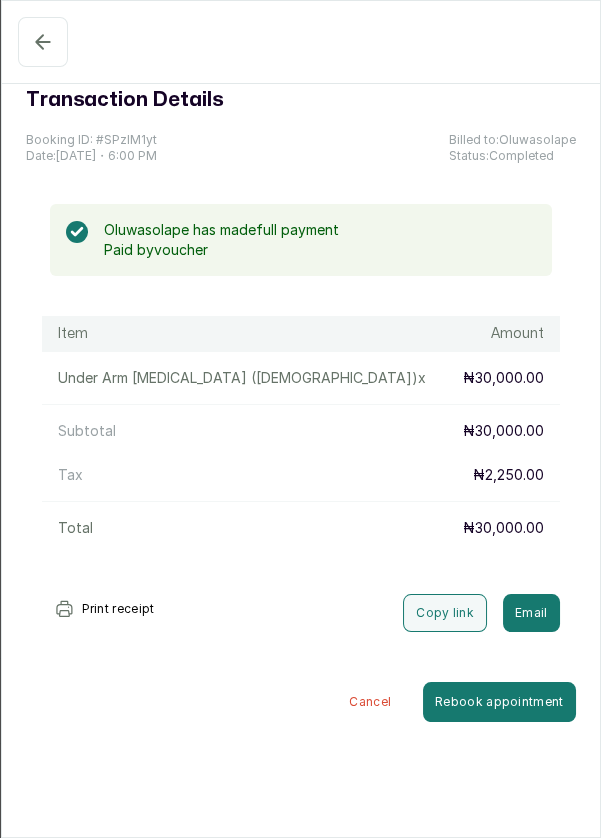 click on "Completed" at bounding box center [43, 42] 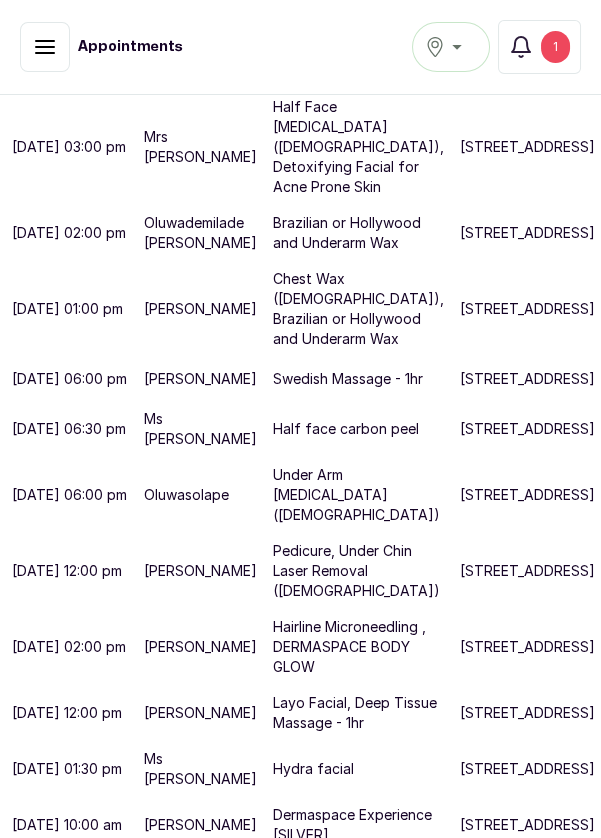 scroll, scrollTop: 481, scrollLeft: 0, axis: vertical 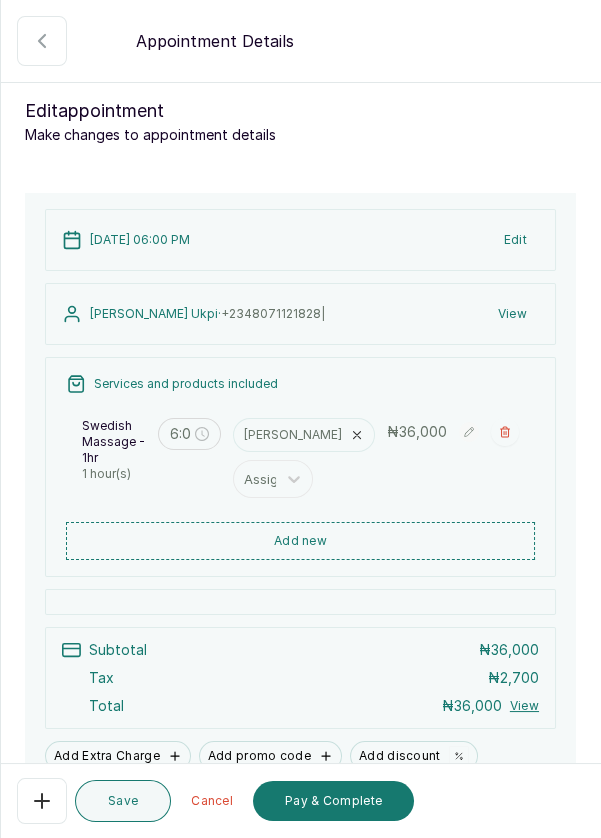 click on "Pay & Complete" at bounding box center [333, 801] 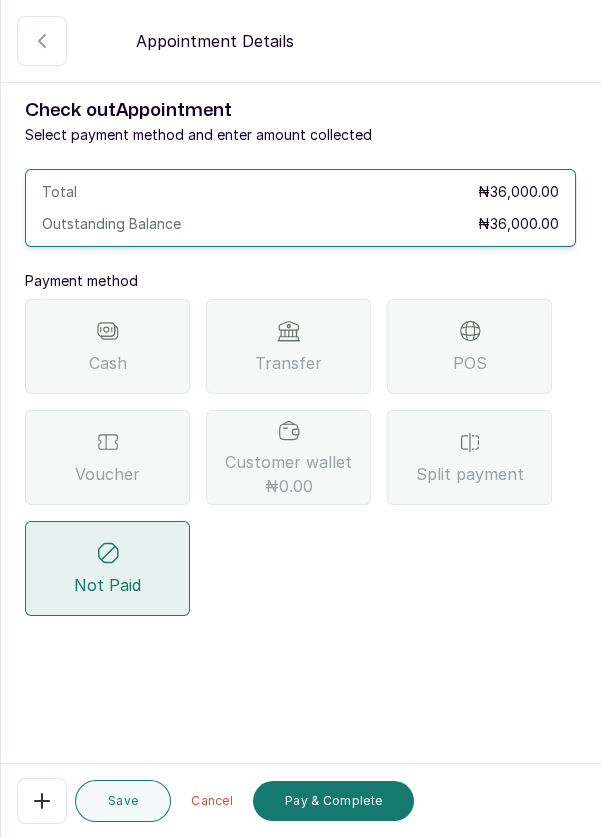 click on "Voucher" at bounding box center [107, 474] 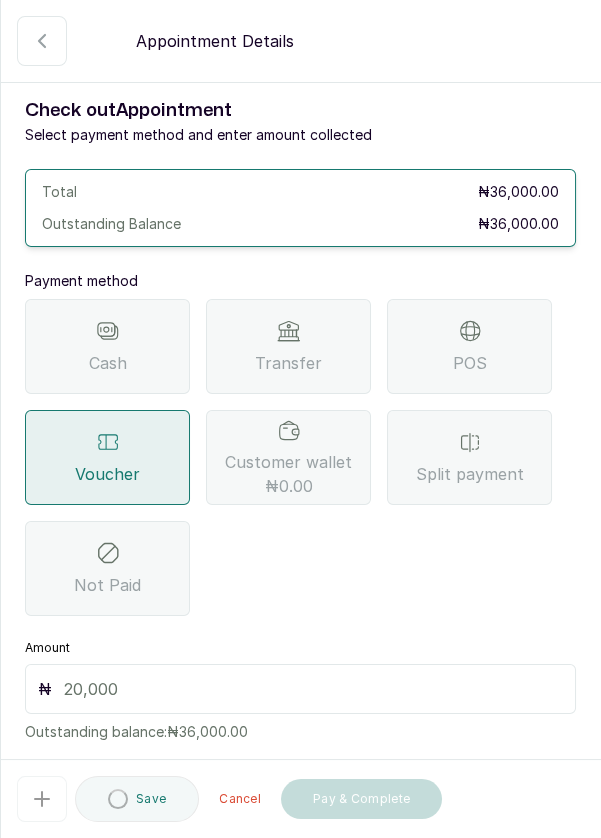 click at bounding box center (313, 689) 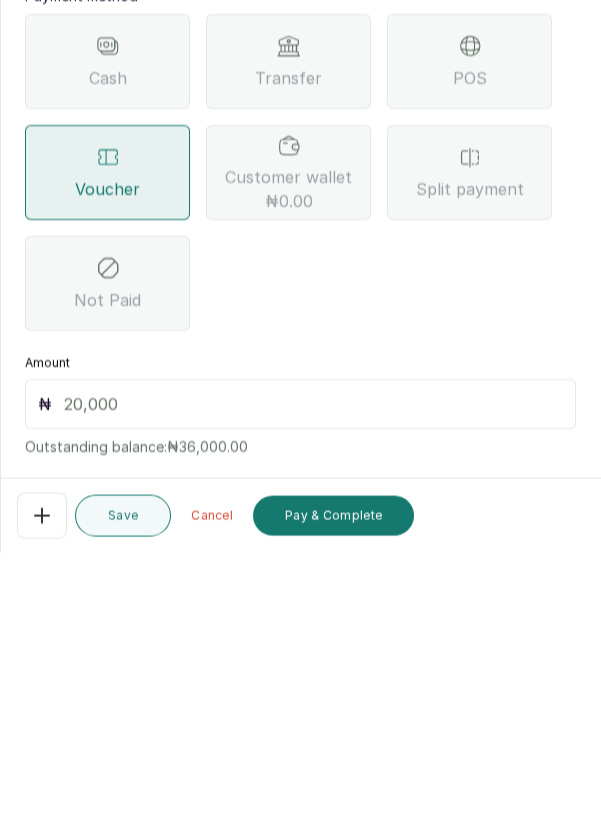 scroll, scrollTop: 96, scrollLeft: 0, axis: vertical 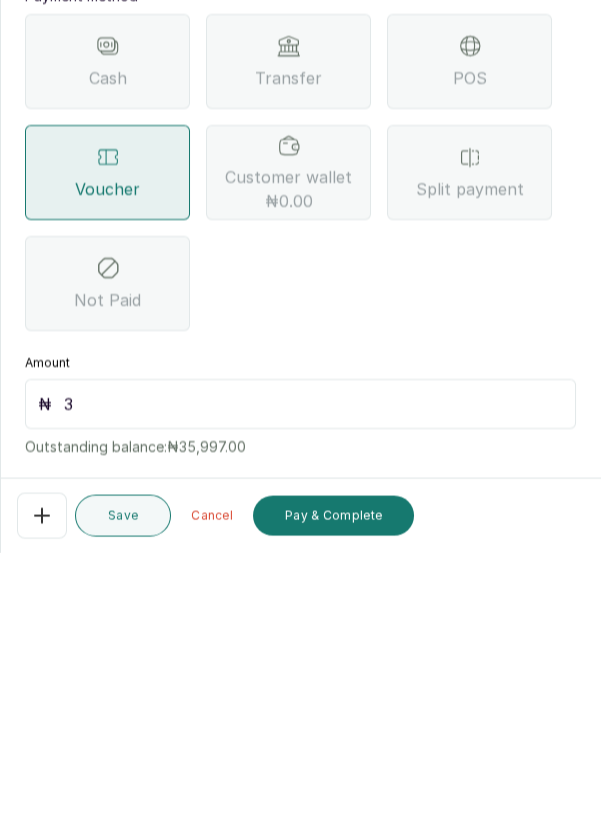 type on "36" 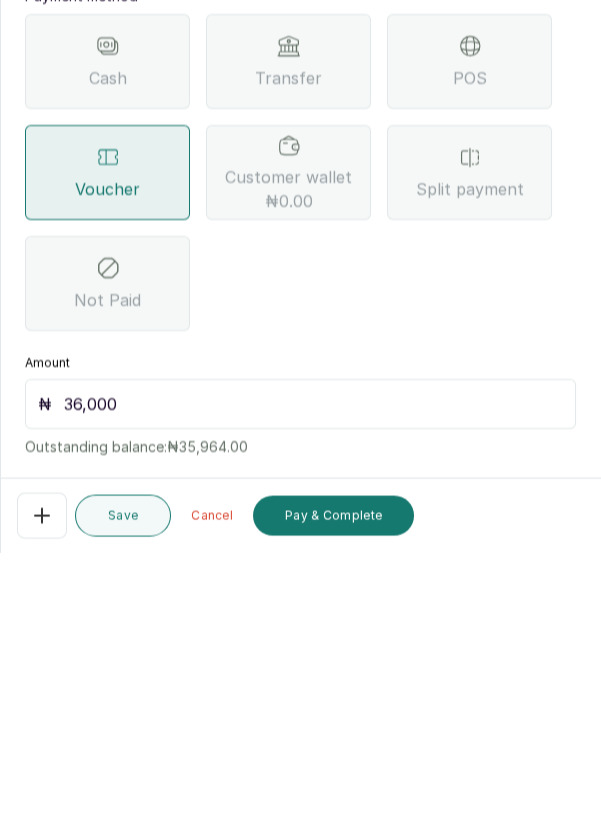 type on "36,000" 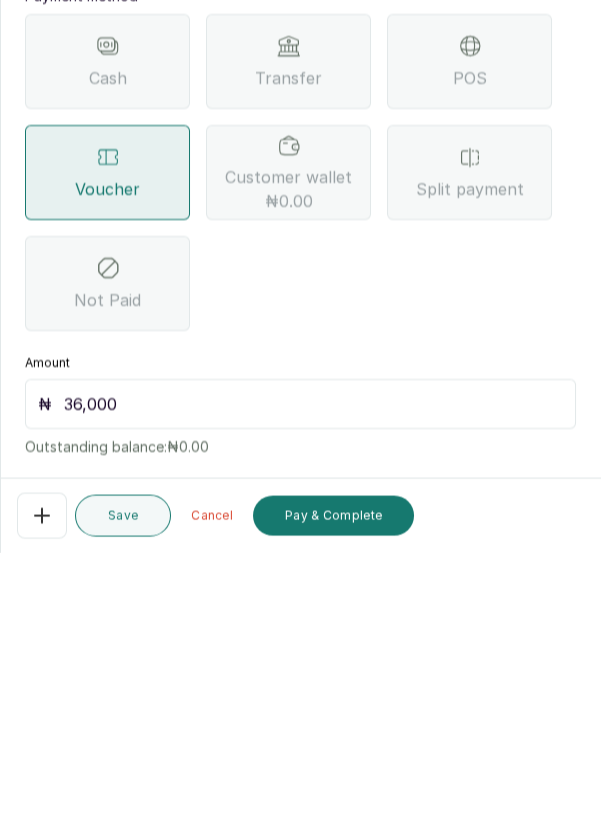scroll, scrollTop: 42, scrollLeft: 0, axis: vertical 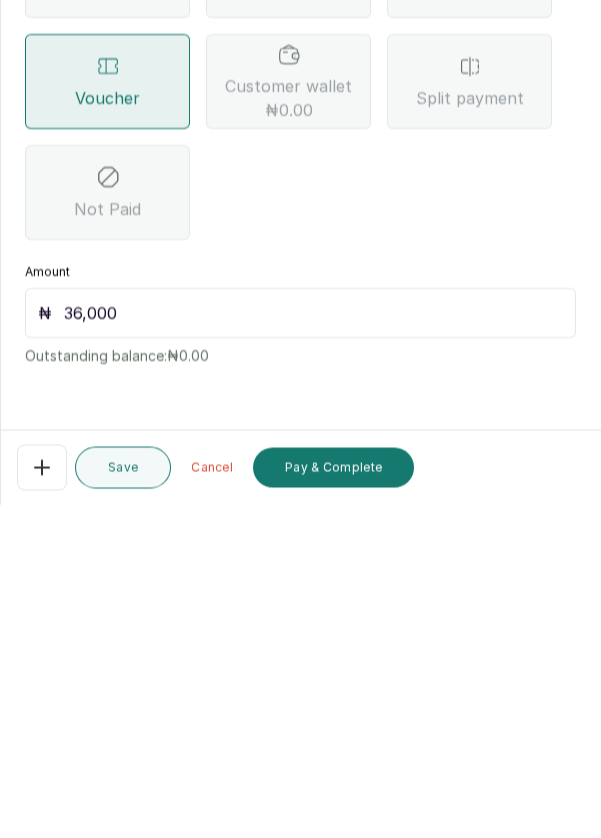 click on "Pay & Complete" at bounding box center [333, 801] 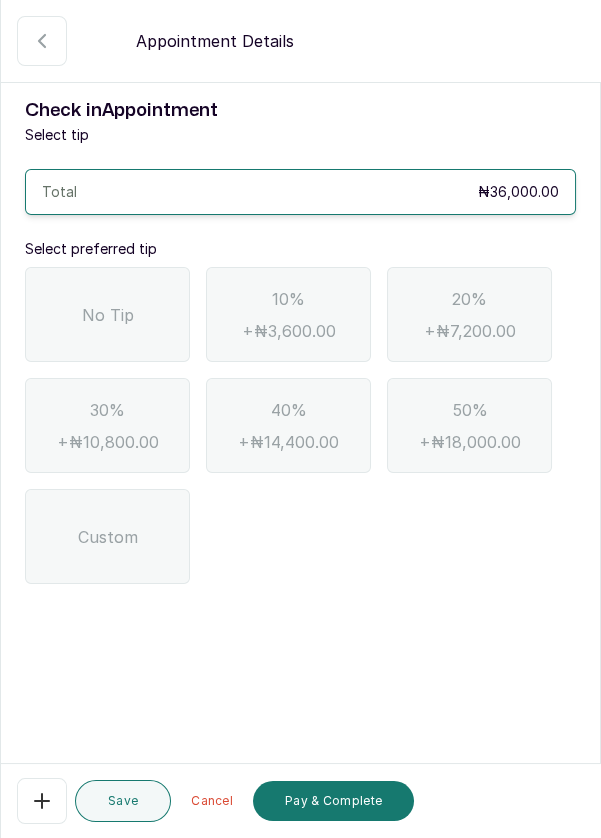 scroll, scrollTop: 0, scrollLeft: 0, axis: both 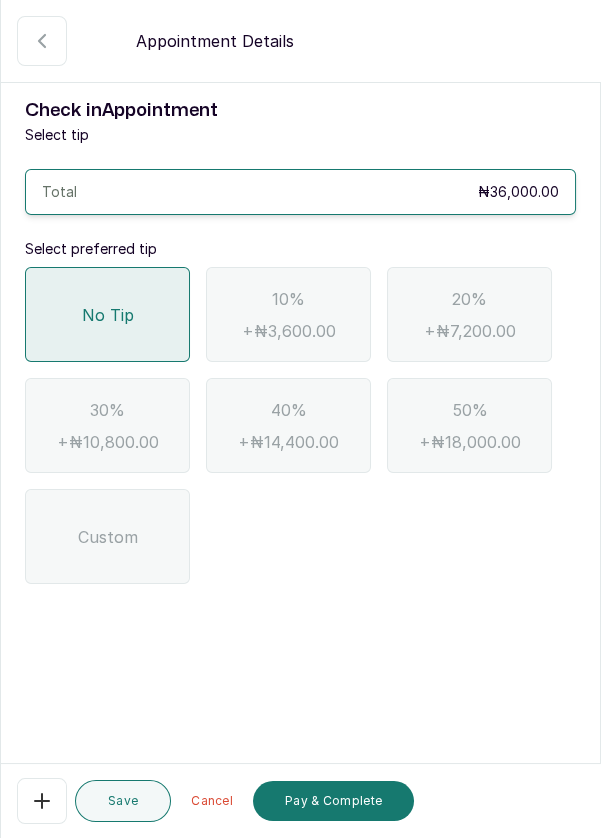 click on "Pay & Complete" at bounding box center (333, 801) 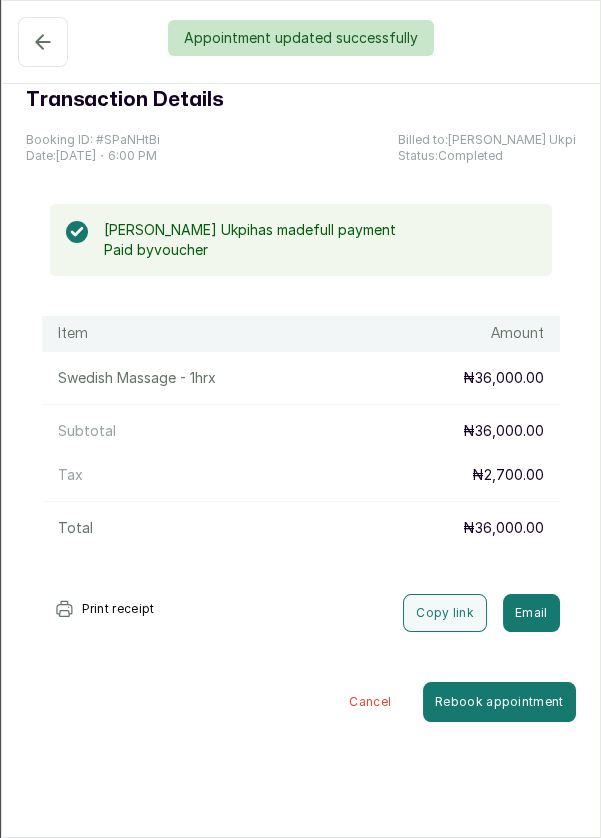 click on "Appointment updated successfully" at bounding box center [300, 38] 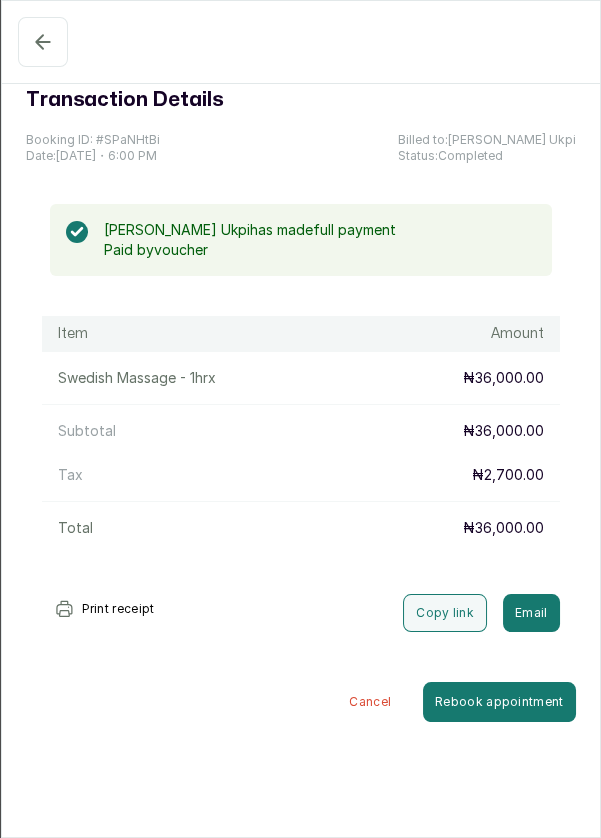 click 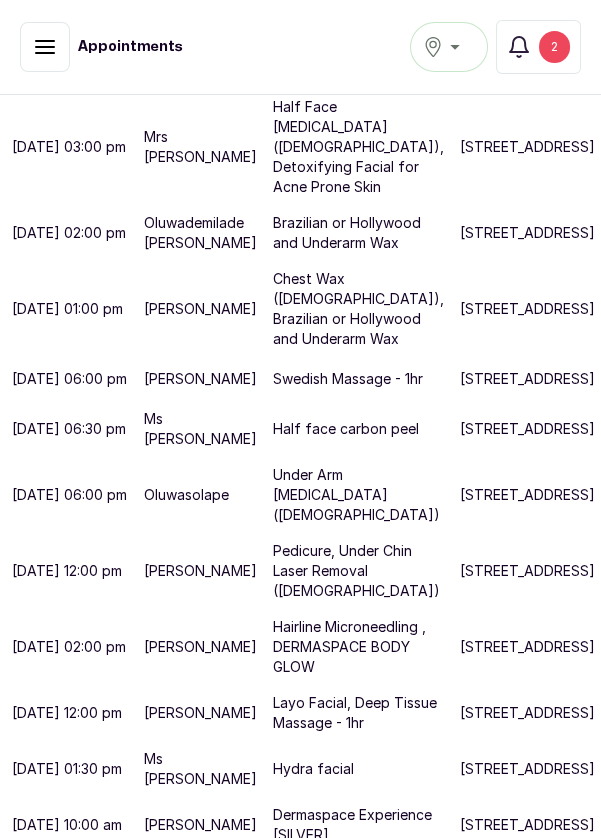 scroll, scrollTop: 0, scrollLeft: 0, axis: both 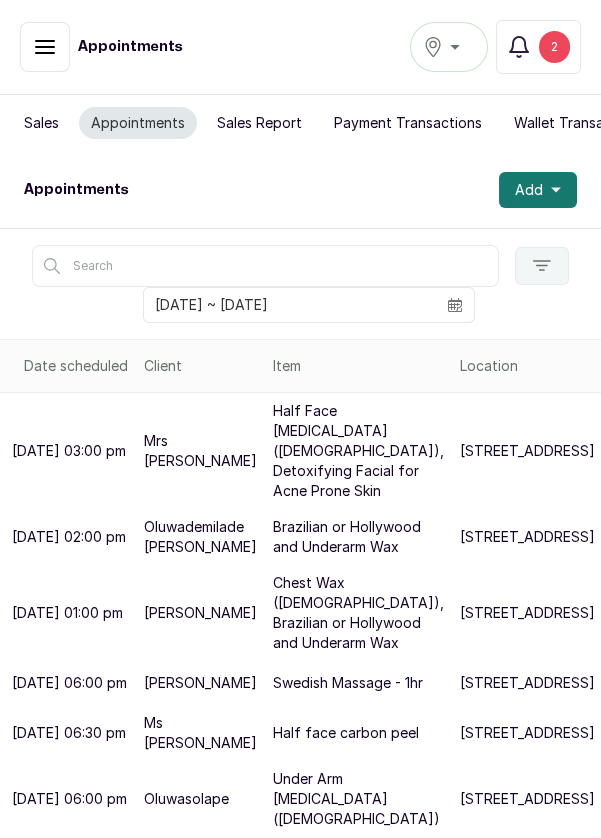 click on "Add" at bounding box center [529, 190] 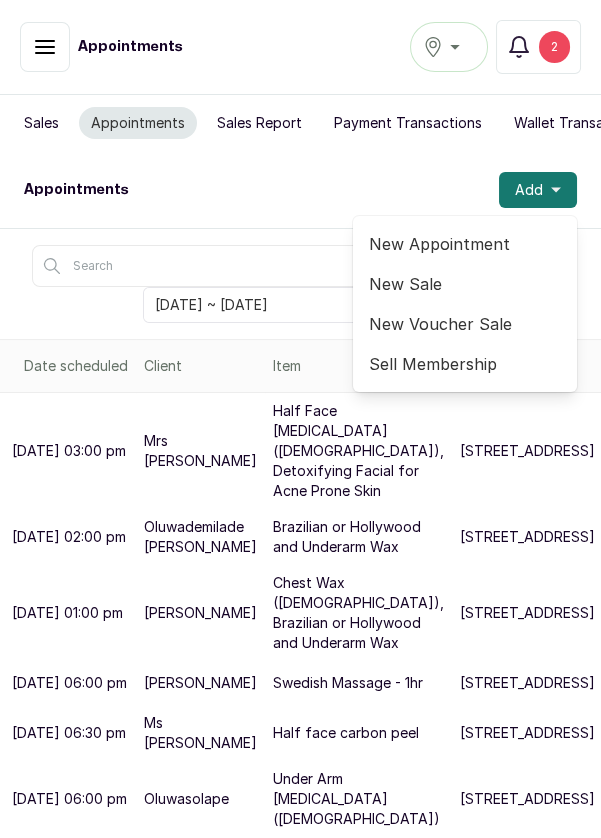 click on "New Appointment" at bounding box center (465, 244) 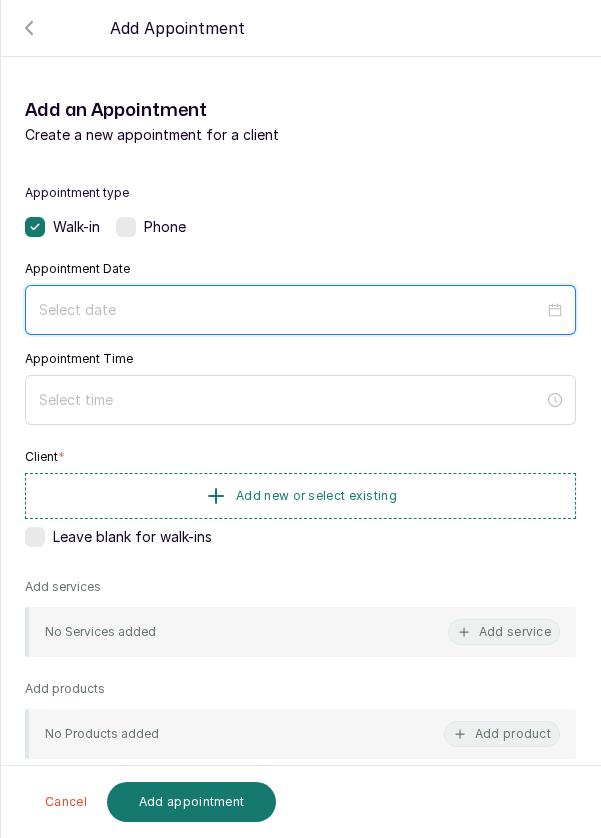 click at bounding box center [291, 310] 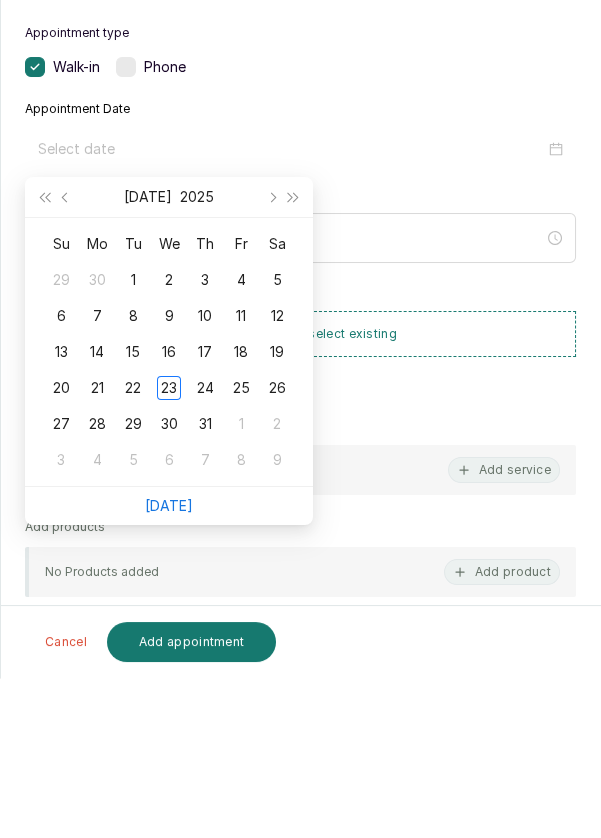 click on "23" at bounding box center (169, 548) 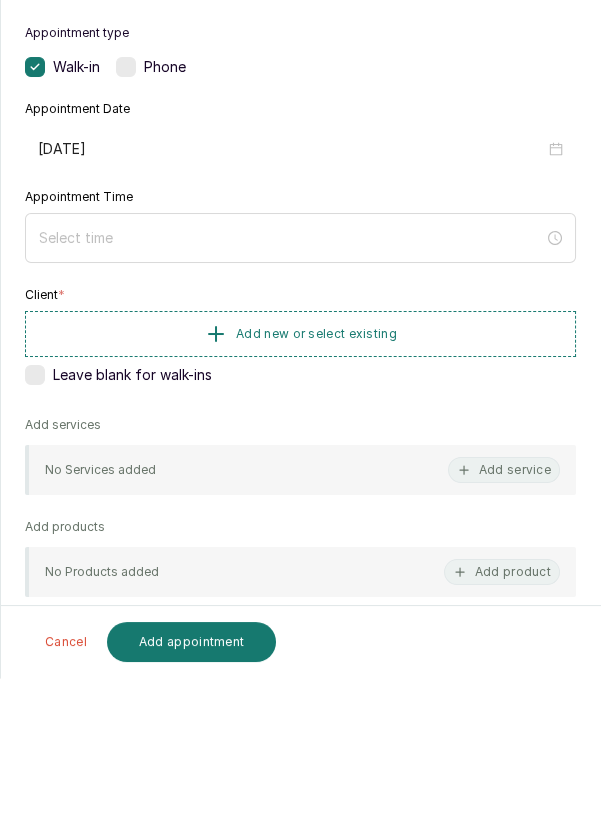 type on "[DATE]" 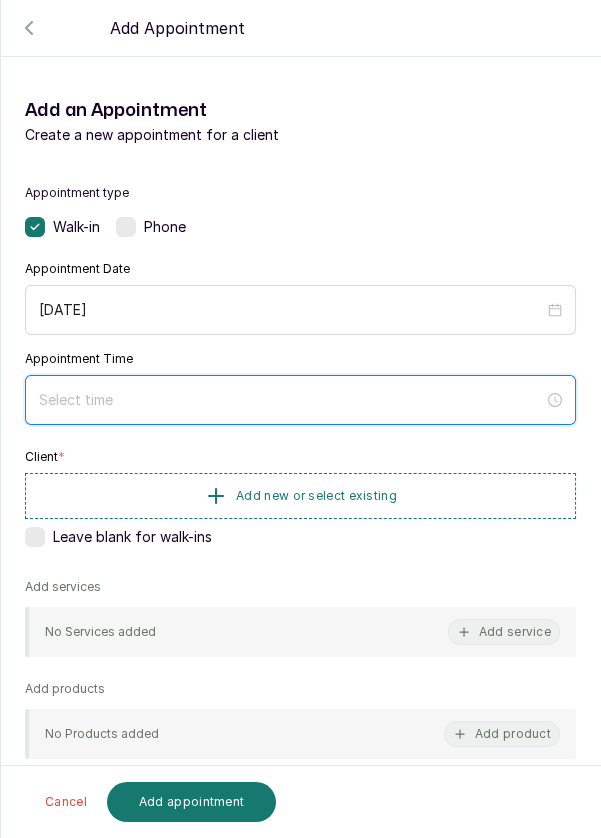 click at bounding box center (291, 400) 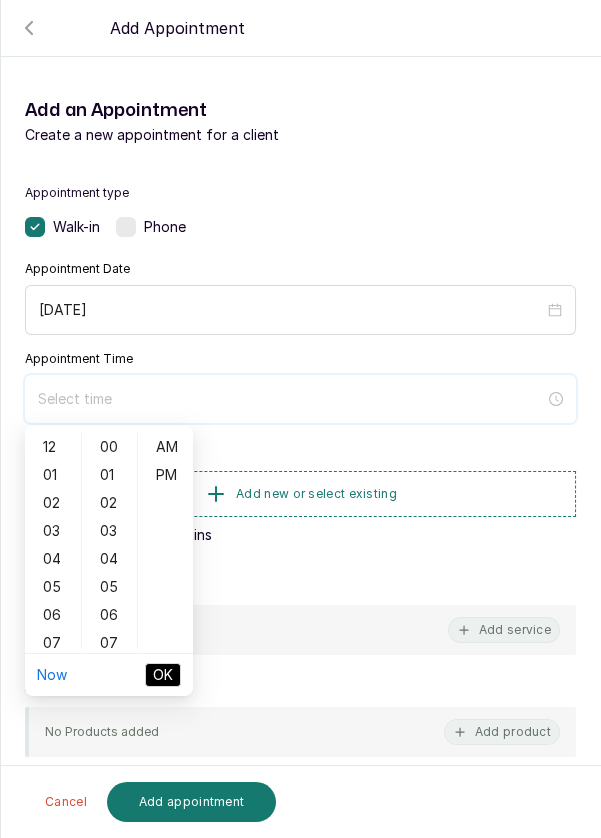 scroll, scrollTop: 162, scrollLeft: 0, axis: vertical 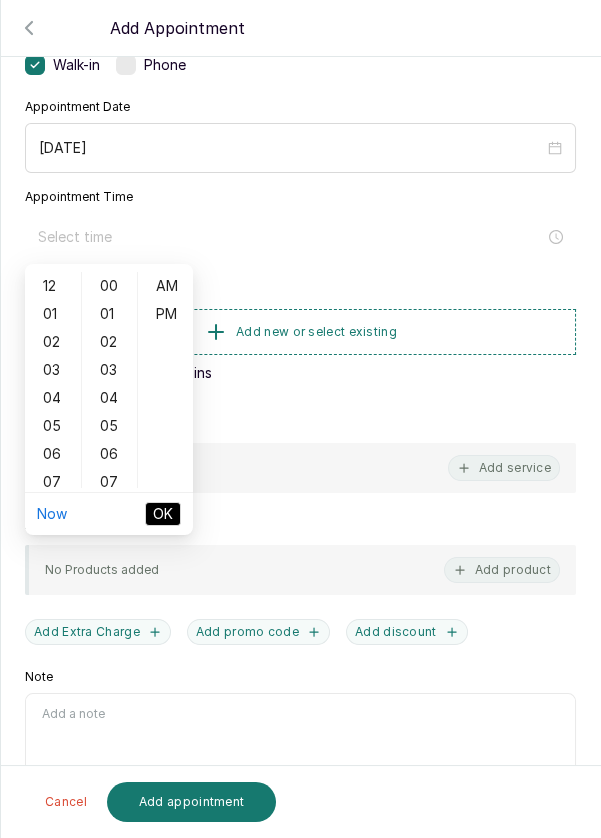click on "05" at bounding box center (53, 426) 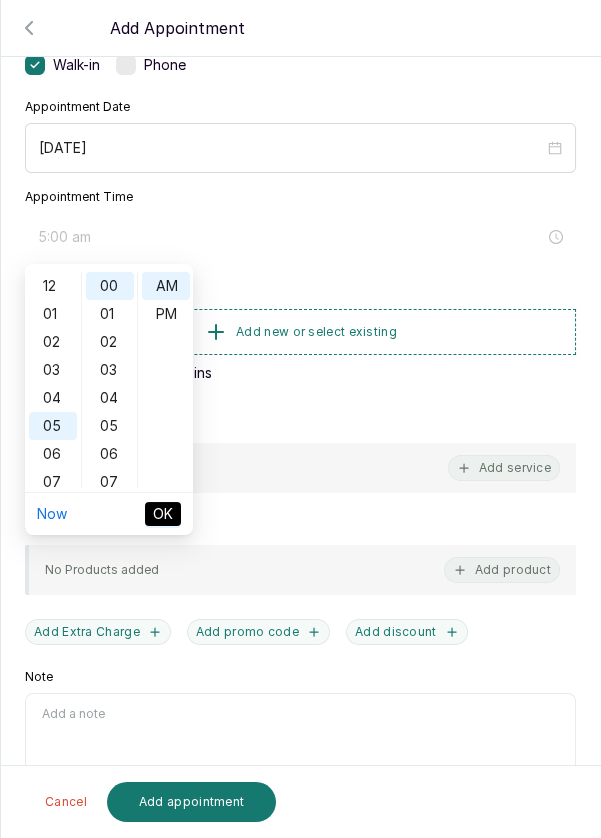 scroll, scrollTop: 119, scrollLeft: 0, axis: vertical 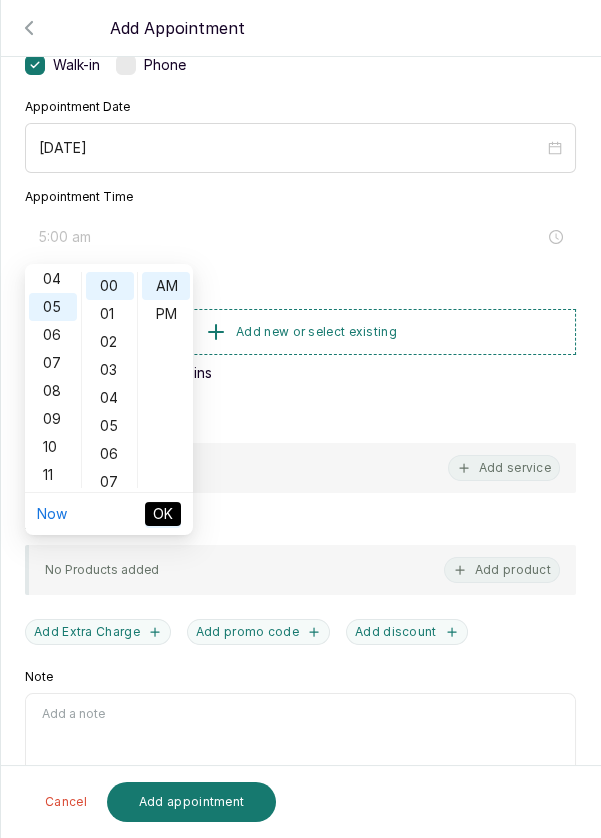 click on "04" at bounding box center [53, 279] 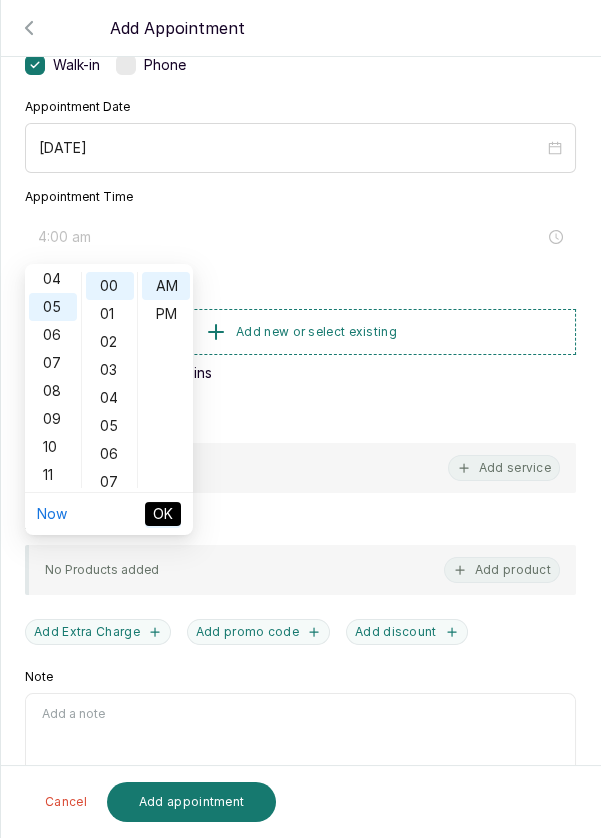 scroll, scrollTop: 111, scrollLeft: 0, axis: vertical 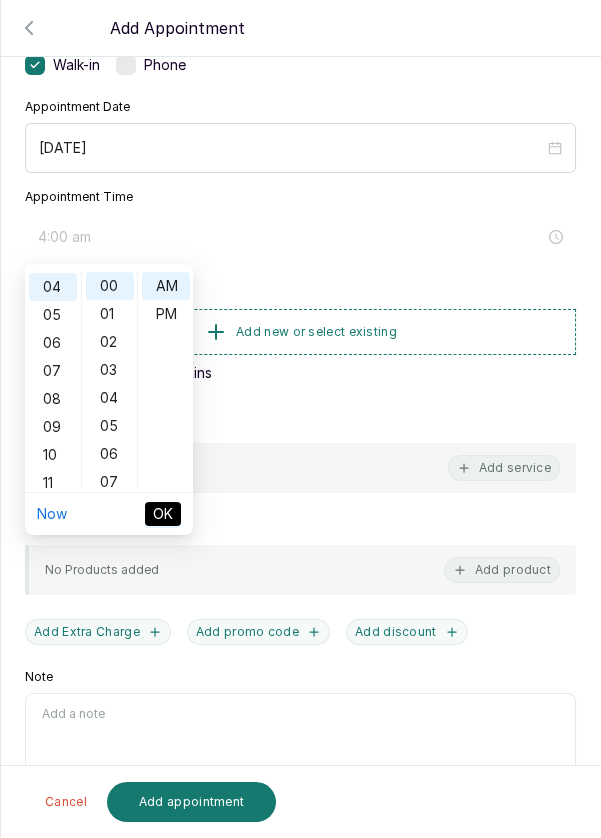 click on "PM" at bounding box center [166, 314] 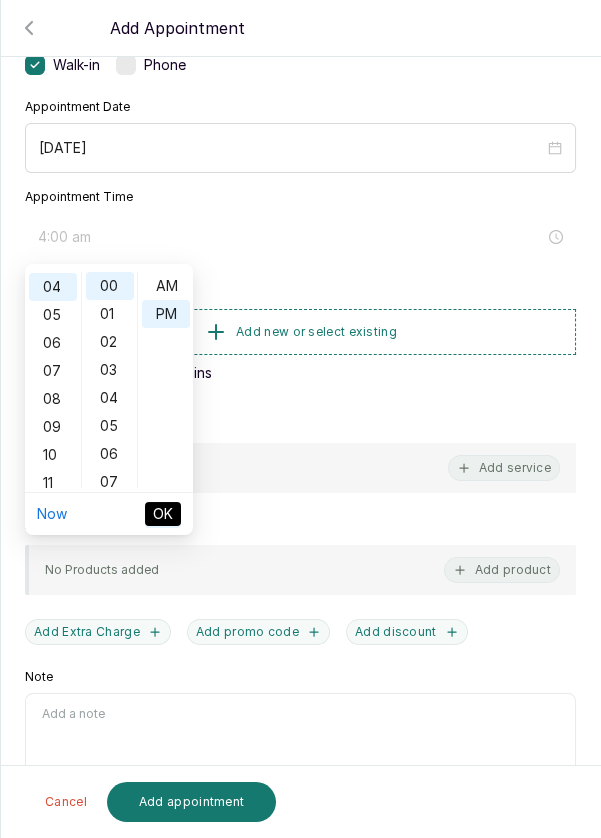 type on "4:00 pm" 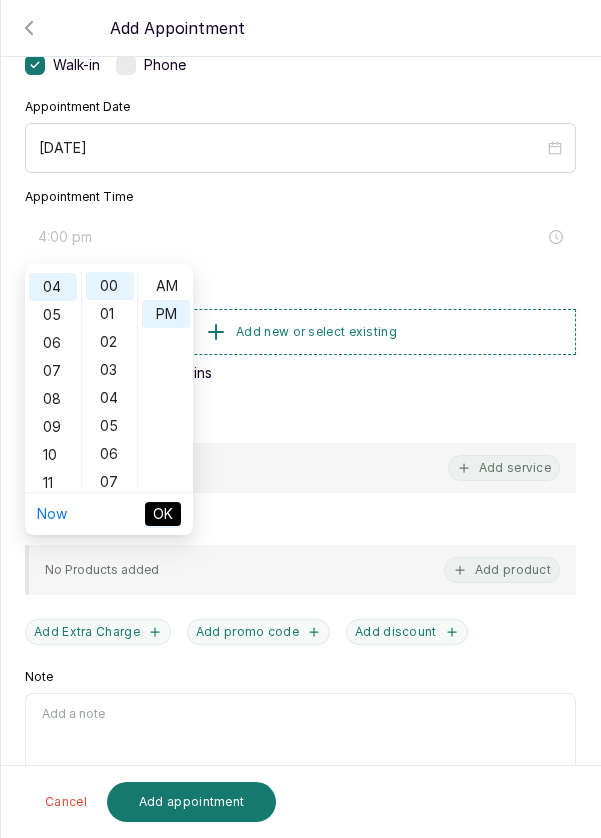 click on "OK" at bounding box center [163, 514] 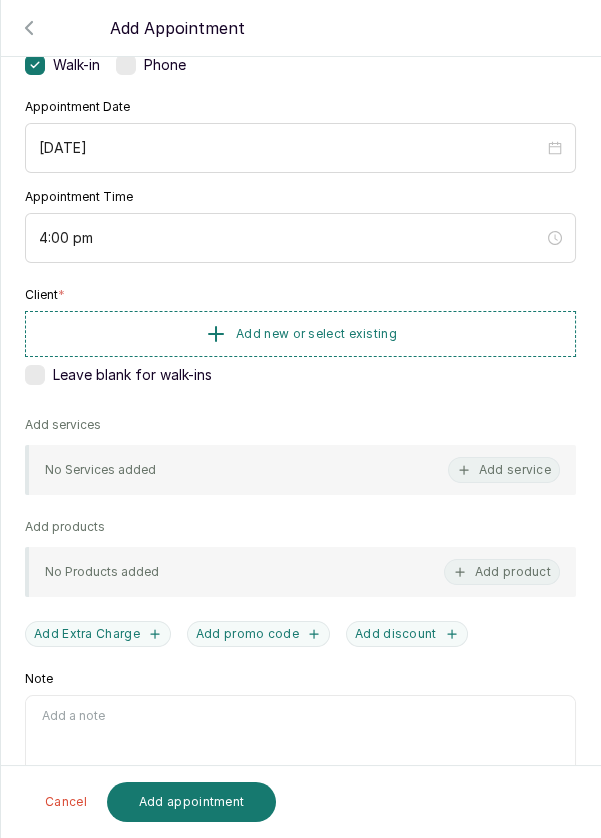 click on "Add new or select existing" at bounding box center [316, 334] 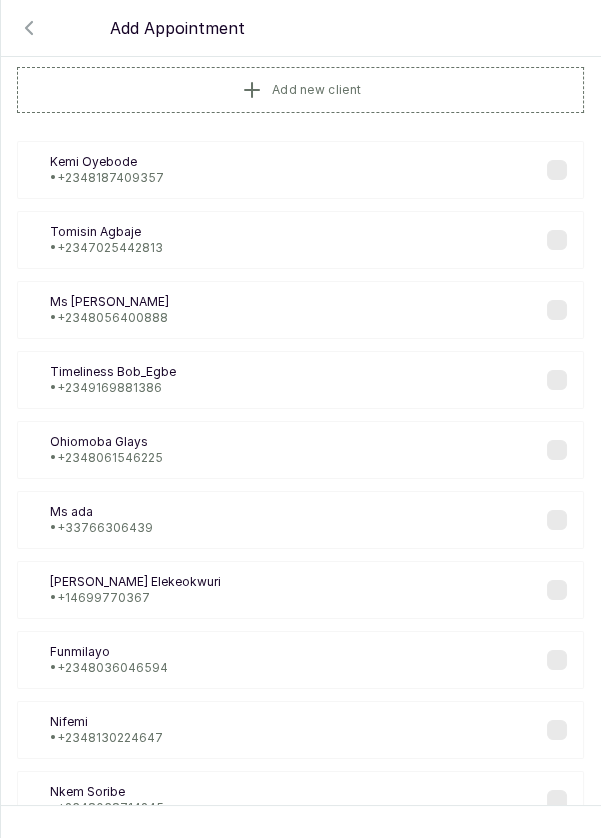 scroll, scrollTop: 0, scrollLeft: 0, axis: both 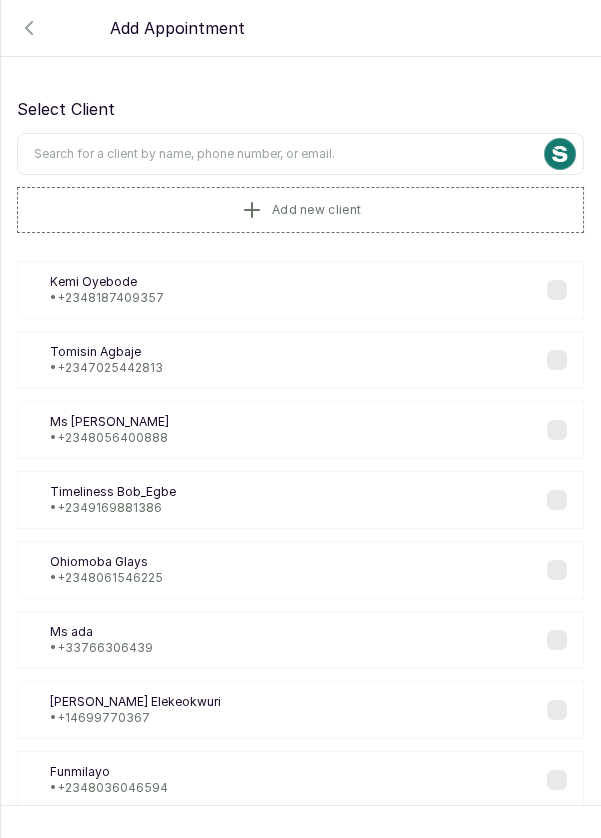 click at bounding box center [300, 154] 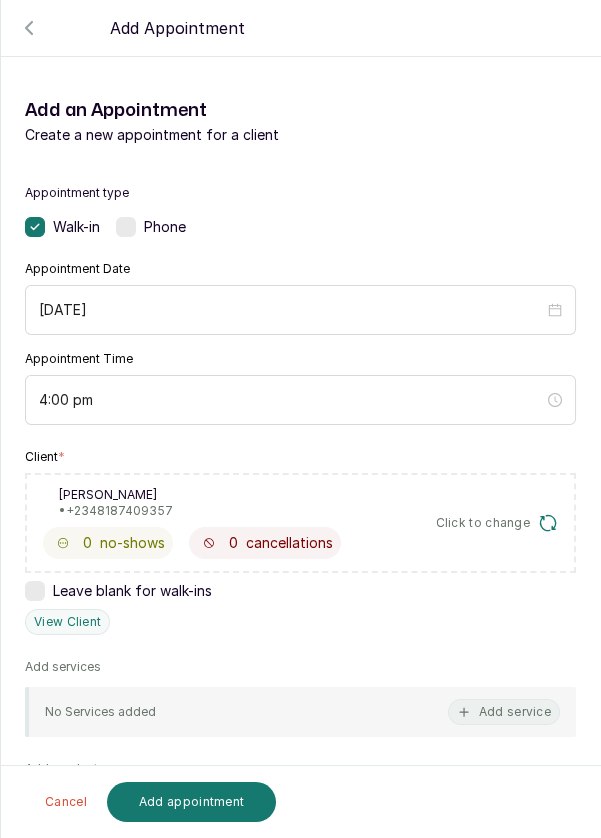click on "Add service" at bounding box center (504, 712) 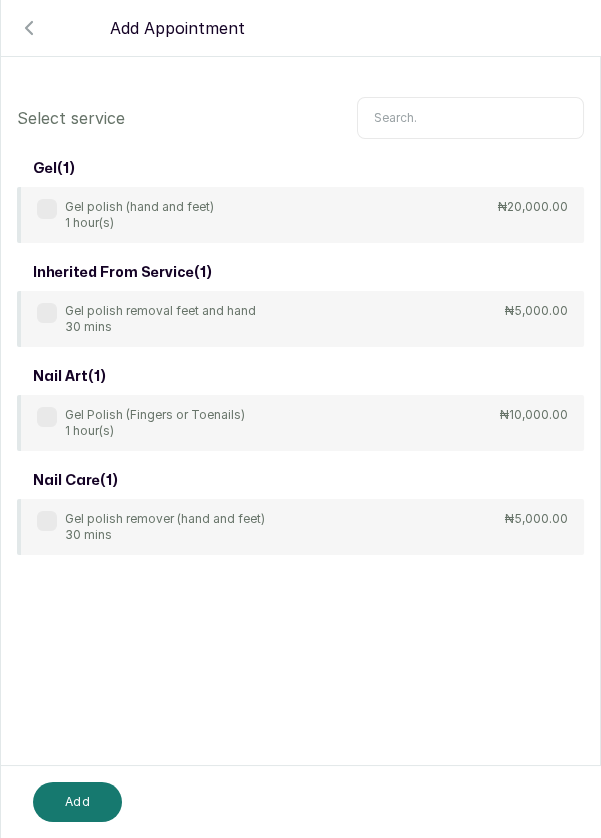scroll, scrollTop: 0, scrollLeft: 0, axis: both 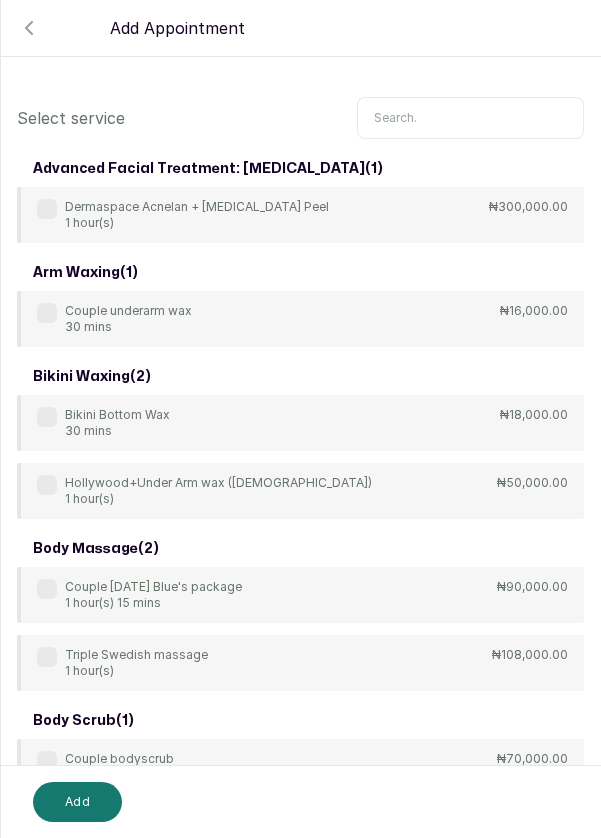 click at bounding box center [470, 118] 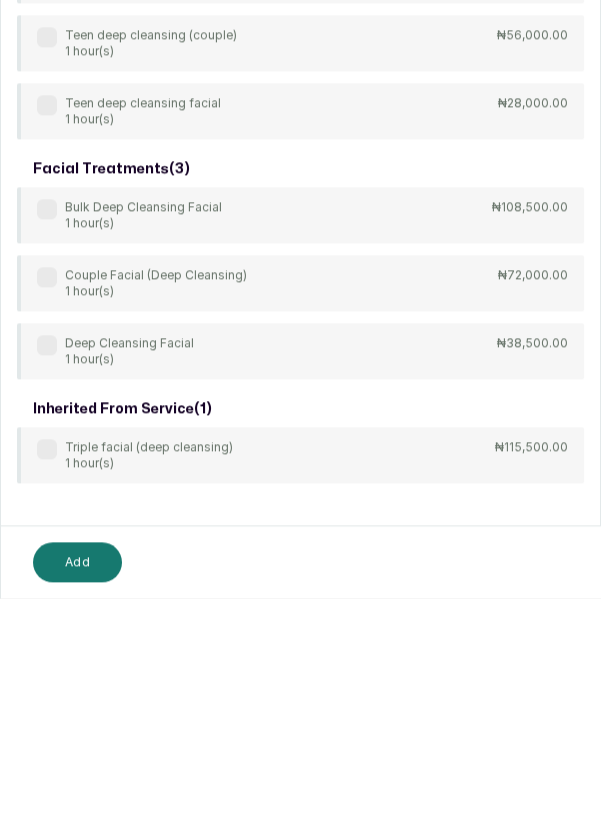 type on "Clean" 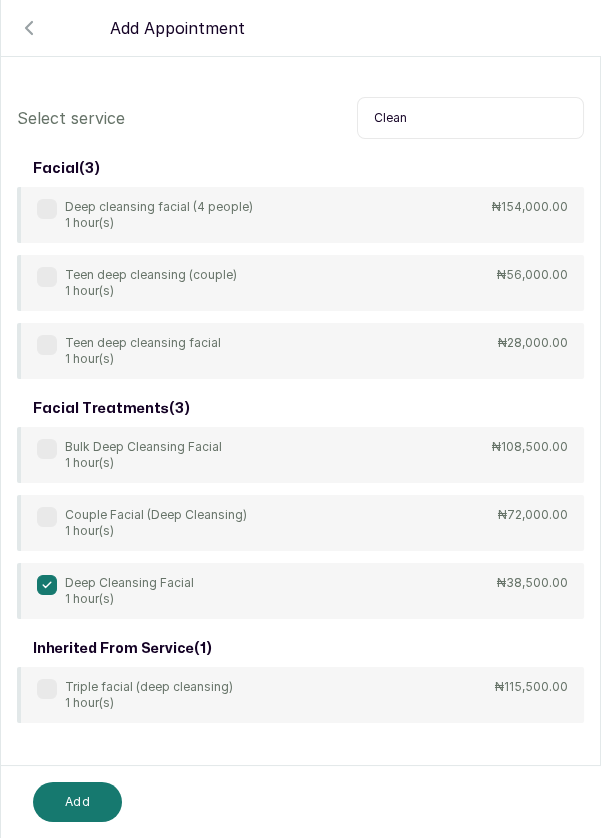 click on "Add" at bounding box center (77, 802) 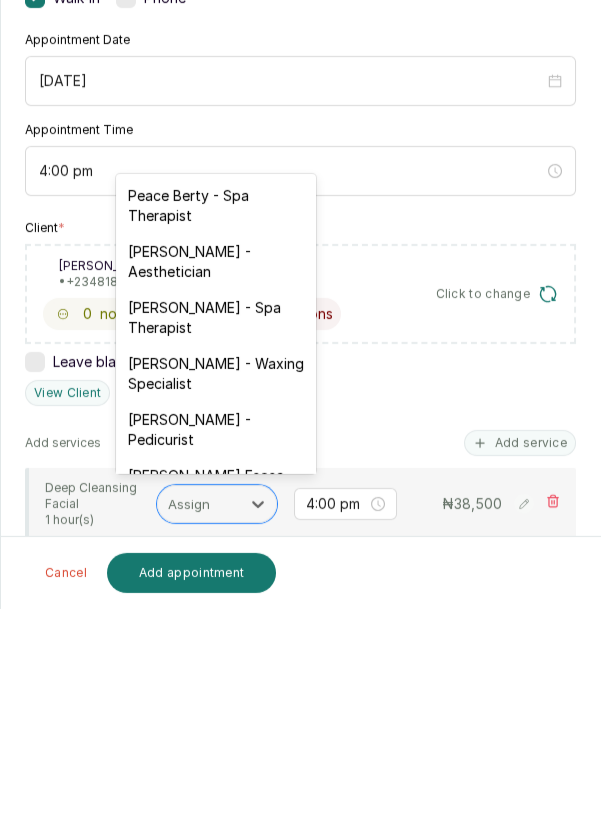 scroll, scrollTop: 96, scrollLeft: 0, axis: vertical 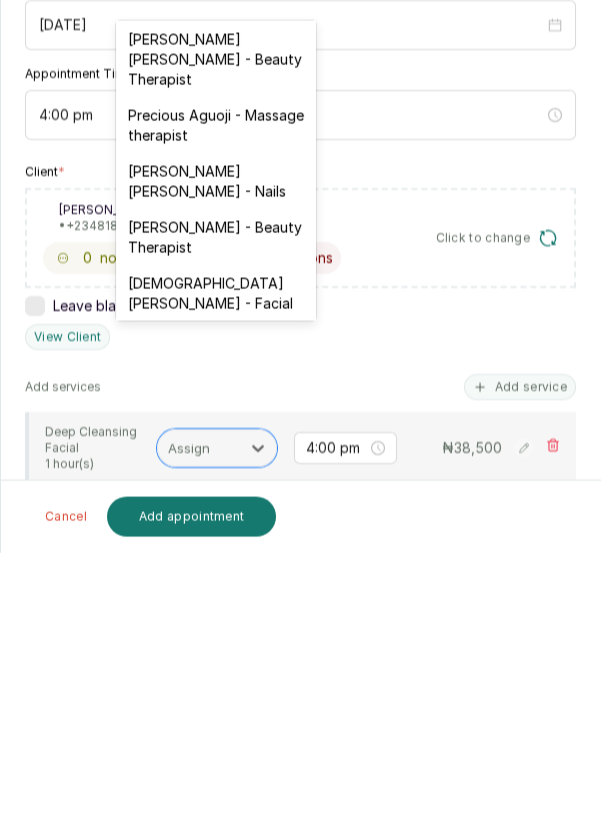 click on "[DEMOGRAPHIC_DATA][PERSON_NAME] - Facial" at bounding box center [216, 579] 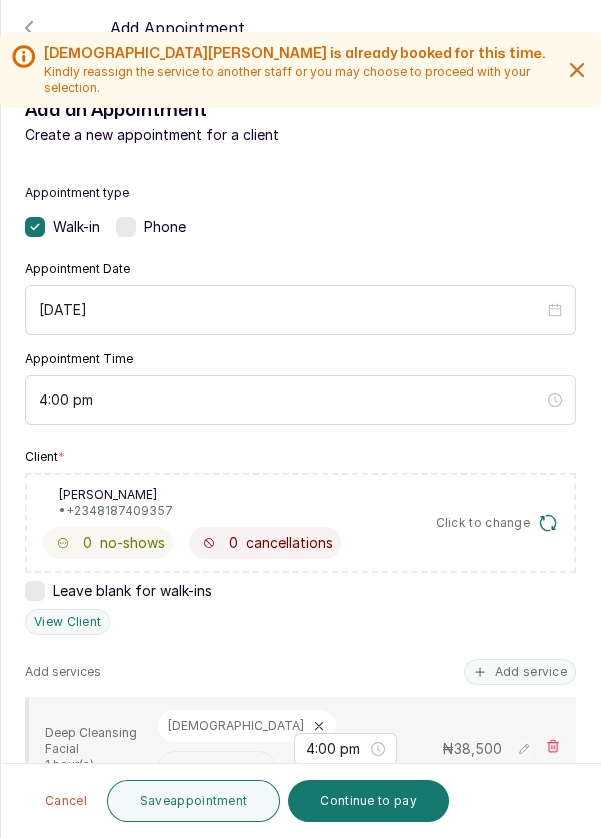 click on "Continue to pay" at bounding box center [368, 801] 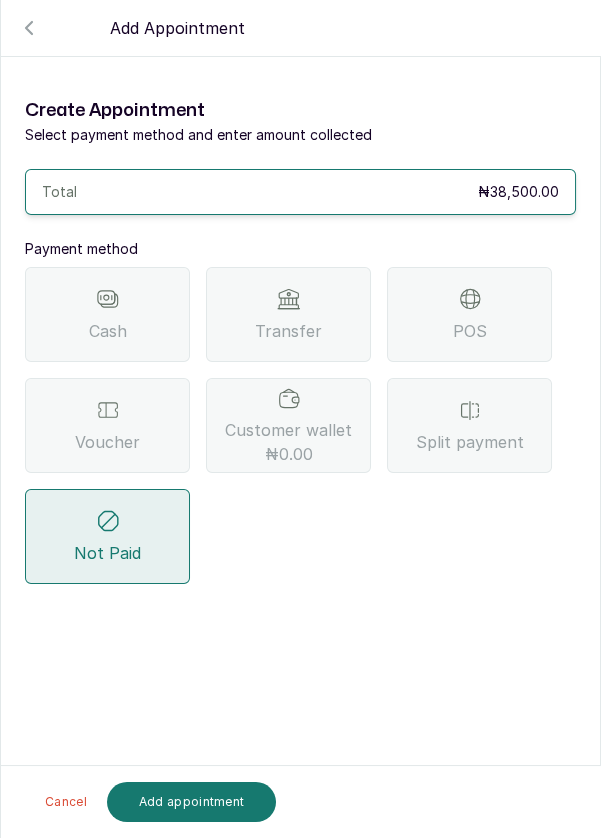 click on "POS" at bounding box center [470, 331] 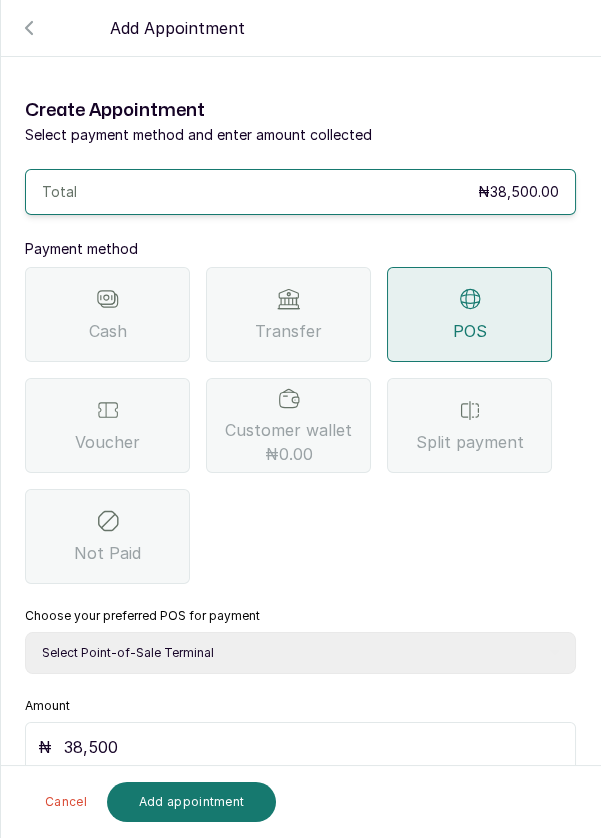 click on "Select Point-of-Sale Terminal Pos- Flutterwave  Zenith Bank POS - Paga Paga POS - Access Access Bank POS - Sterling Sterling Bank" at bounding box center (300, 653) 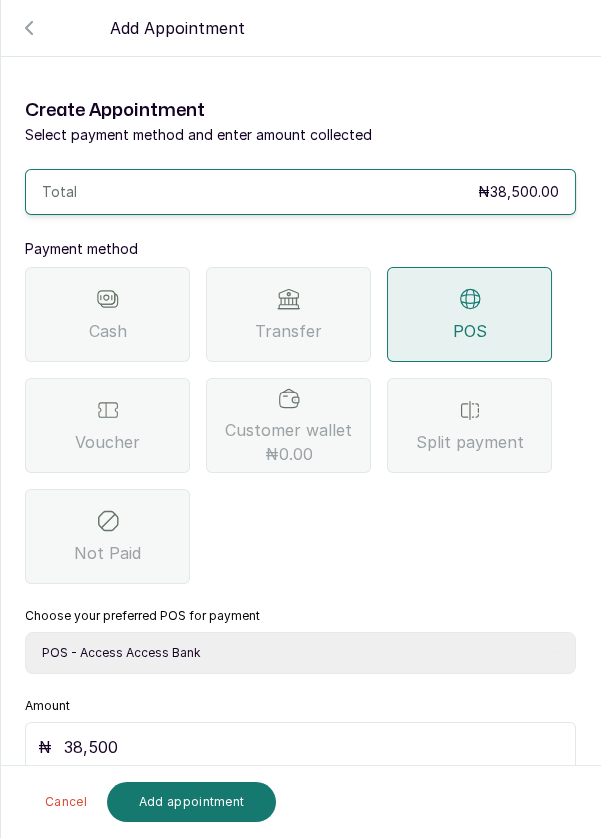click on "Add appointment" at bounding box center [192, 802] 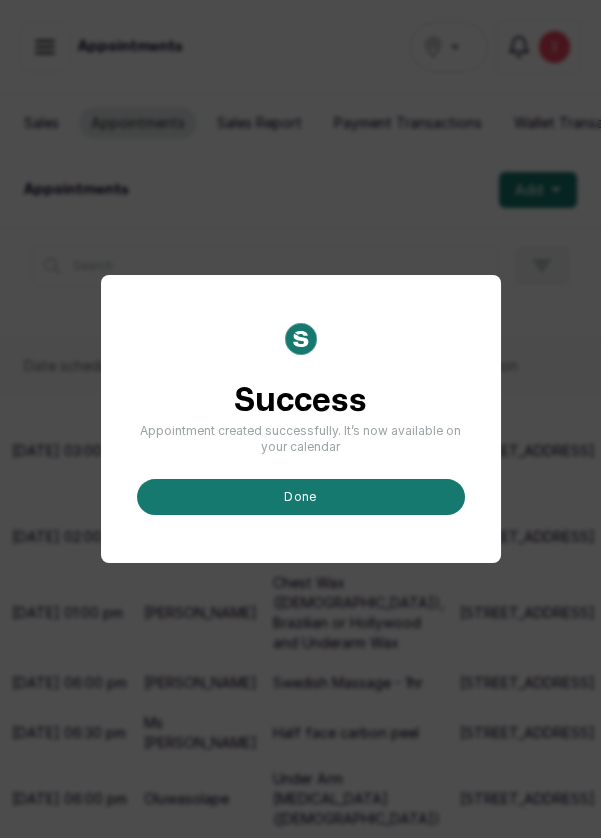 click on "done" at bounding box center (301, 497) 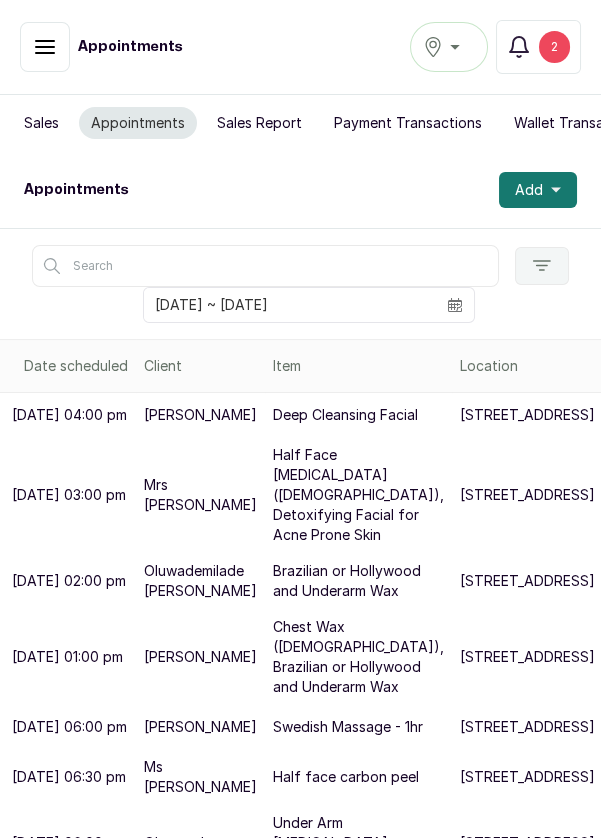click on "Confirmed" at bounding box center (830, 415) 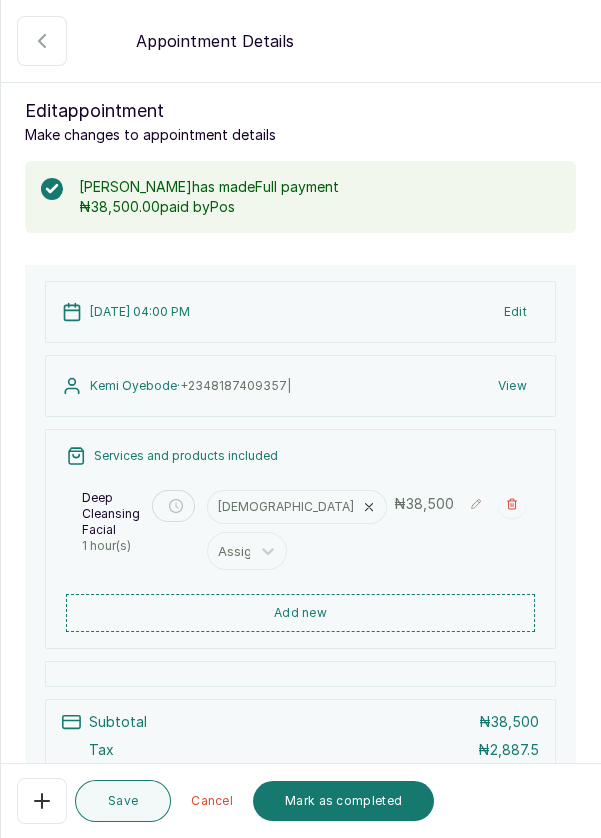 click on "Mark as completed" at bounding box center [343, 801] 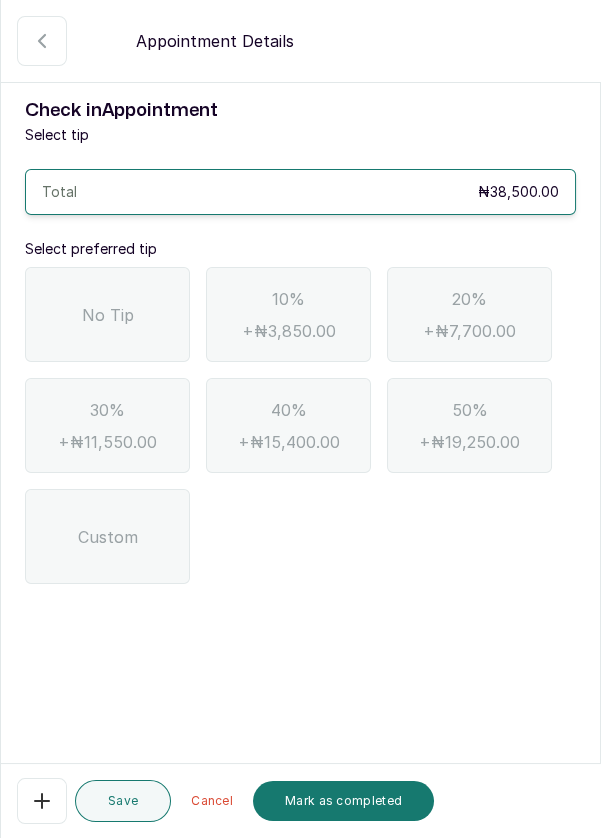 click on "No Tip" at bounding box center [107, 314] 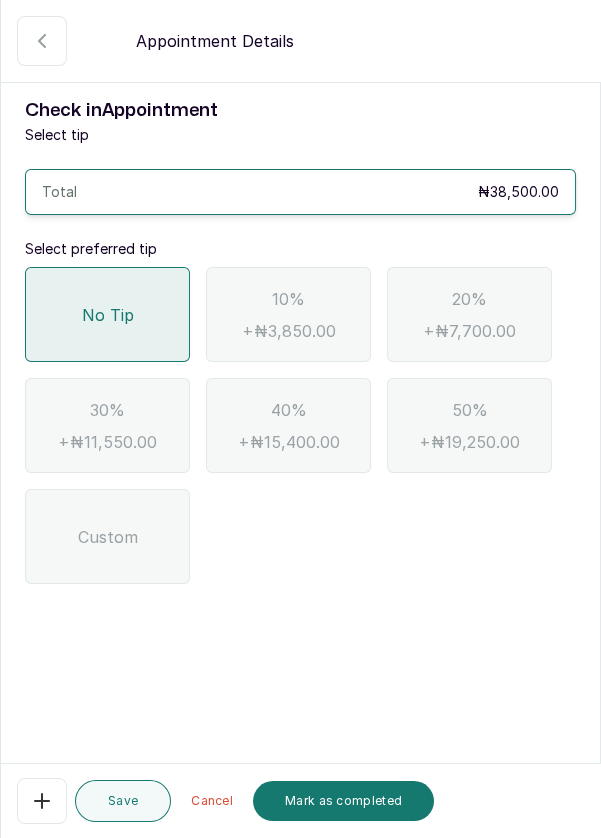 click on "Mark as completed" at bounding box center [343, 801] 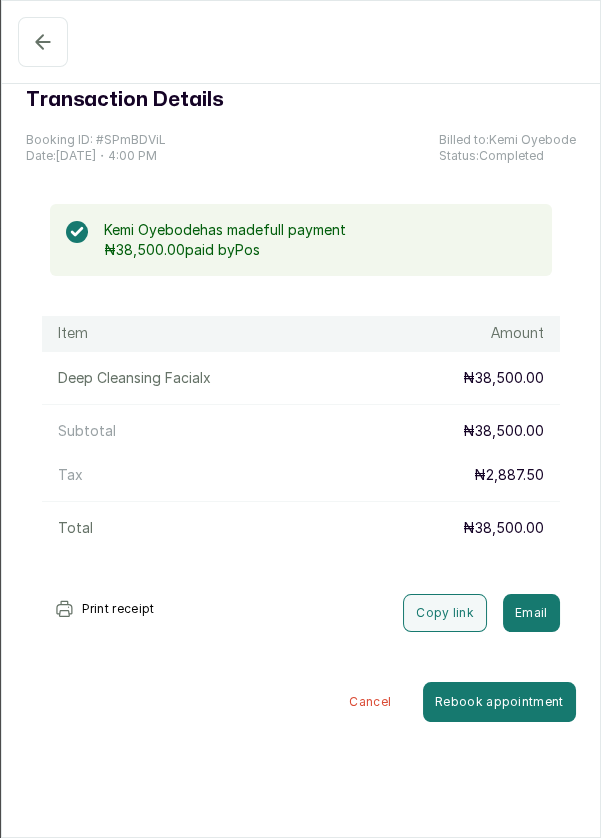 click 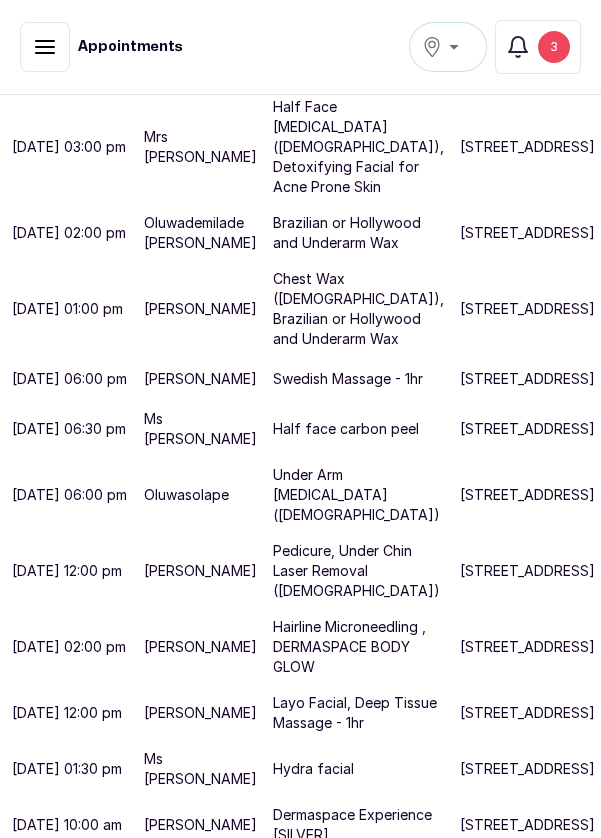scroll, scrollTop: 793, scrollLeft: 0, axis: vertical 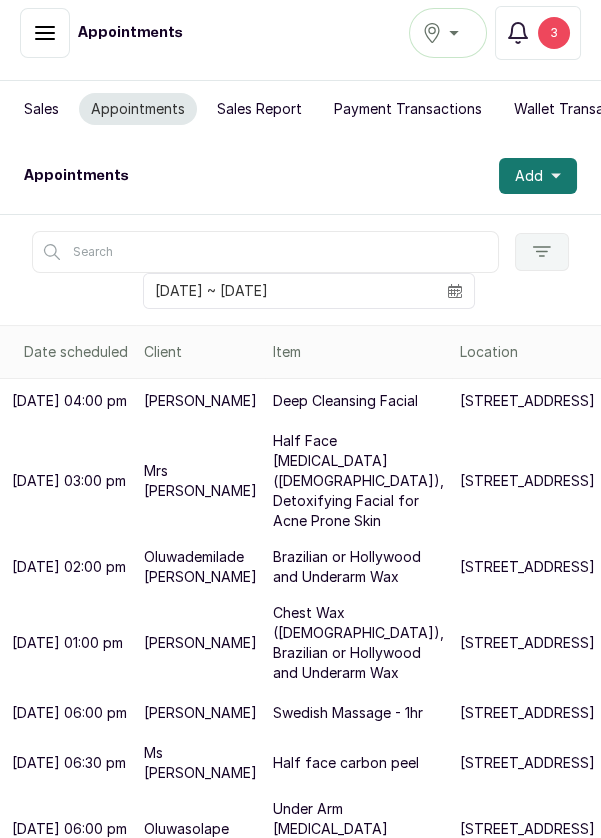 click on "Add" at bounding box center (529, 176) 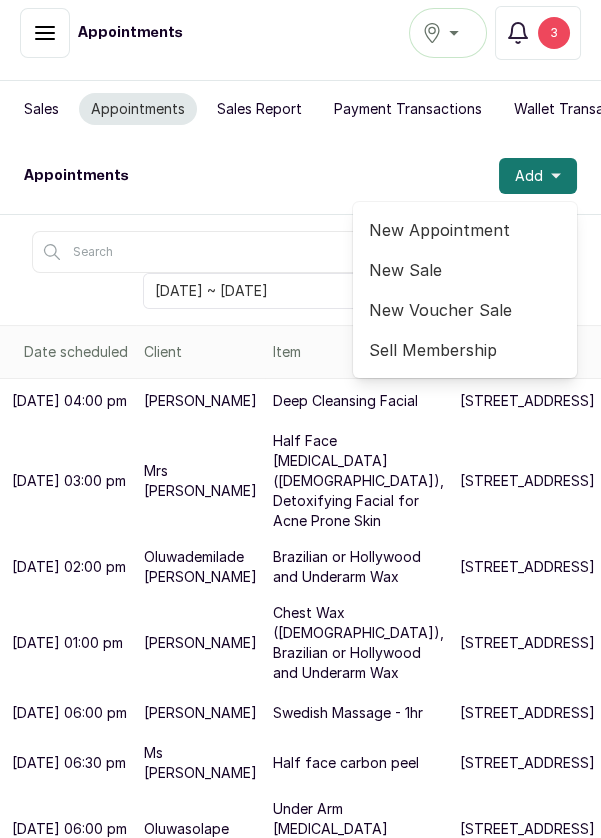 click on "New Appointment" at bounding box center (465, 230) 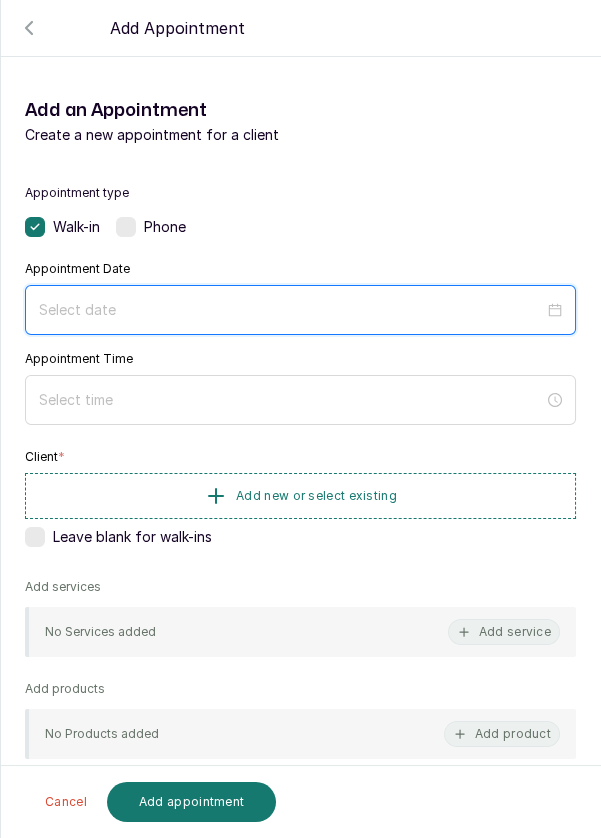 click at bounding box center [291, 310] 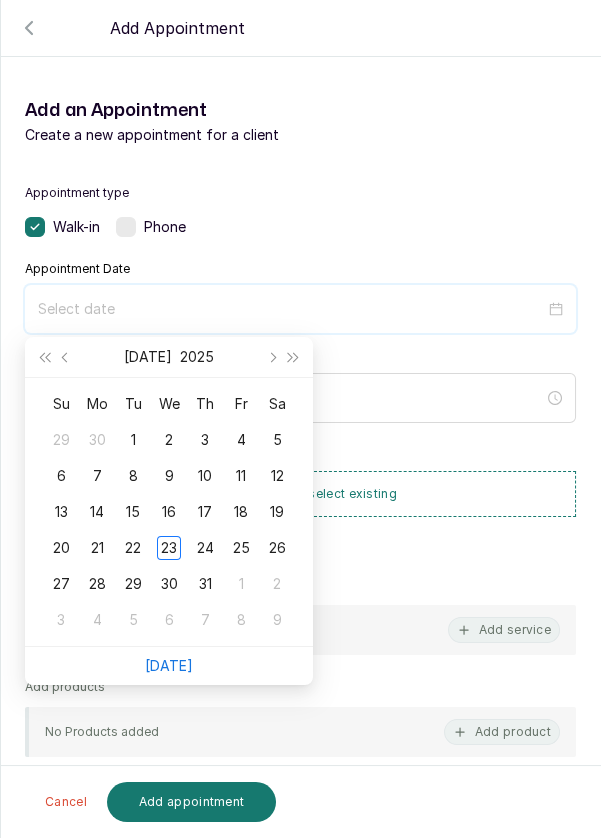 scroll, scrollTop: 14, scrollLeft: 0, axis: vertical 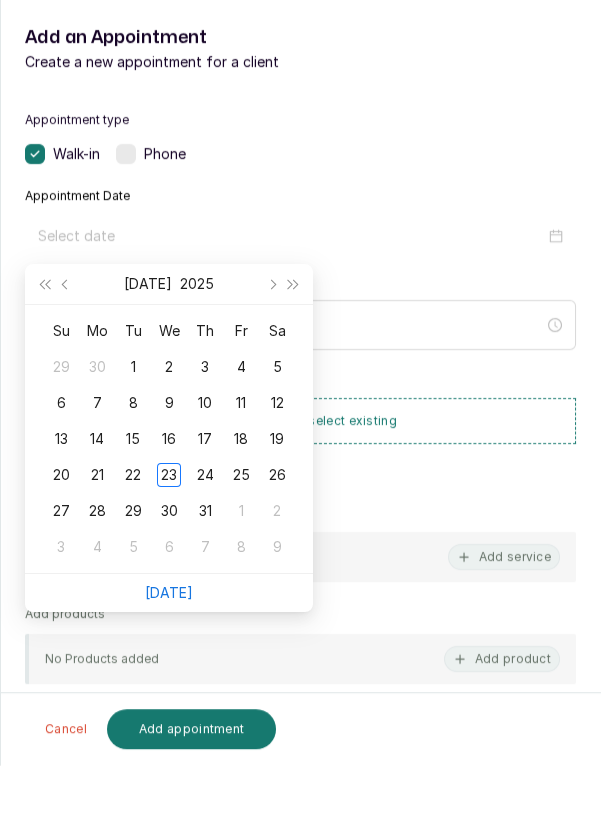 click on "23" at bounding box center [169, 548] 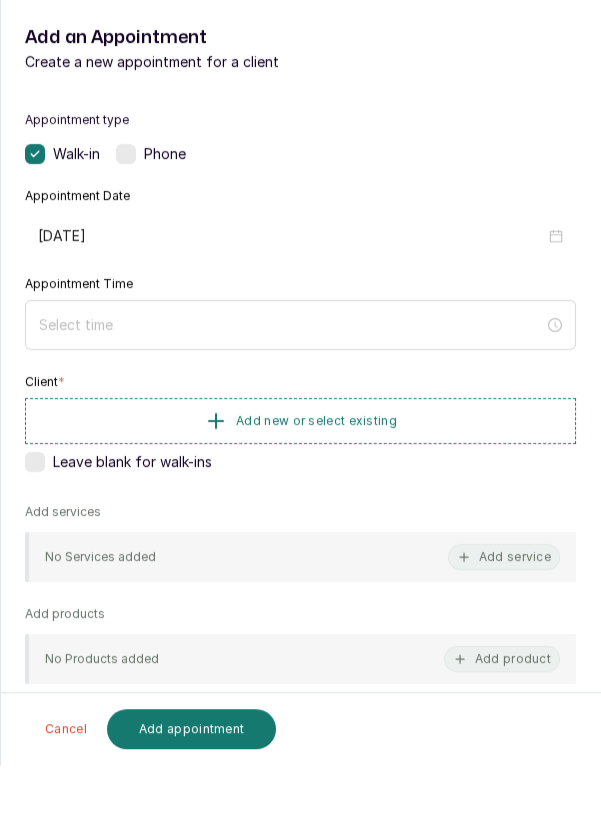 type on "[DATE]" 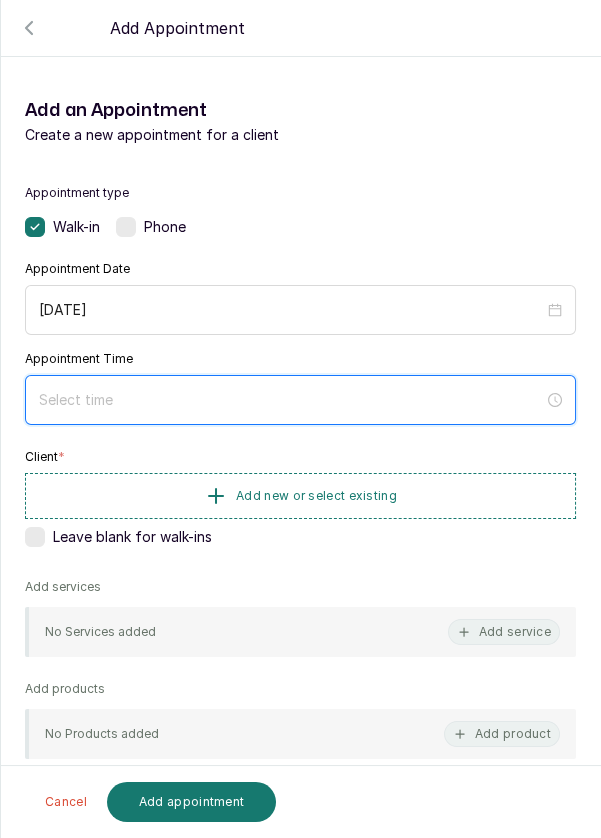 click at bounding box center [291, 400] 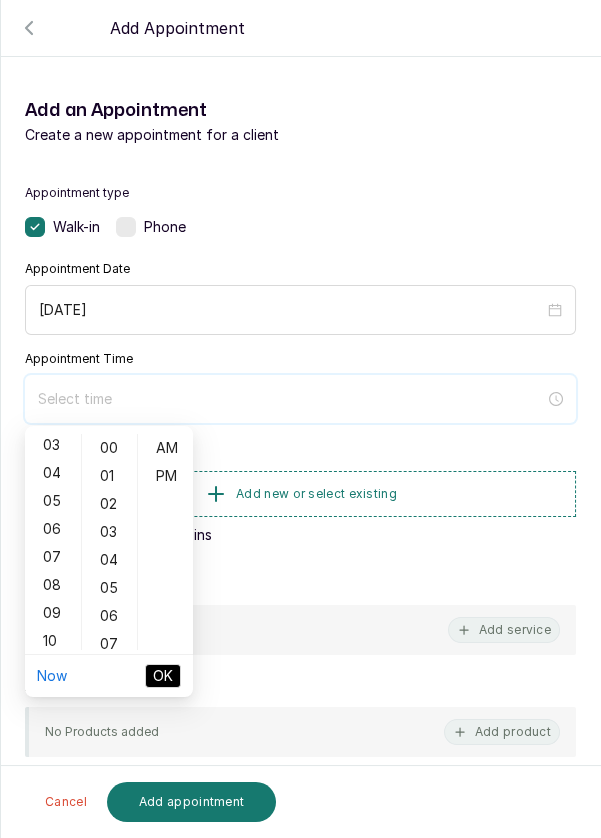 scroll, scrollTop: 117, scrollLeft: 0, axis: vertical 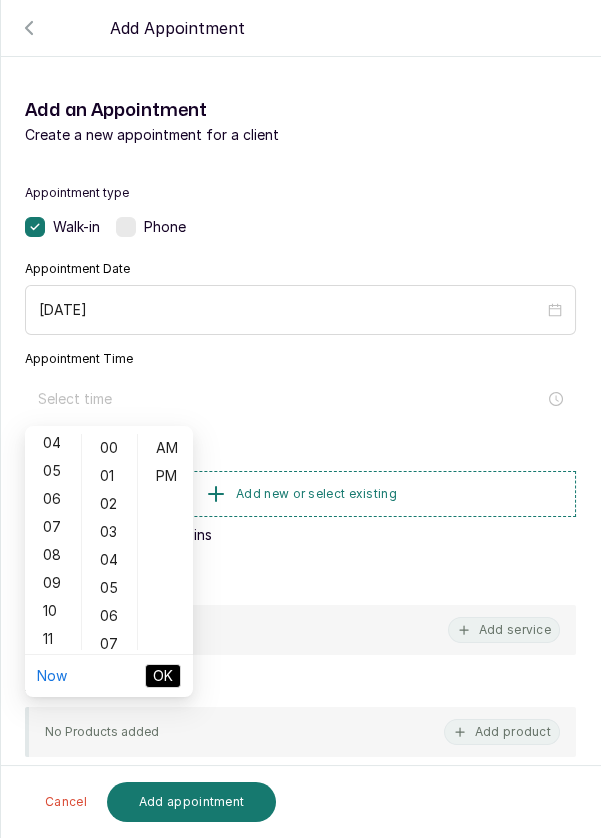 click on "05" at bounding box center [53, 471] 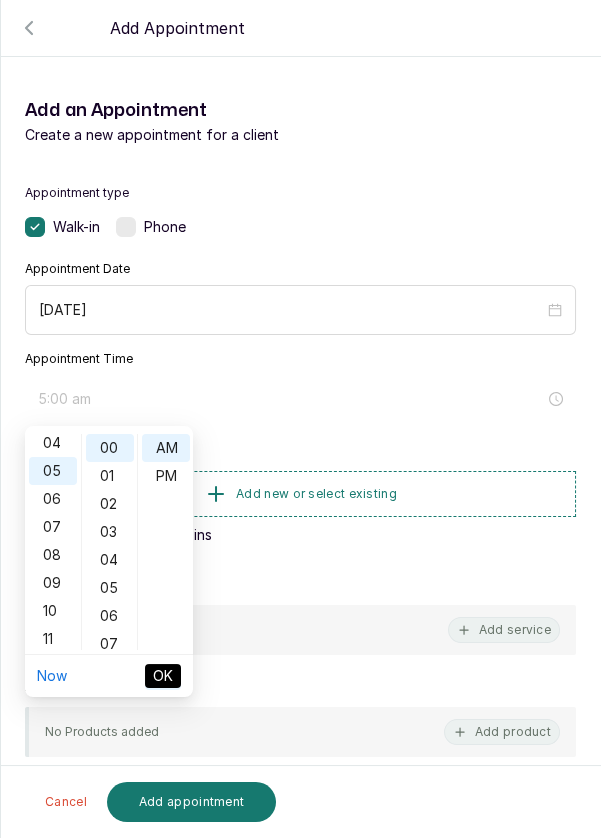 scroll, scrollTop: 119, scrollLeft: 0, axis: vertical 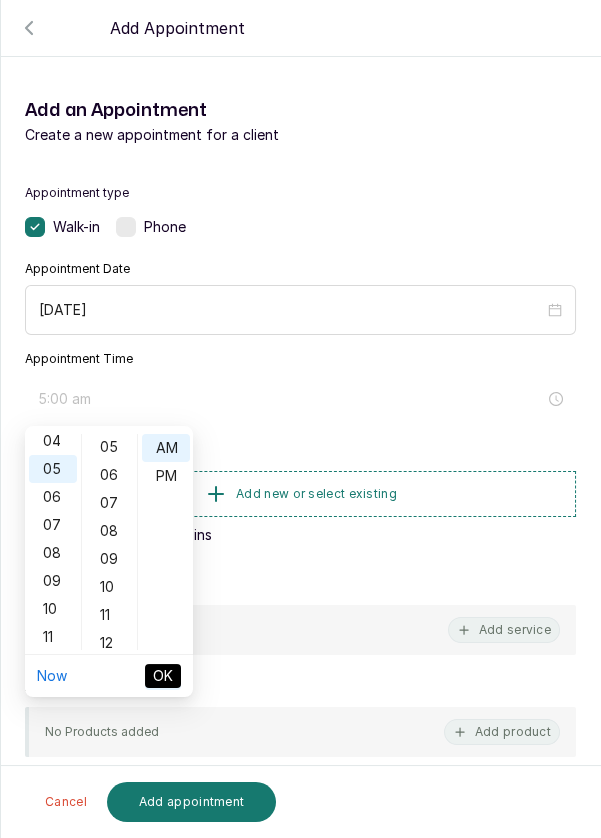 click on "07" at bounding box center [110, 503] 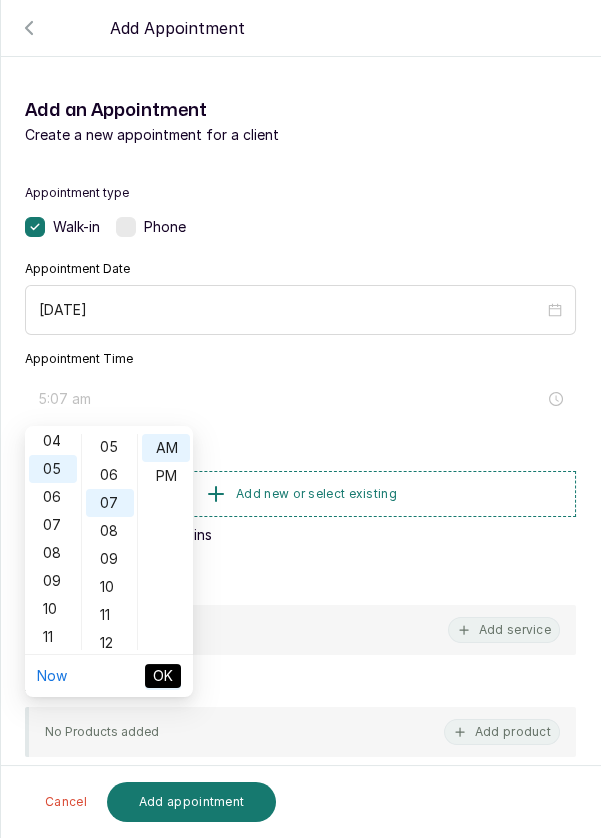 scroll, scrollTop: 196, scrollLeft: 0, axis: vertical 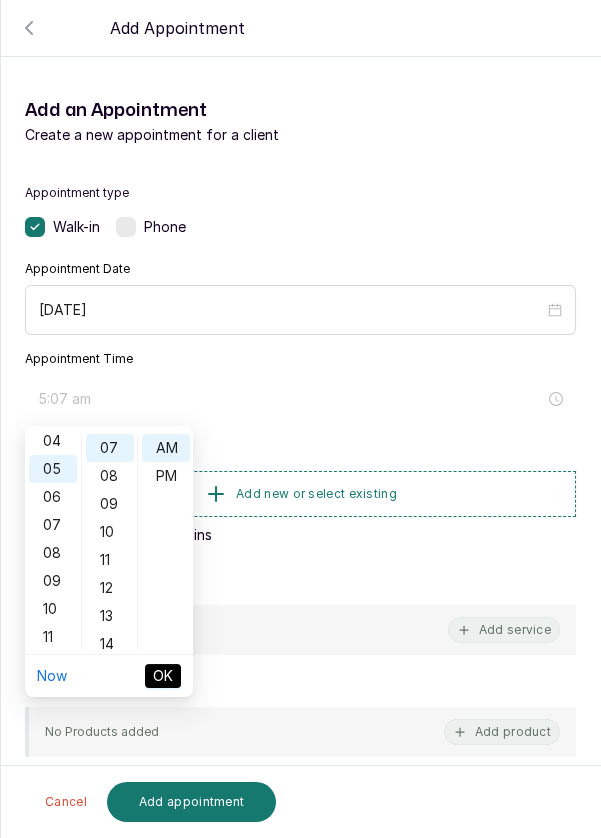 click on "PM" at bounding box center [166, 476] 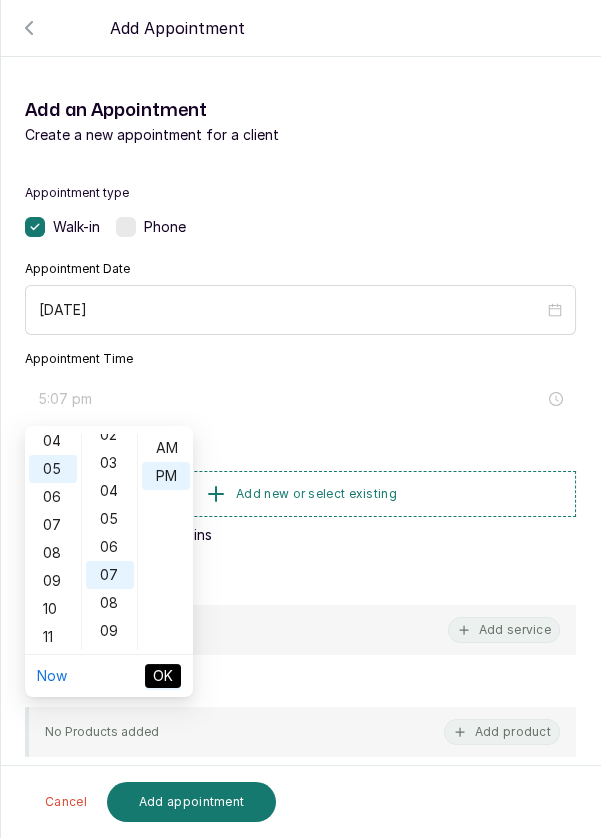 scroll, scrollTop: 0, scrollLeft: 0, axis: both 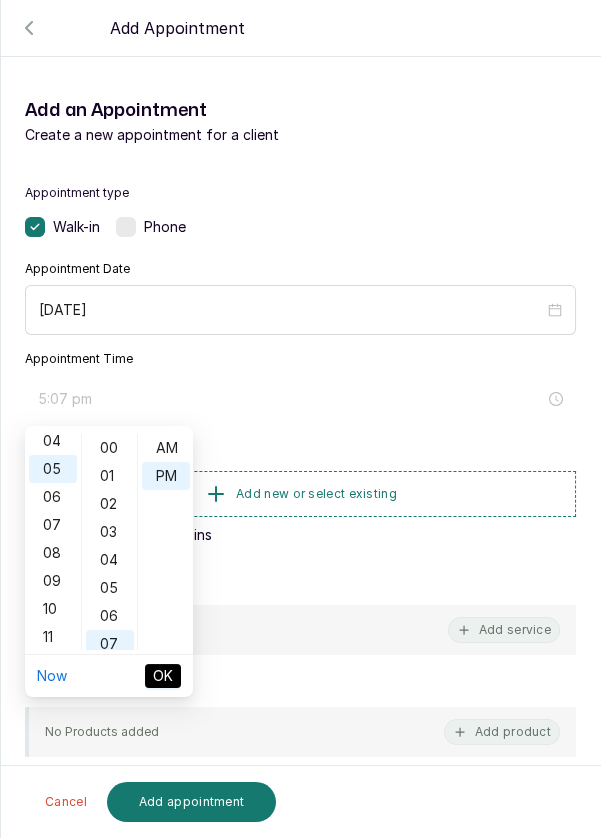 click on "00" at bounding box center (110, 448) 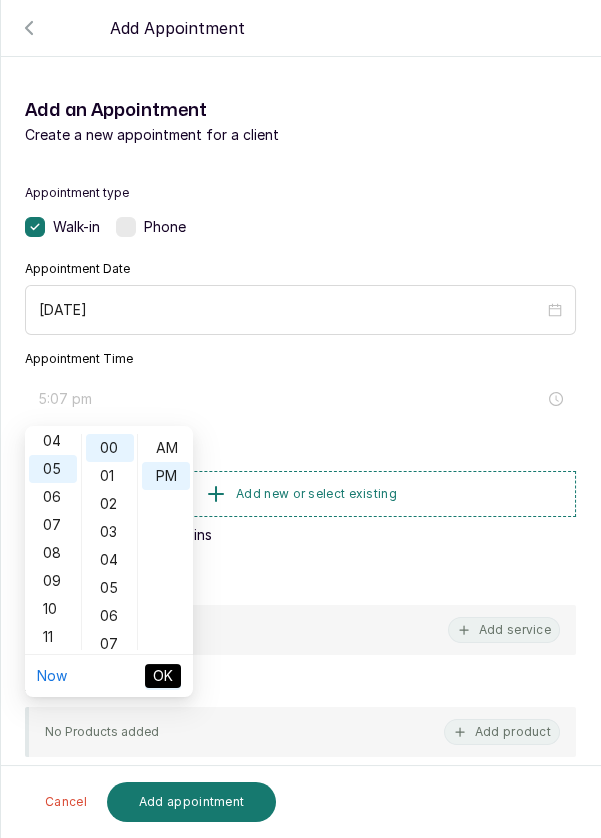 type on "5:00 pm" 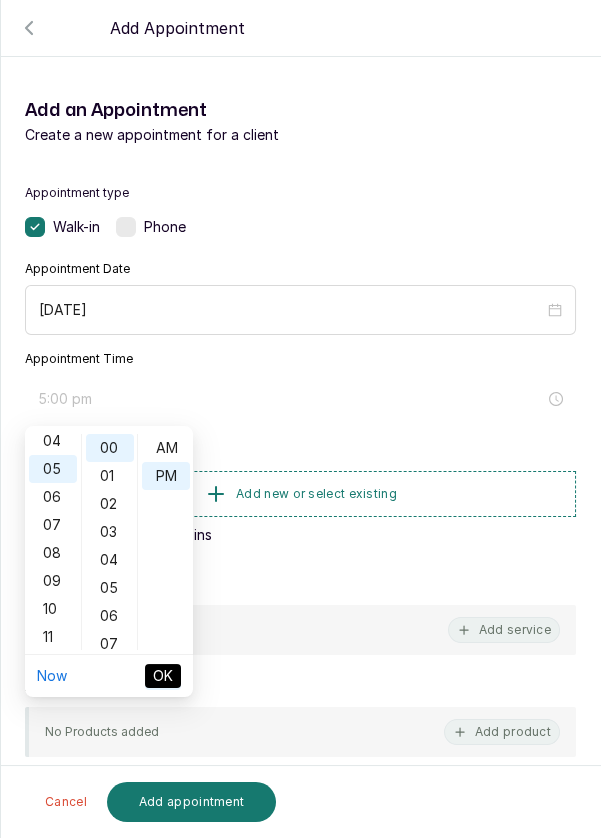 click on "PM" at bounding box center [166, 476] 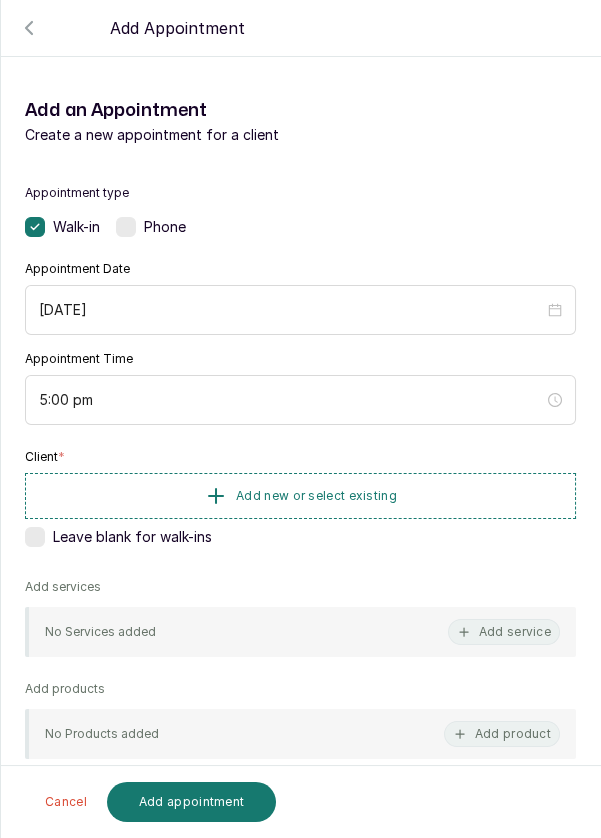 click on "Add new or select existing" at bounding box center (300, 496) 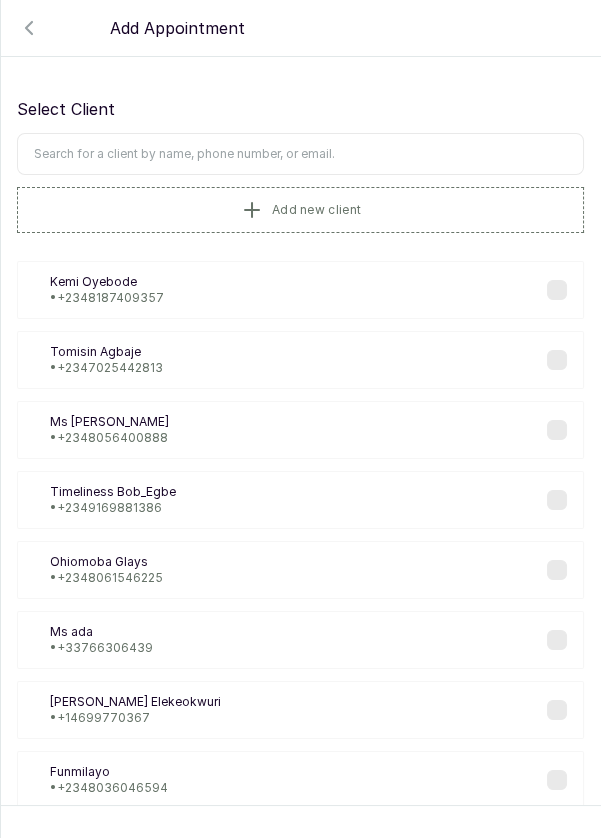 click at bounding box center [300, 154] 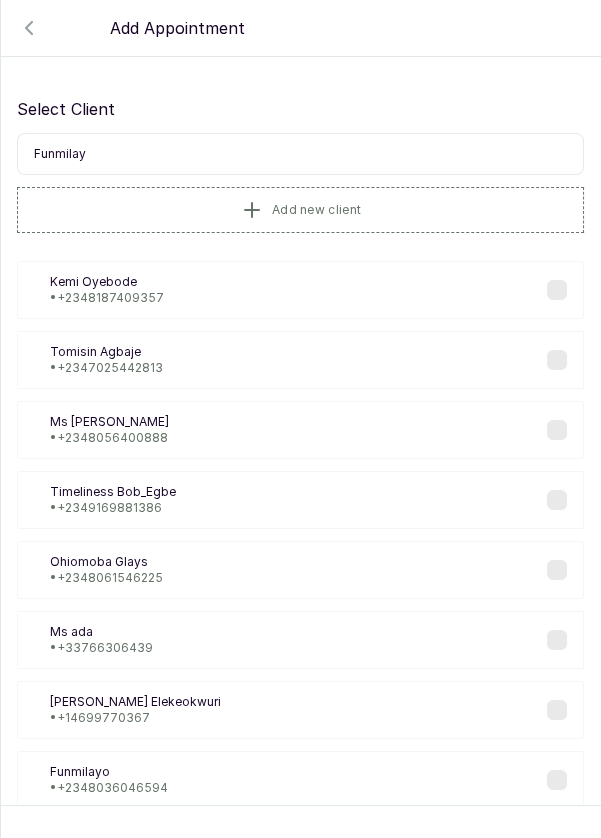 type on "Funmilayo" 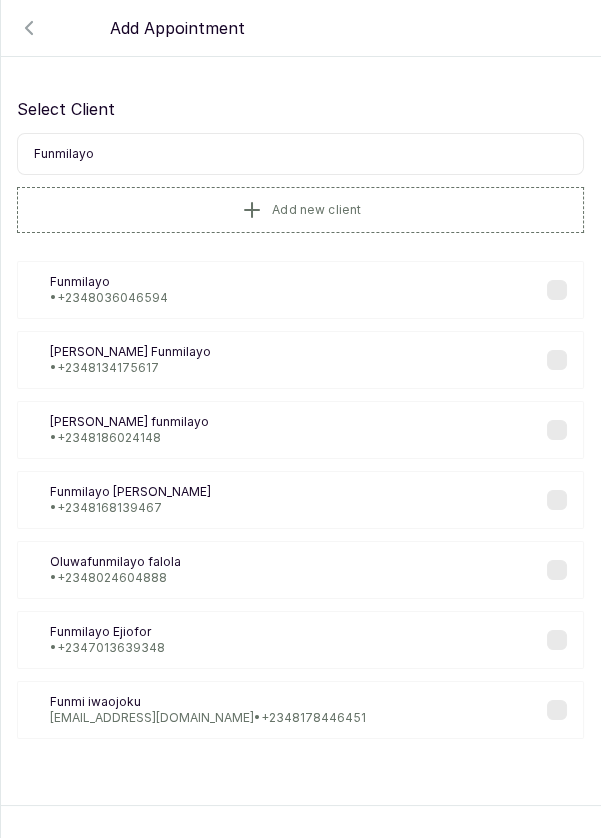 click on "Fu Funmilayo      •  [PHONE_NUMBER]" at bounding box center [300, 290] 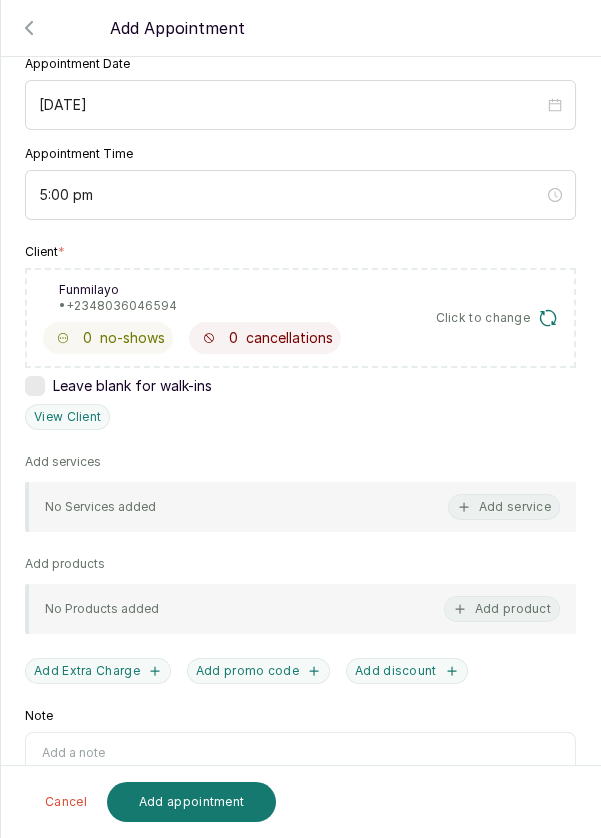 scroll, scrollTop: 242, scrollLeft: 0, axis: vertical 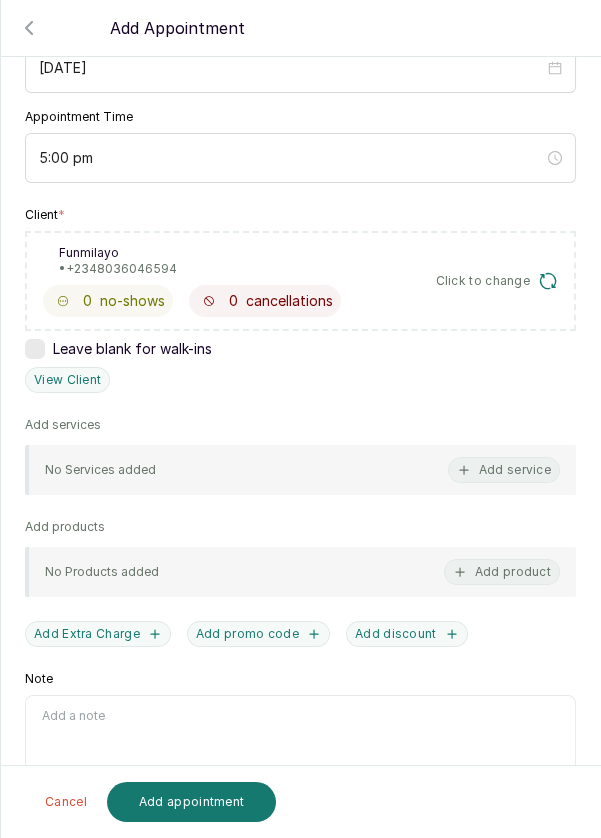 click on "Add service" at bounding box center [504, 470] 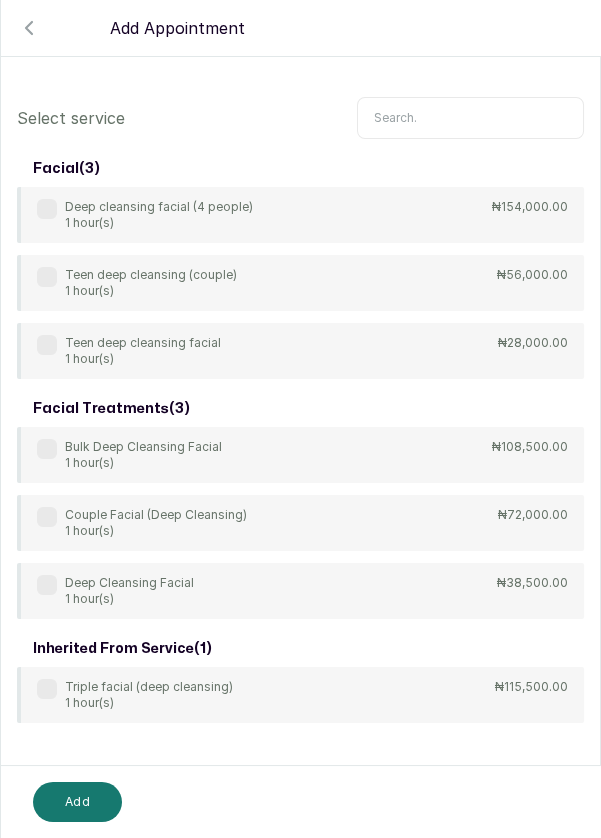 scroll, scrollTop: 0, scrollLeft: 0, axis: both 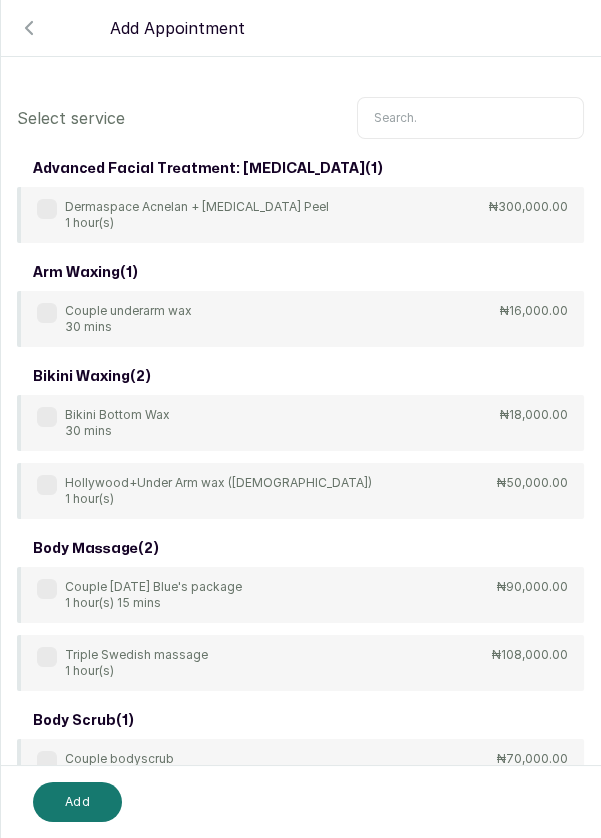 click at bounding box center (470, 118) 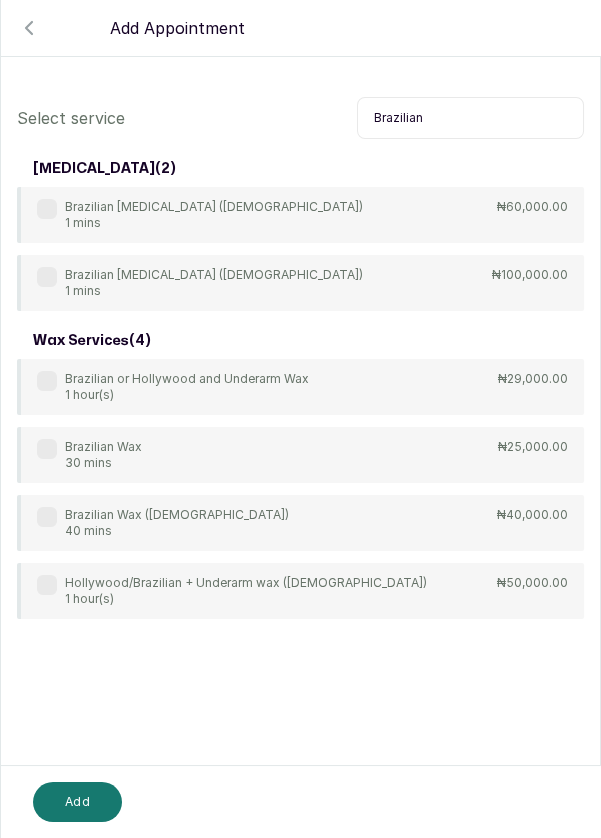 click on "Brazilian" at bounding box center [470, 118] 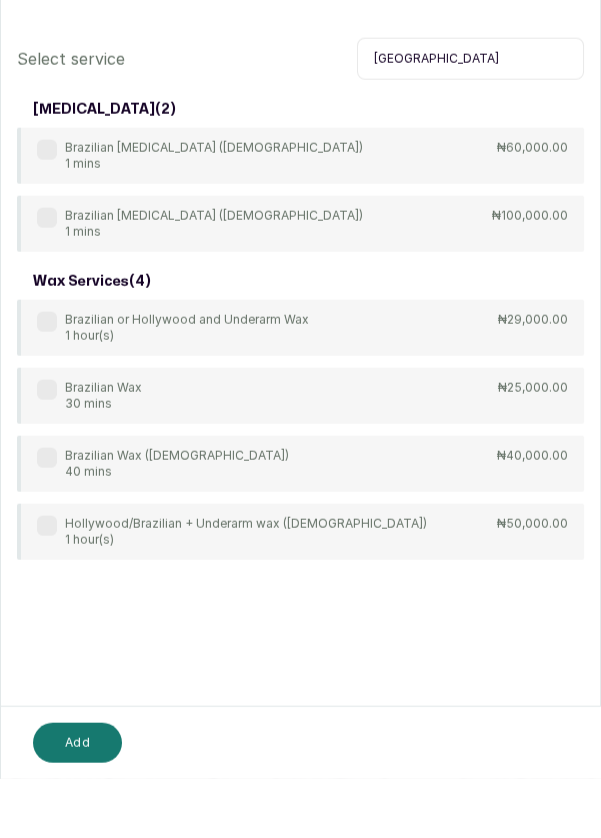 scroll, scrollTop: 14, scrollLeft: 0, axis: vertical 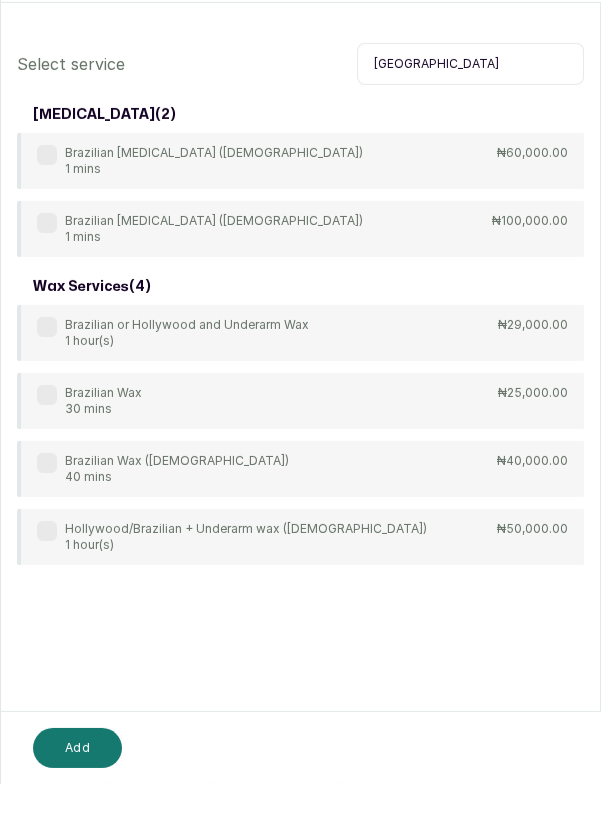 type on "[GEOGRAPHIC_DATA]" 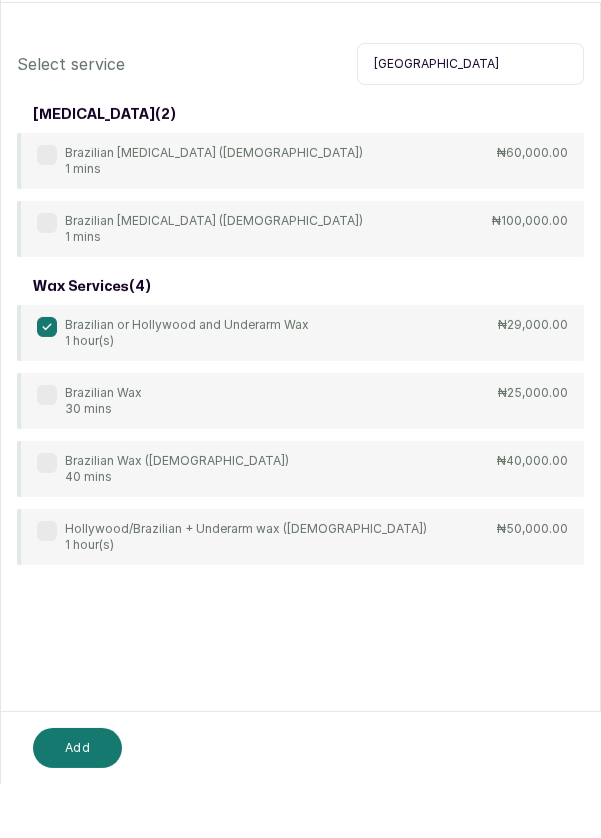 scroll, scrollTop: 14, scrollLeft: 0, axis: vertical 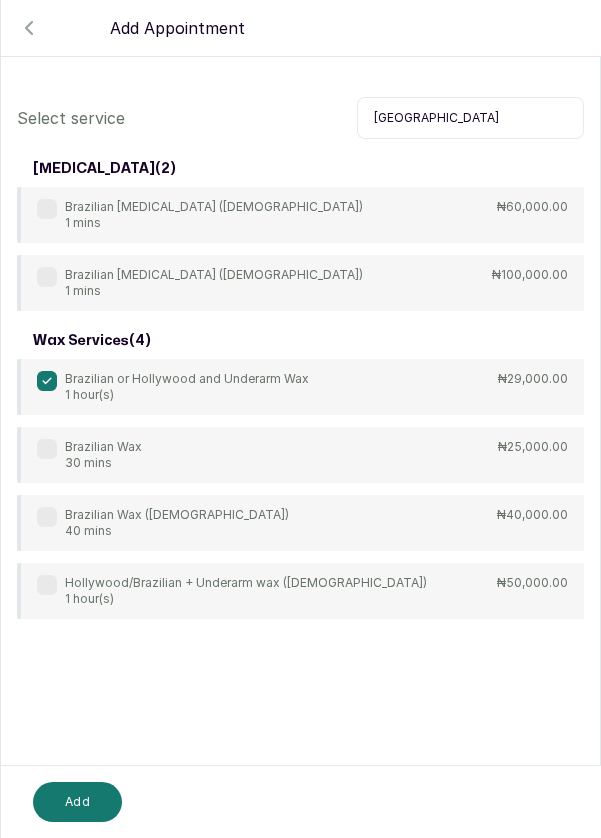 click on "Add" at bounding box center (77, 802) 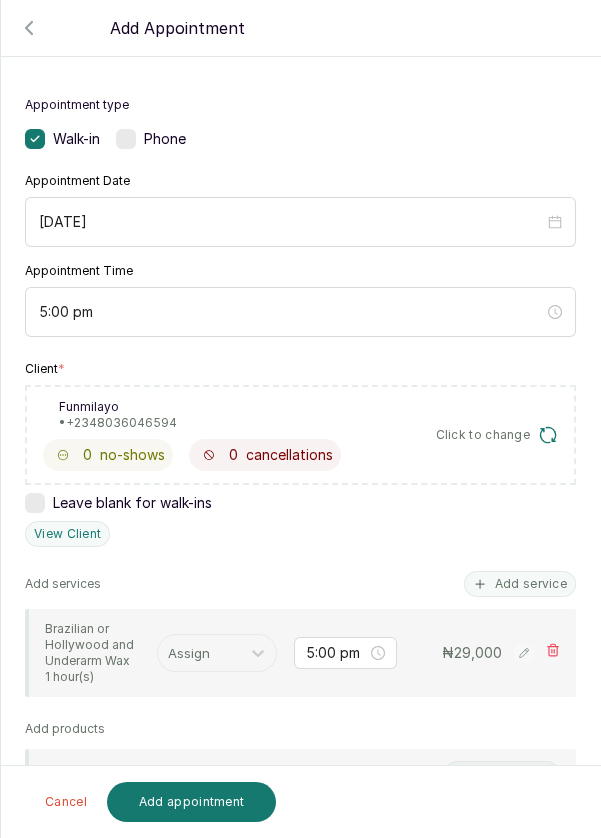 scroll, scrollTop: 109, scrollLeft: 0, axis: vertical 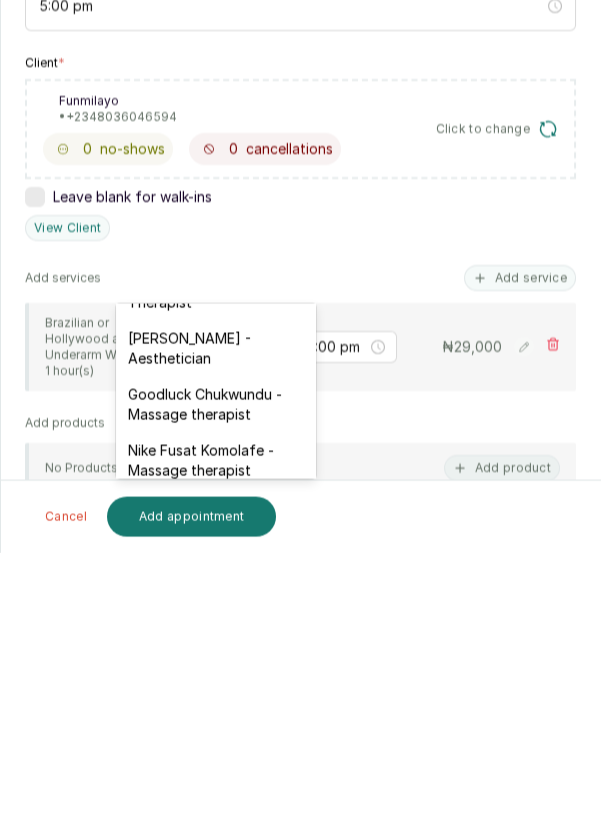 click on "Goodluck Chukwundu  - Massage therapist" at bounding box center (216, 690) 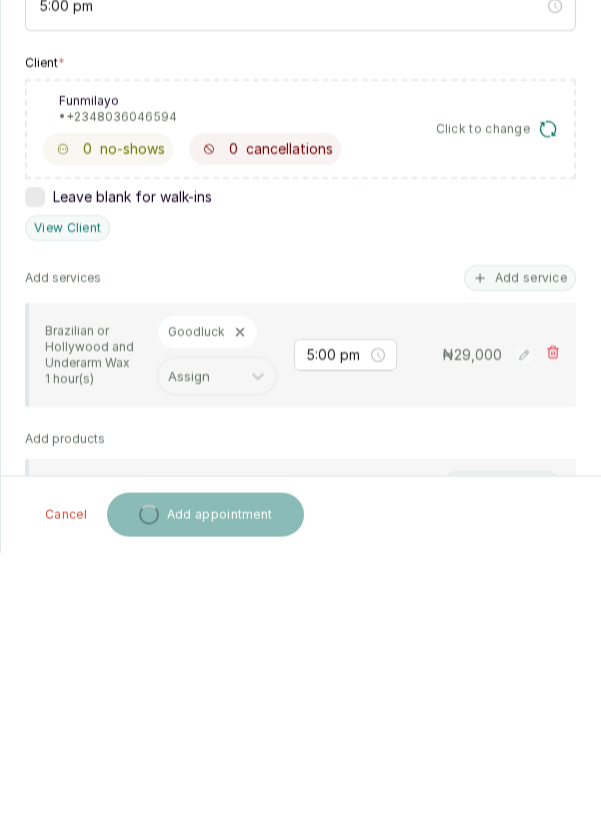 scroll, scrollTop: 14, scrollLeft: 0, axis: vertical 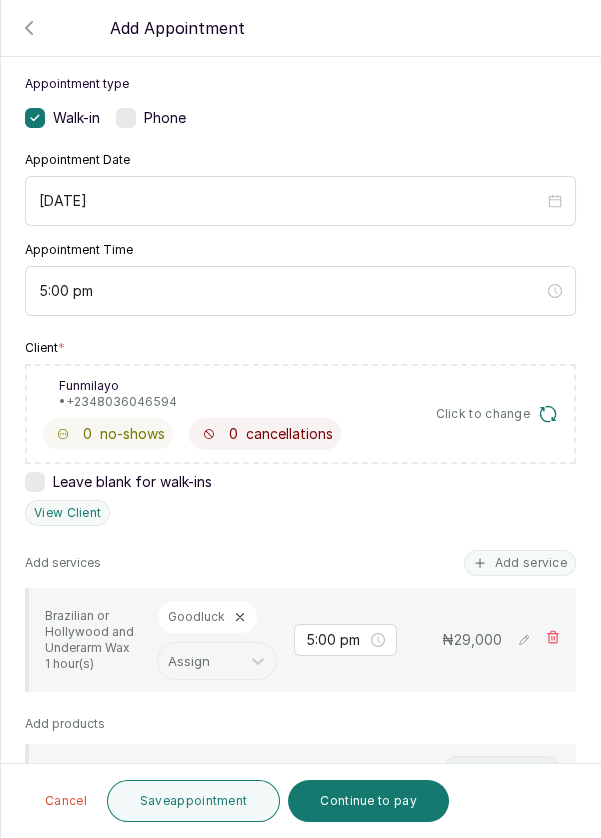 click on "Add service" at bounding box center [520, 563] 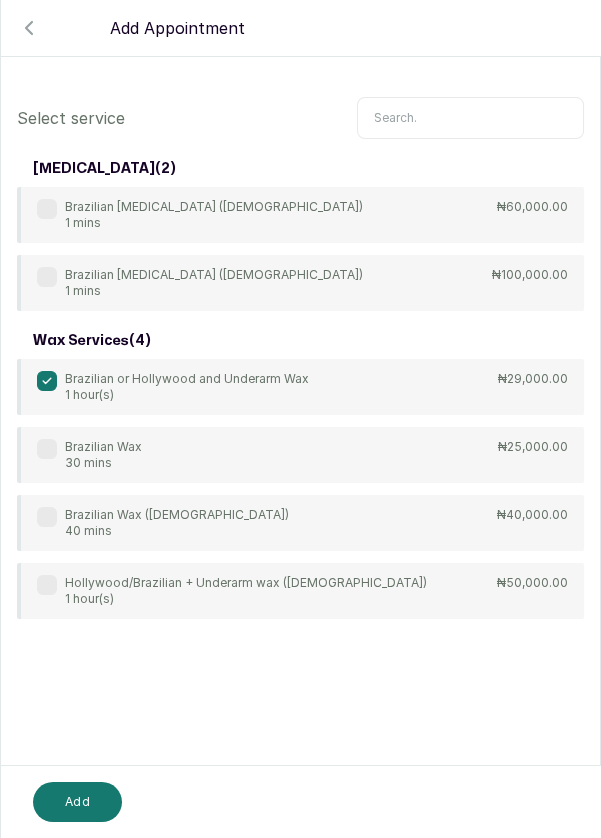scroll, scrollTop: 36, scrollLeft: 0, axis: vertical 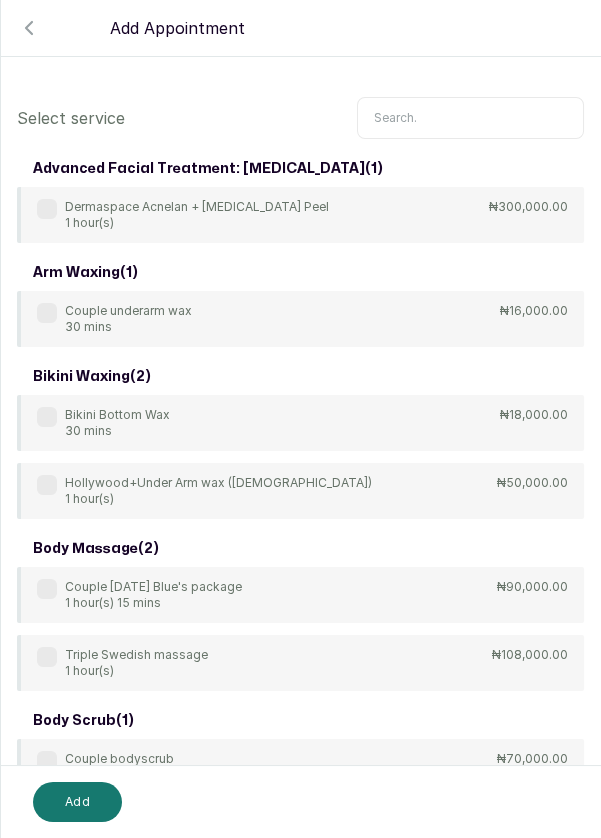 click at bounding box center [470, 118] 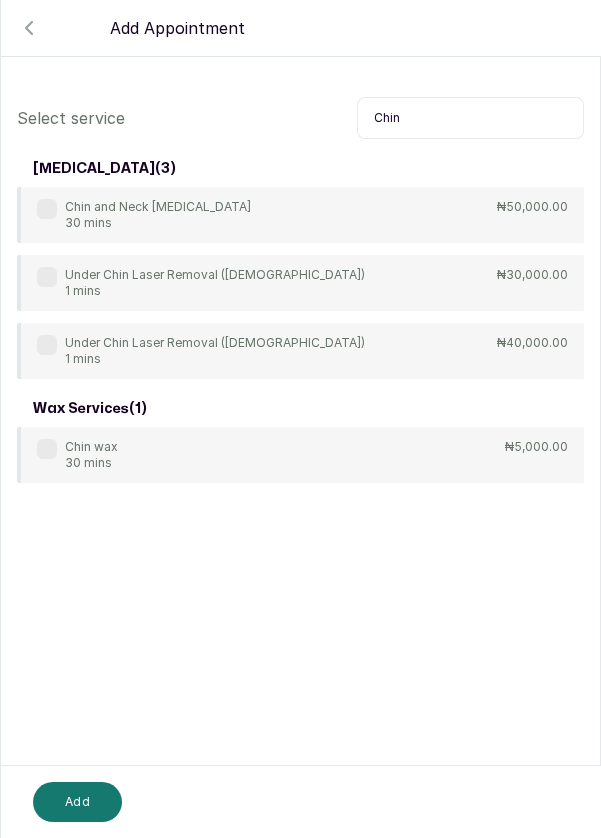 scroll, scrollTop: 14, scrollLeft: 0, axis: vertical 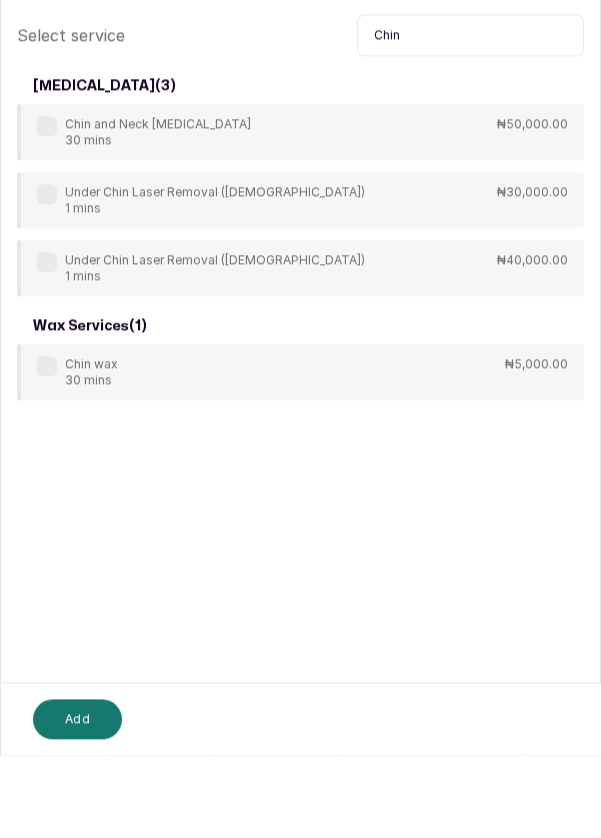 type on "Chin" 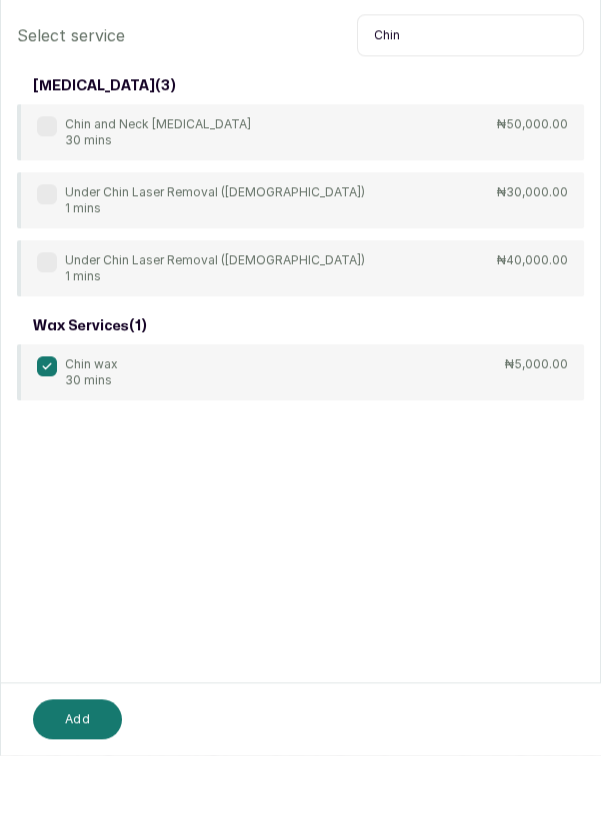 scroll, scrollTop: 14, scrollLeft: 0, axis: vertical 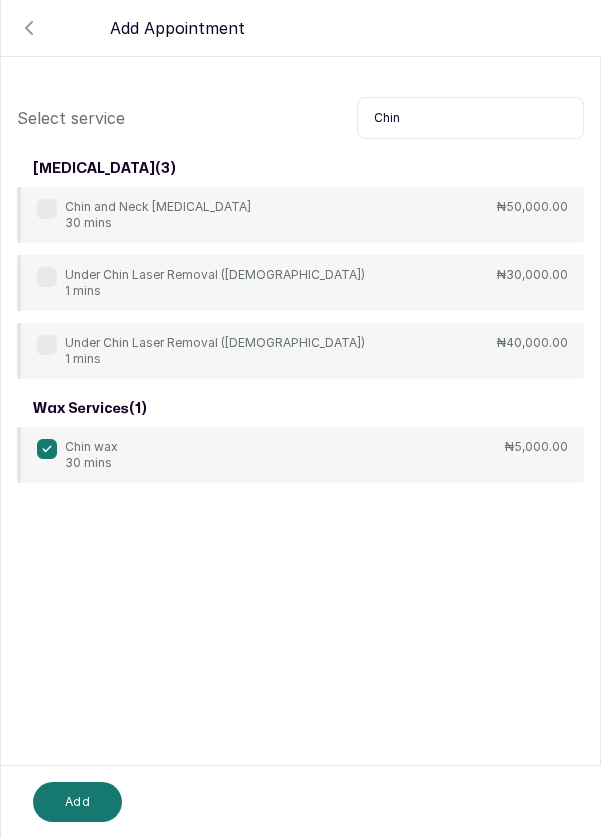 click on "Add" at bounding box center [77, 802] 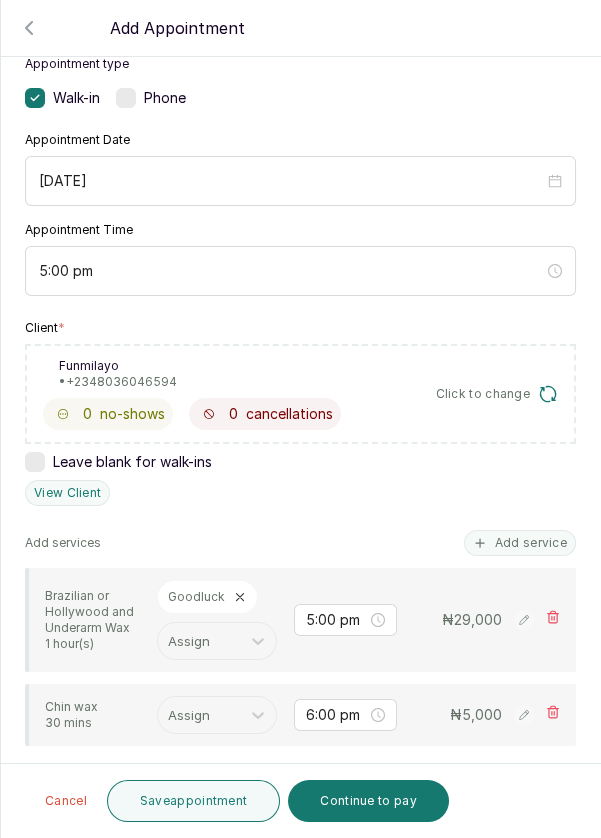 scroll, scrollTop: 137, scrollLeft: 0, axis: vertical 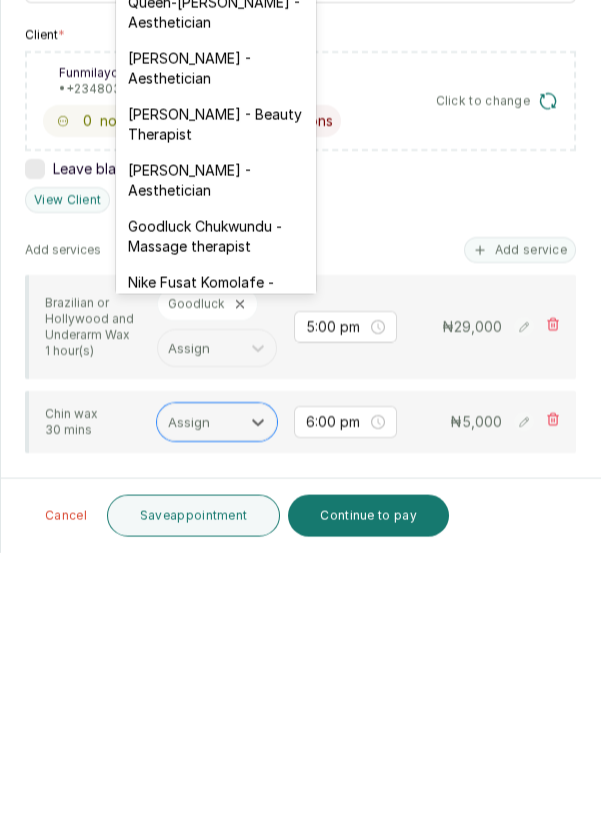 click on "Goodluck Chukwundu  - Massage therapist" at bounding box center (216, 522) 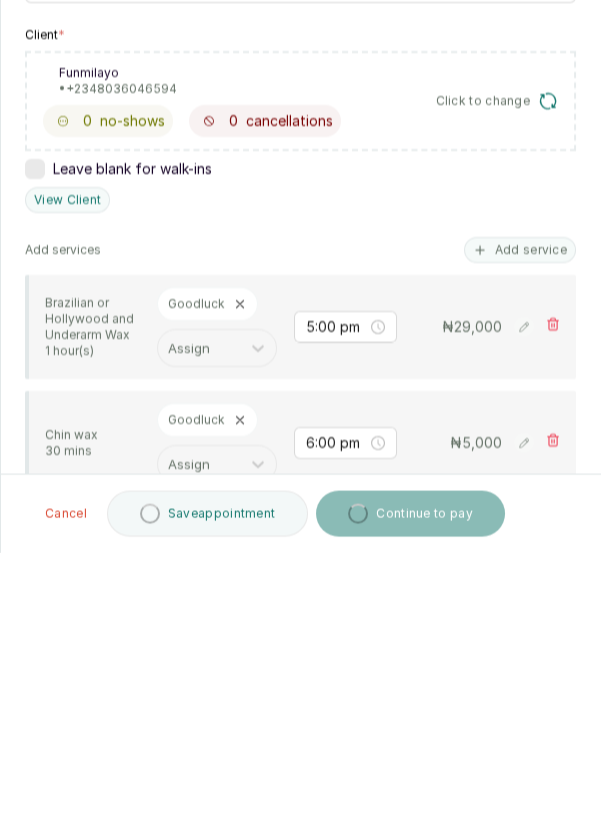 scroll, scrollTop: 14, scrollLeft: 0, axis: vertical 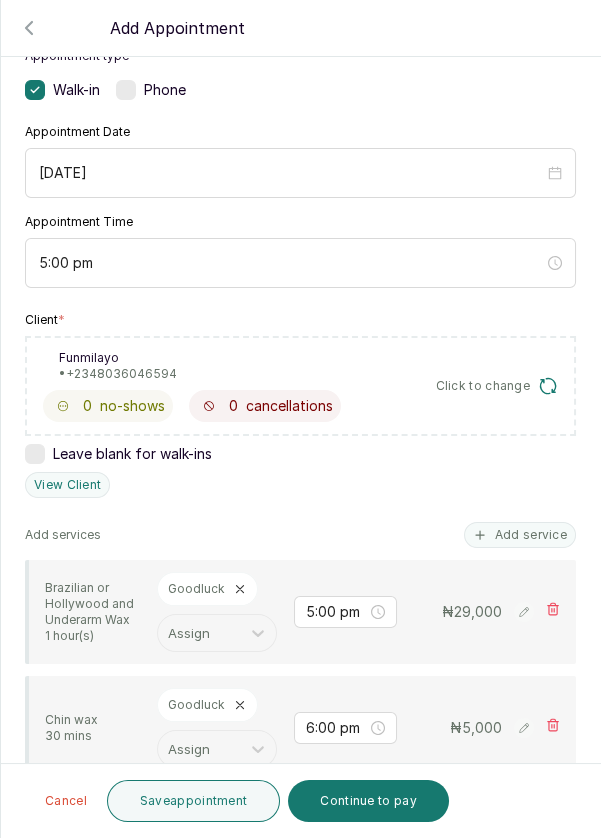 click on "Add service" at bounding box center [520, 535] 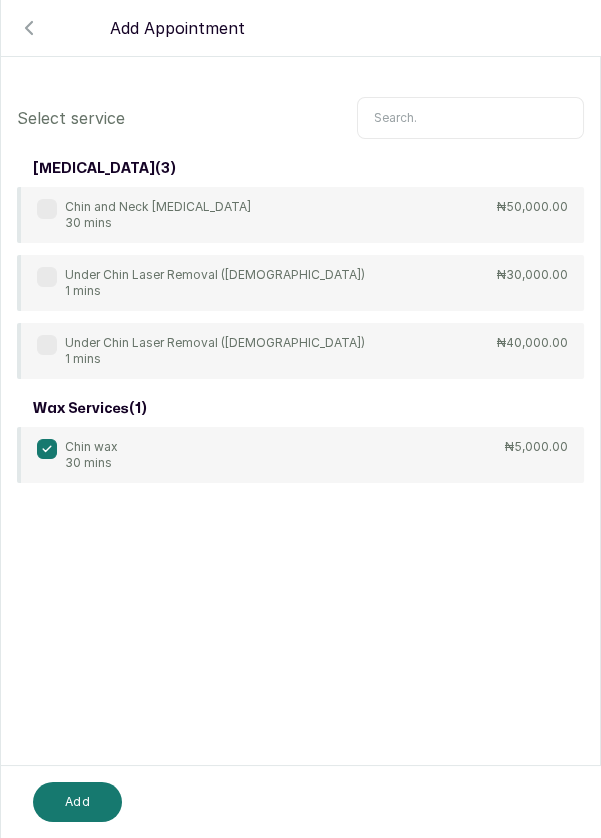 scroll, scrollTop: 81, scrollLeft: 0, axis: vertical 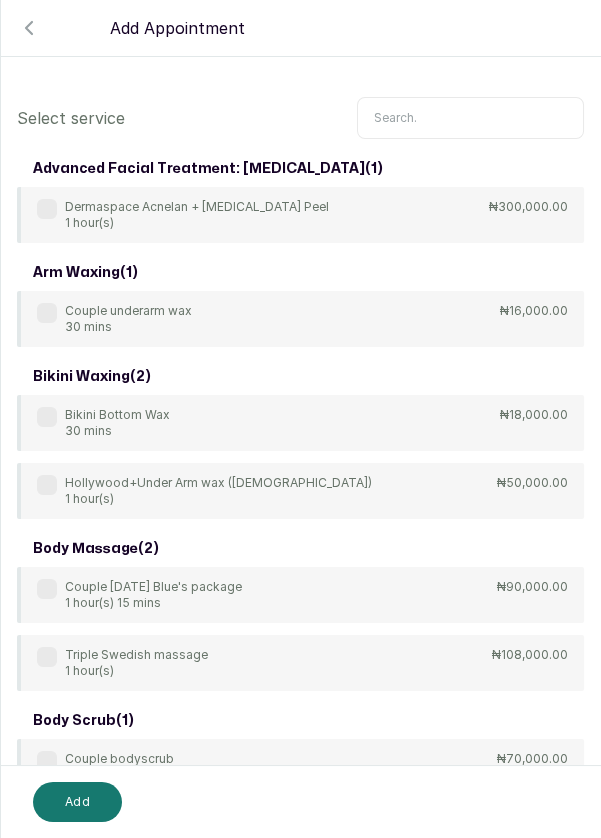 click at bounding box center [470, 118] 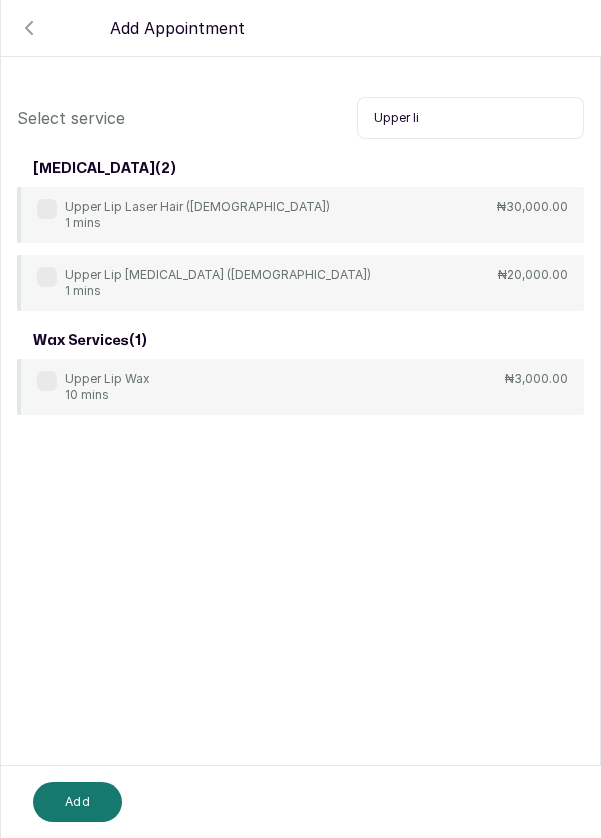 type on "Upper li" 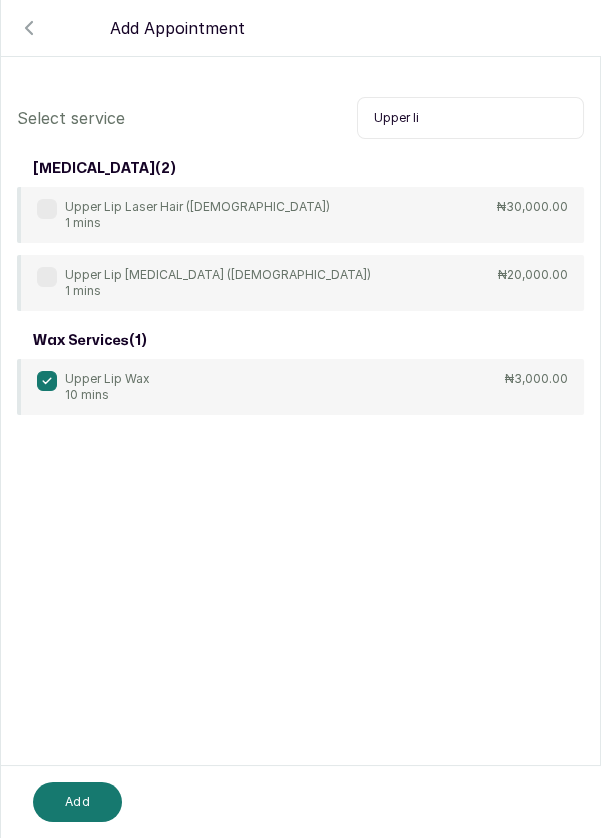 click on "Add" at bounding box center [77, 802] 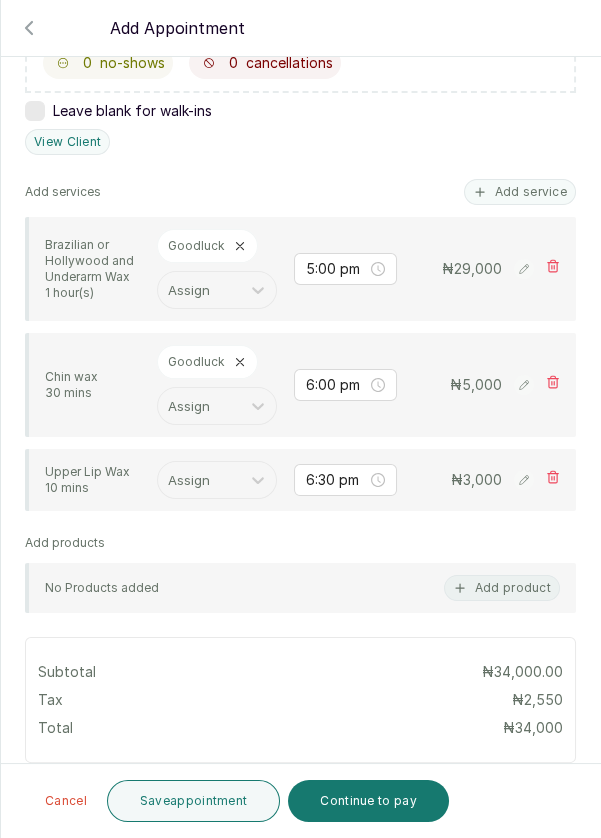 scroll, scrollTop: 477, scrollLeft: 0, axis: vertical 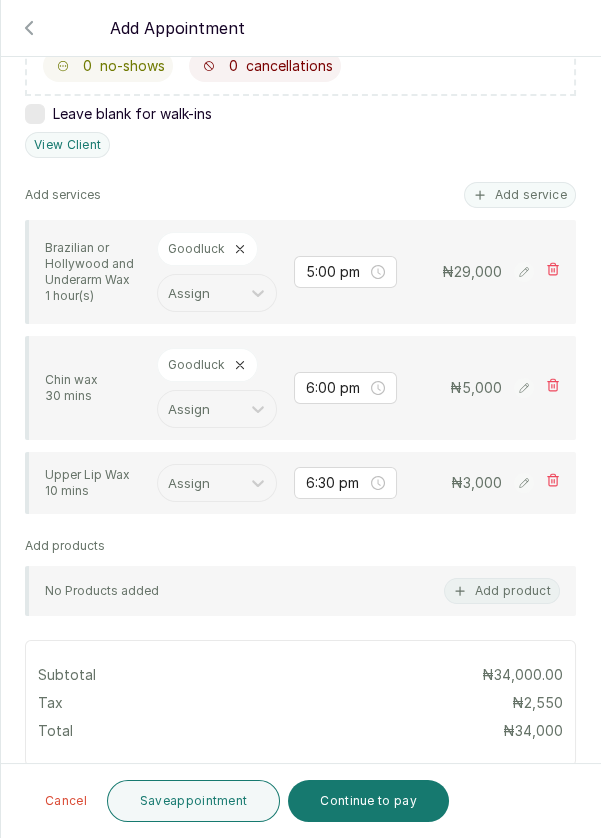 click 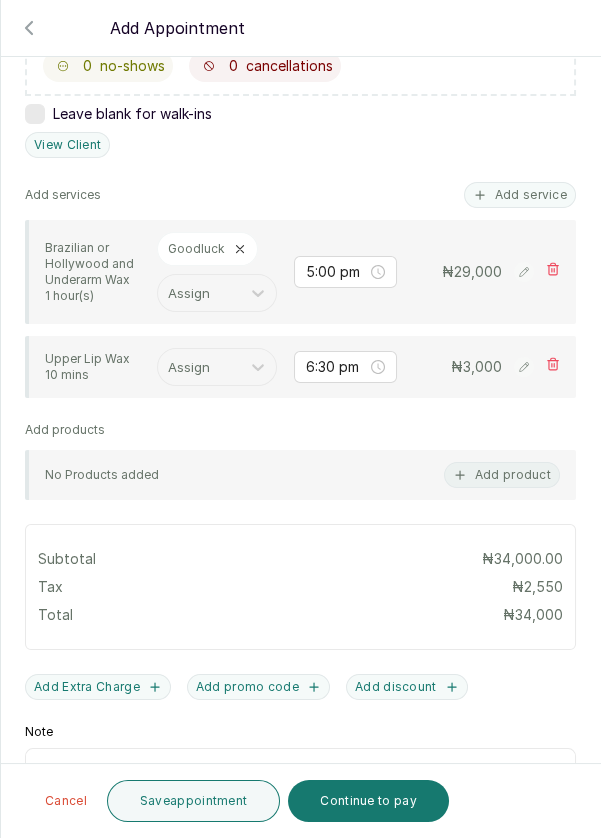 click on "Add service" at bounding box center (520, 195) 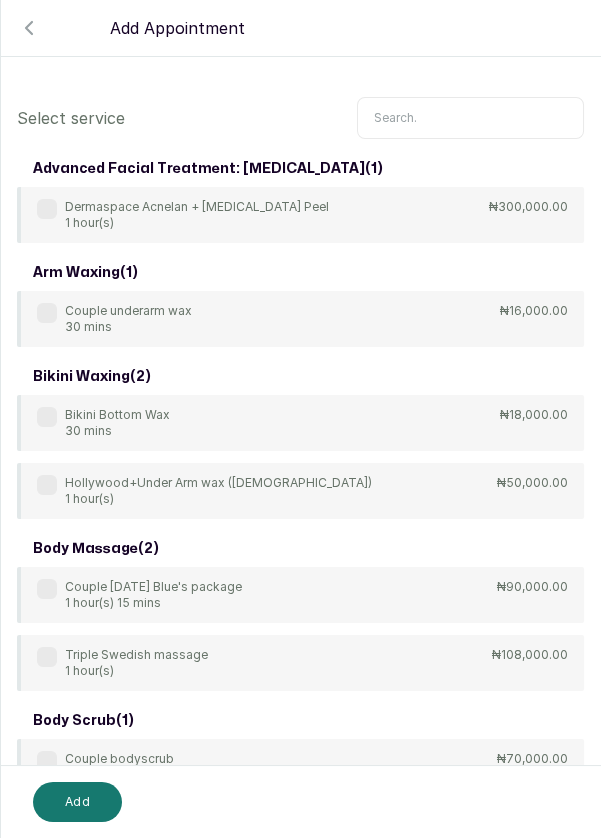 scroll, scrollTop: 0, scrollLeft: 0, axis: both 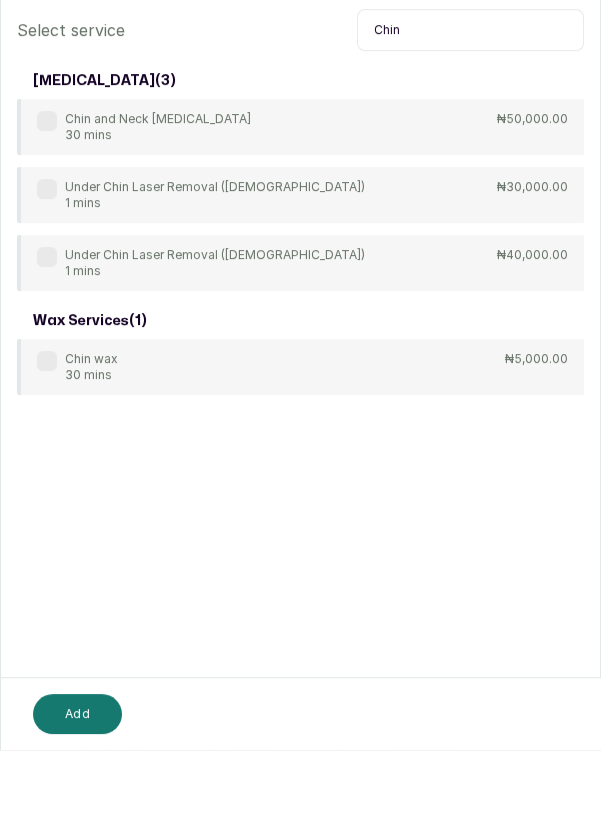 type on "Chin" 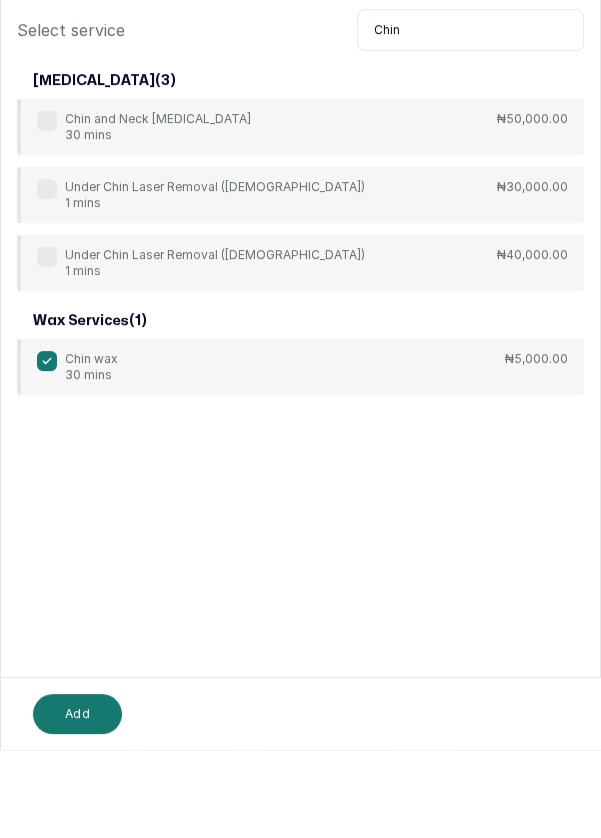 scroll, scrollTop: 14, scrollLeft: 0, axis: vertical 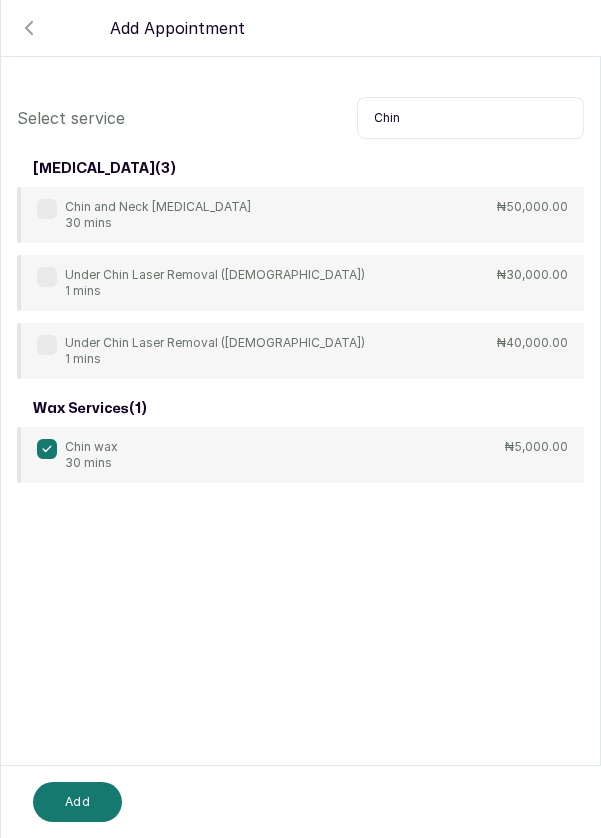 click on "Add" at bounding box center (77, 802) 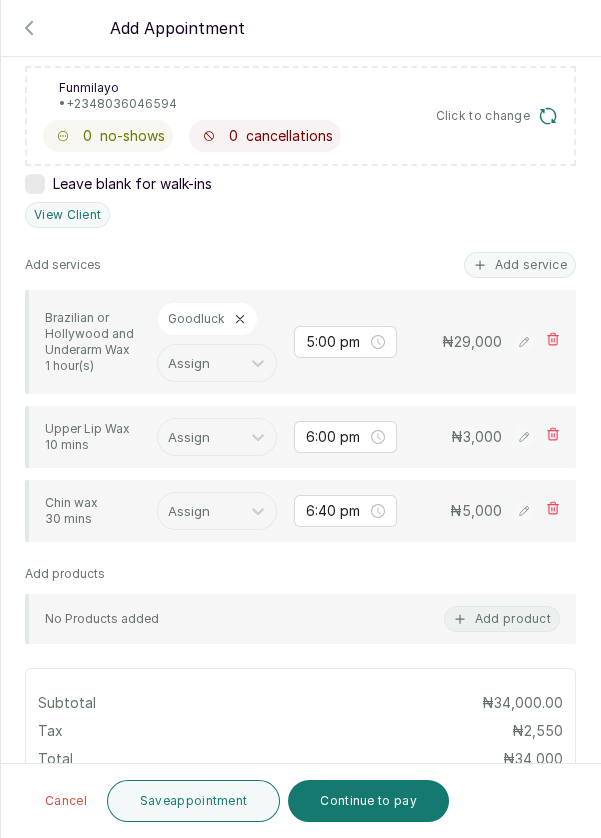 scroll, scrollTop: 408, scrollLeft: 0, axis: vertical 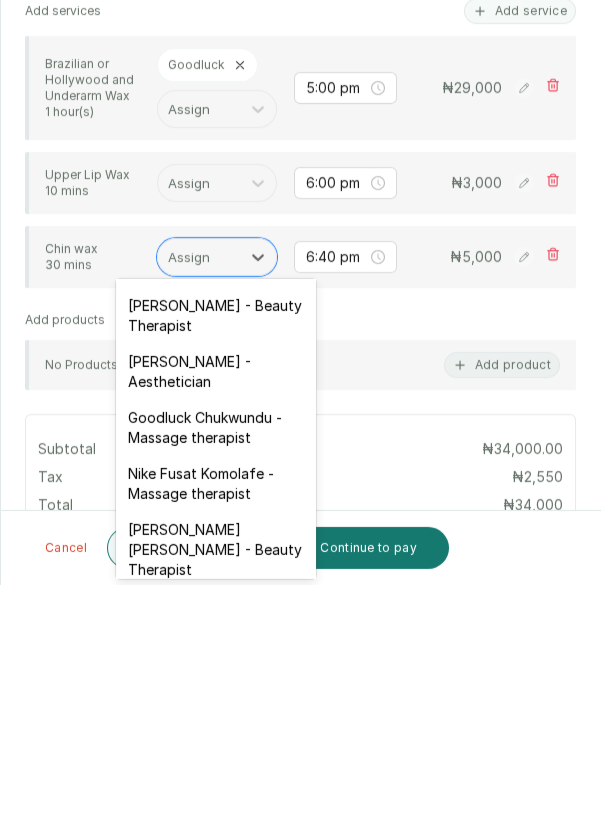 click on "Goodluck Chukwundu  - Massage therapist" at bounding box center (216, 681) 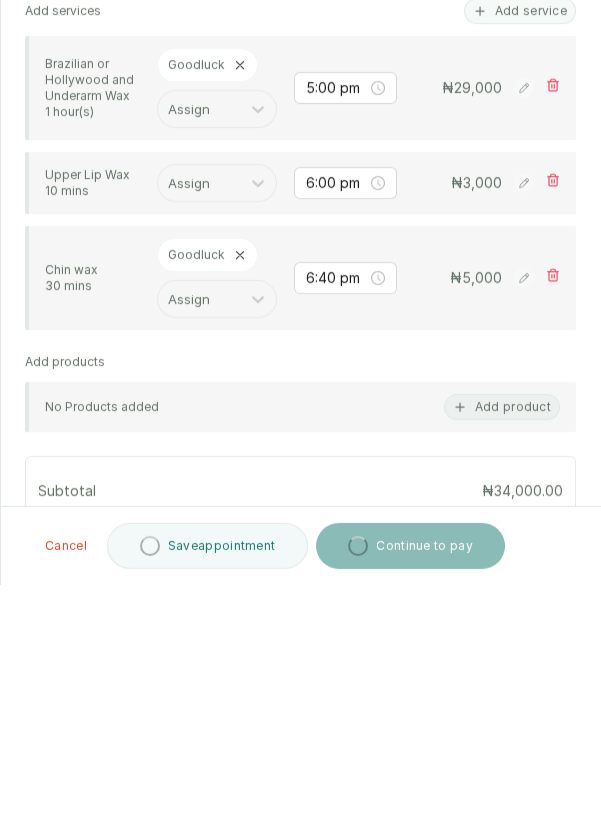 scroll, scrollTop: 14, scrollLeft: 0, axis: vertical 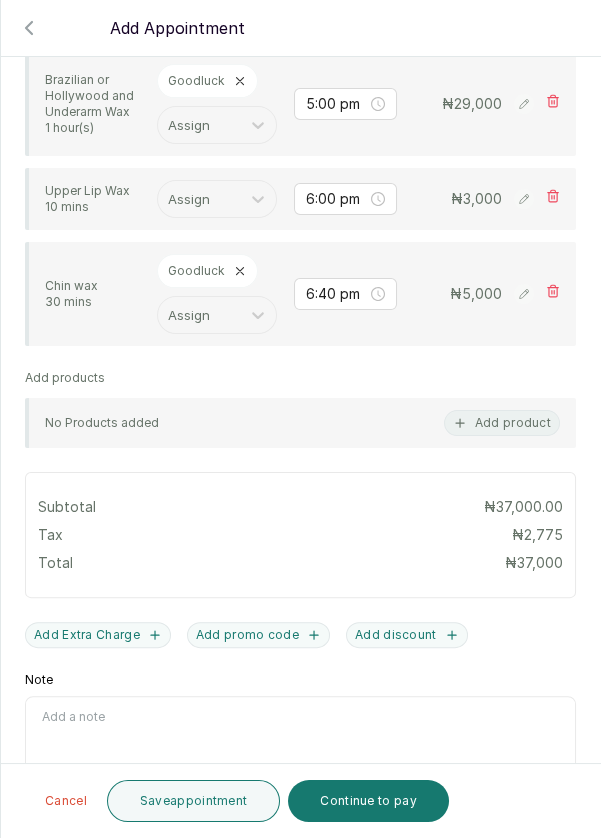 click on "Continue to pay" at bounding box center (368, 801) 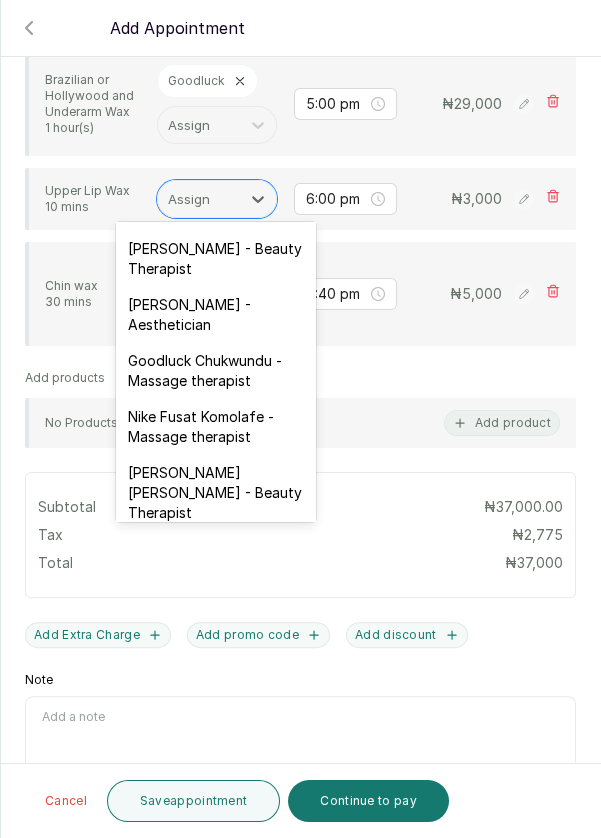 scroll, scrollTop: 555, scrollLeft: 0, axis: vertical 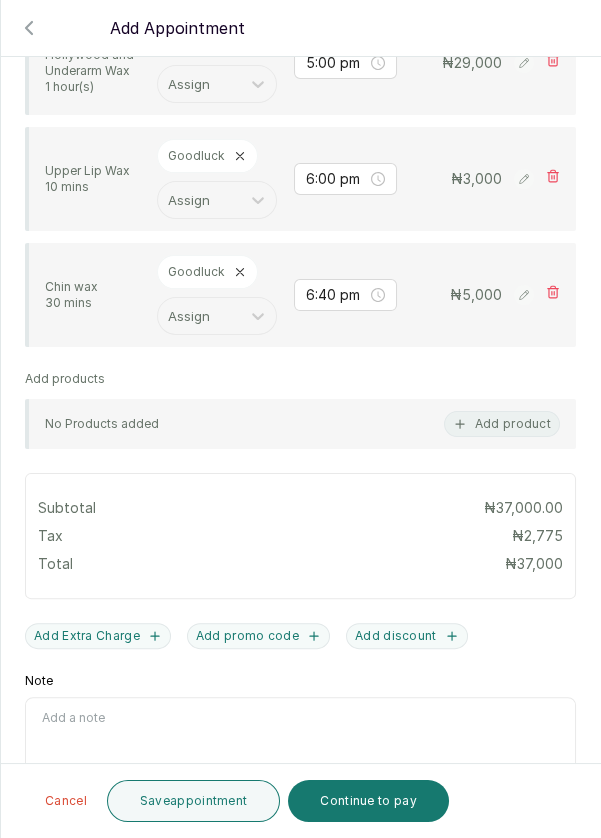 click on "Continue to pay" at bounding box center [368, 801] 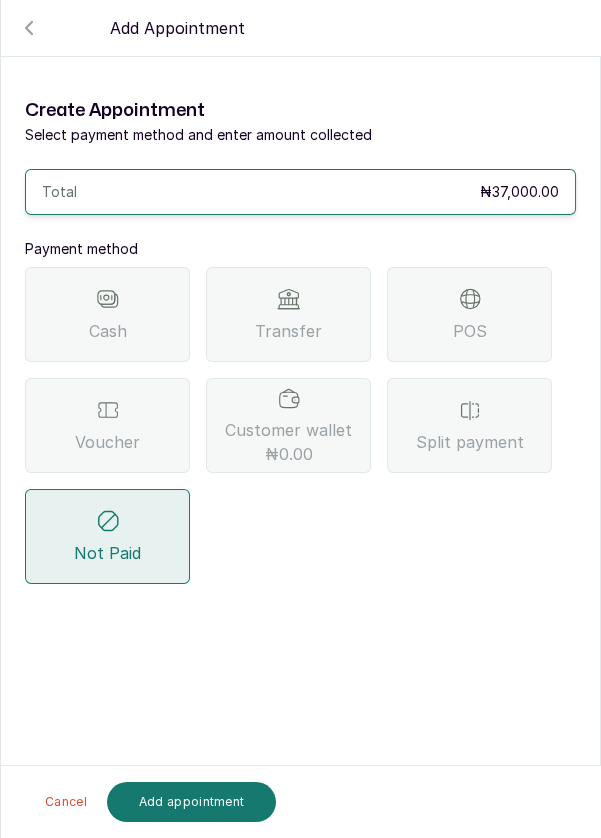 scroll, scrollTop: 0, scrollLeft: 0, axis: both 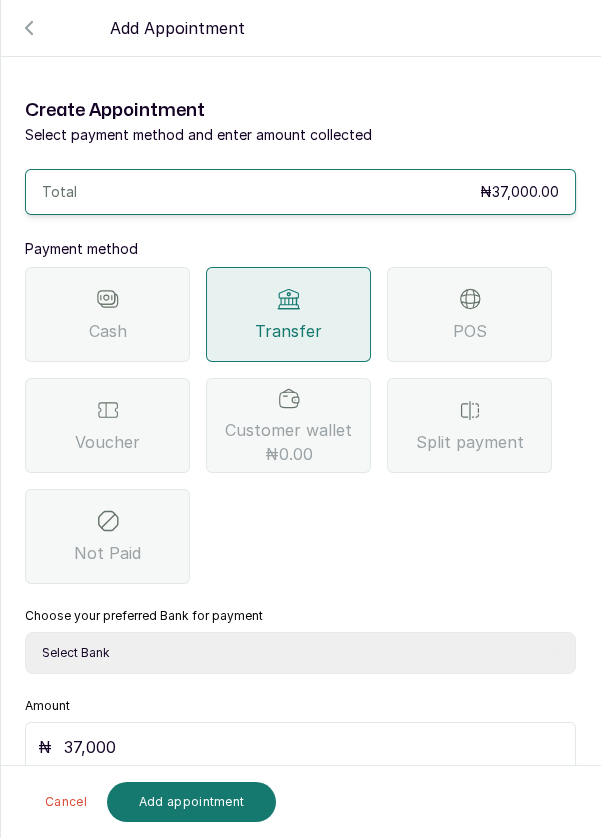 click on "Select Bank DERMASPACE ESTHETIC & WELLNESS CENT Sterling Bank DERMASPACEEST/DERMASPACE [GEOGRAPHIC_DATA] 01 Paystack-Titan Dermaspace Esthetic @doroki Paga DERMASPACE ESTHETIC AND WELLNESS CENTRE Access Bank" at bounding box center [300, 653] 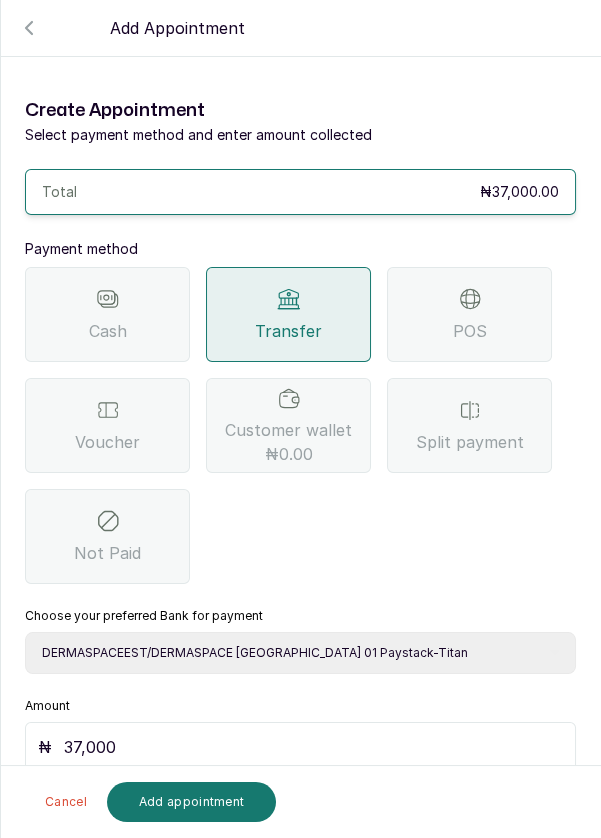 click on "Add appointment" at bounding box center [192, 802] 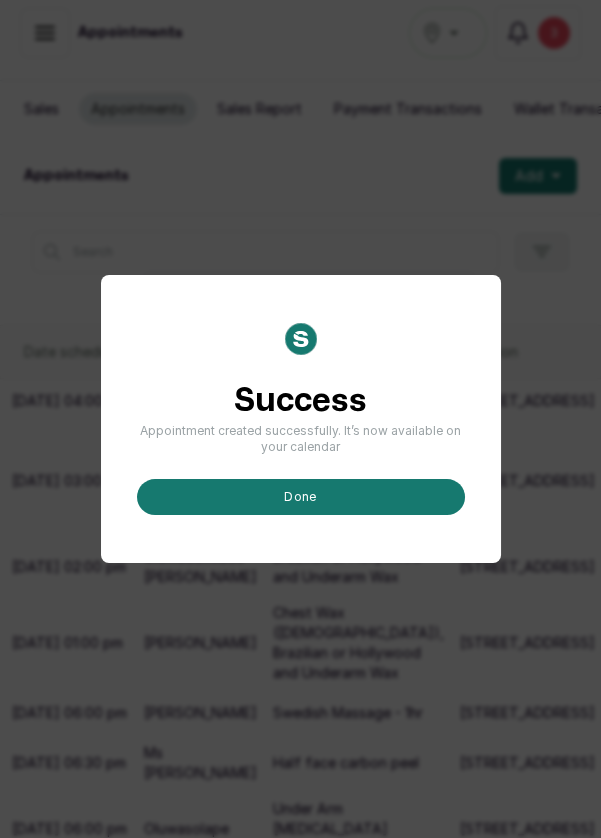 click on "done" at bounding box center (301, 497) 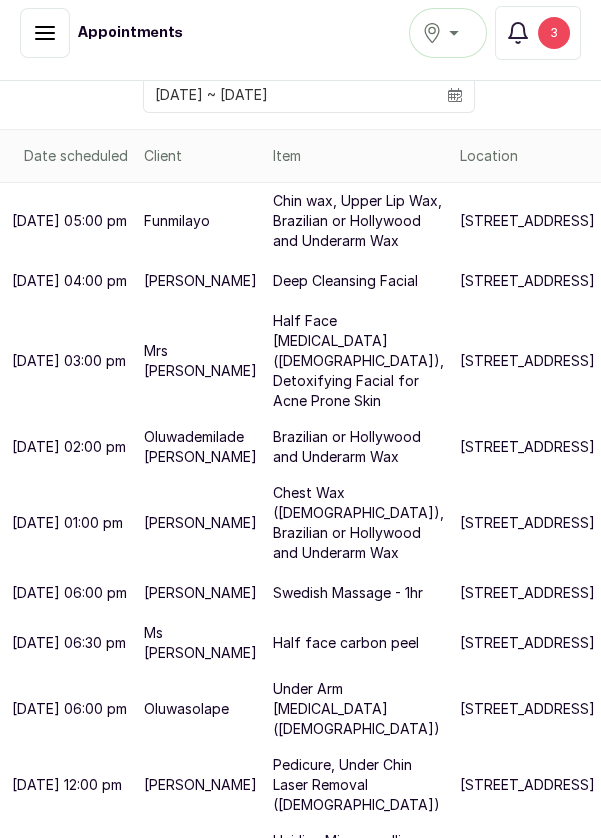 scroll, scrollTop: 0, scrollLeft: 0, axis: both 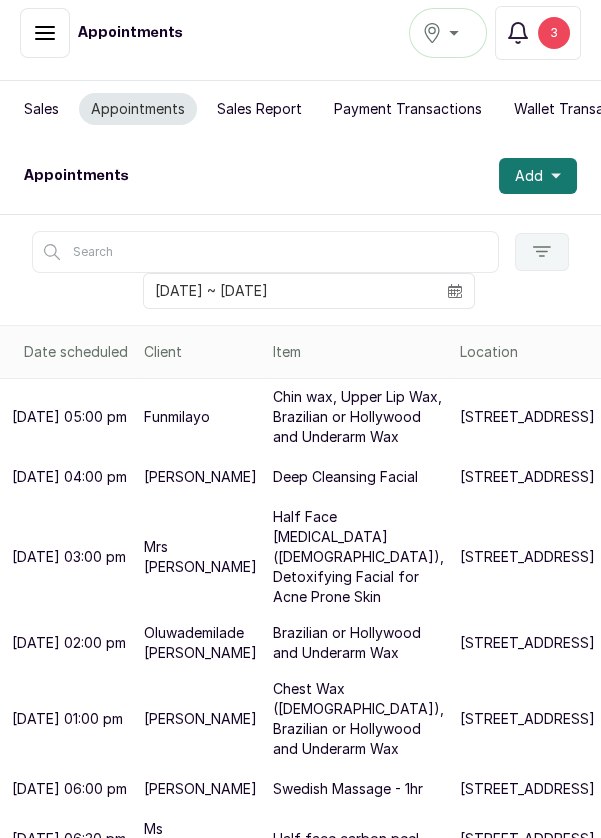 click on "Funmilayo" at bounding box center (200, 417) 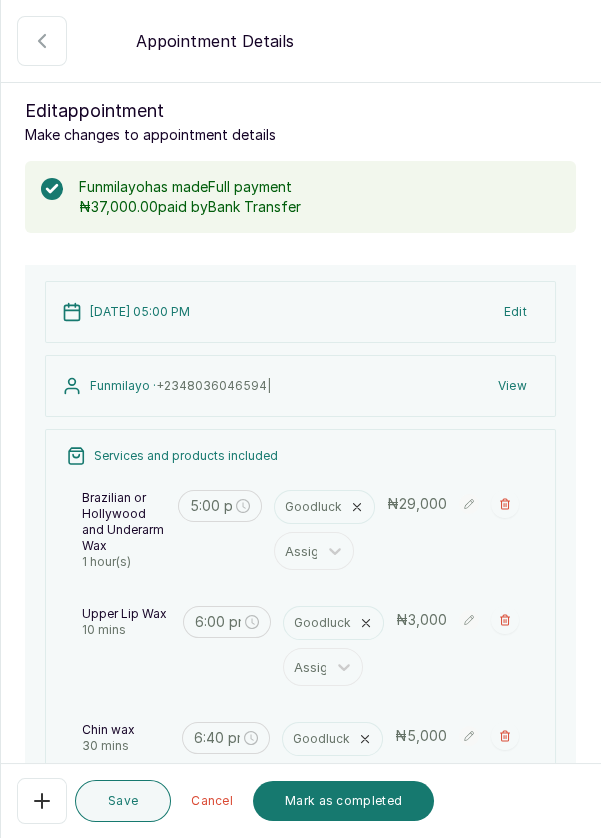 scroll, scrollTop: 322, scrollLeft: 0, axis: vertical 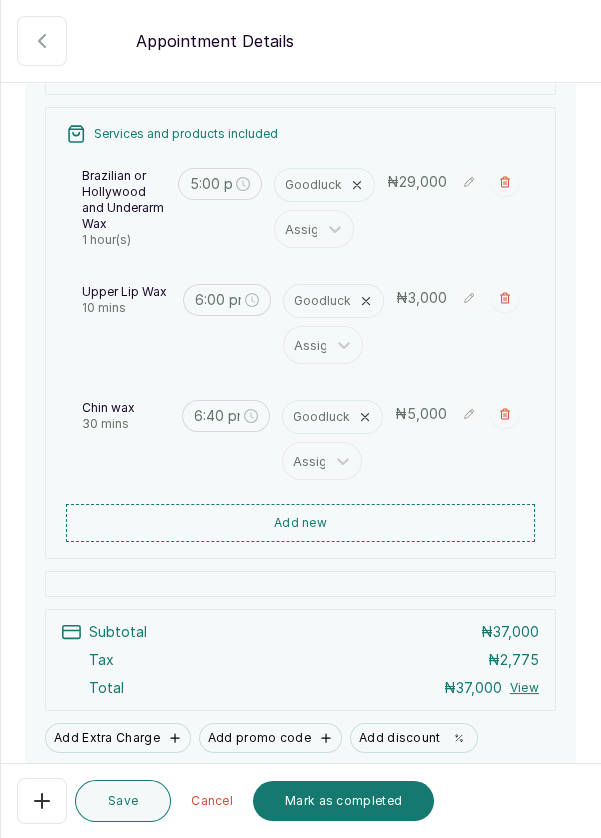 click on "Mark as completed" at bounding box center [343, 801] 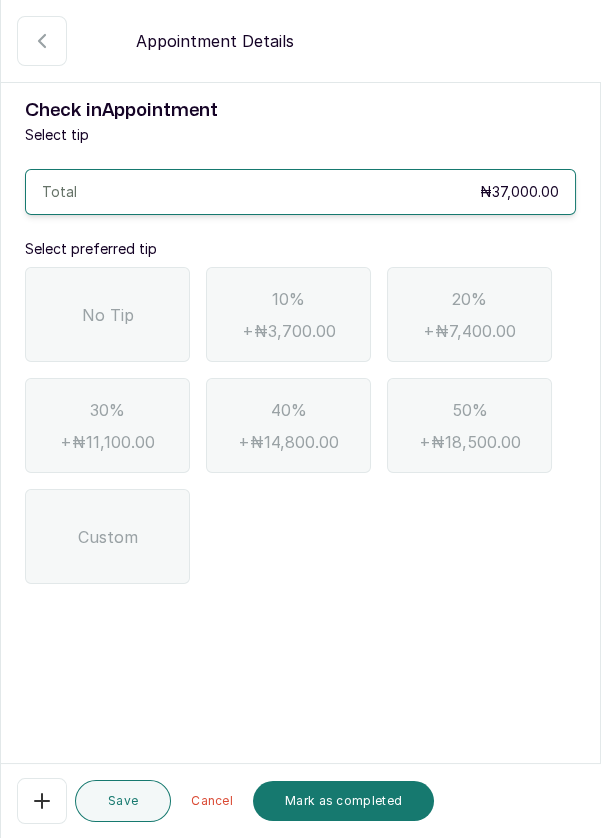 scroll, scrollTop: 0, scrollLeft: 0, axis: both 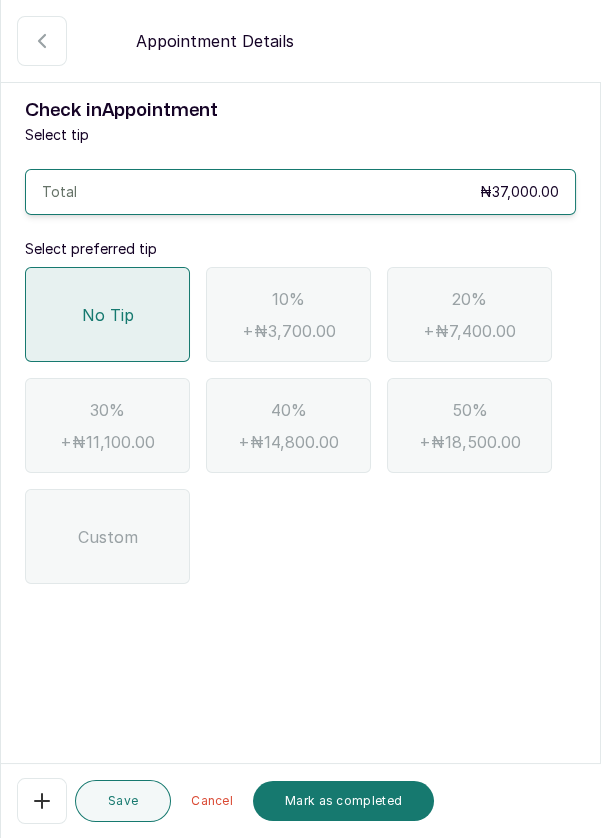 click on "Mark as completed" at bounding box center [343, 801] 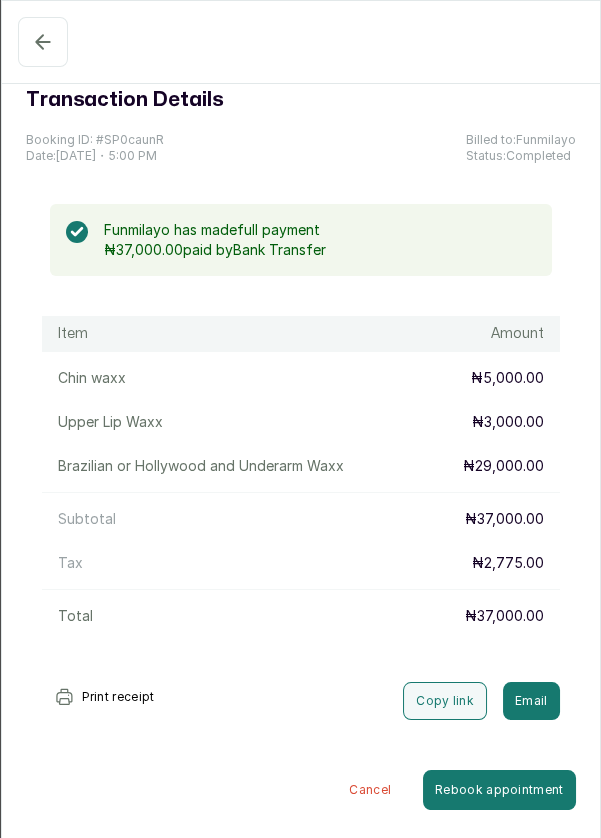 click on "Completed" at bounding box center (43, 42) 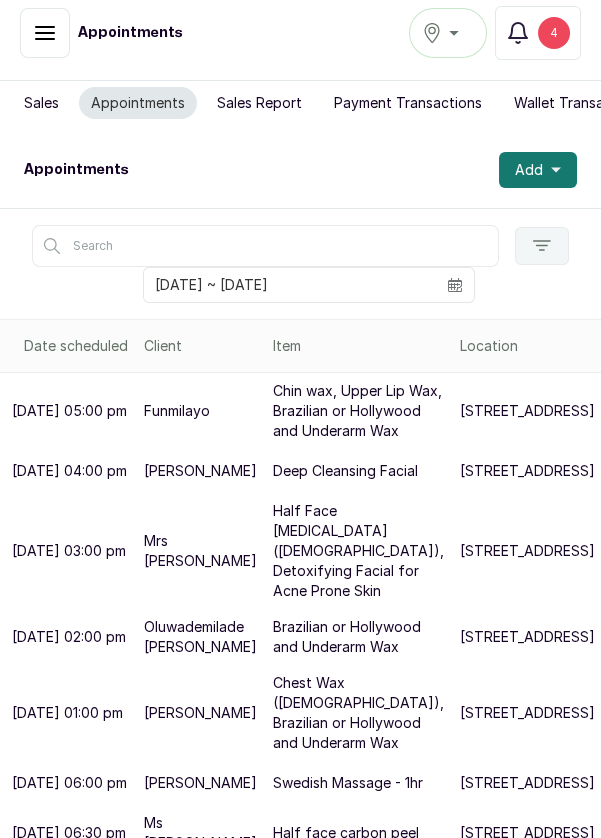 scroll, scrollTop: 0, scrollLeft: 0, axis: both 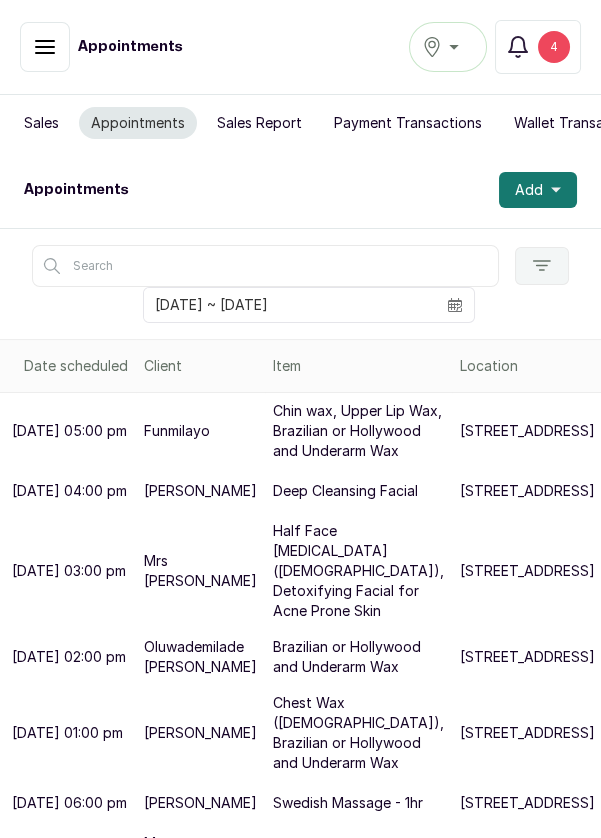 click on "Add" at bounding box center (529, 190) 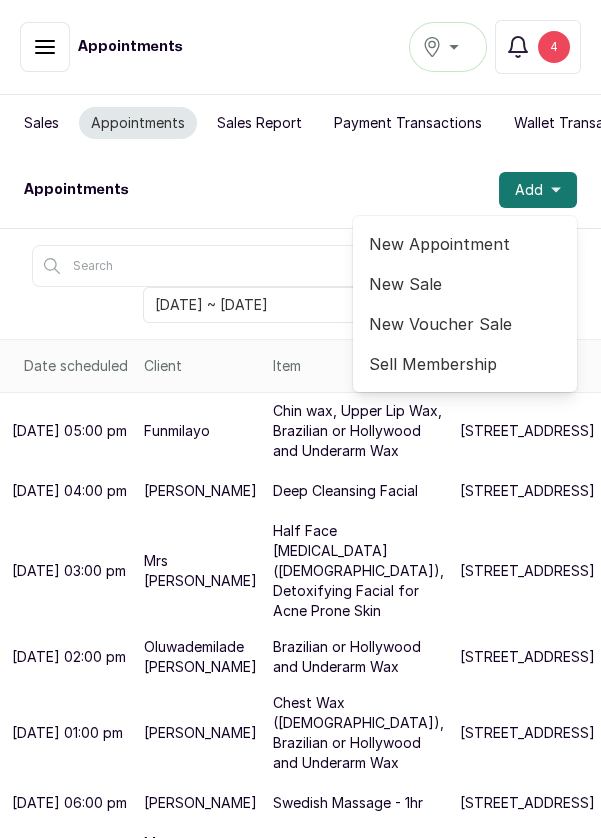 click on "New Appointment" at bounding box center [465, 244] 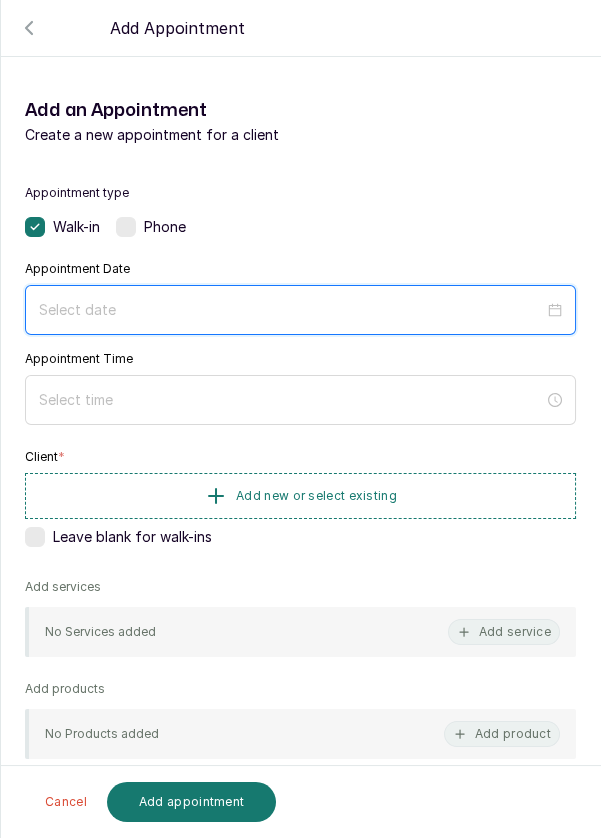 click at bounding box center [291, 310] 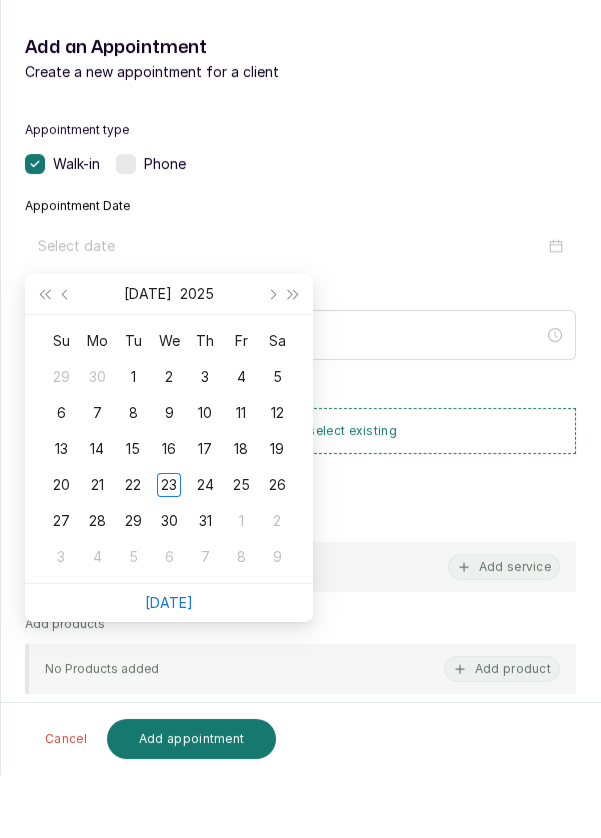 click on "24" at bounding box center (205, 548) 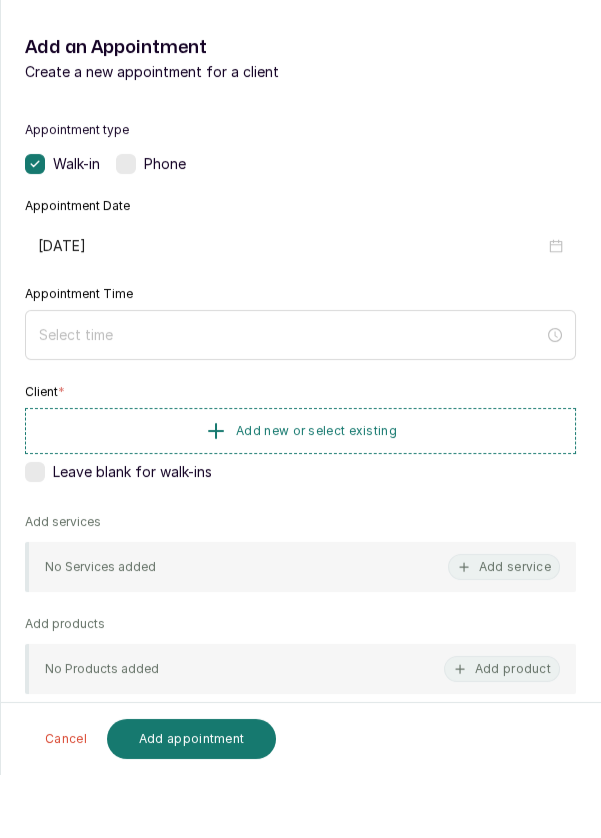 type on "[DATE]" 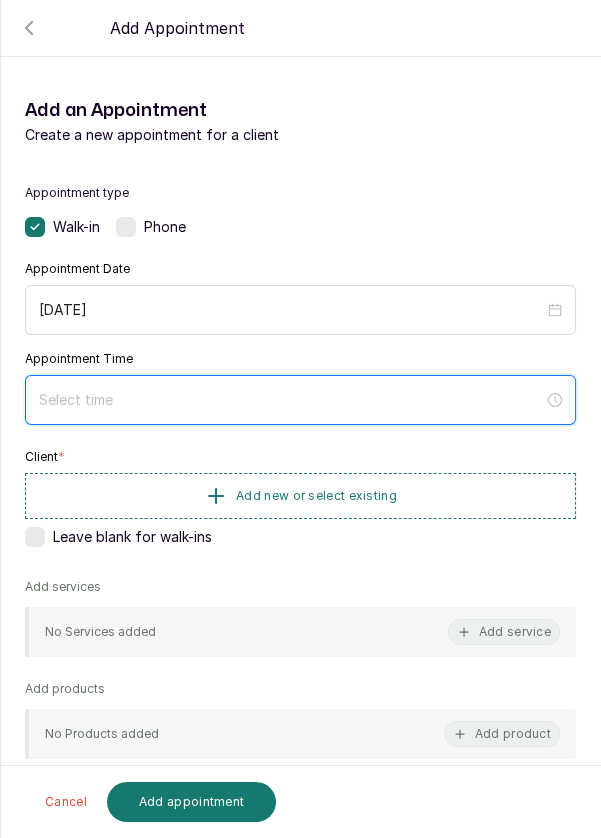 click at bounding box center [291, 400] 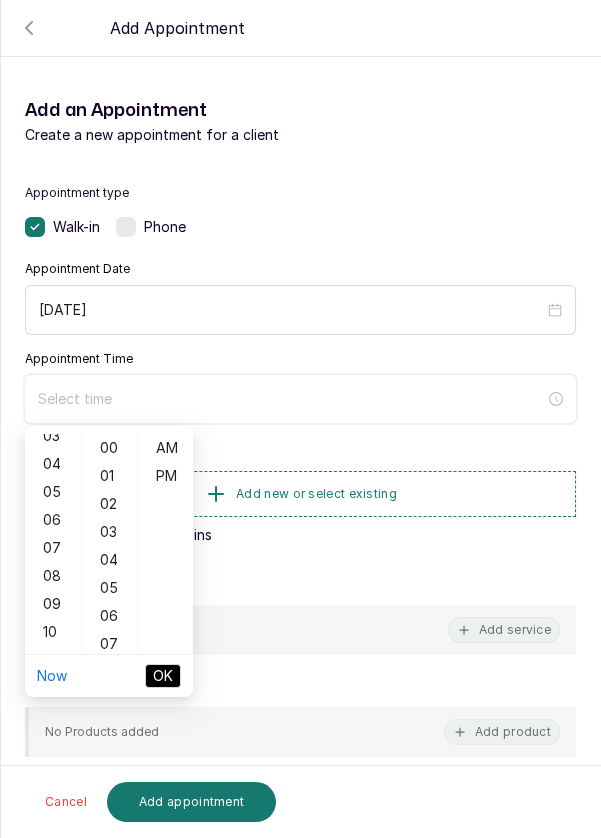 scroll, scrollTop: 110, scrollLeft: 0, axis: vertical 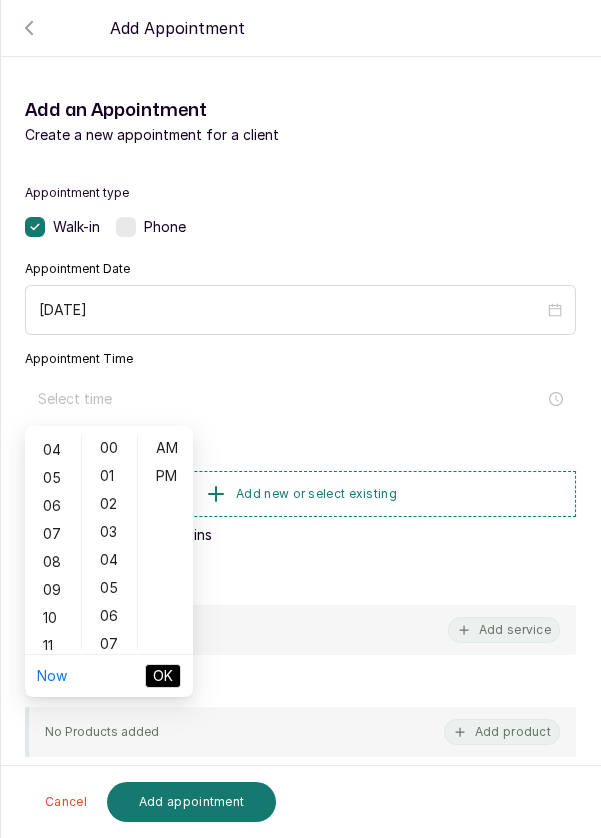 click on "05" at bounding box center [53, 478] 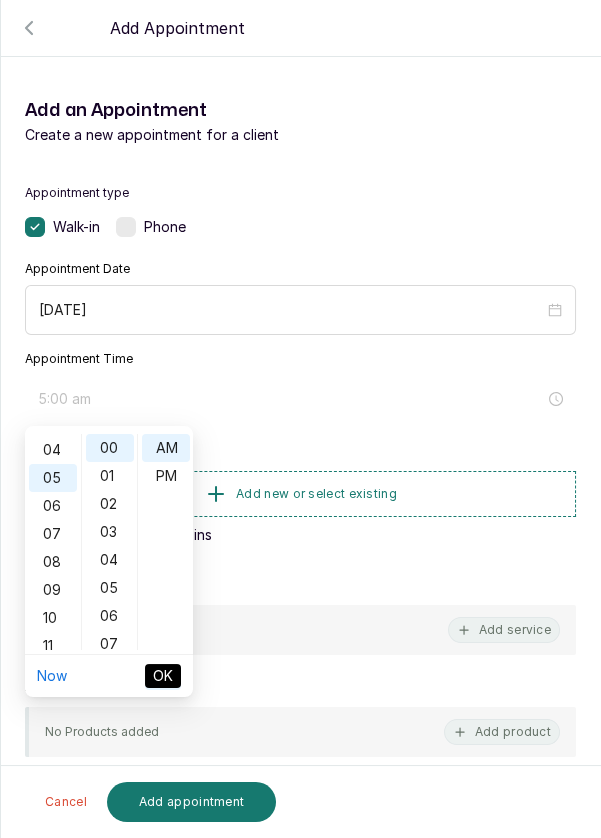 scroll, scrollTop: 119, scrollLeft: 0, axis: vertical 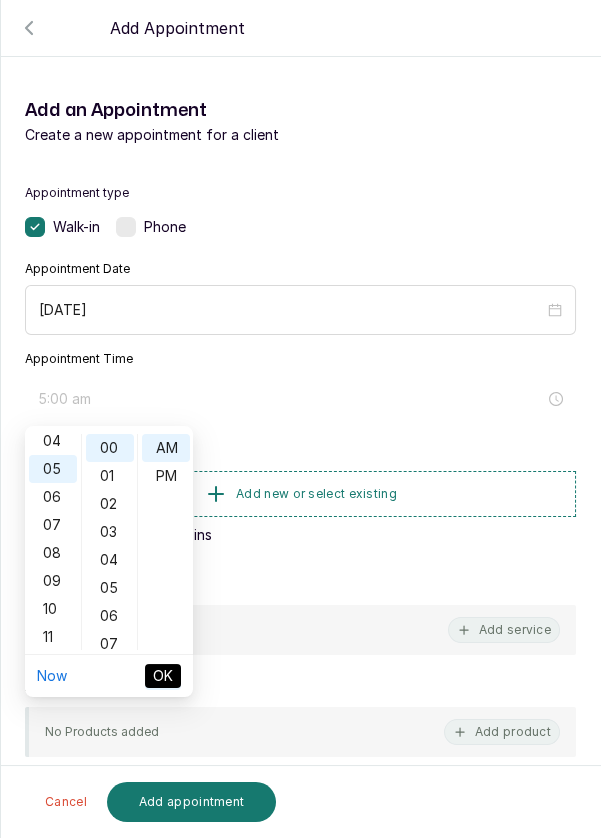 click on "PM" at bounding box center (166, 476) 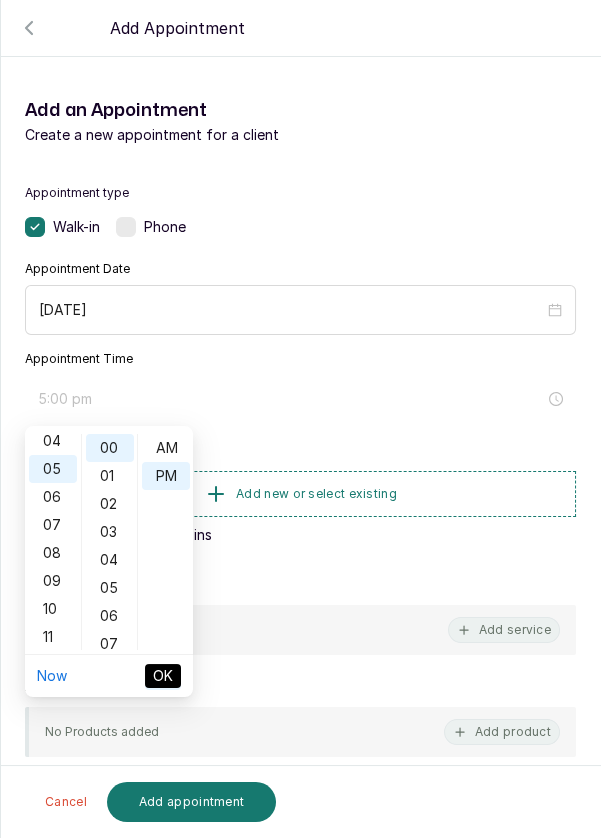 click on "PM" at bounding box center [166, 476] 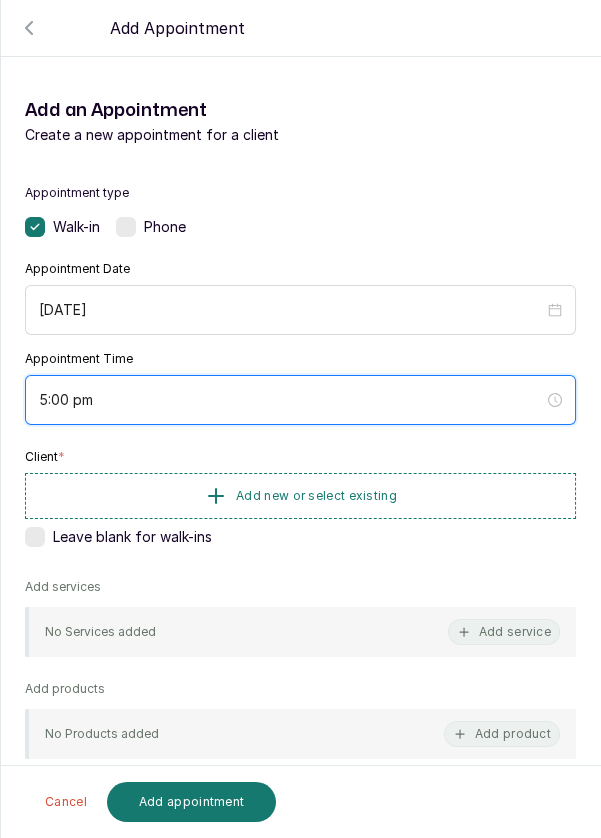 click on "5:00 pm" at bounding box center (291, 400) 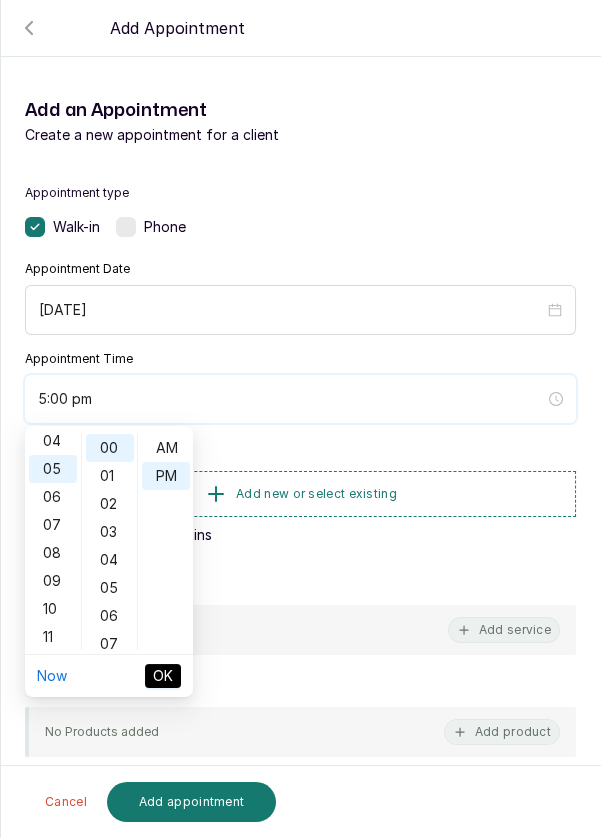 click on "5:00 pm" at bounding box center [291, 399] 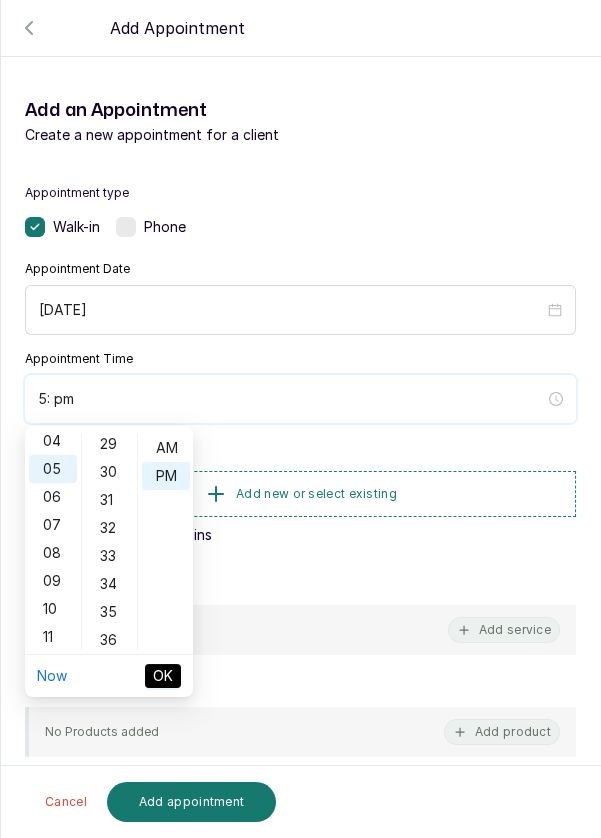 scroll, scrollTop: 819, scrollLeft: 0, axis: vertical 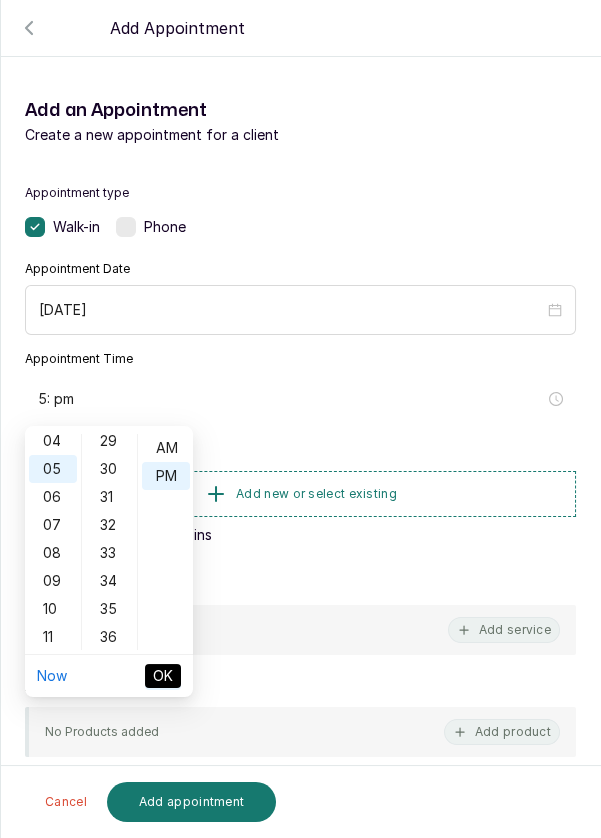 click on "30" at bounding box center [110, 469] 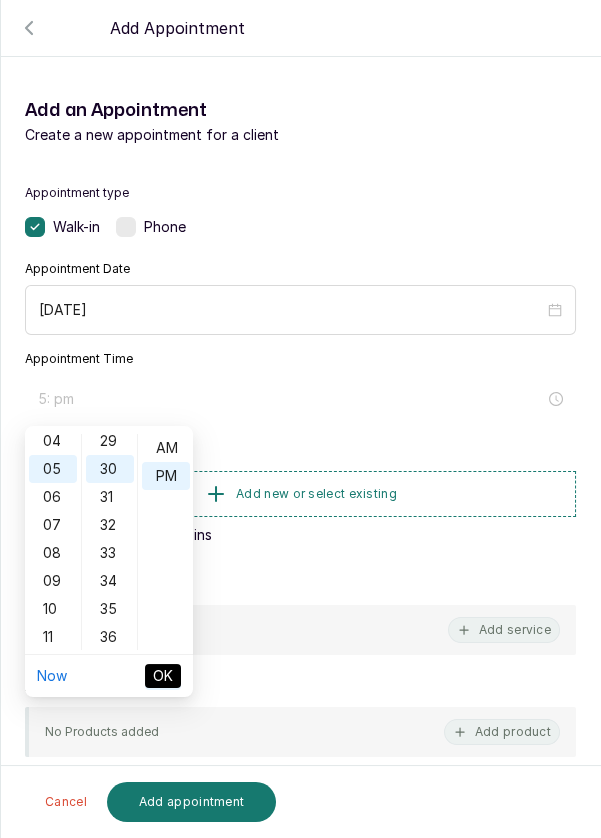 type on "5:30 pm" 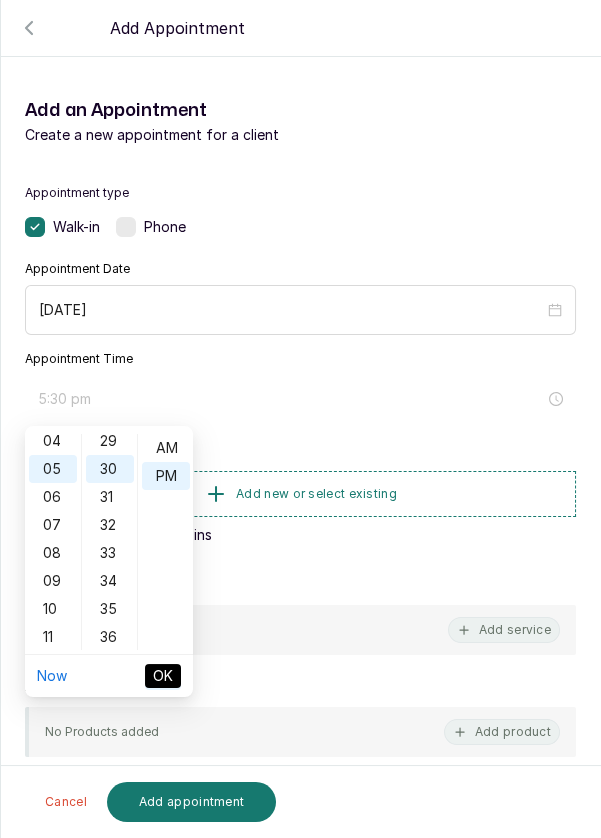 scroll, scrollTop: 839, scrollLeft: 0, axis: vertical 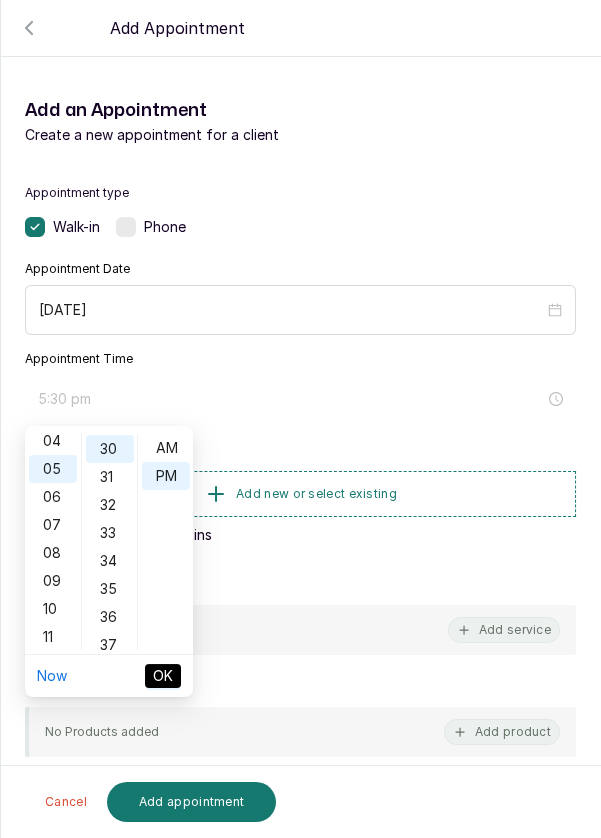 click on "OK" at bounding box center [163, 676] 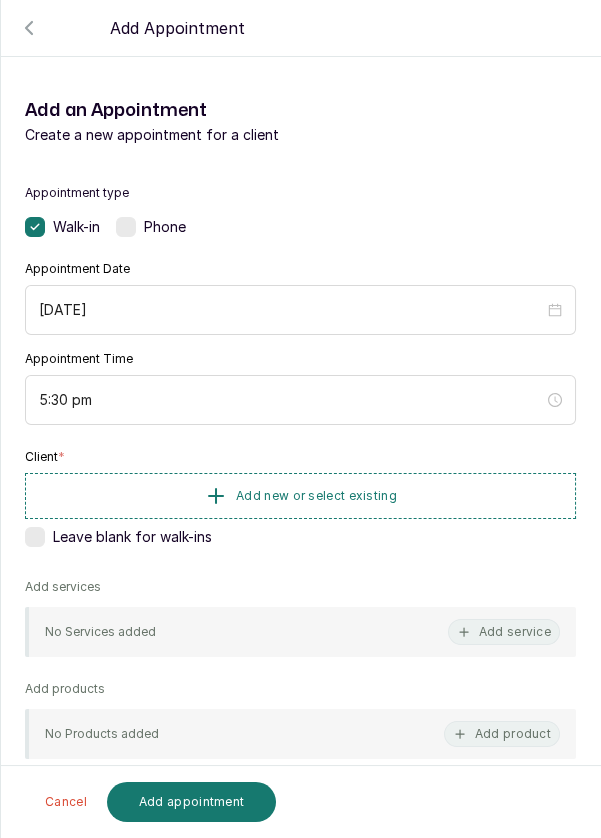click on "Add new or select existing" at bounding box center (300, 496) 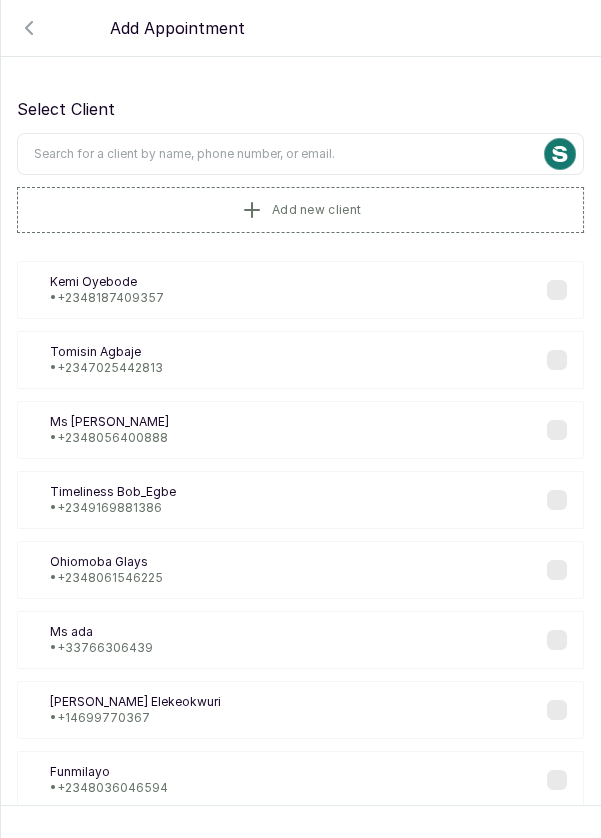 click at bounding box center [300, 154] 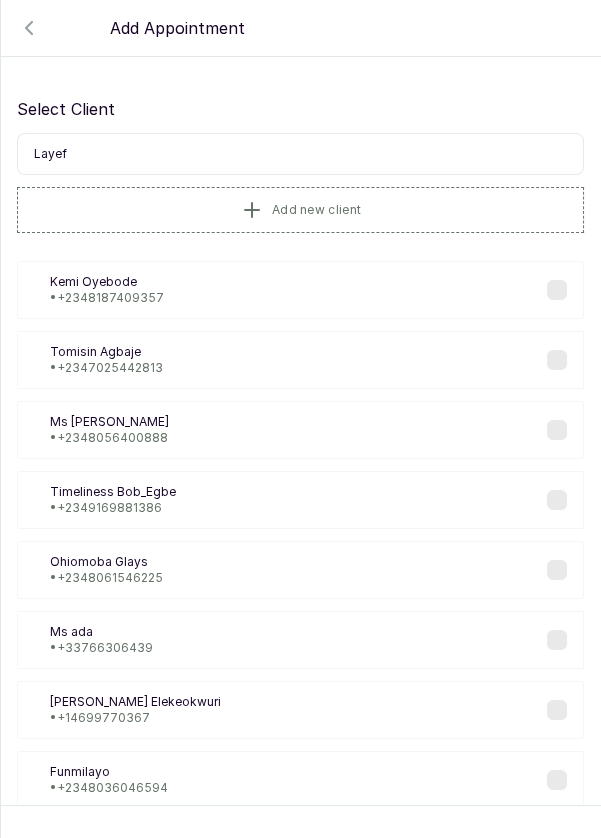 type on "Layefa" 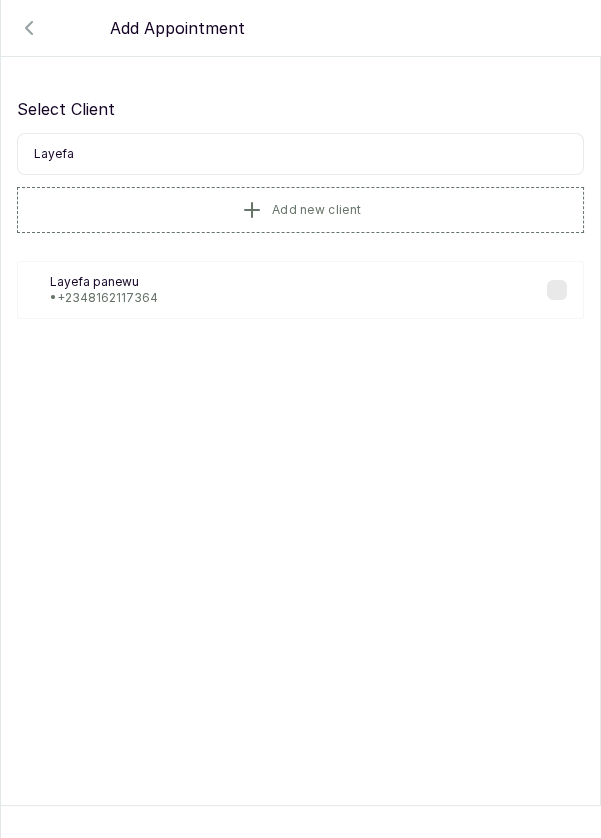 click on "•  [PHONE_NUMBER]" at bounding box center (104, 298) 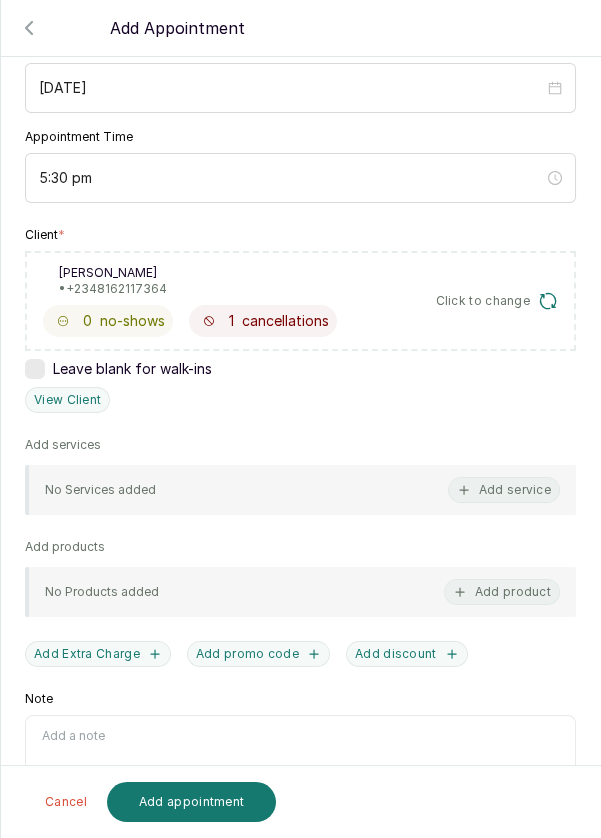 scroll, scrollTop: 242, scrollLeft: 0, axis: vertical 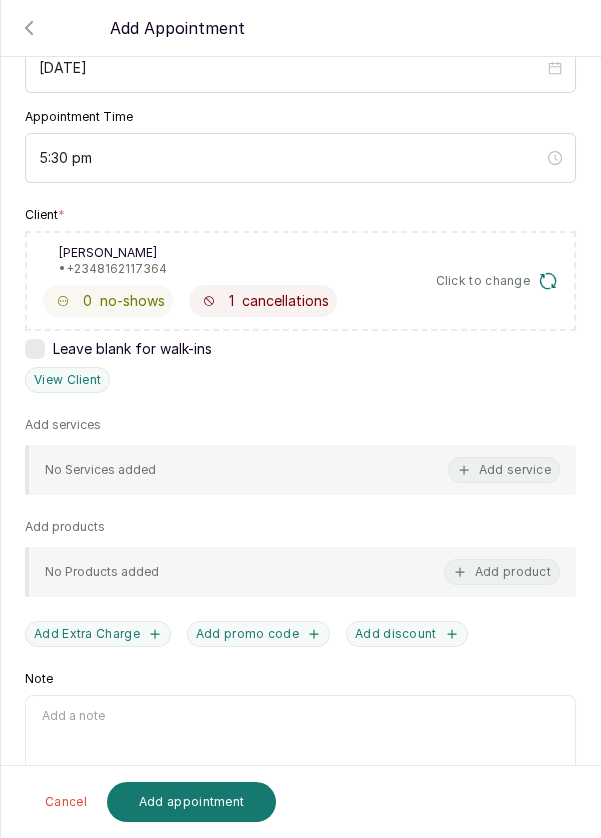 click on "Add service" at bounding box center [504, 470] 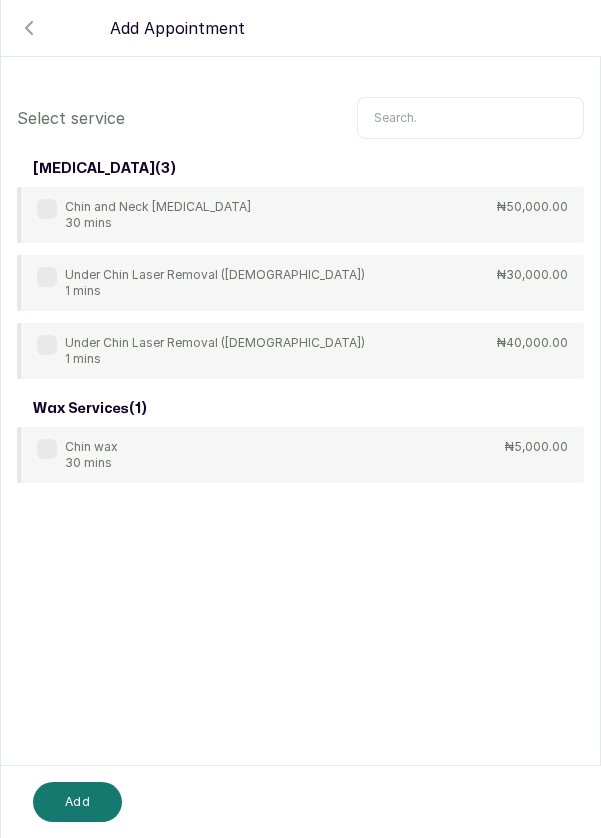 scroll, scrollTop: 0, scrollLeft: 0, axis: both 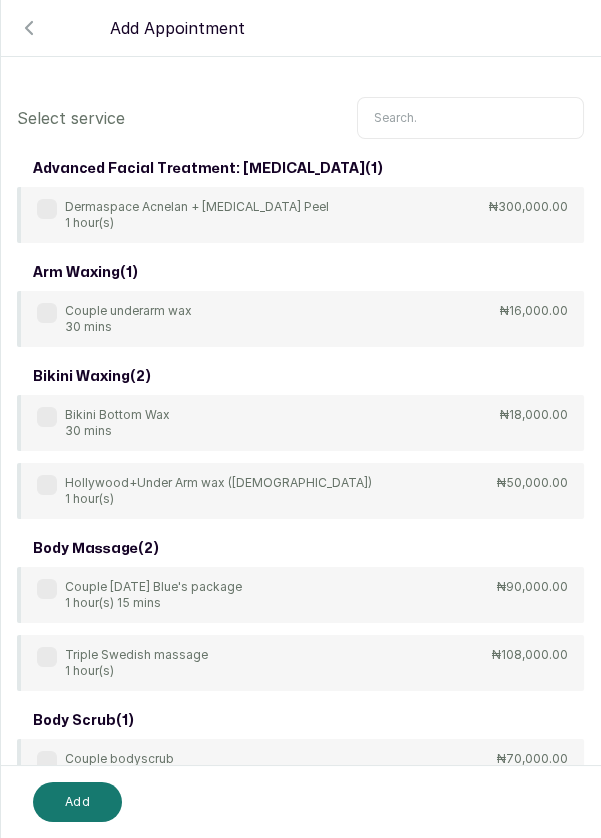 click at bounding box center [470, 118] 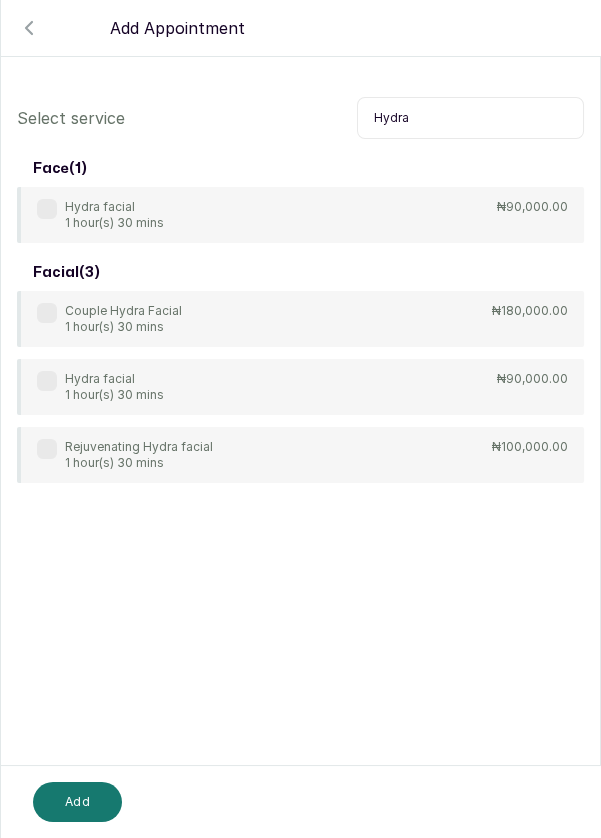 type on "Hydra" 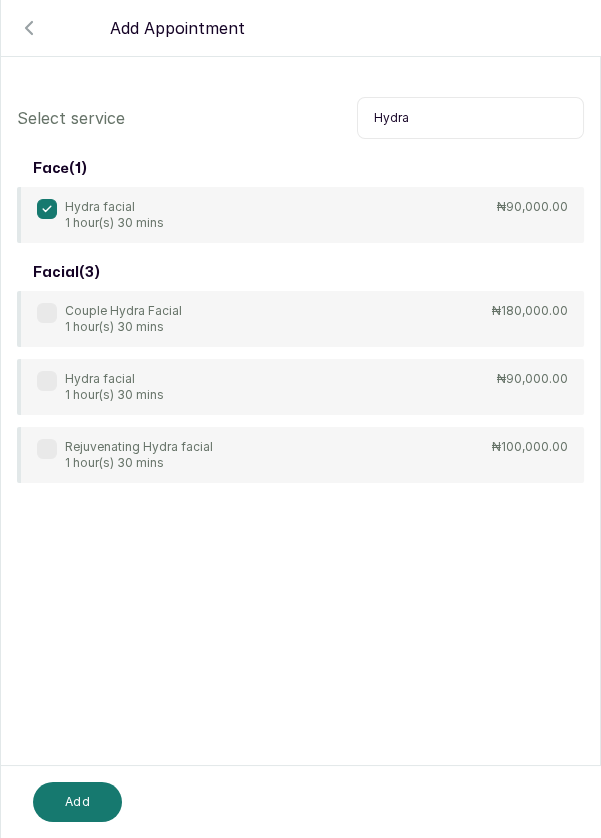 click on "Add" at bounding box center (77, 802) 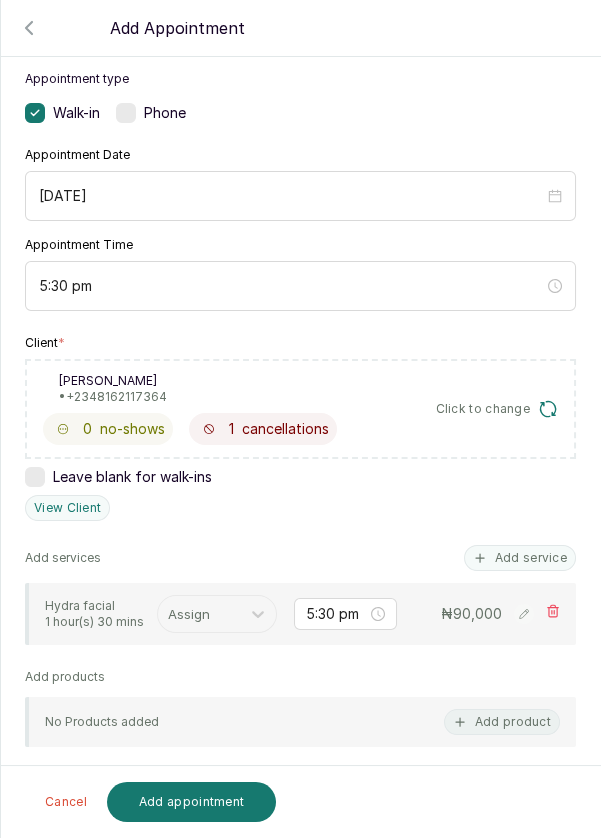 scroll, scrollTop: 124, scrollLeft: 0, axis: vertical 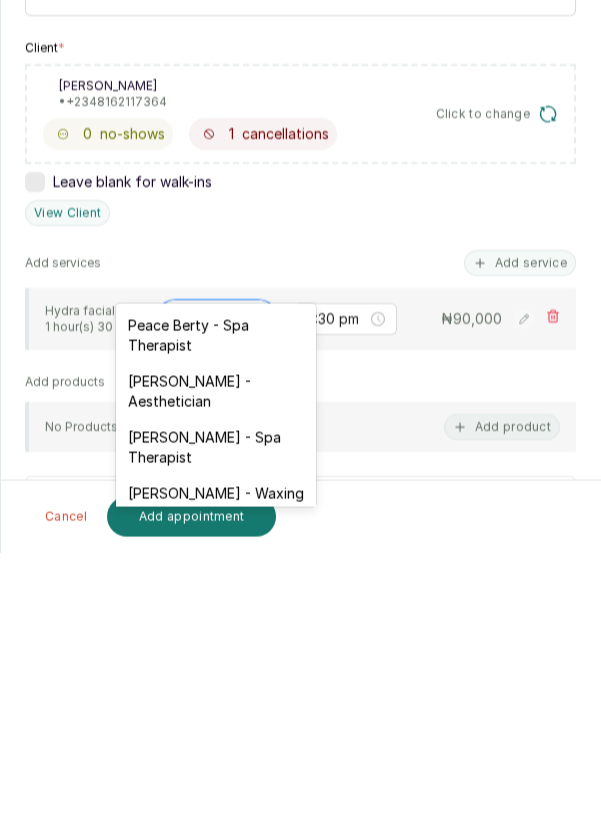 click on "[PERSON_NAME] - Aesthetician" at bounding box center (216, 677) 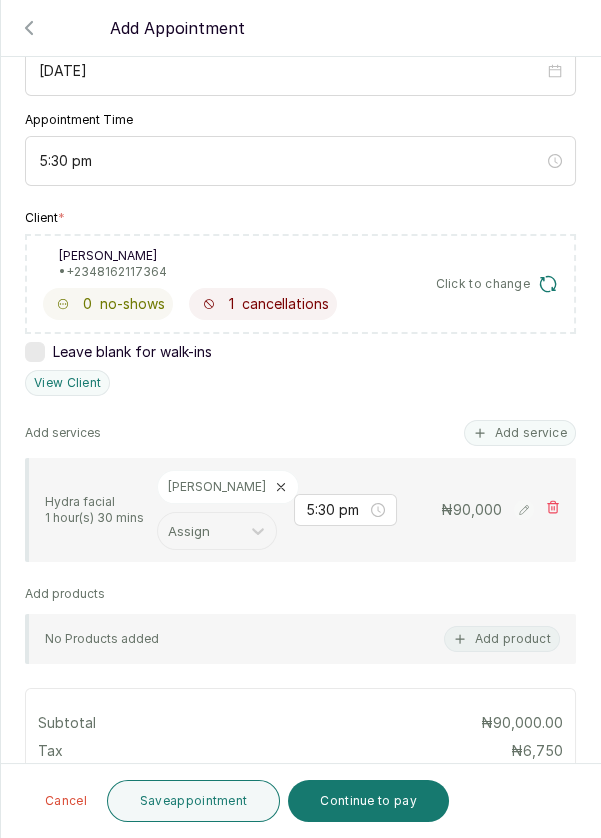 scroll, scrollTop: 247, scrollLeft: 0, axis: vertical 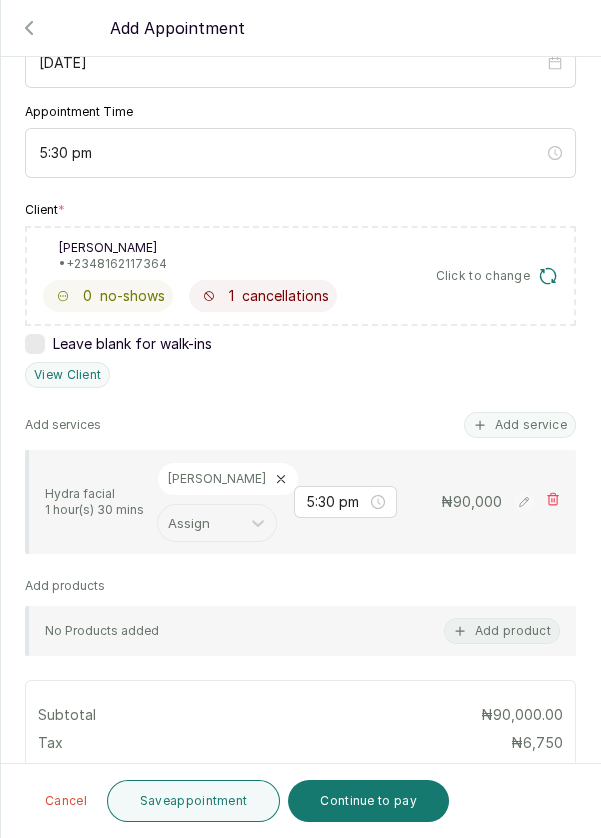 click on "Save  appointment" at bounding box center [194, 801] 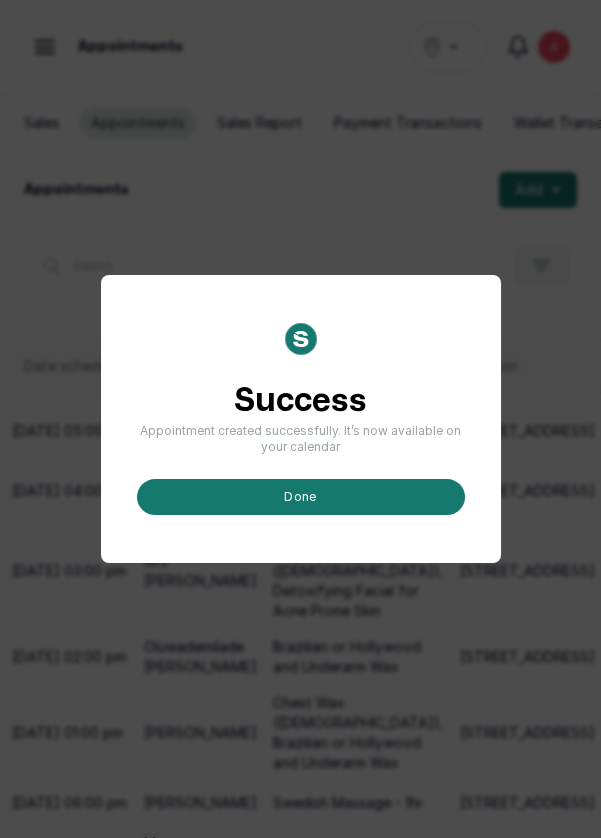 click on "done" at bounding box center [301, 497] 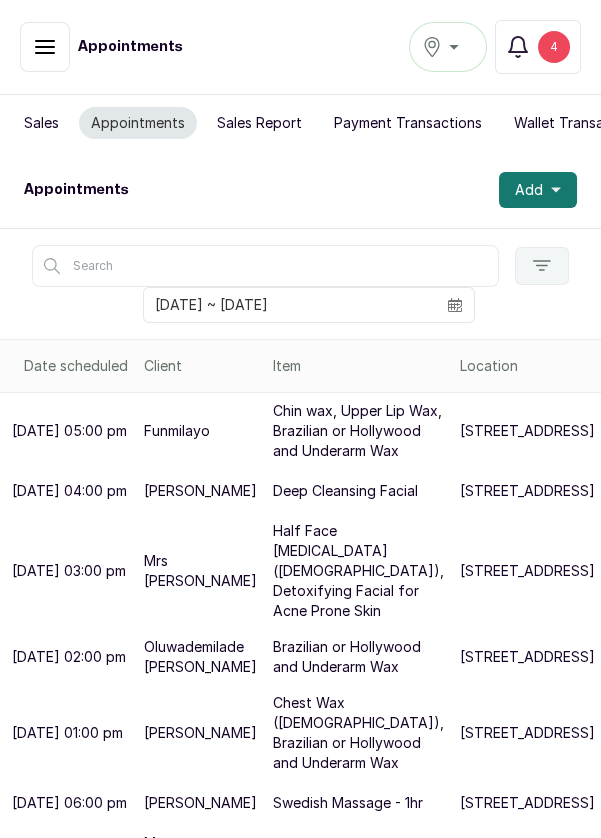click on "Add" at bounding box center (529, 190) 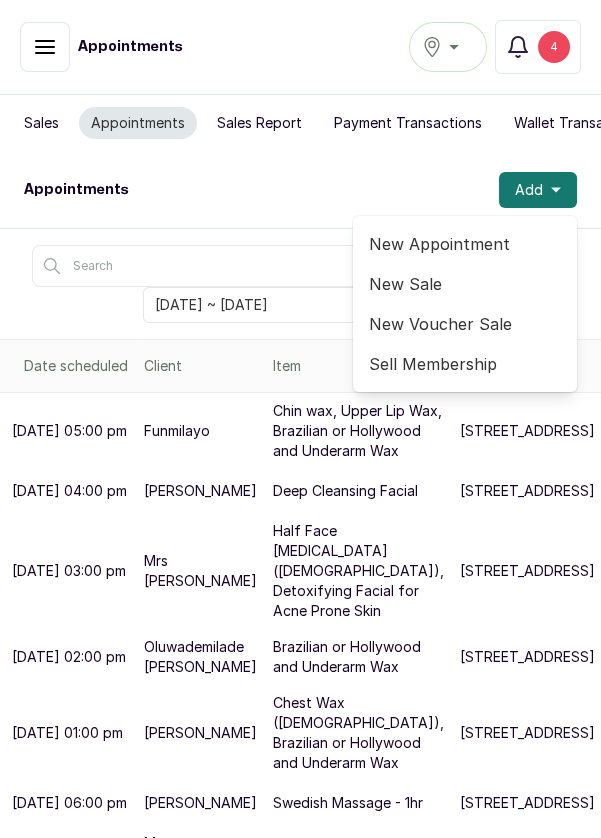 click on "New Appointment" at bounding box center (465, 244) 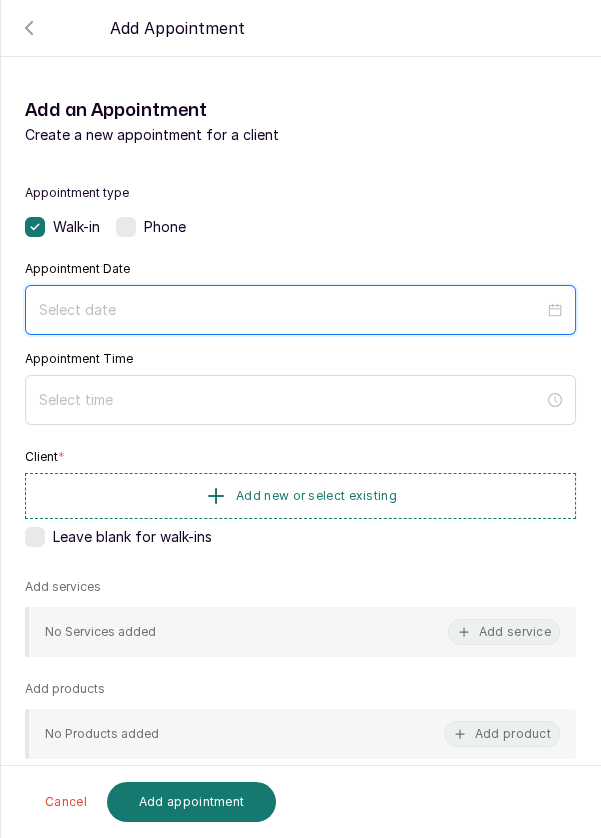 click at bounding box center [291, 310] 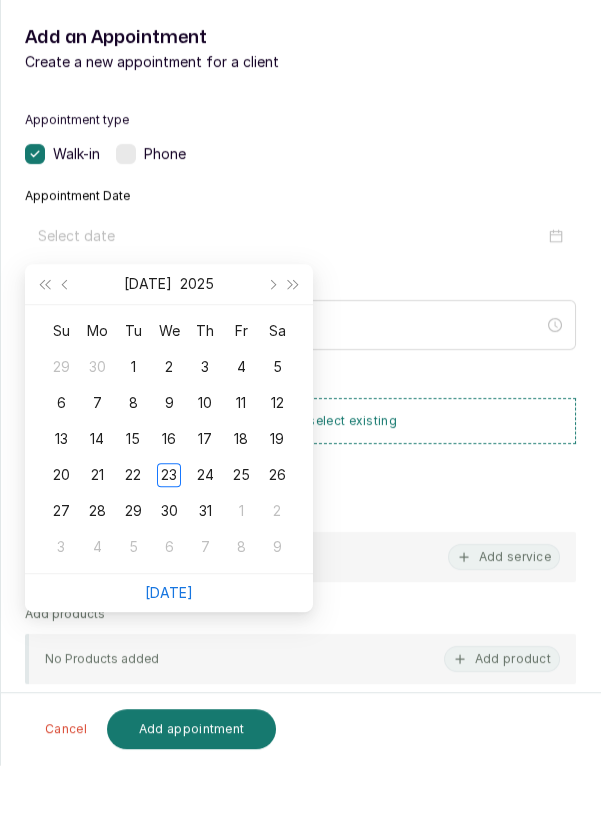 click on "24" at bounding box center (205, 548) 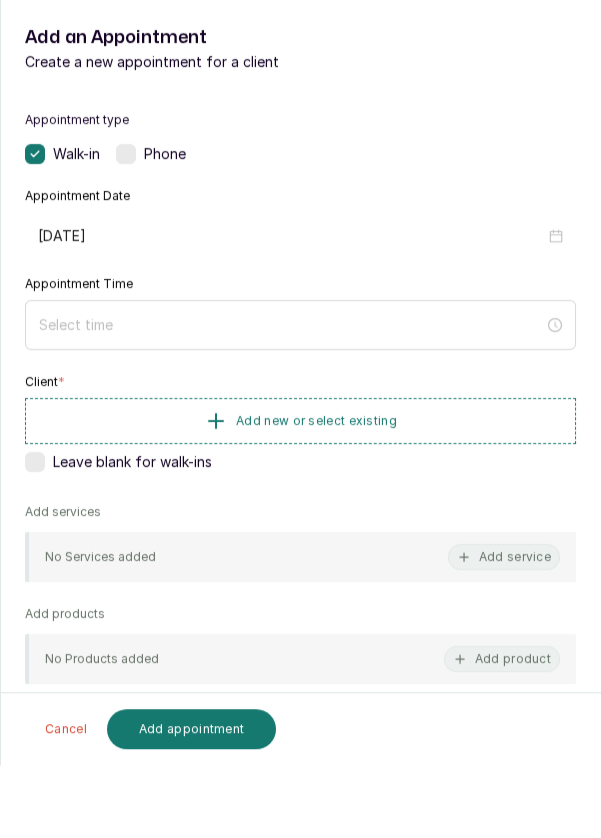 type on "[DATE]" 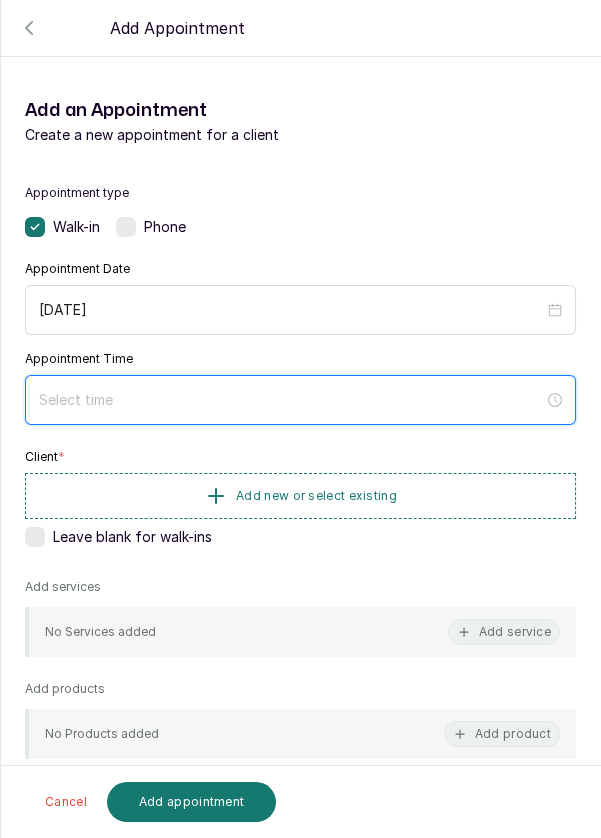 click at bounding box center [291, 400] 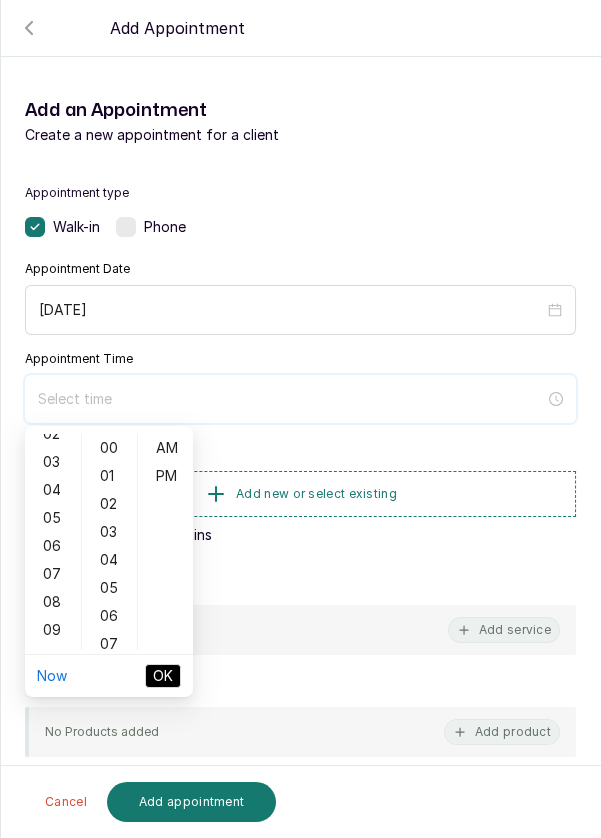 scroll, scrollTop: 119, scrollLeft: 0, axis: vertical 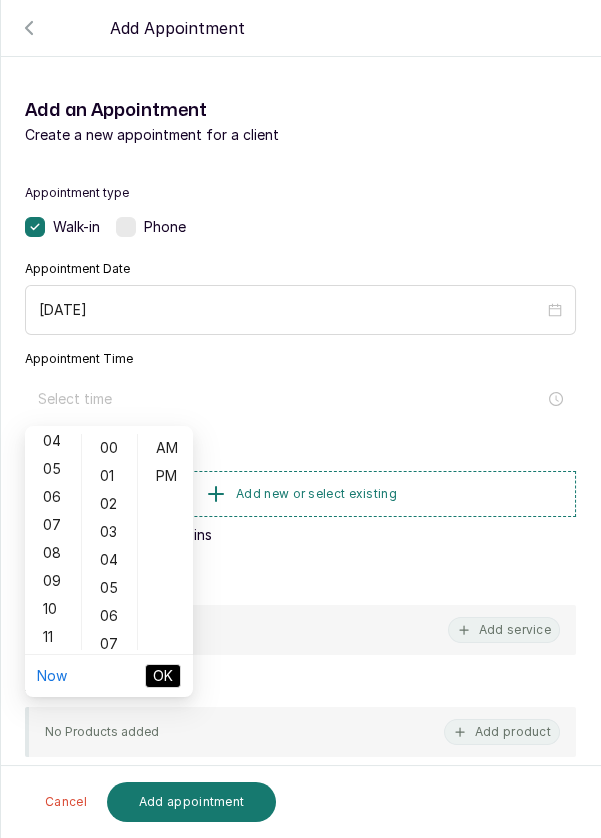 click on "05" at bounding box center (53, 469) 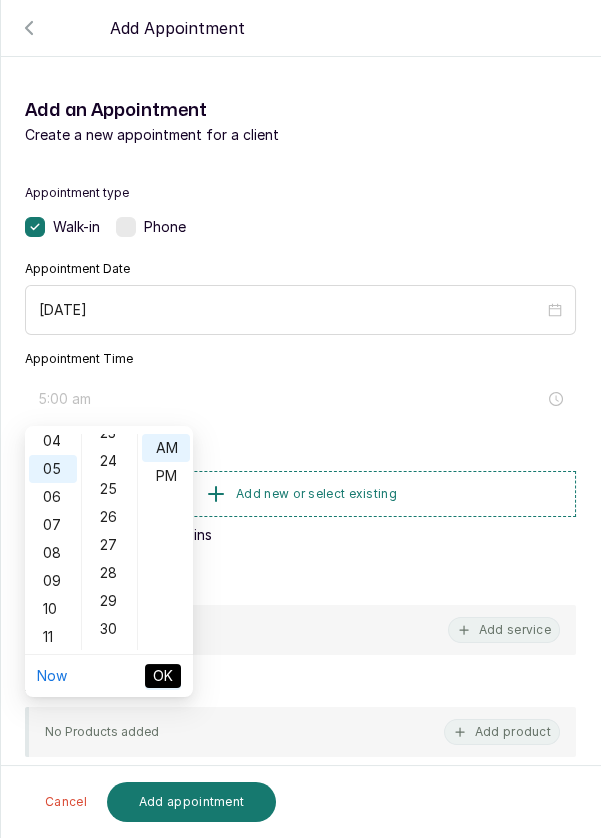 scroll, scrollTop: 688, scrollLeft: 0, axis: vertical 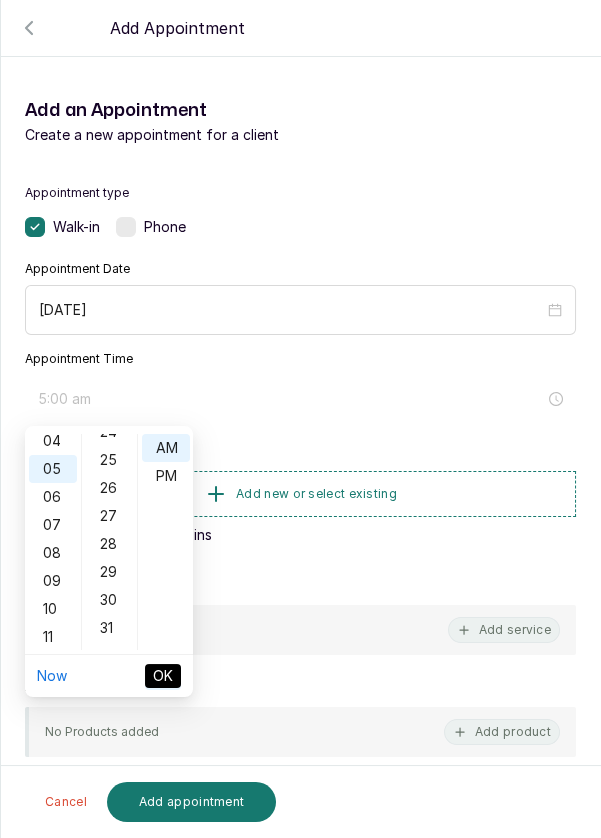 click on "30" at bounding box center (110, 600) 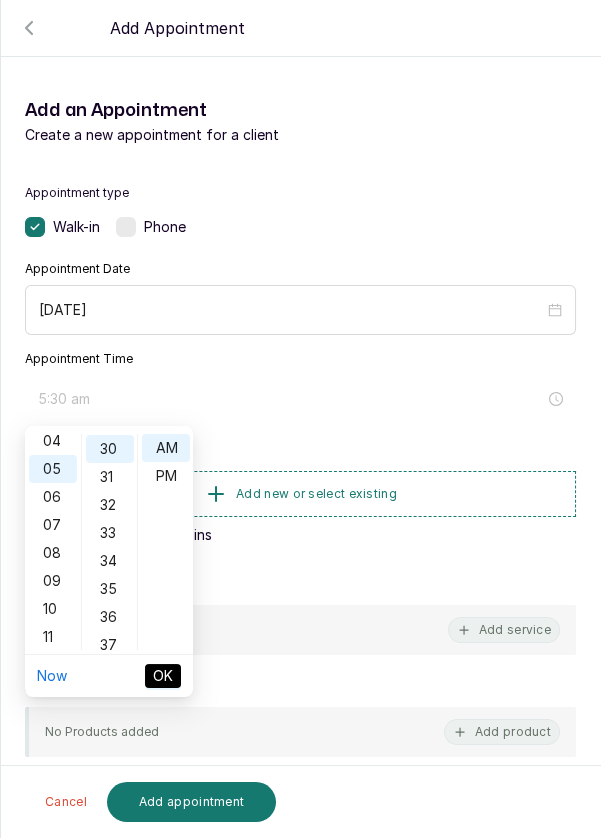scroll, scrollTop: 839, scrollLeft: 0, axis: vertical 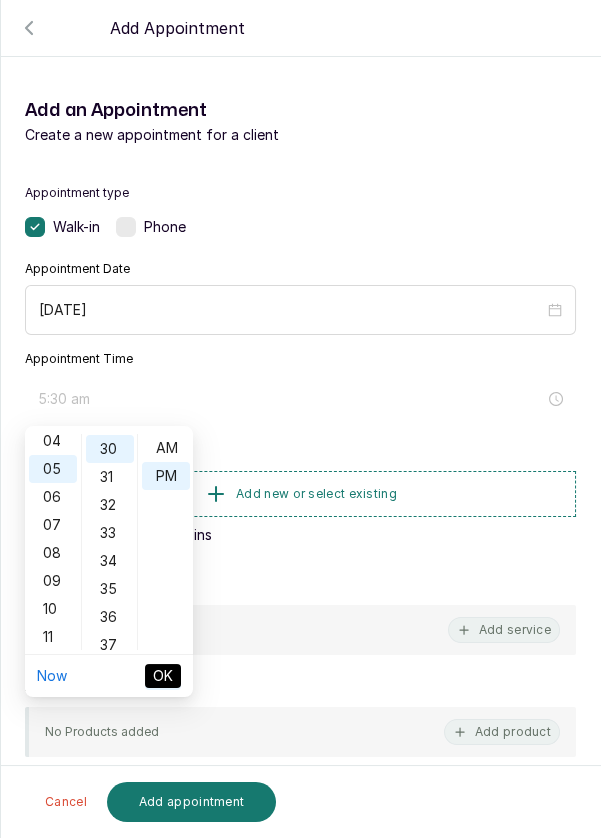 type on "5:30 pm" 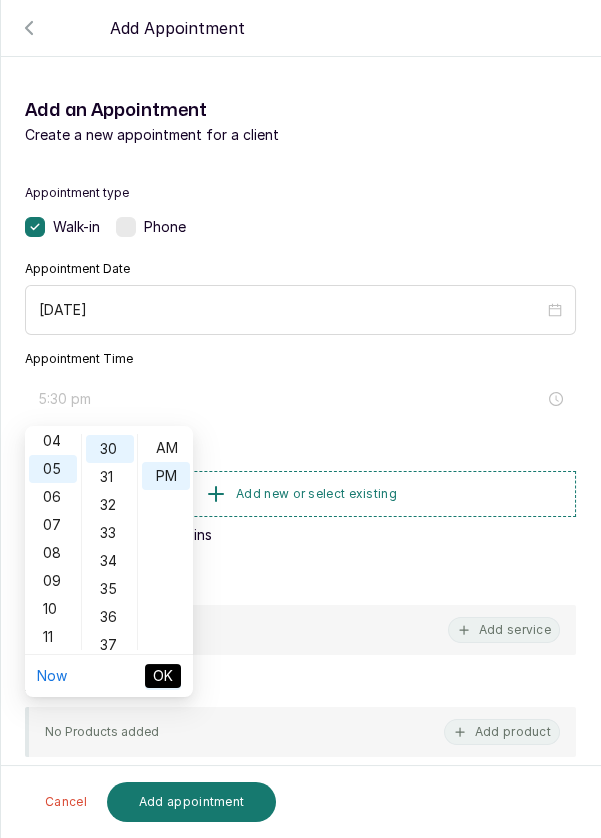 click on "OK" at bounding box center (163, 676) 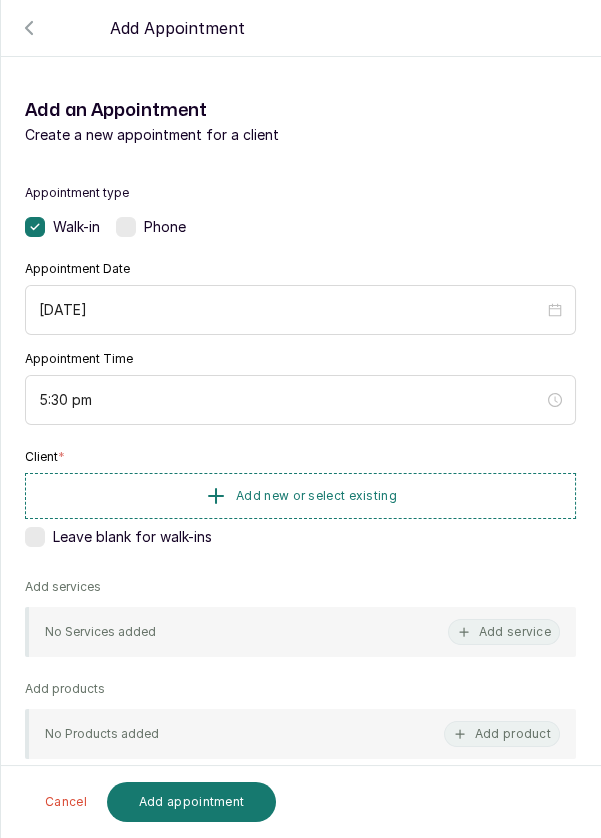 click on "Add new or select existing" at bounding box center (300, 496) 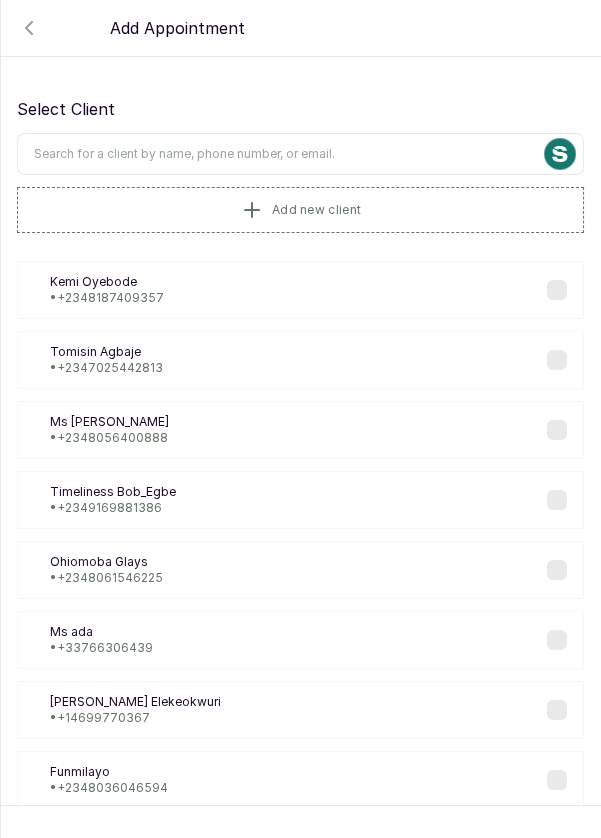 click at bounding box center (300, 154) 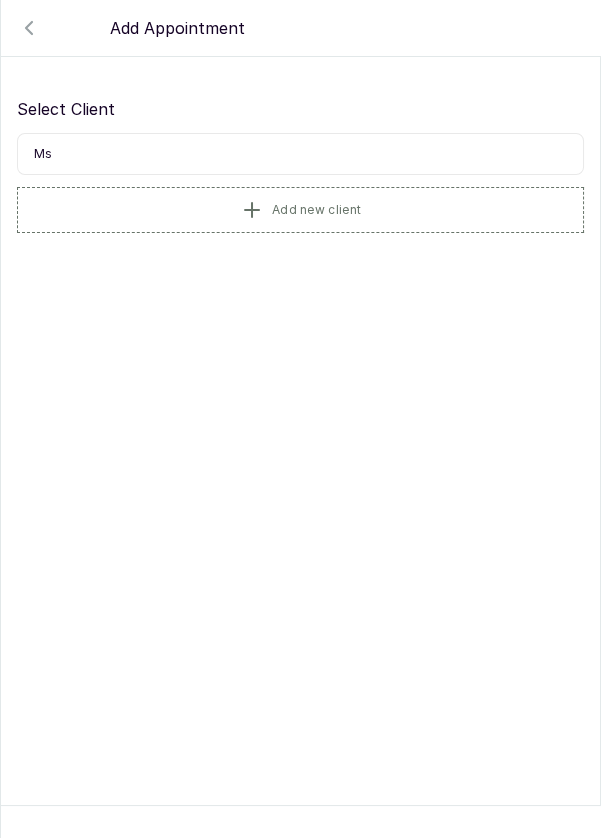 type on "M" 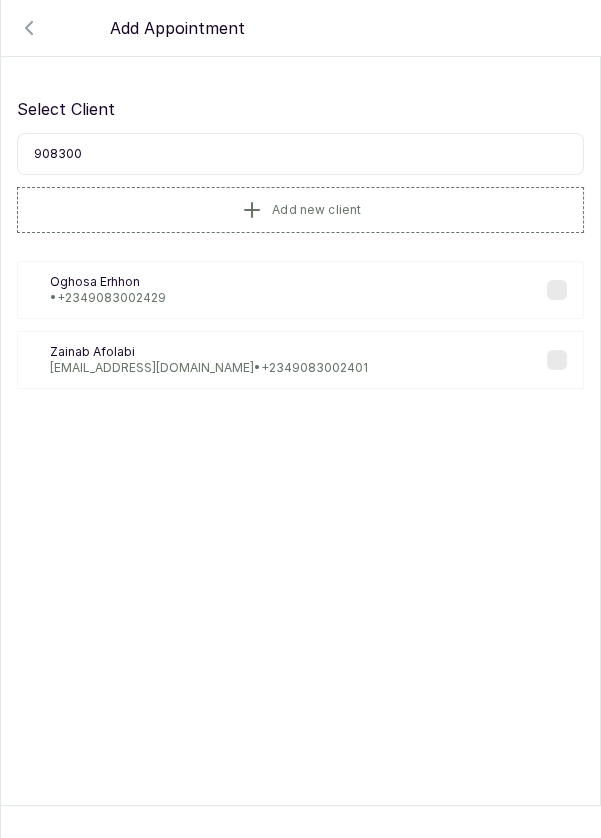scroll, scrollTop: 0, scrollLeft: 0, axis: both 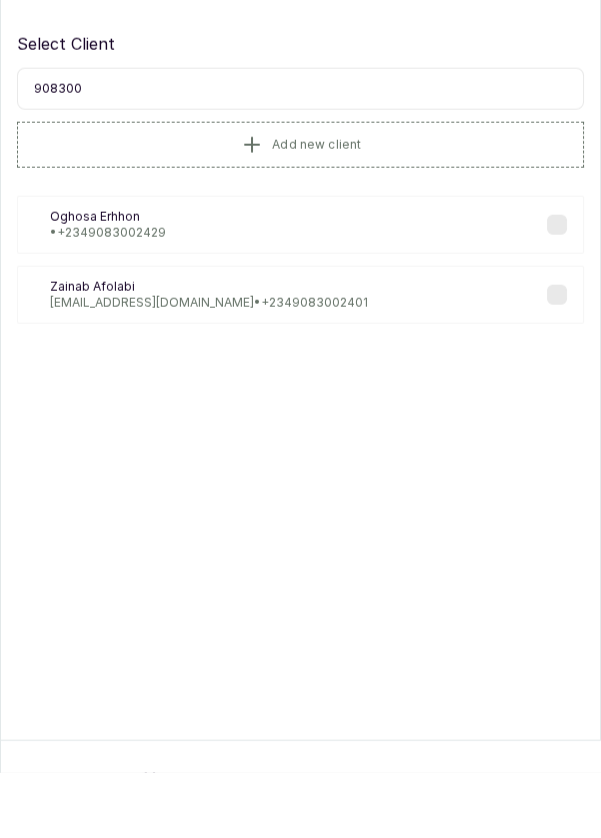 type on "908300" 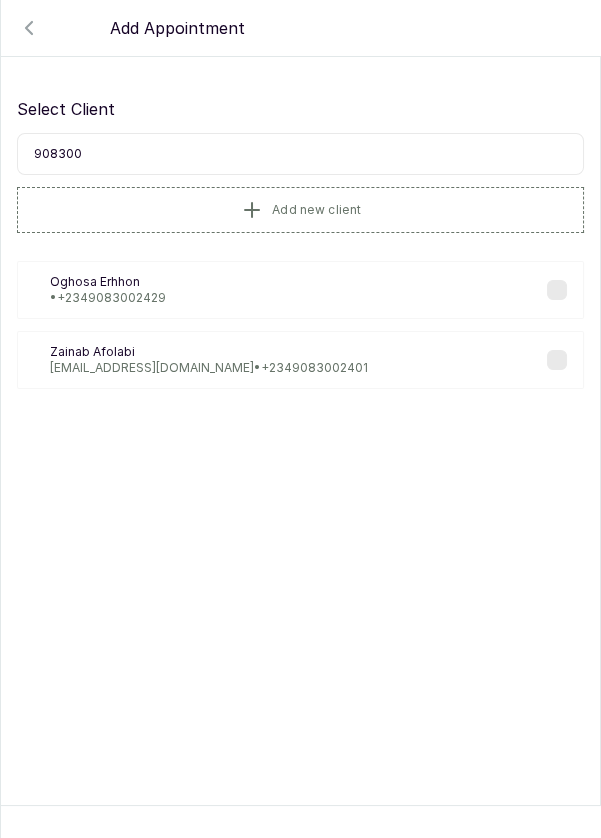 click on "OE [PERSON_NAME]  •  [PHONE_NUMBER]" at bounding box center (300, 290) 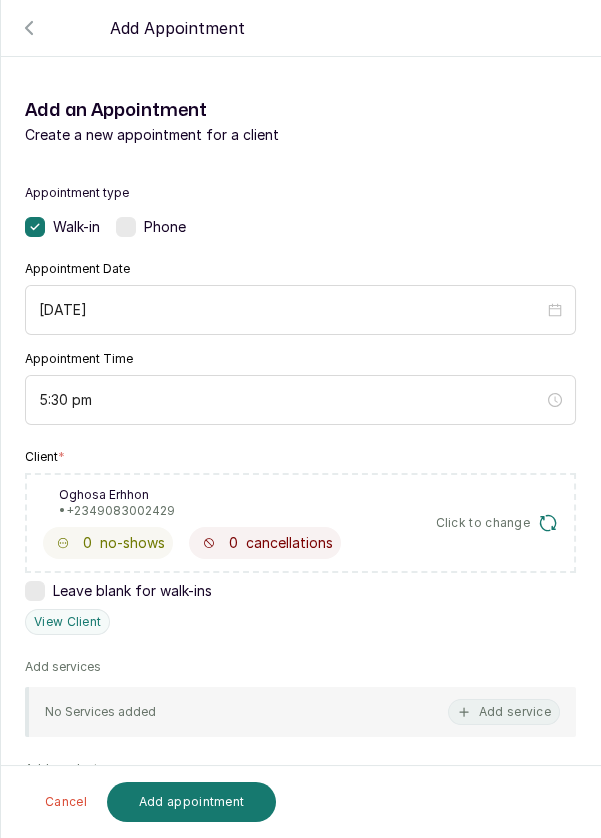click on "•  [PHONE_NUMBER]" at bounding box center (117, 511) 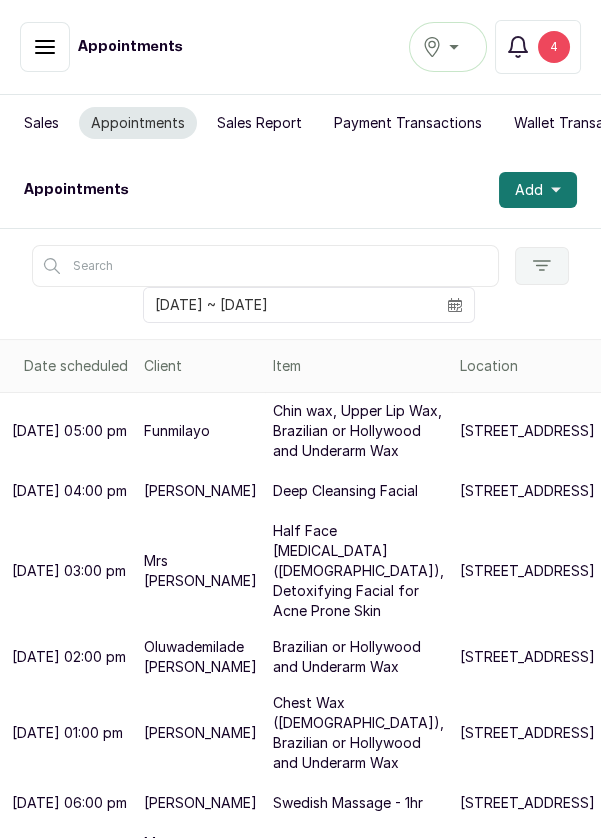 click on "Completed" at bounding box center [45, 47] 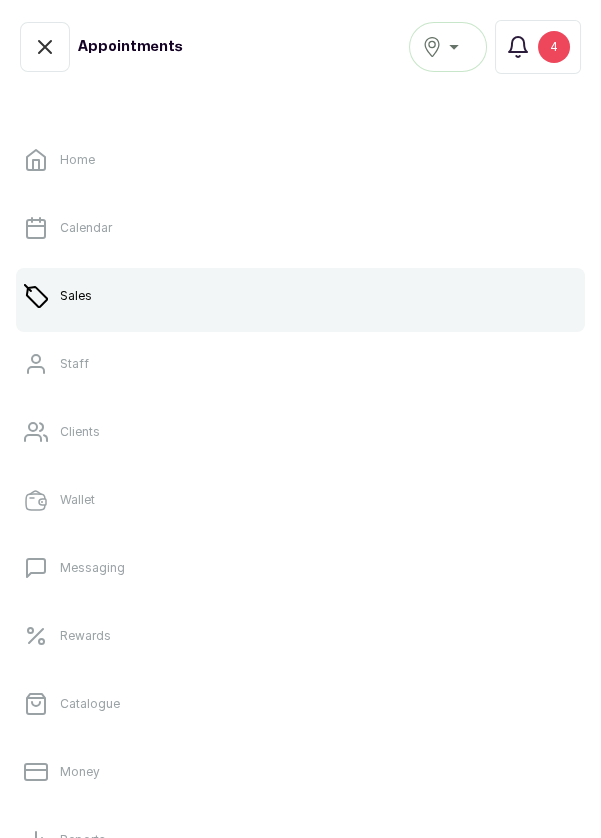 click on "Clients" at bounding box center (300, 432) 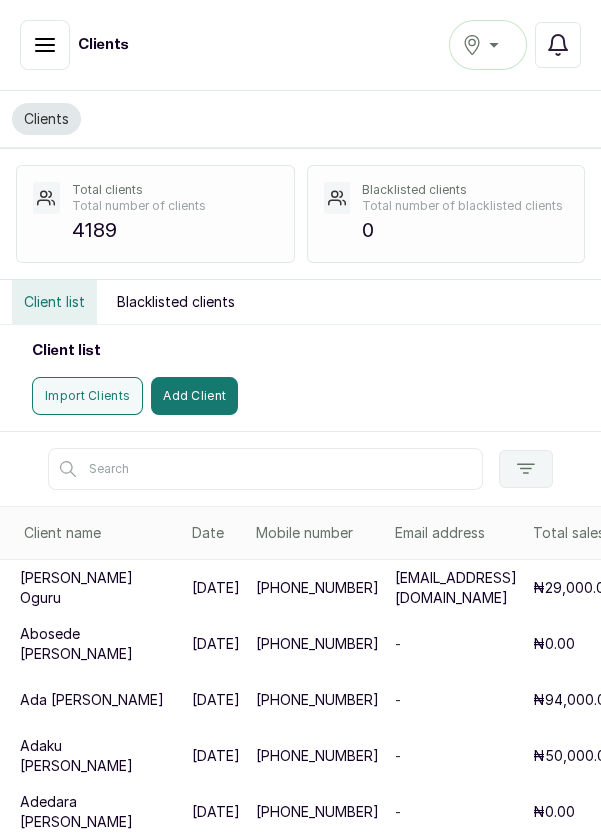 click at bounding box center [265, 469] 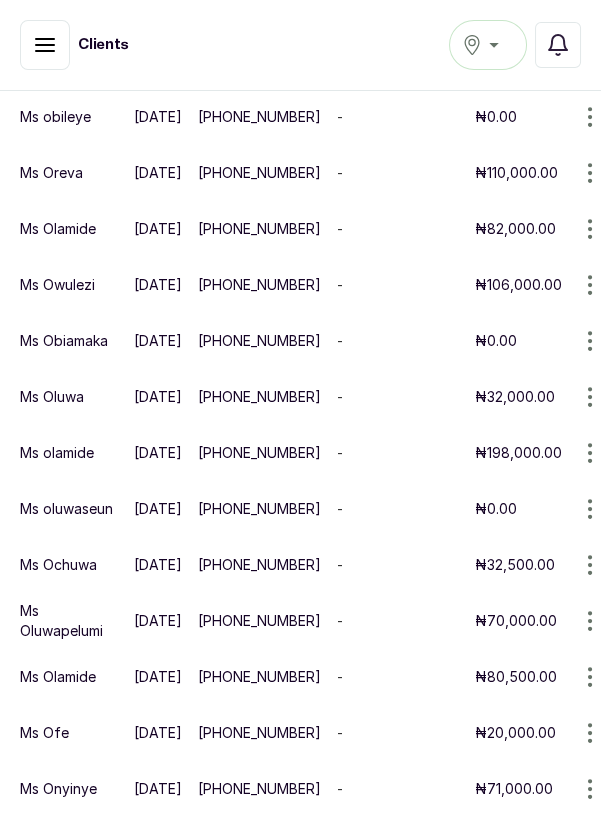 scroll, scrollTop: 1162, scrollLeft: 0, axis: vertical 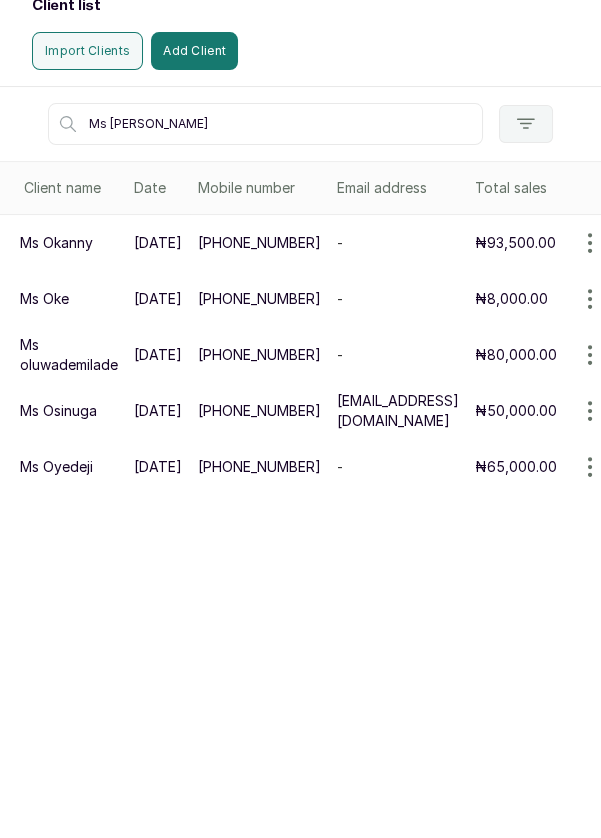 click on "Ms [PERSON_NAME]" at bounding box center (265, 458) 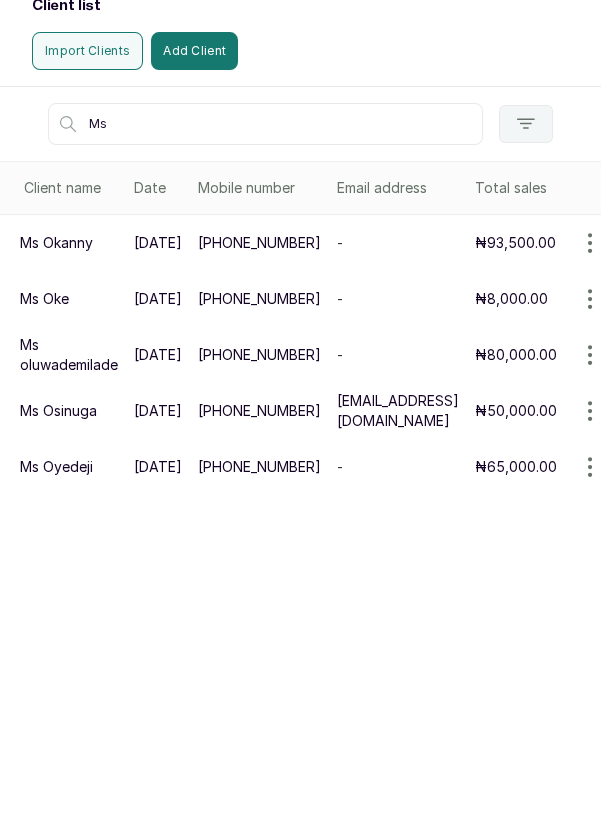 type on "M" 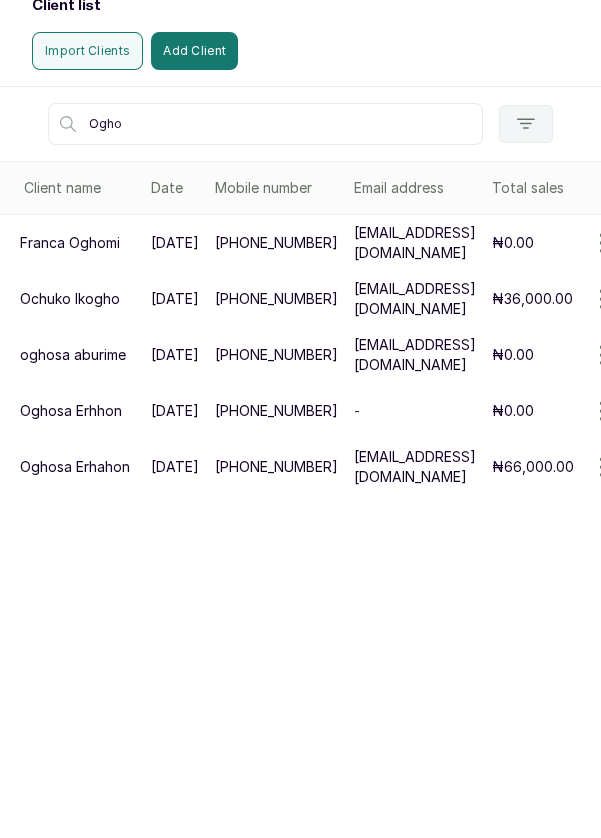 type on "Ogho" 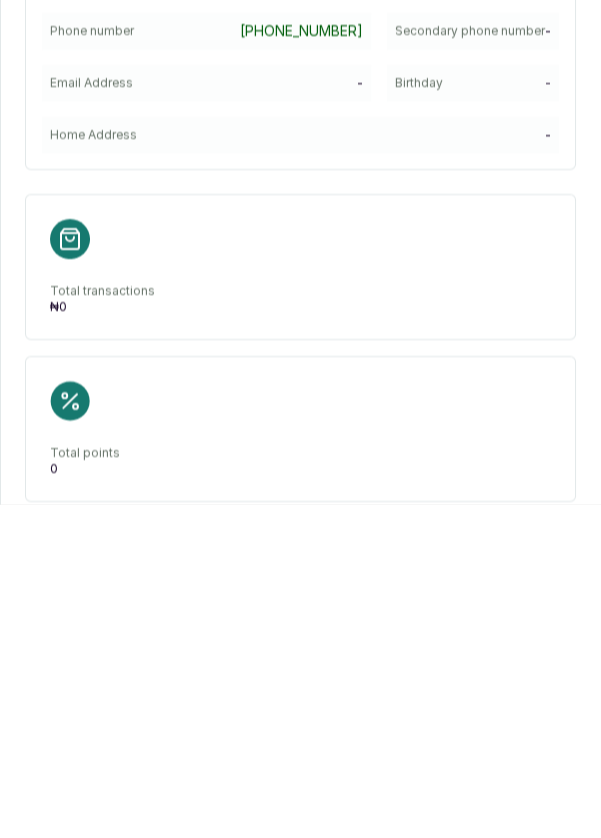 scroll, scrollTop: 106, scrollLeft: 0, axis: vertical 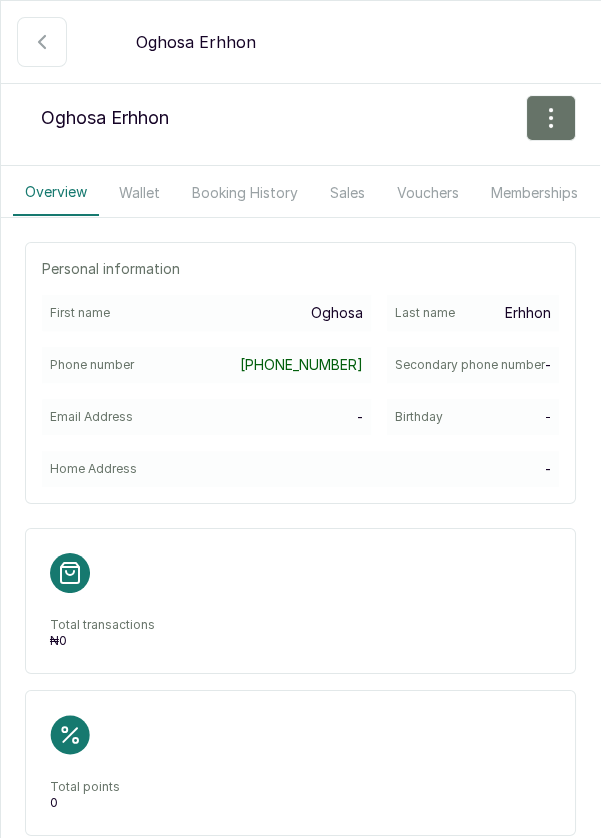 click on "Secondary phone number" at bounding box center [470, 365] 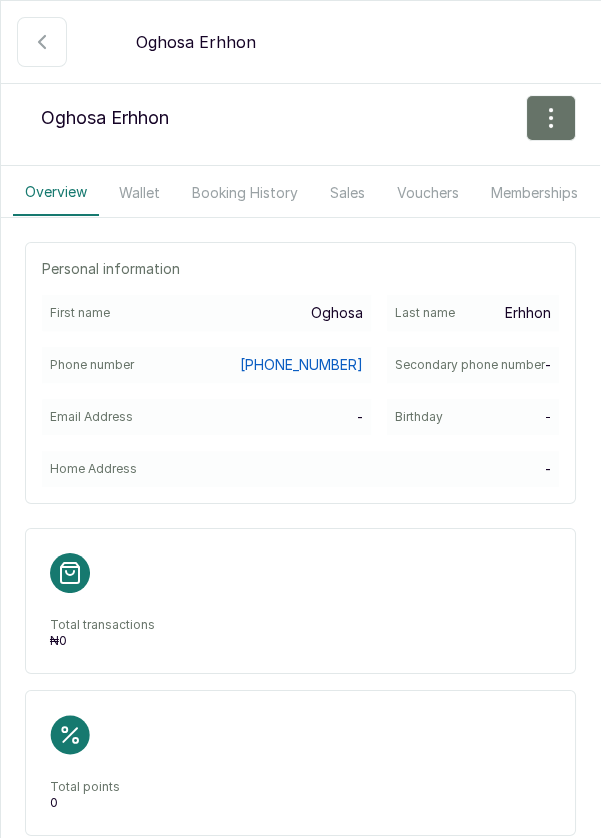 click on "[PHONE_NUMBER]" at bounding box center [301, 365] 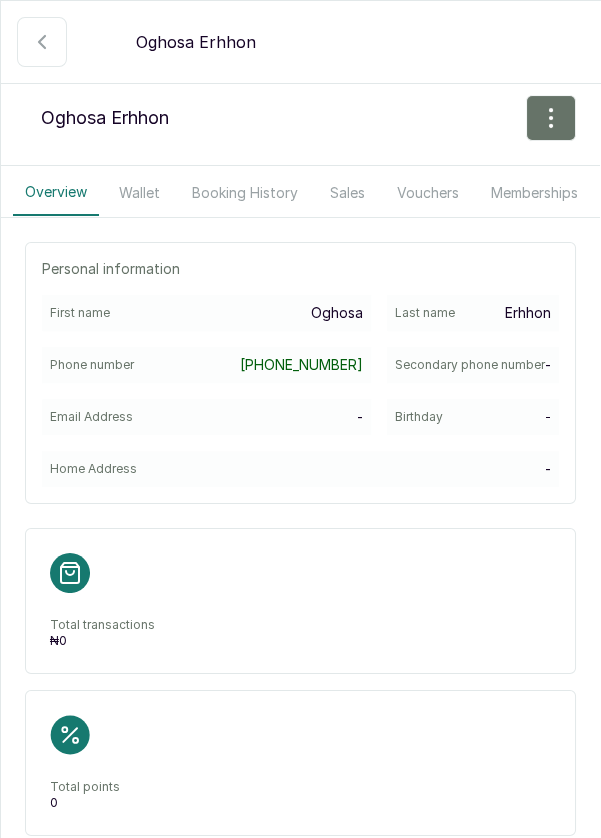click on "[PHONE_NUMBER]" at bounding box center [301, 365] 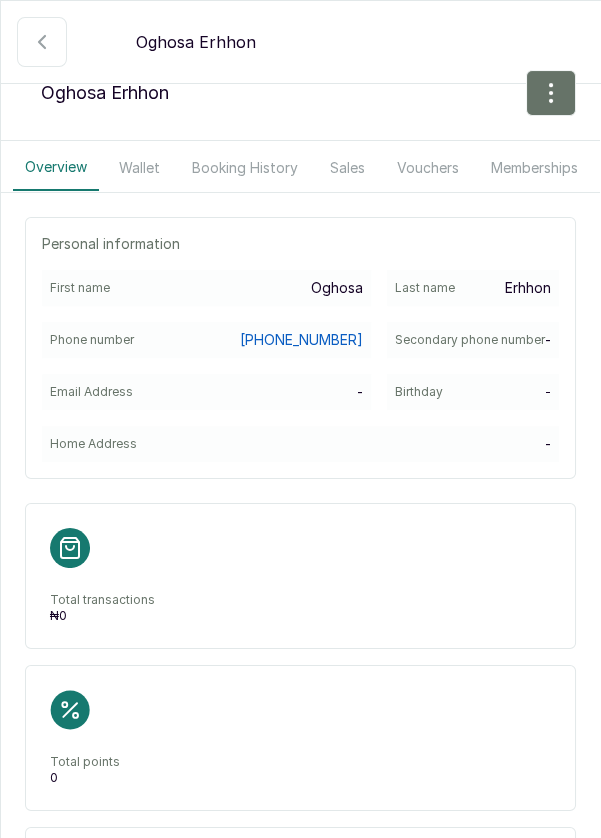 scroll, scrollTop: 0, scrollLeft: 0, axis: both 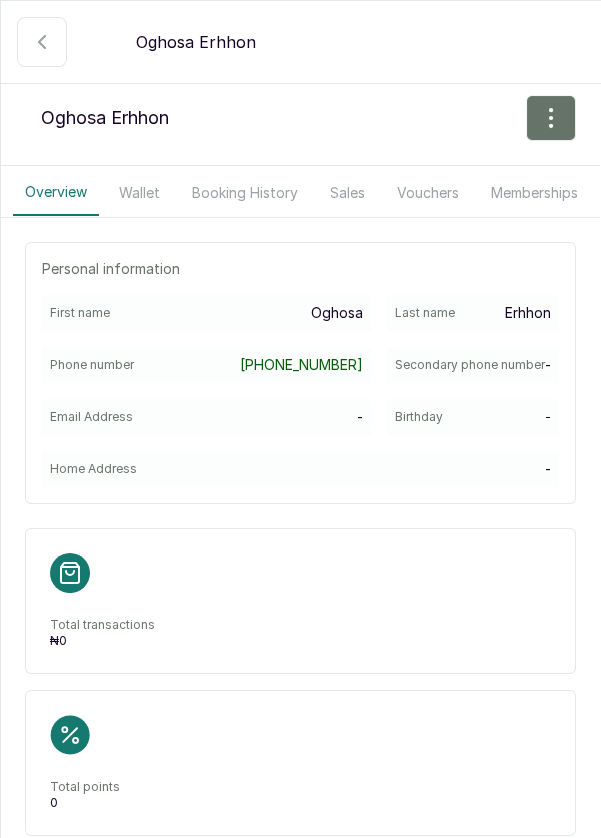 click 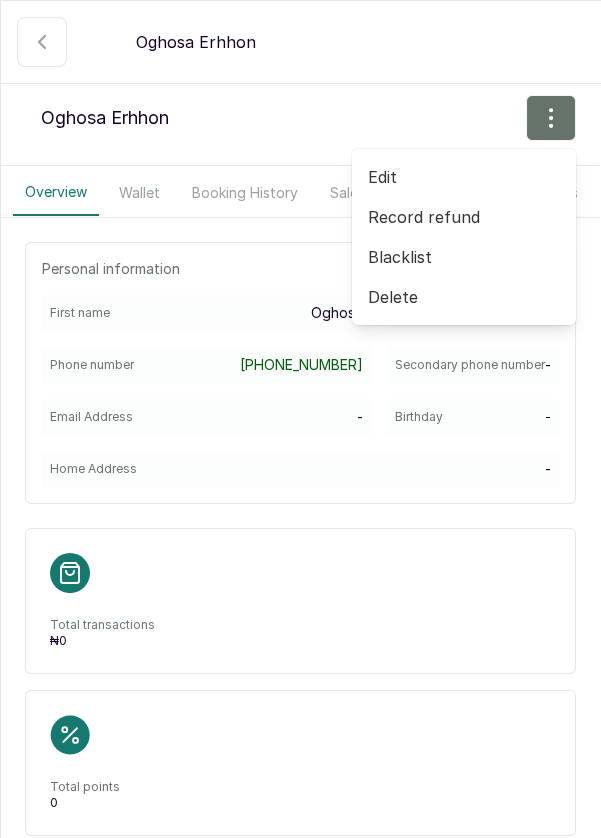 click on "Edit" at bounding box center (464, 177) 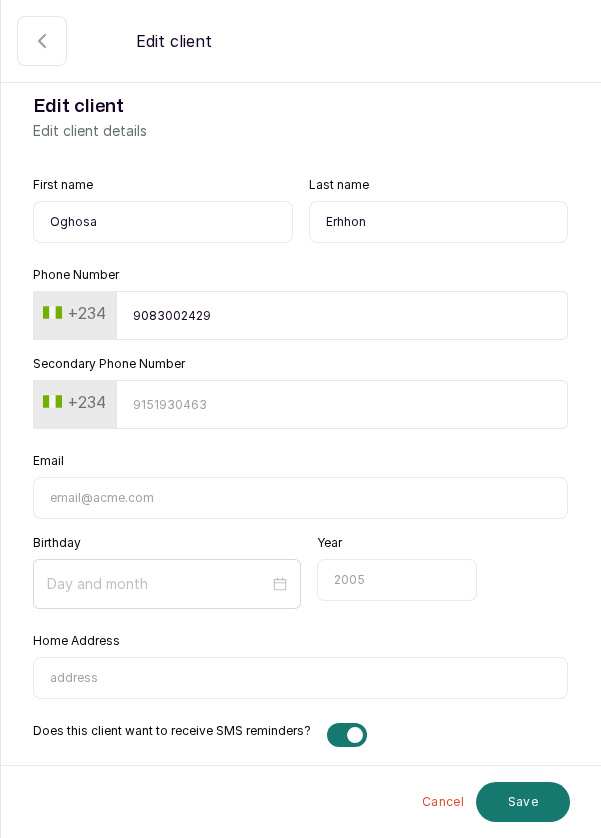 click on "9083002429" at bounding box center [342, 315] 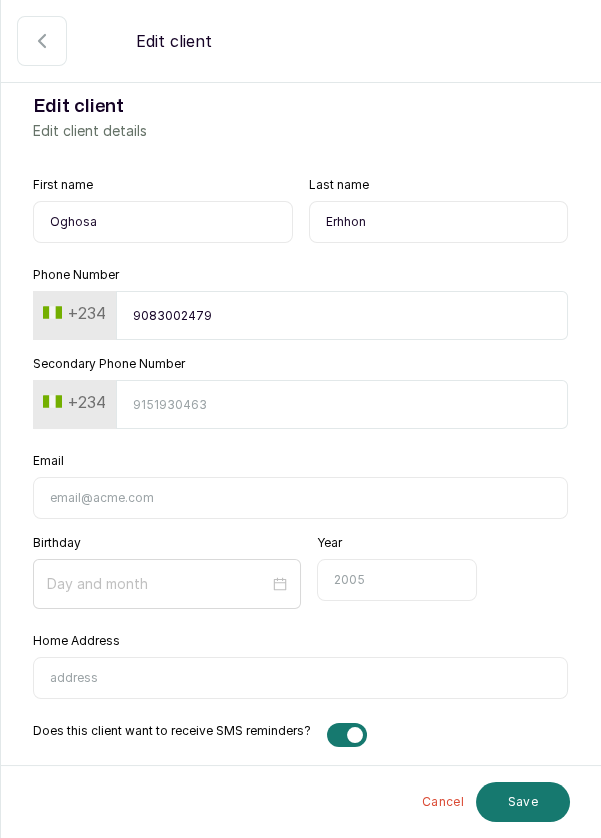 type on "9083002479" 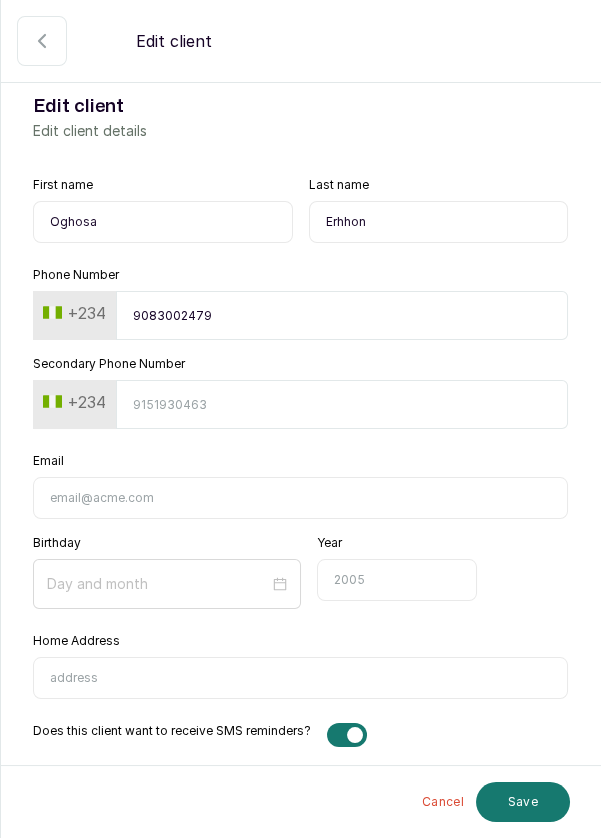 click on "First name   [PERSON_NAME] Last name   Erhhon Phone Number [PHONE_NUMBER] Secondary Phone Number +234 Email   Birthday Year   Home Address   Does this client want to receive SMS reminders? Does this client want to receive Email reminders?" at bounding box center (300, 486) 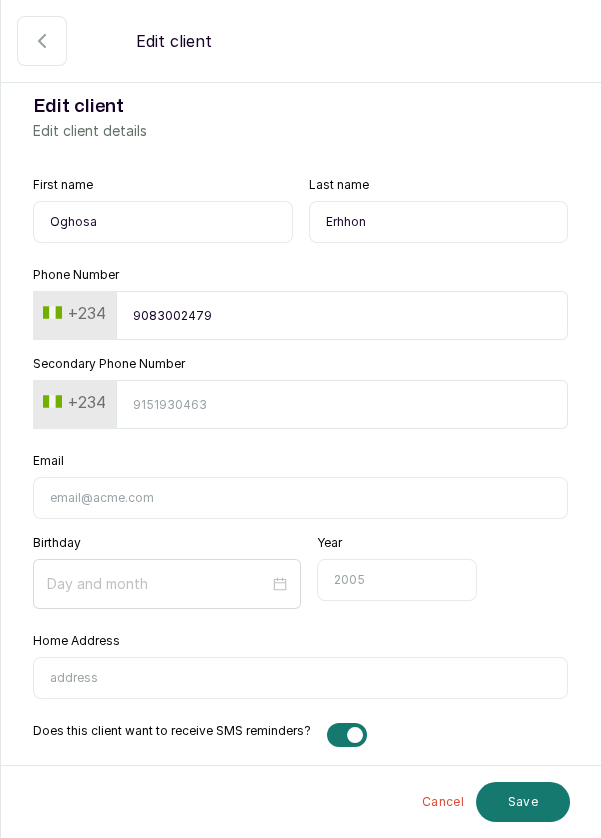 click on "Save" at bounding box center [523, 802] 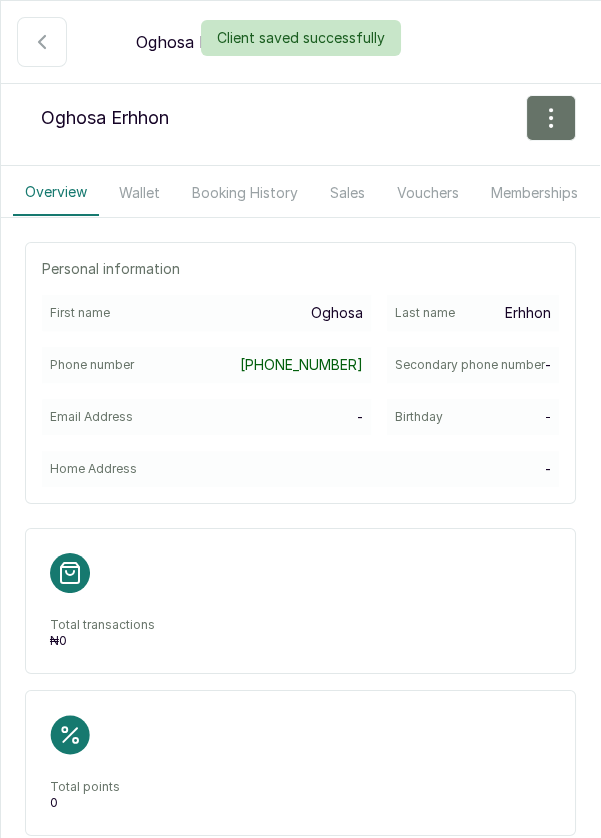 click 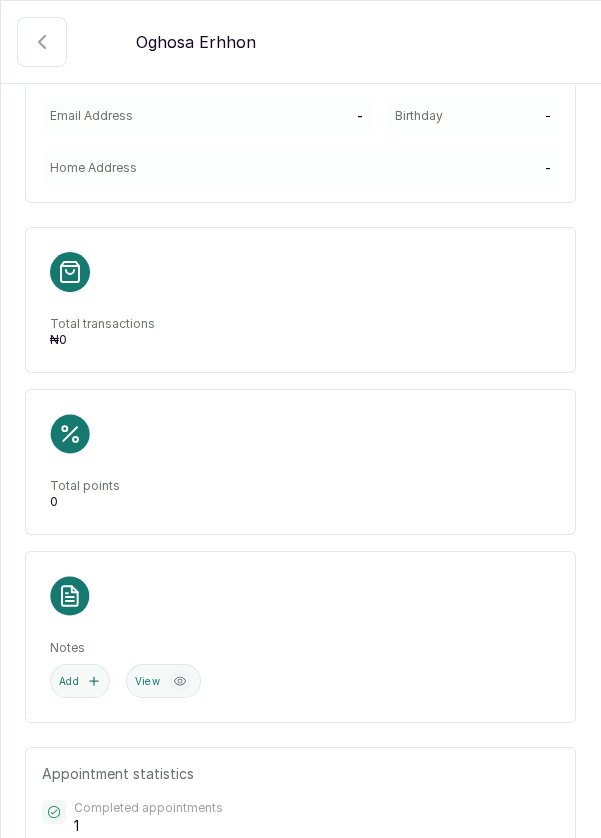 scroll, scrollTop: 0, scrollLeft: 0, axis: both 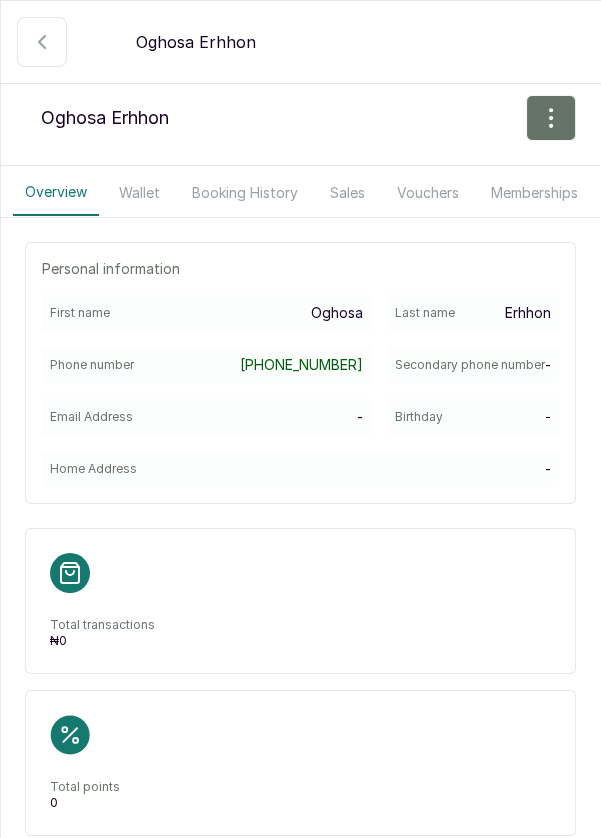 click at bounding box center (42, 42) 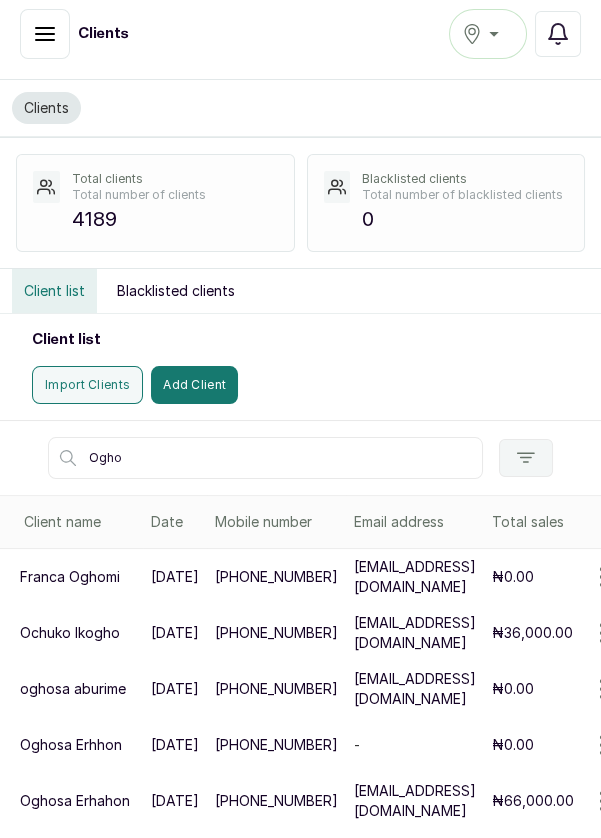 scroll, scrollTop: 0, scrollLeft: 0, axis: both 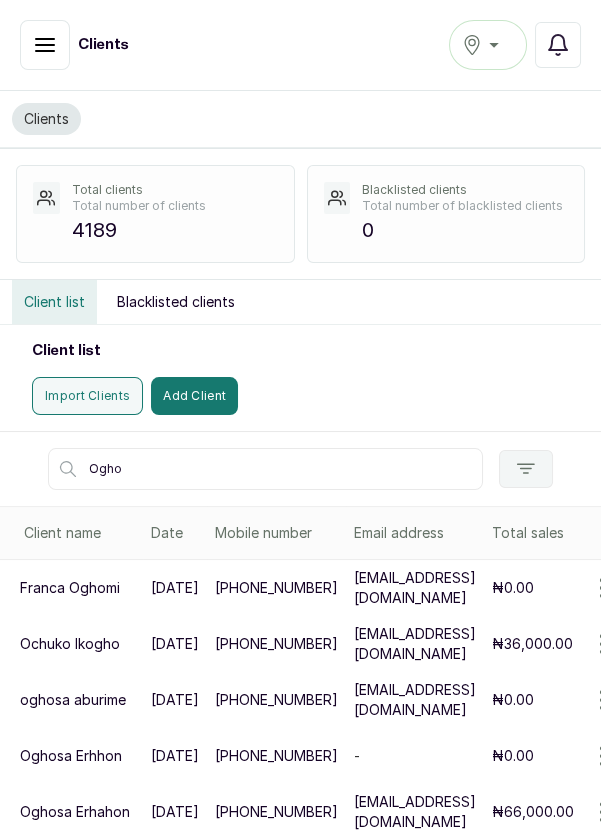 click at bounding box center [45, 45] 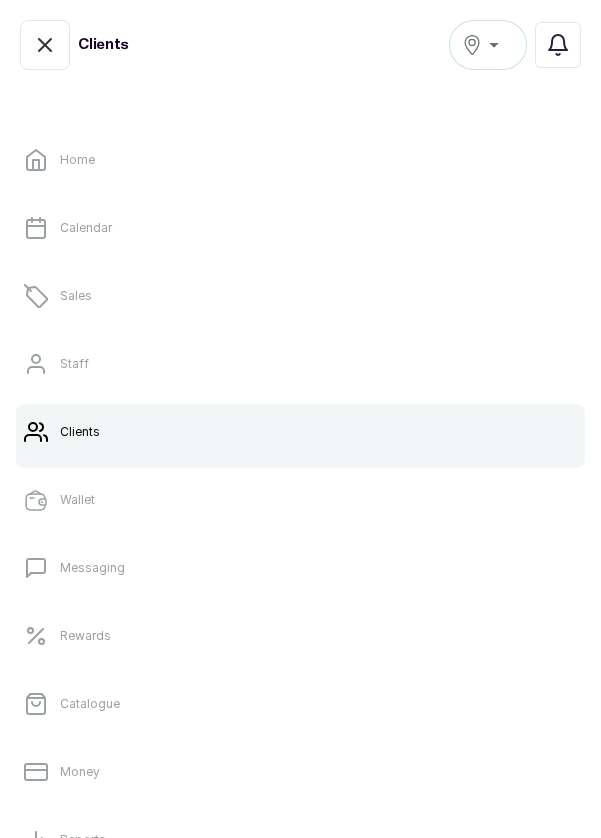 click on "Calendar" at bounding box center [300, 228] 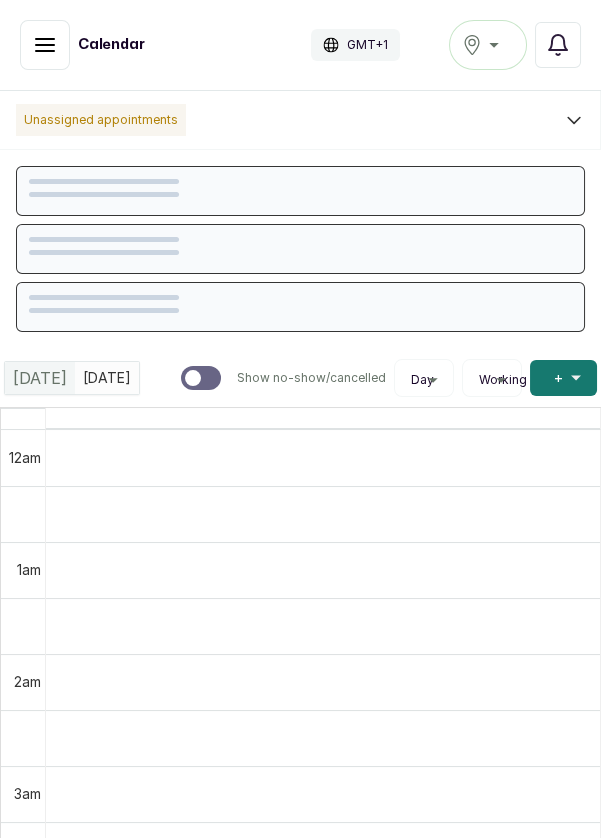 click on "Add +" at bounding box center (563, 378) 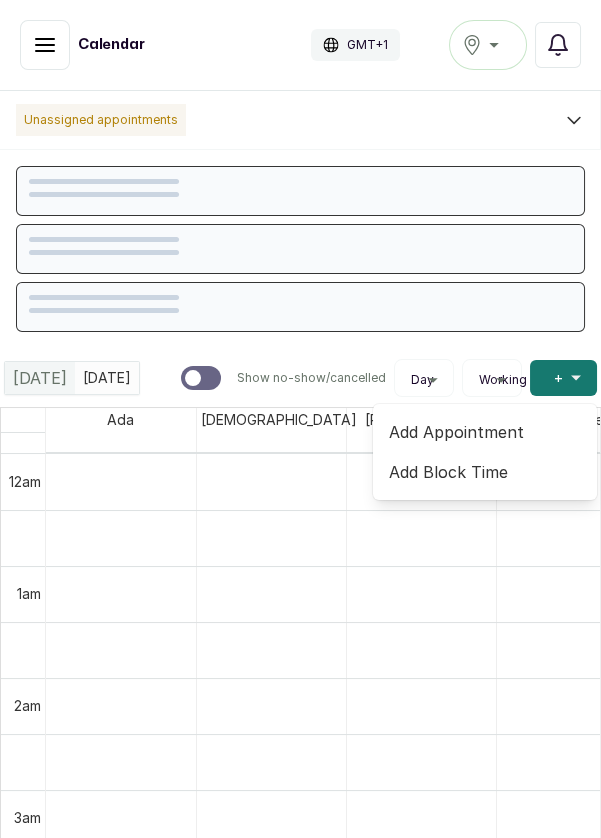 scroll, scrollTop: 673, scrollLeft: 0, axis: vertical 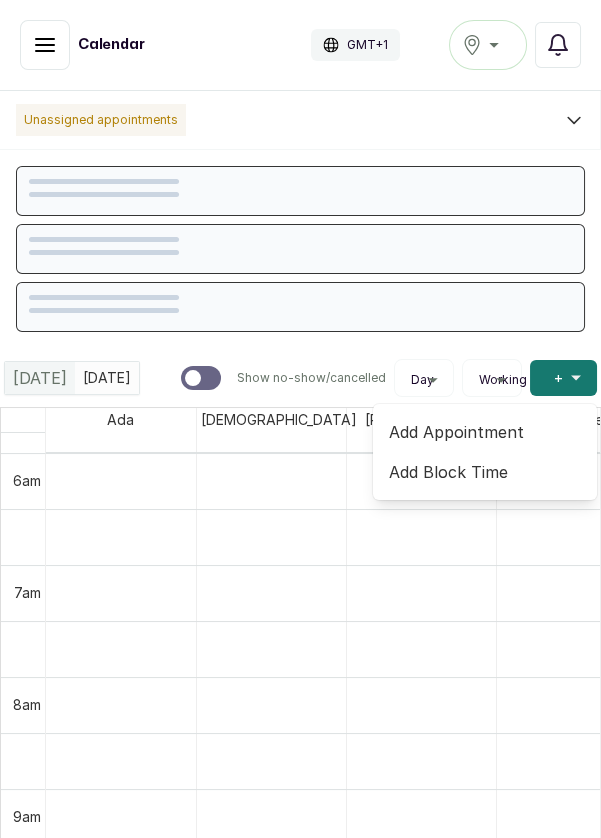 click on "Add Appointment" at bounding box center [485, 432] 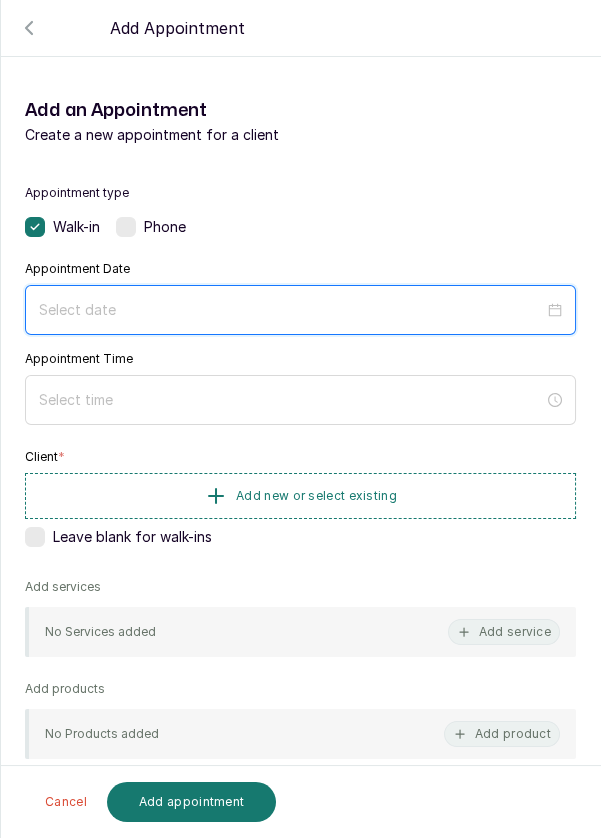 click at bounding box center [291, 310] 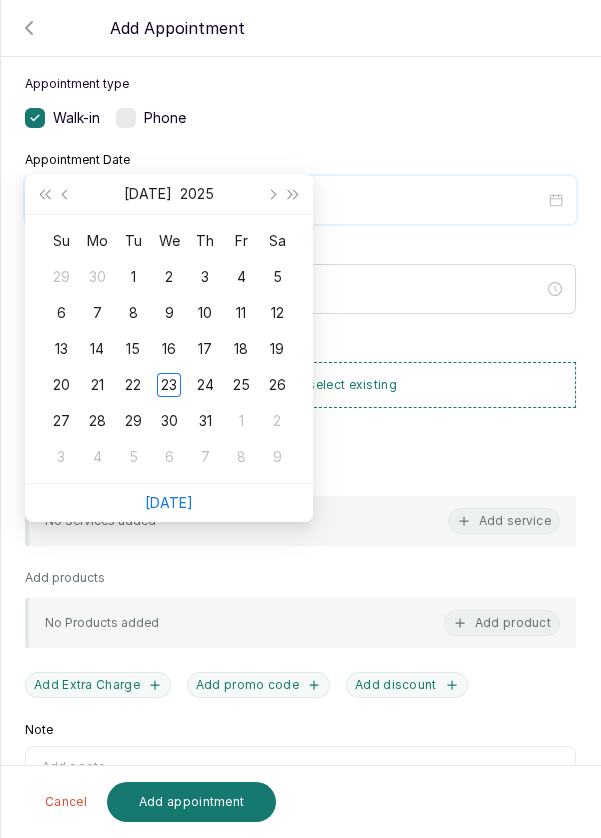 scroll, scrollTop: 162, scrollLeft: 0, axis: vertical 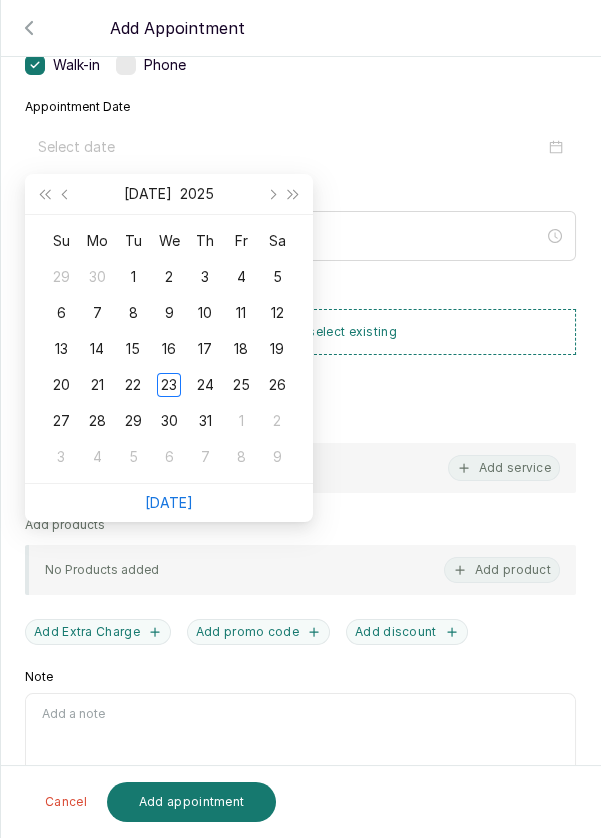 click on "24" at bounding box center [205, 385] 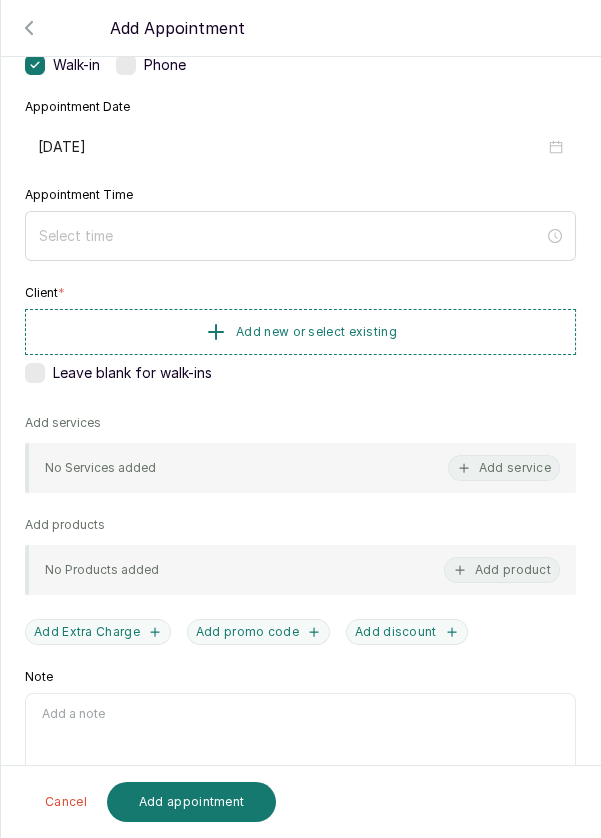 type on "[DATE]" 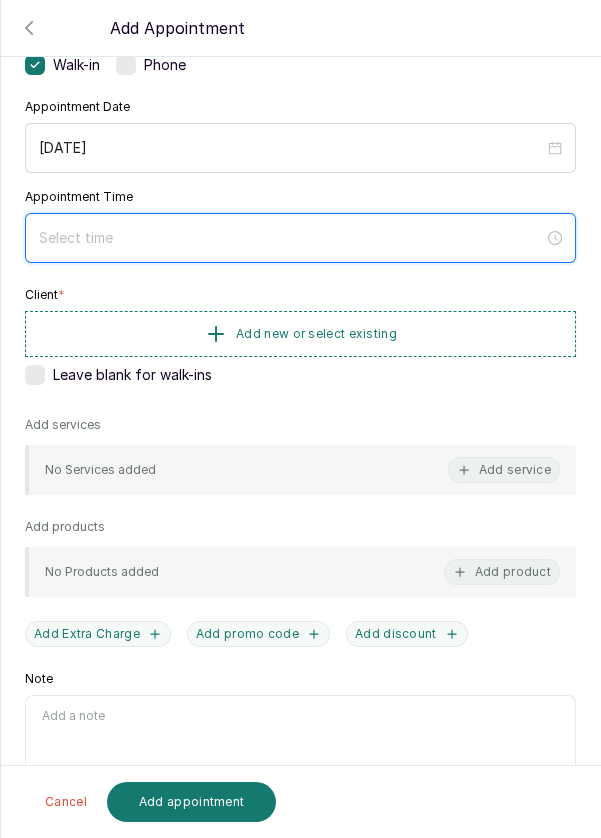 click at bounding box center [291, 238] 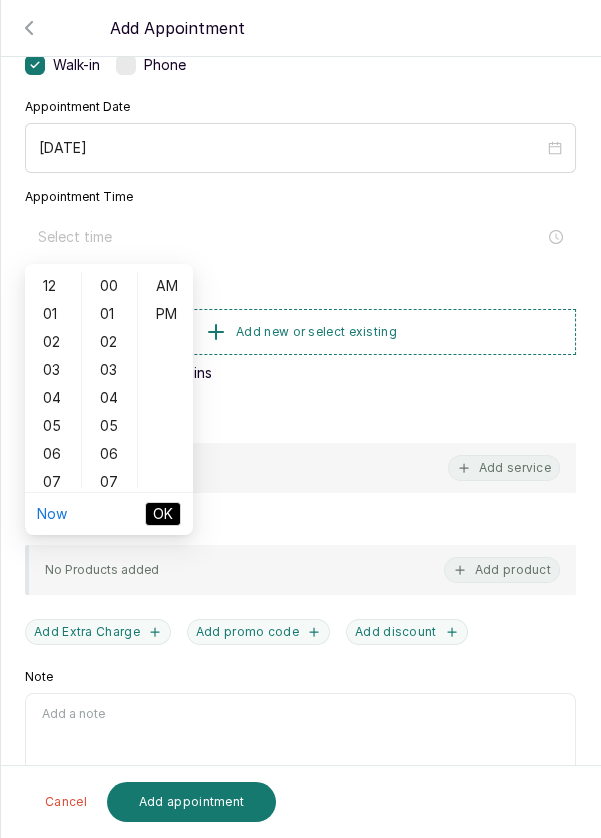 click on "05" at bounding box center [53, 426] 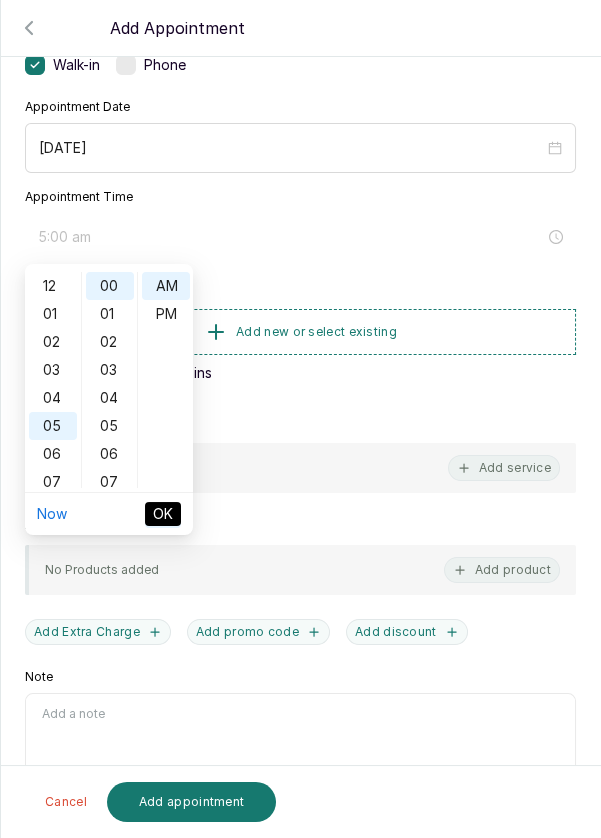 scroll, scrollTop: 119, scrollLeft: 0, axis: vertical 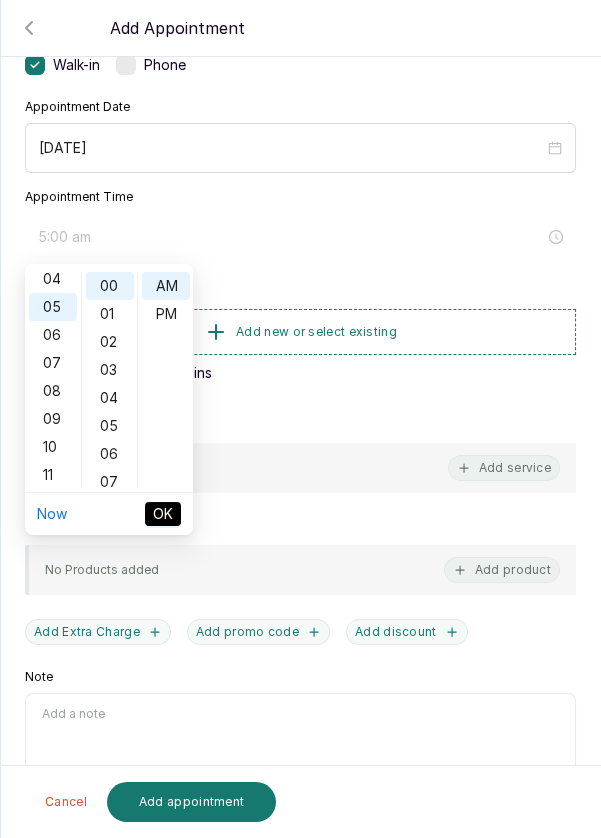 click on "04" at bounding box center (110, 398) 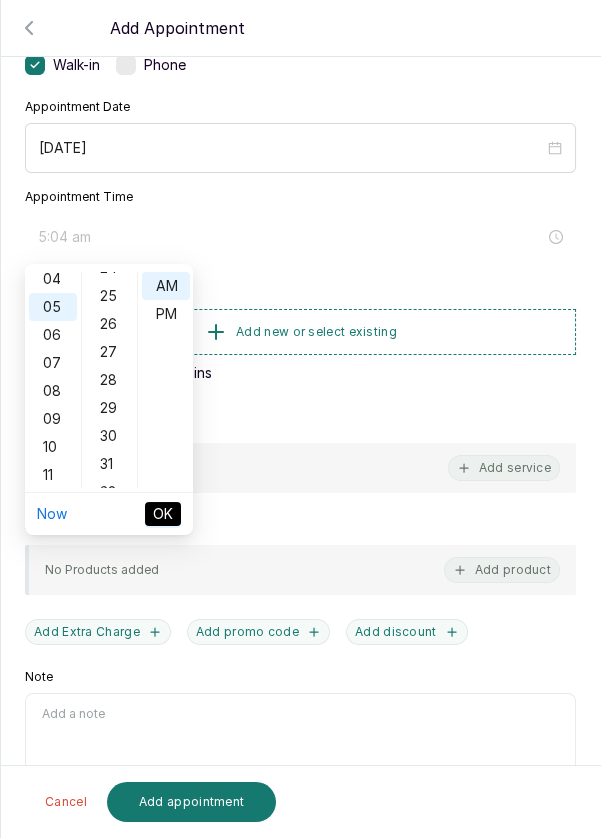 click on "30" at bounding box center [110, 436] 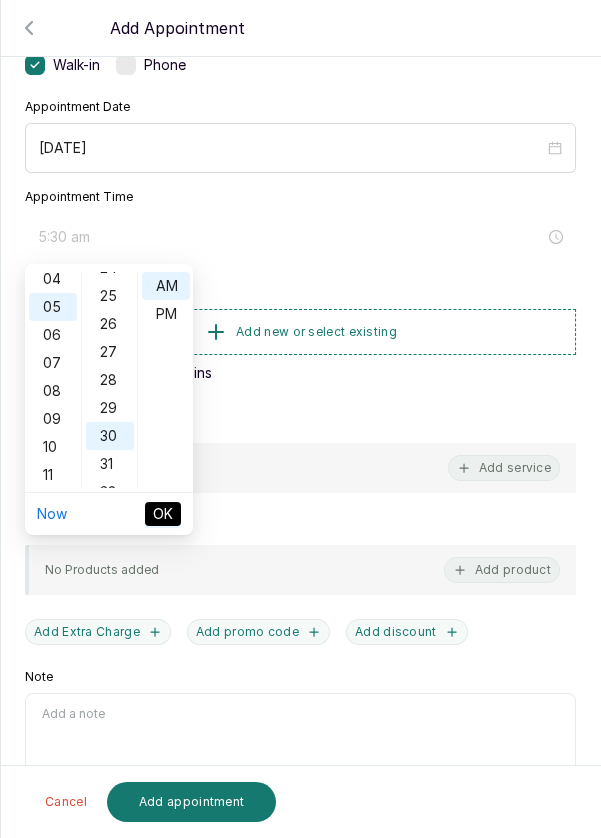 scroll, scrollTop: 839, scrollLeft: 0, axis: vertical 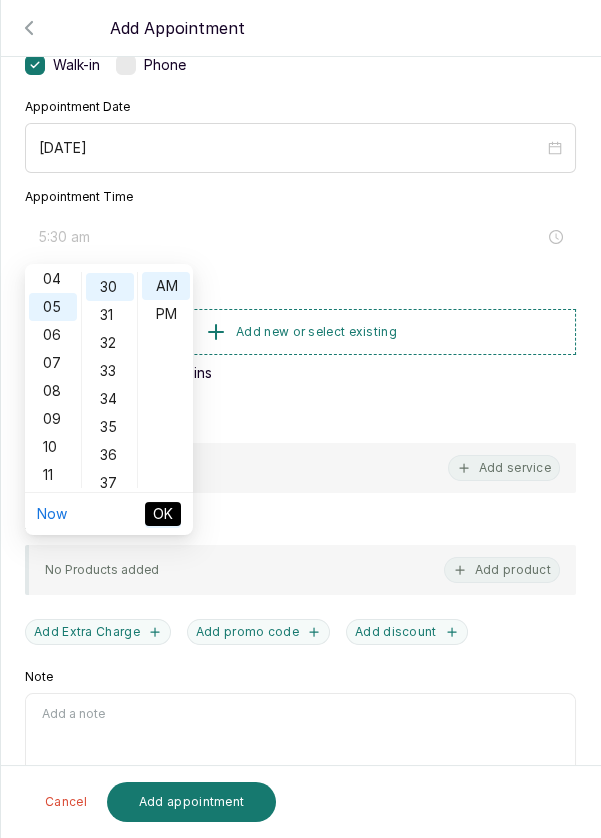 click on "PM" at bounding box center (166, 314) 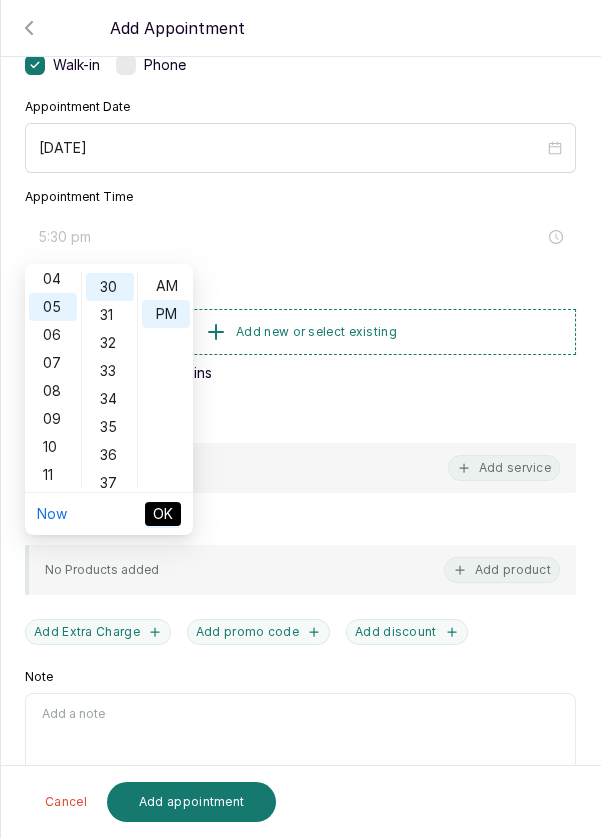 click on "OK" at bounding box center [163, 514] 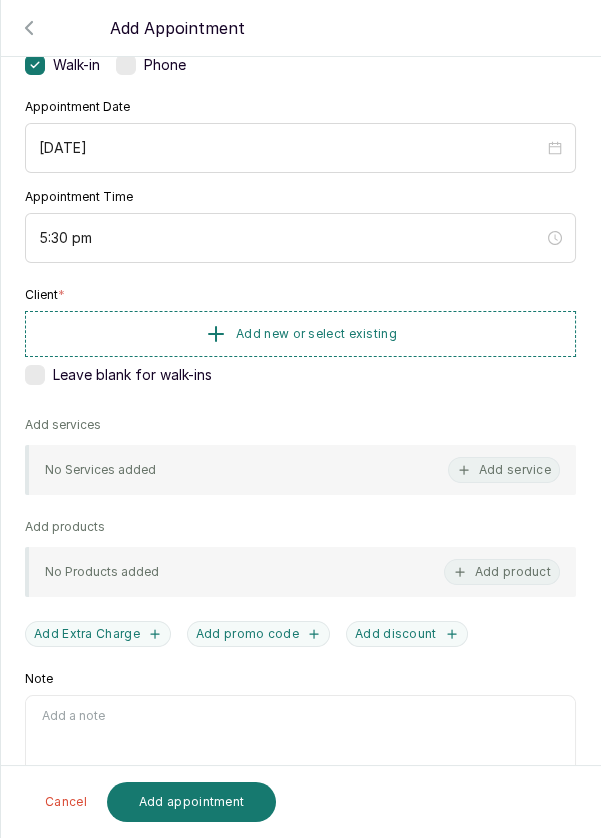 click on "Add service" at bounding box center (504, 470) 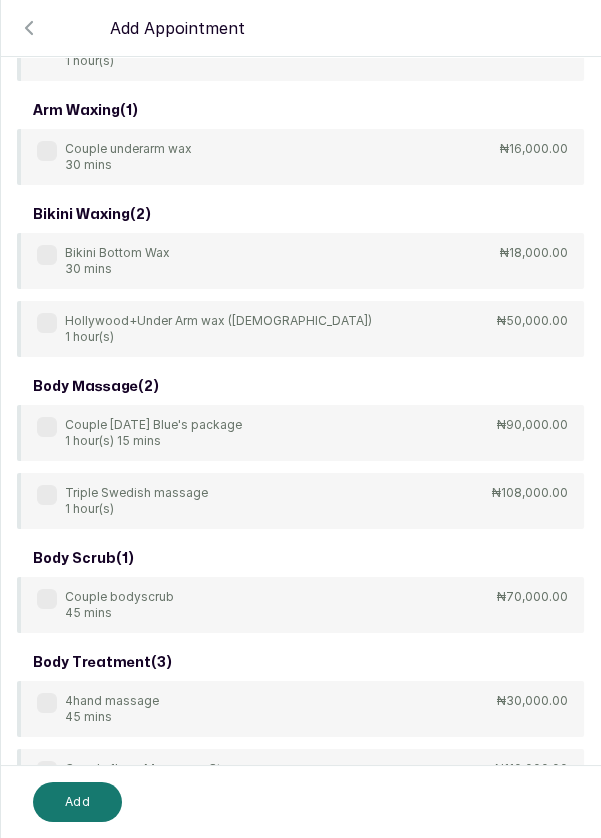 scroll, scrollTop: 80, scrollLeft: 0, axis: vertical 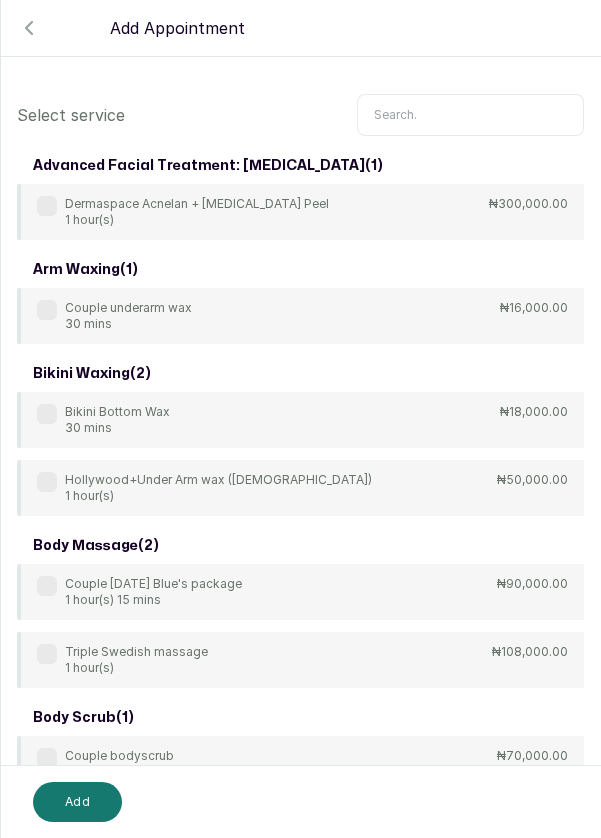 click at bounding box center [470, 115] 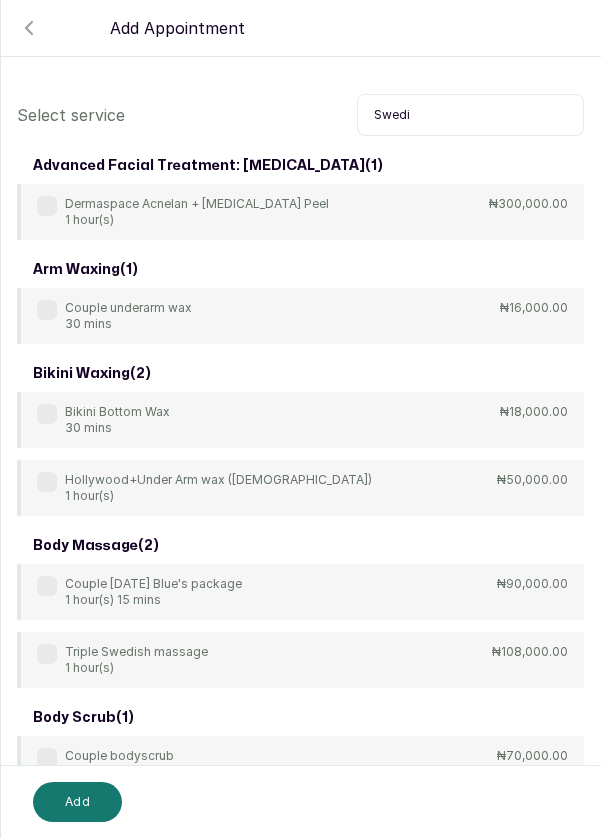 scroll, scrollTop: 0, scrollLeft: 0, axis: both 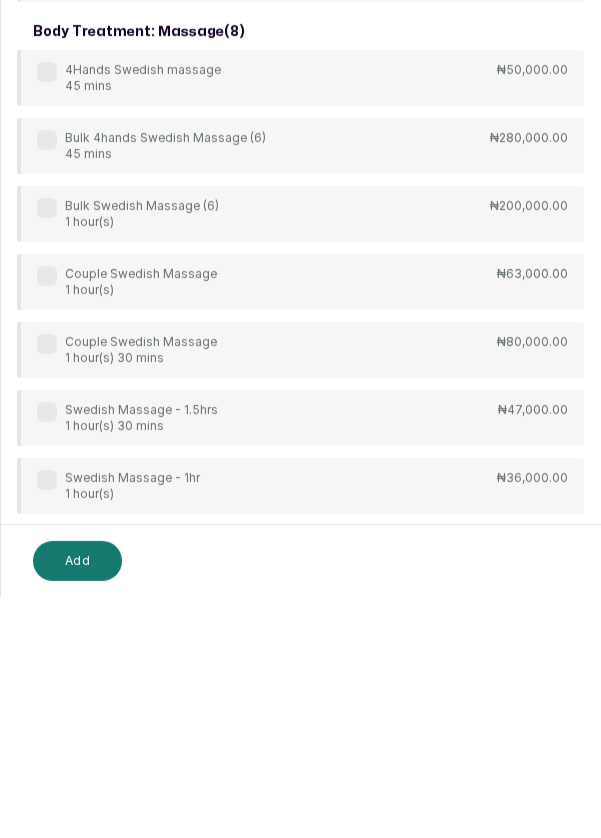 type on "Swedi" 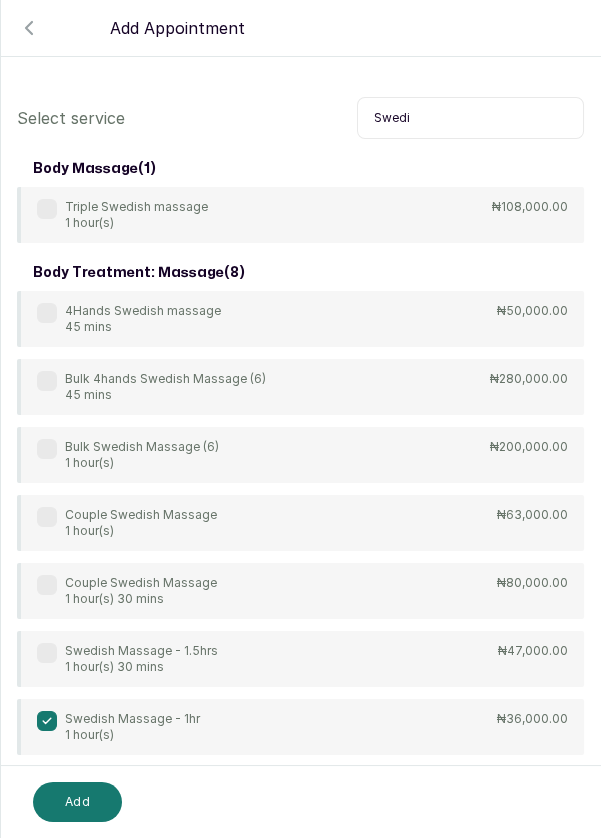 click on "Add" at bounding box center (77, 802) 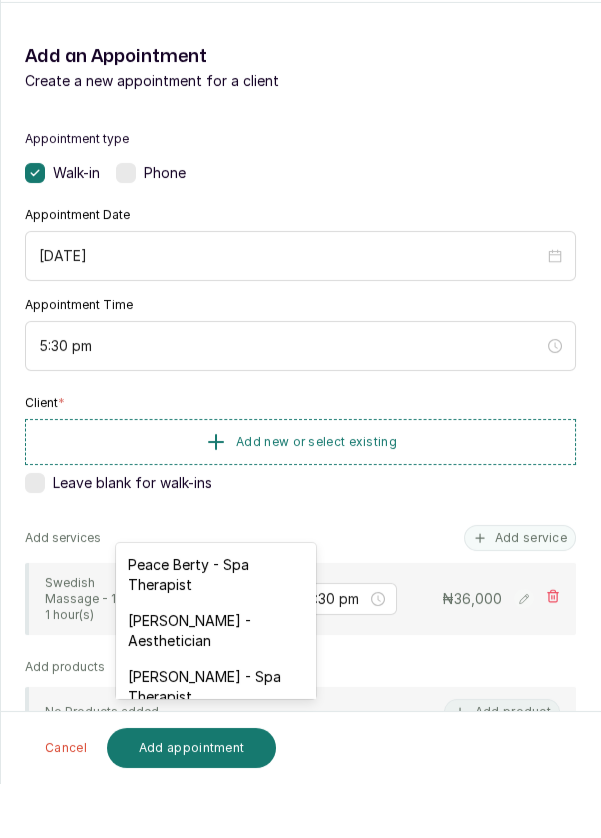 scroll, scrollTop: 88, scrollLeft: 0, axis: vertical 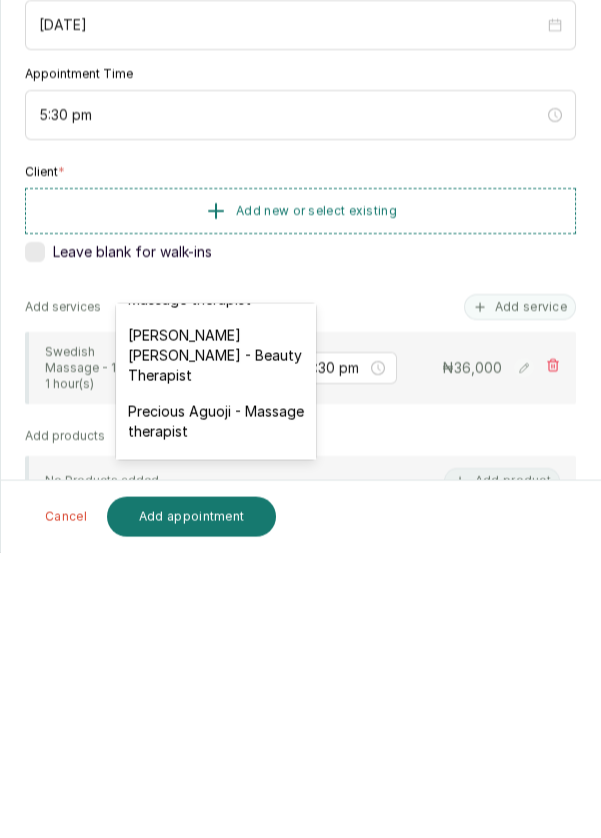 click on "[PERSON_NAME] [PERSON_NAME] - Beauty Therapist" at bounding box center [216, 641] 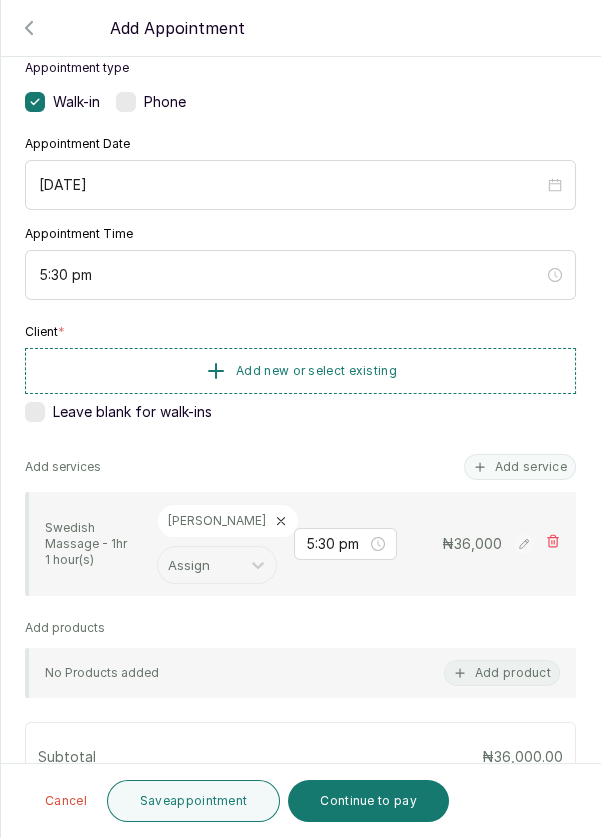 scroll, scrollTop: 0, scrollLeft: 0, axis: both 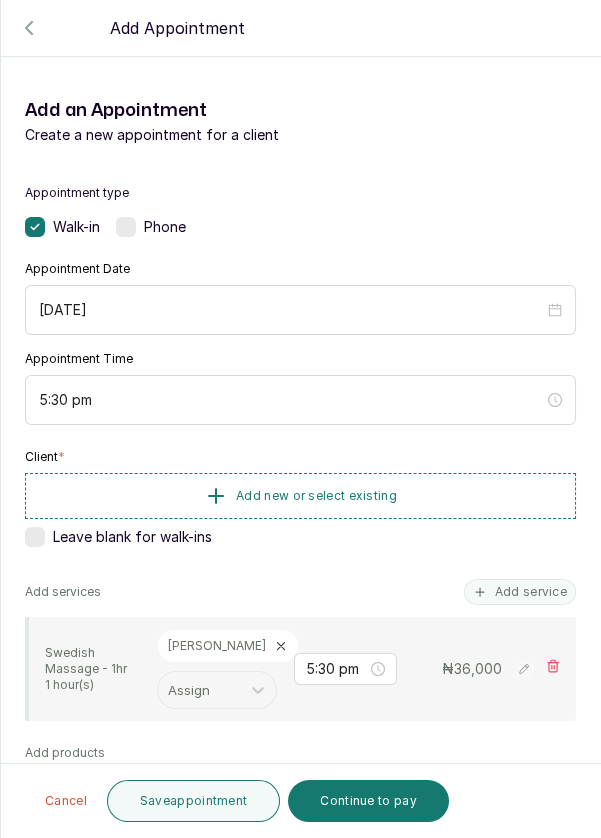click on "Add new or select existing" at bounding box center [316, 496] 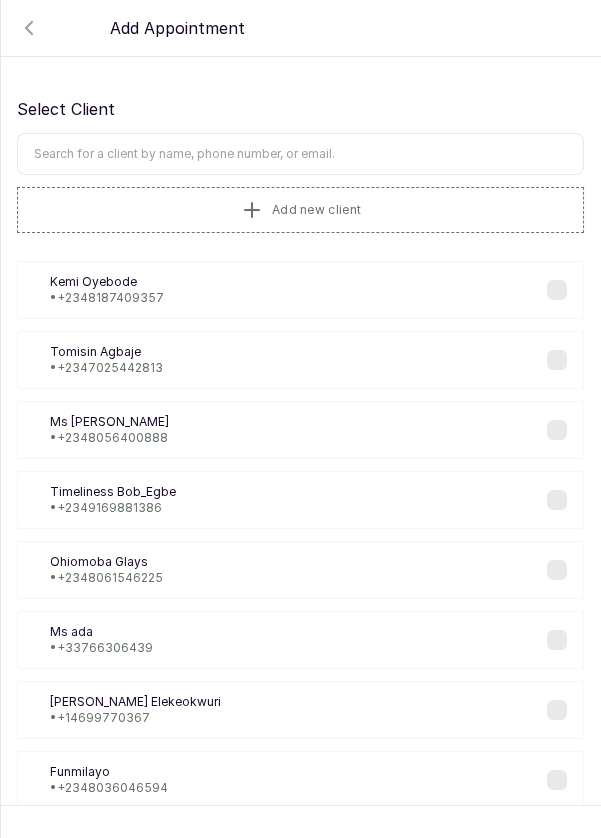 scroll, scrollTop: 8, scrollLeft: 0, axis: vertical 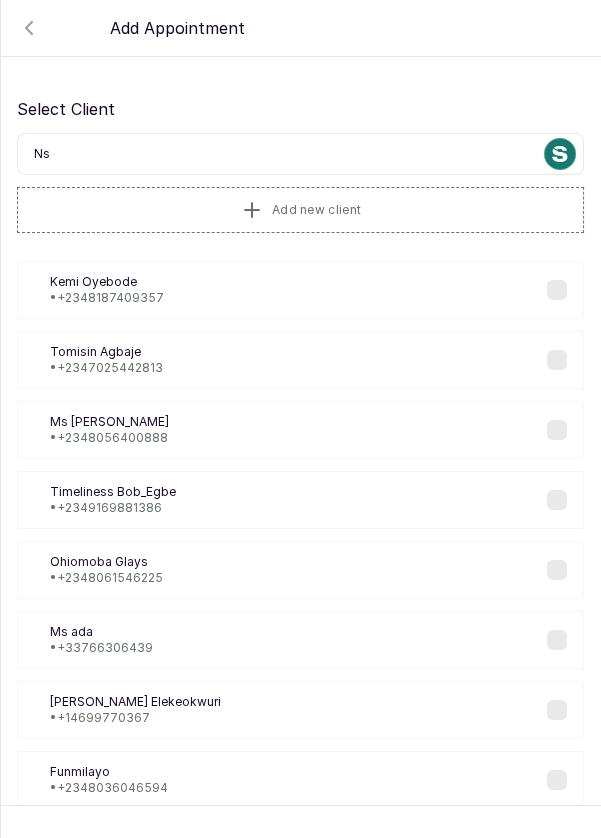 type on "N" 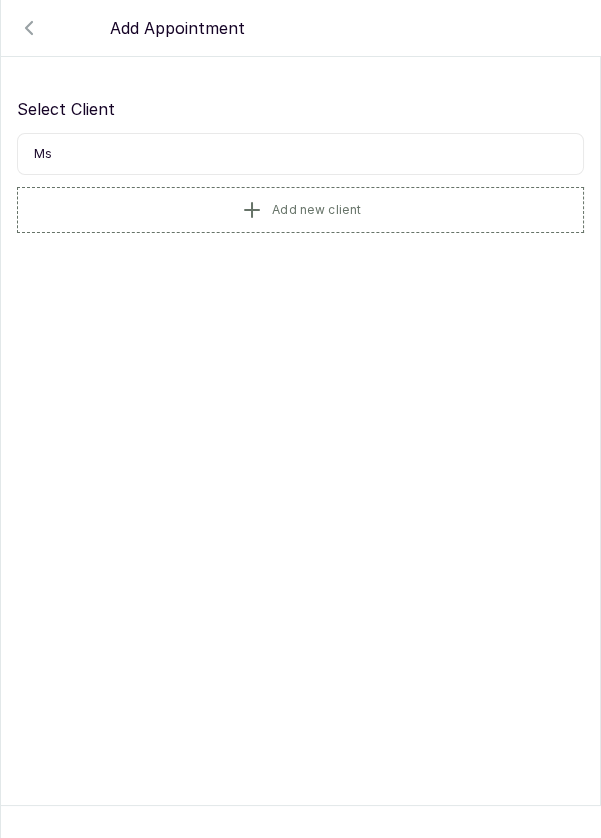 type on "M" 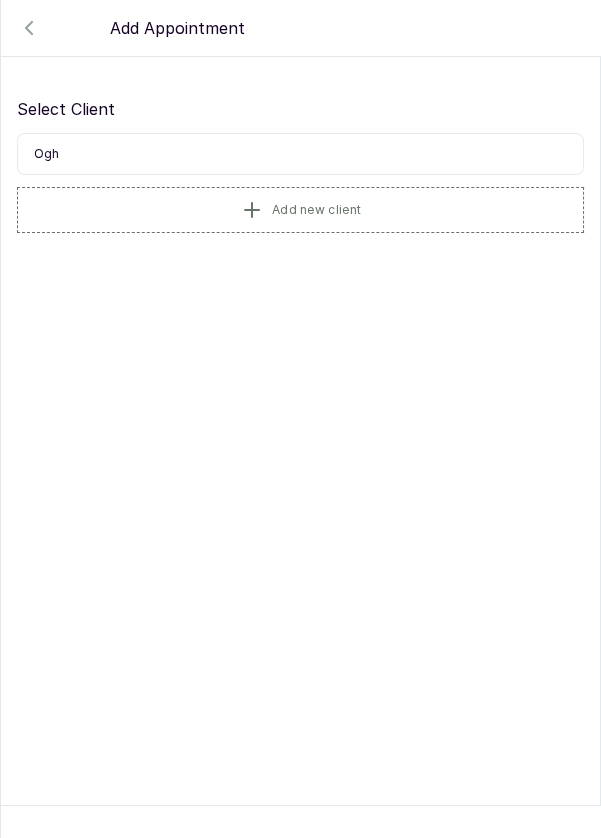 type on "Ogho" 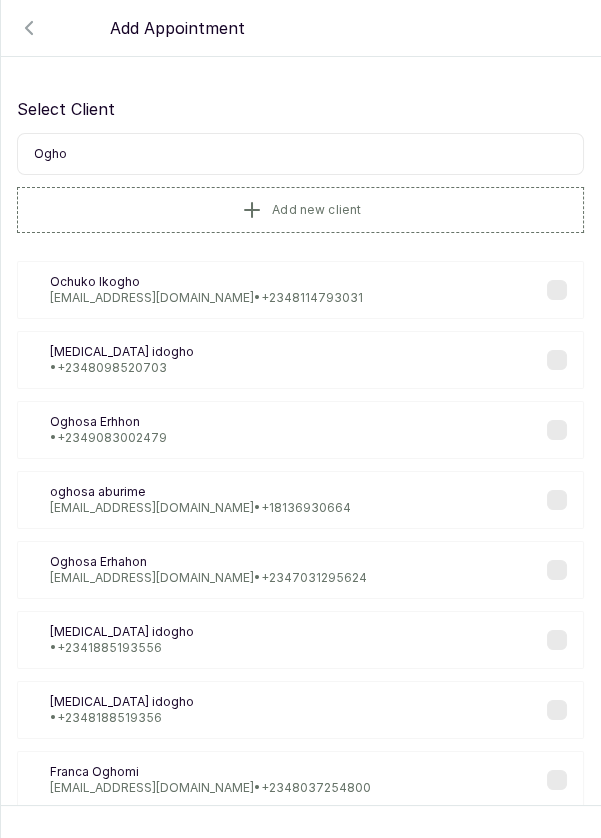 click on "OE [PERSON_NAME]  •  [PHONE_NUMBER]" at bounding box center [300, 430] 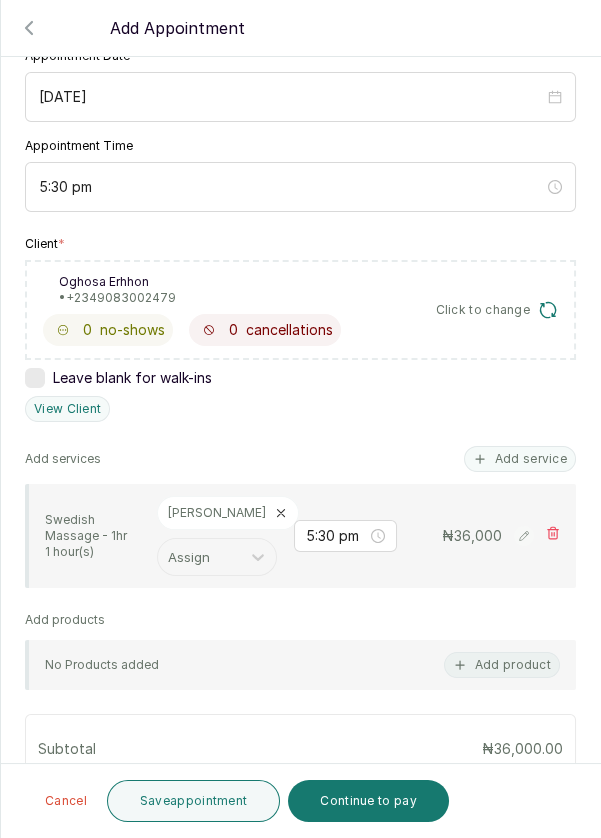 scroll, scrollTop: 229, scrollLeft: 0, axis: vertical 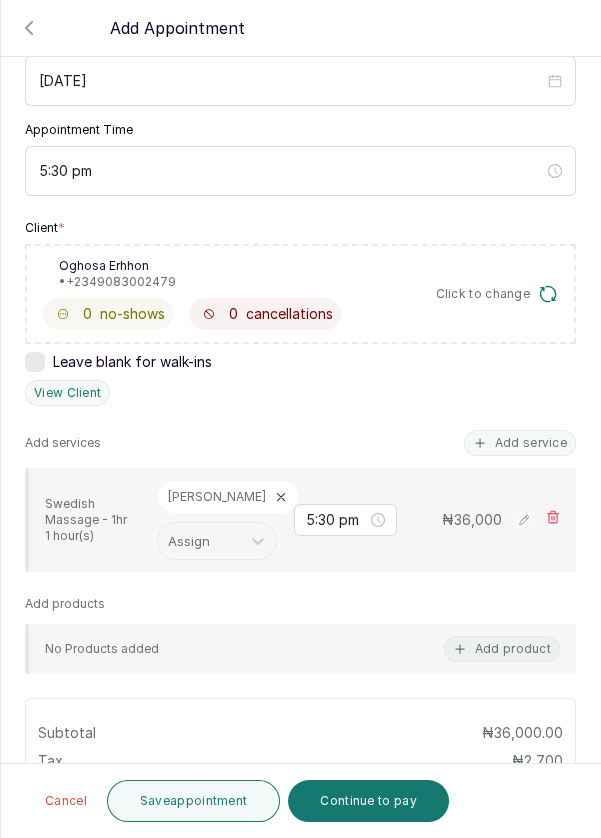 click on "Save  appointment" at bounding box center [194, 801] 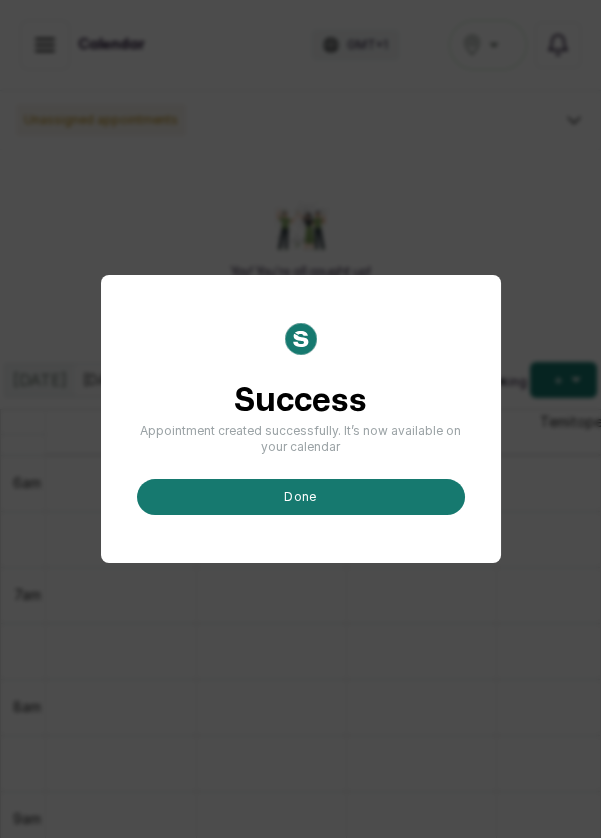 click on "done" at bounding box center [301, 497] 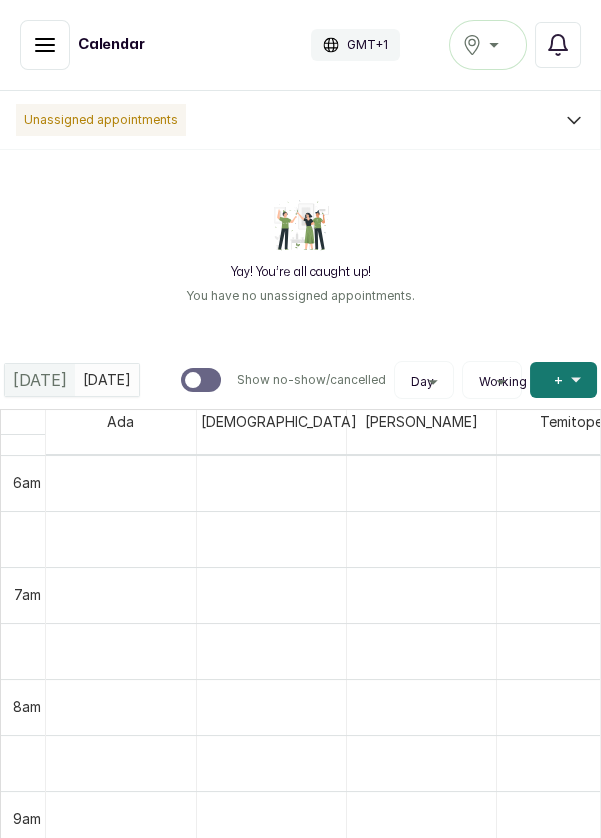 click 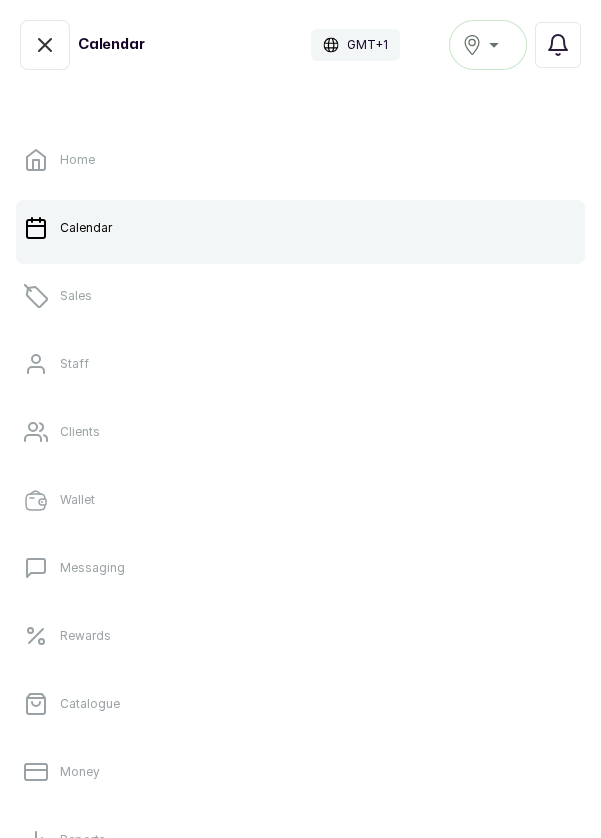 click on "Sales" at bounding box center (300, 296) 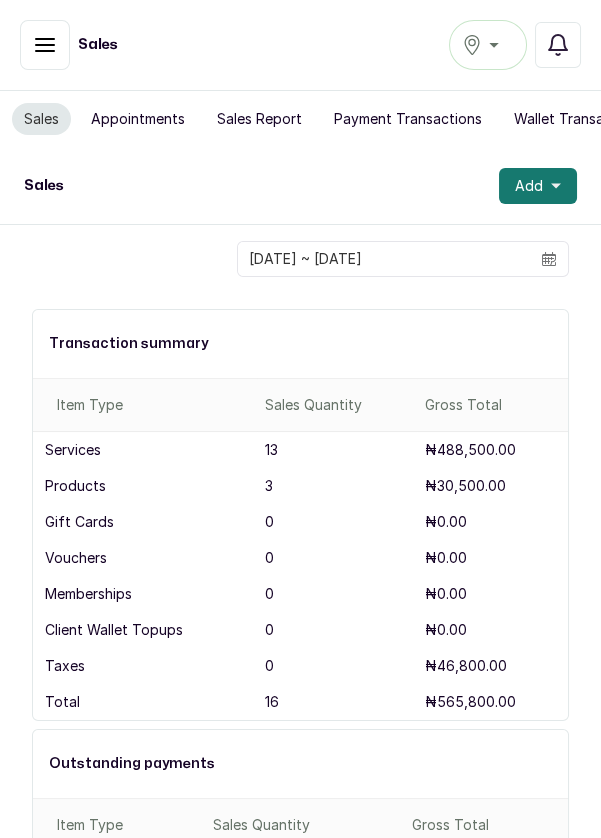 click on "Appointments" at bounding box center (138, 119) 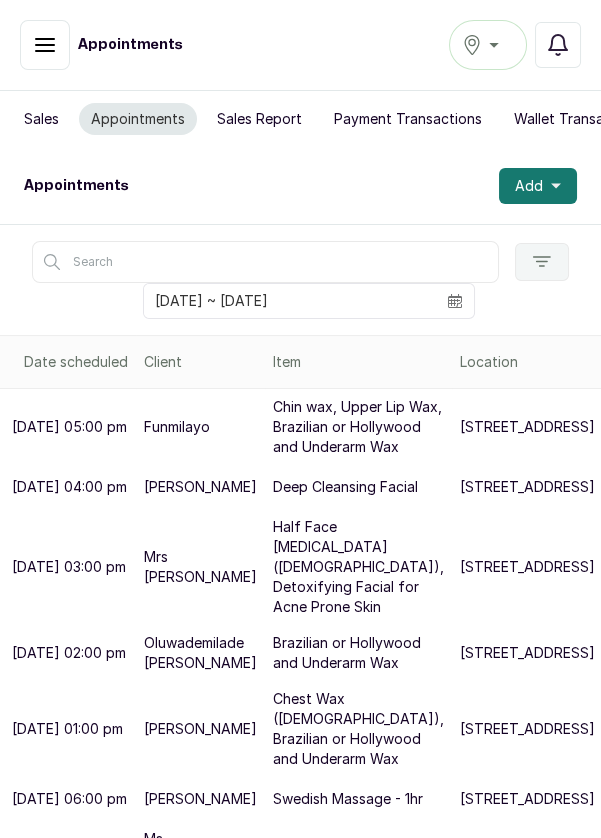 click on "Add" at bounding box center (538, 186) 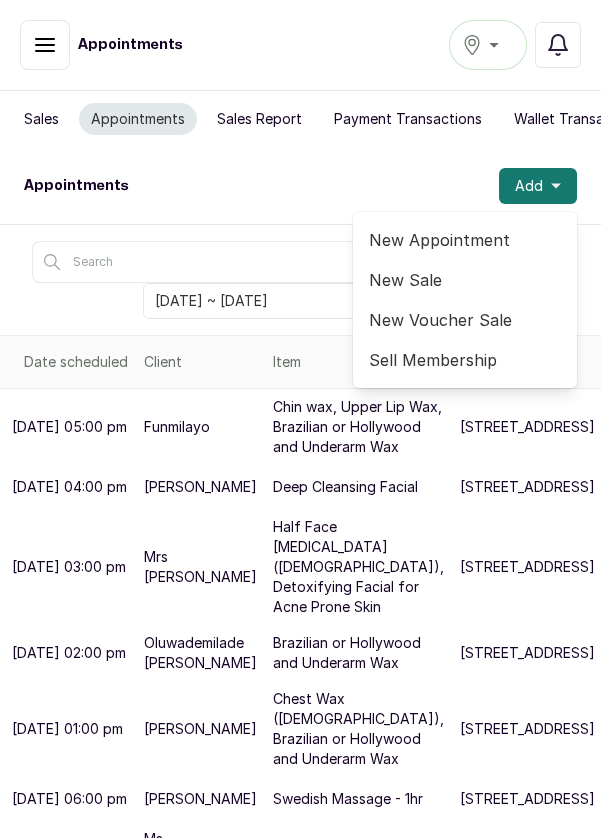 click on "New Appointment" at bounding box center (465, 240) 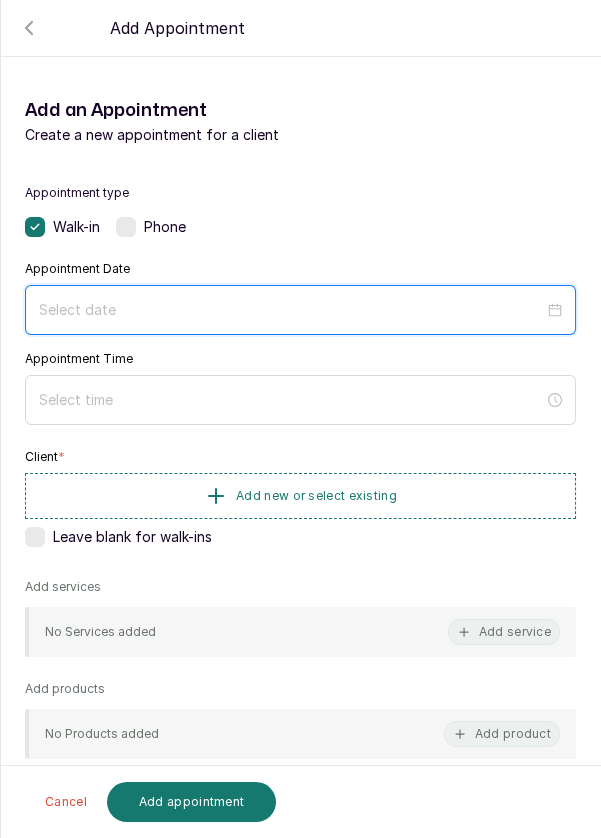 click at bounding box center (291, 310) 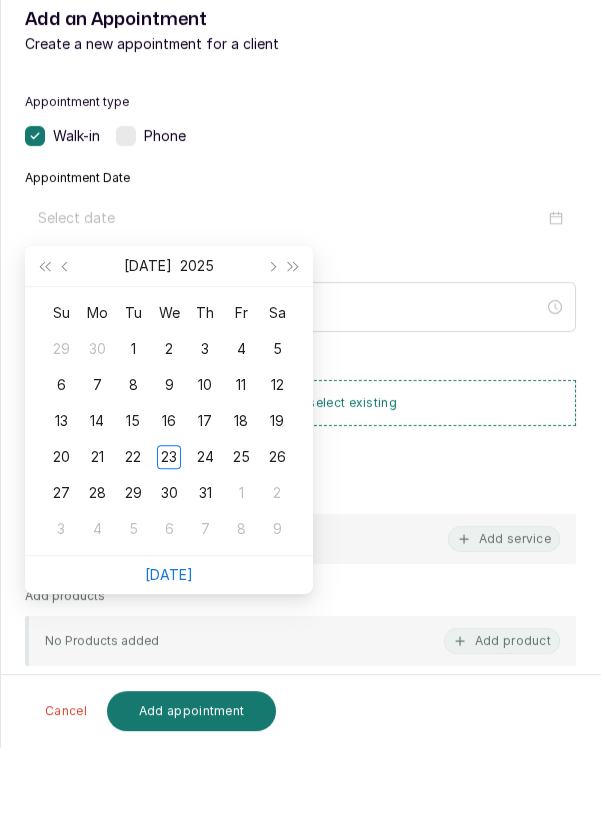 click on "24" at bounding box center [205, 548] 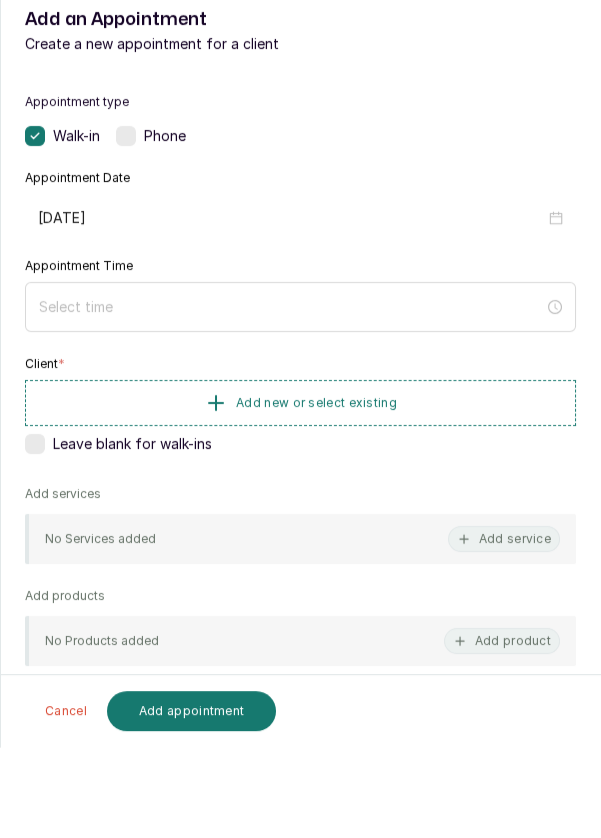 type on "[DATE]" 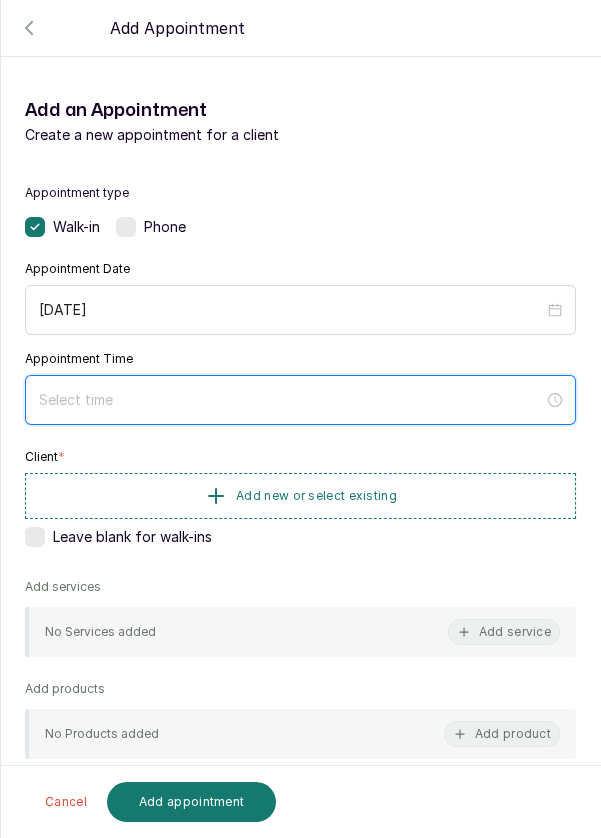 click at bounding box center [291, 400] 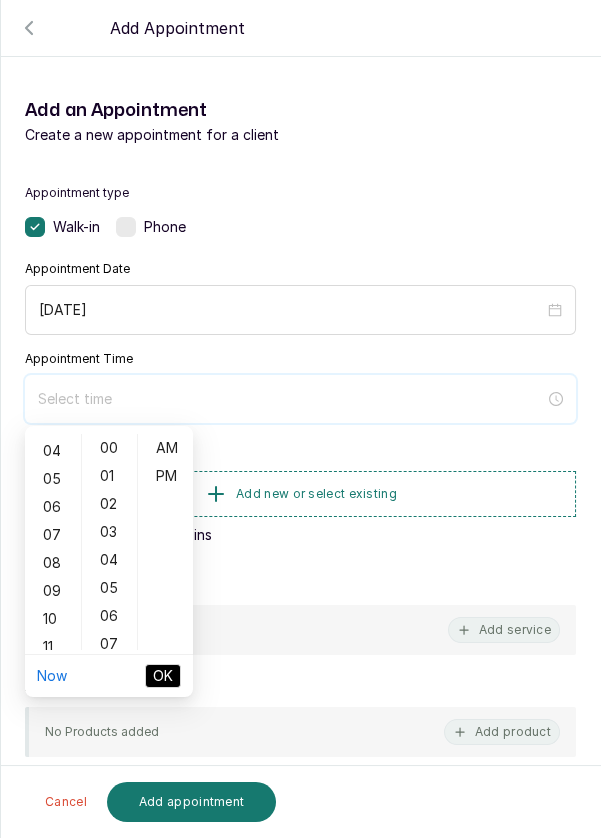 scroll, scrollTop: 115, scrollLeft: 0, axis: vertical 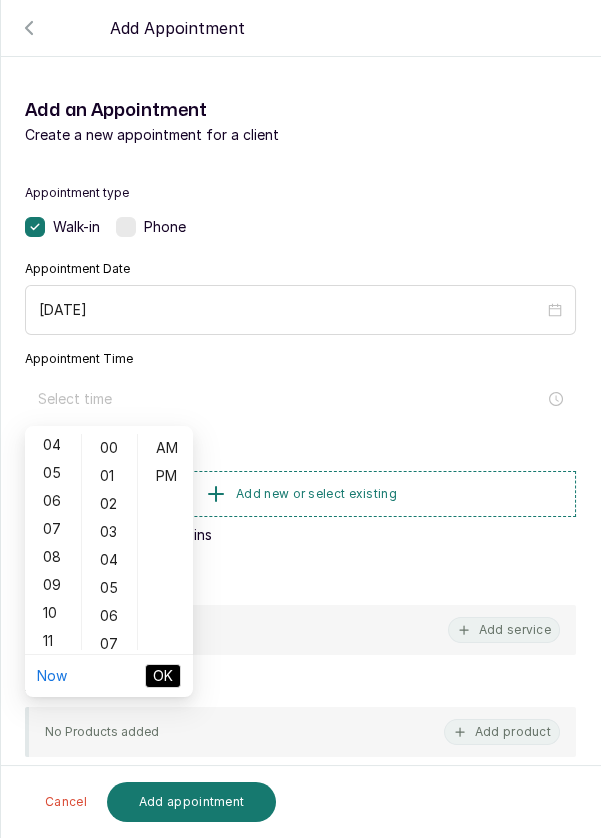 click on "05" at bounding box center (53, 473) 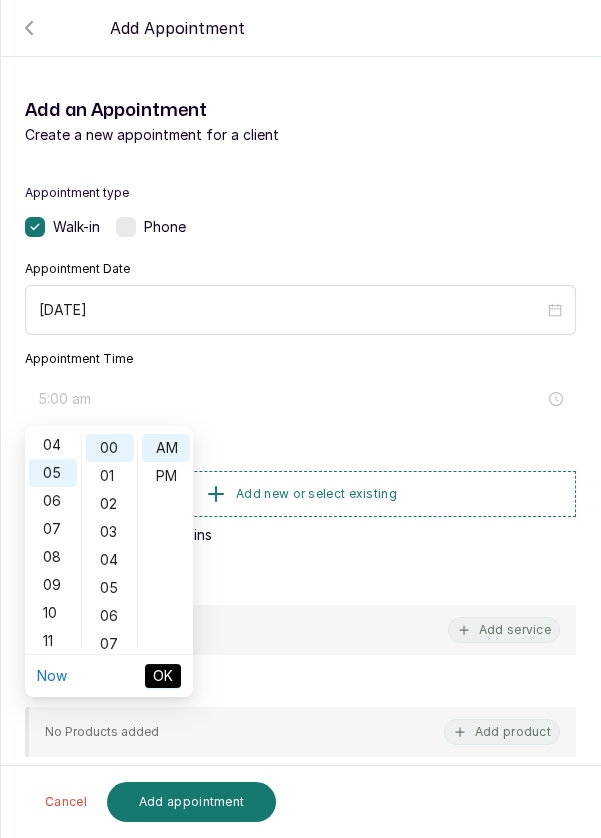 scroll, scrollTop: 119, scrollLeft: 0, axis: vertical 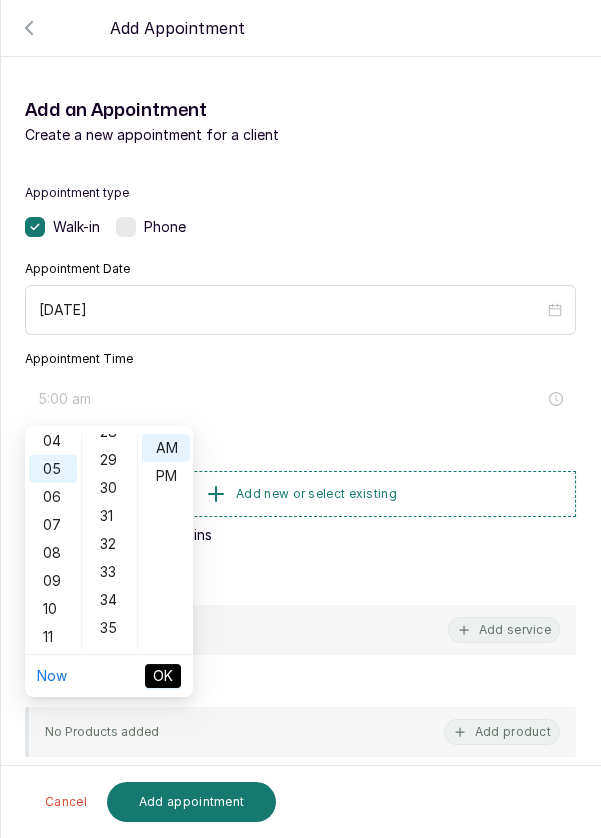 click on "30" at bounding box center [110, 488] 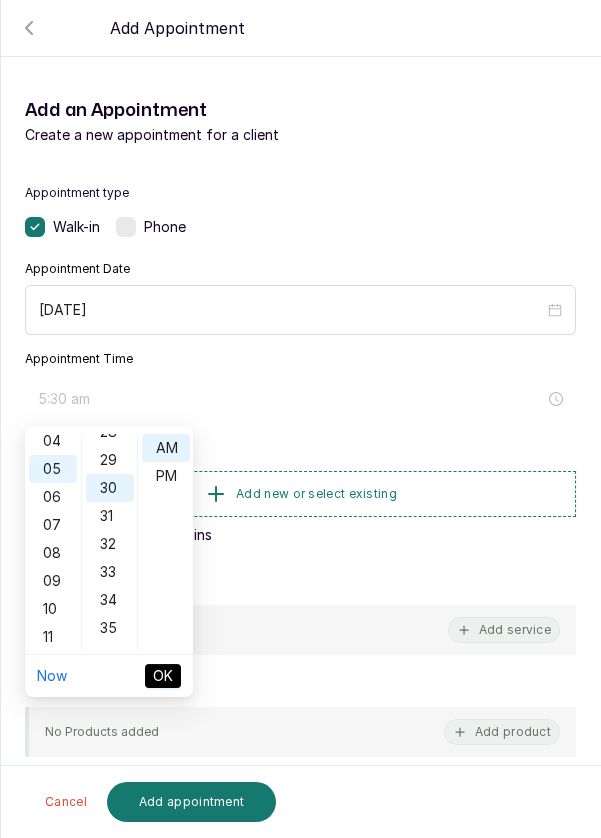 scroll, scrollTop: 839, scrollLeft: 0, axis: vertical 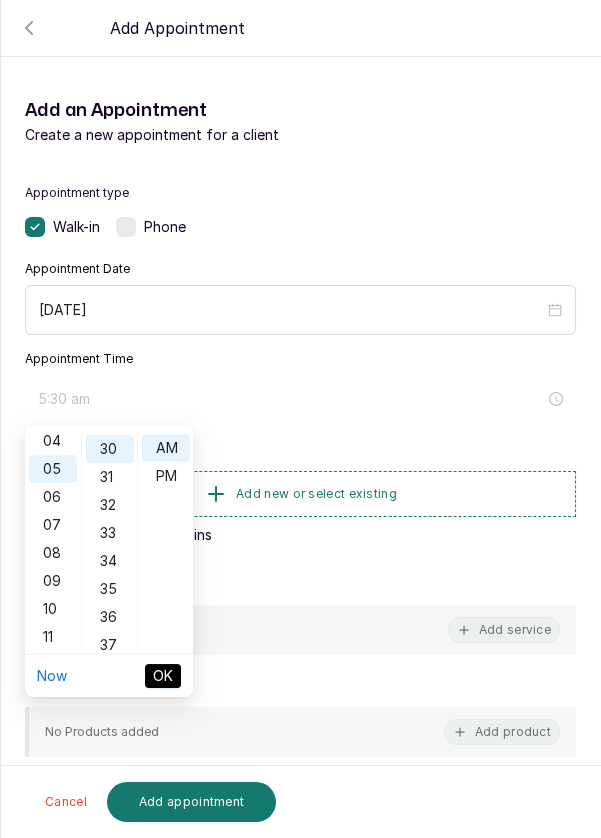 click on "OK" at bounding box center [163, 676] 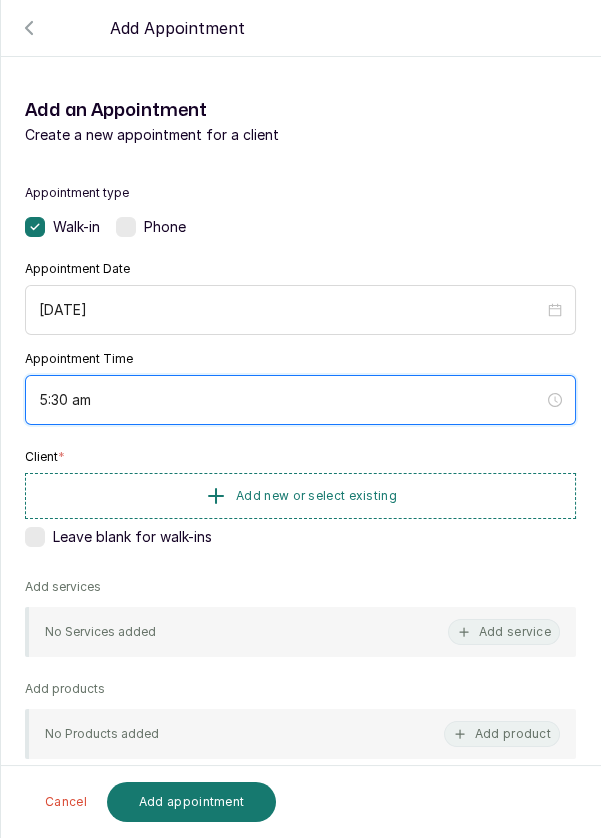 click on "5:30 am" at bounding box center [291, 400] 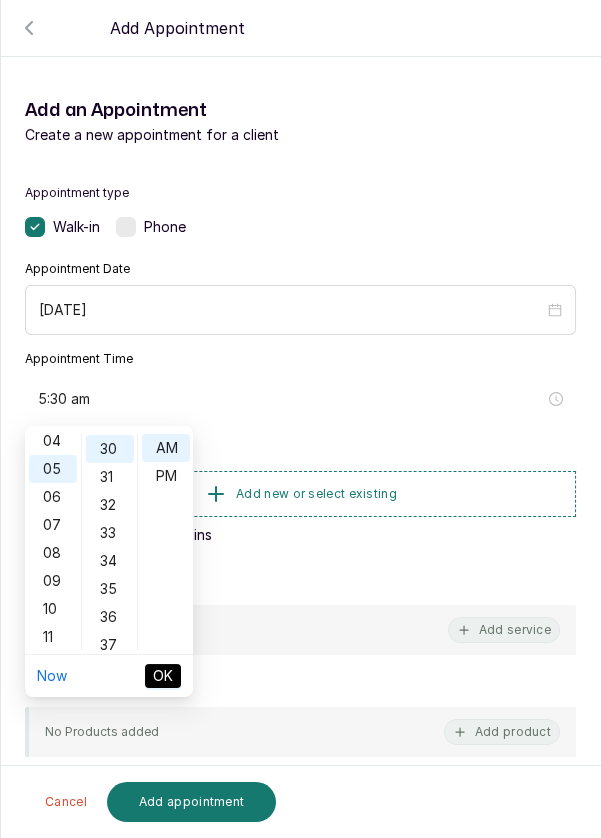 click on "PM" at bounding box center (166, 476) 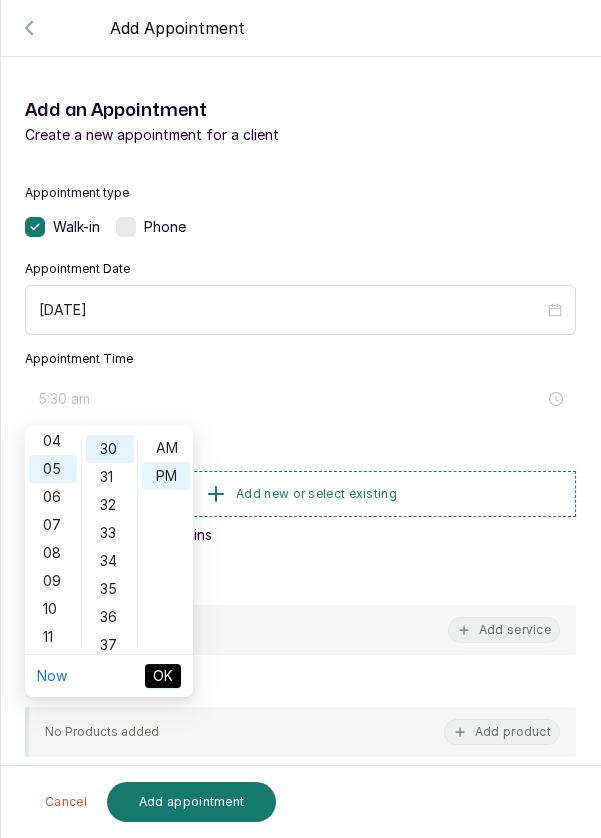 type on "5:30 pm" 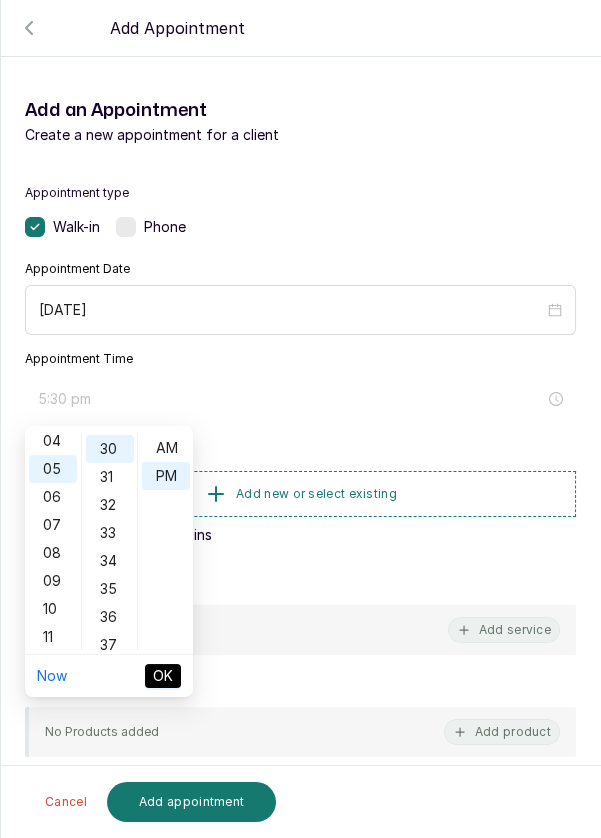 click on "OK" at bounding box center [163, 676] 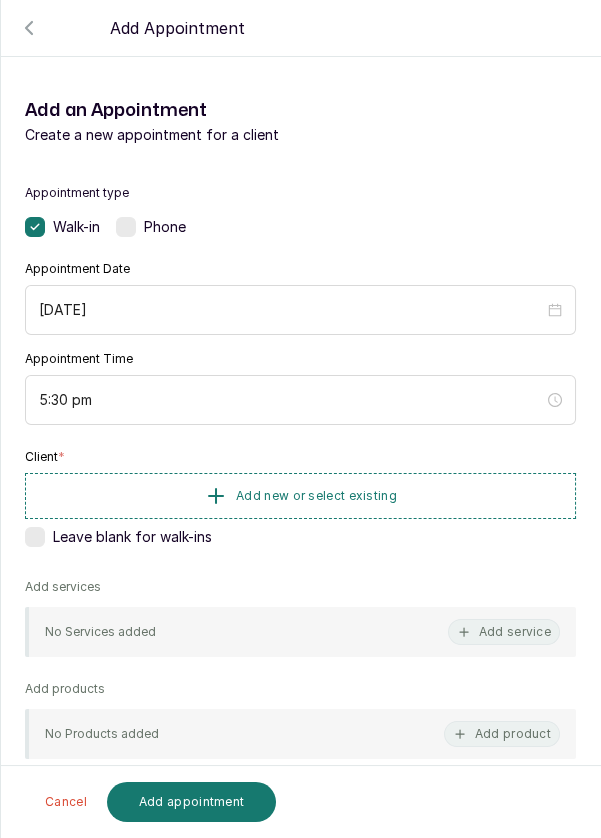 click on "Add new or select existing" at bounding box center (300, 496) 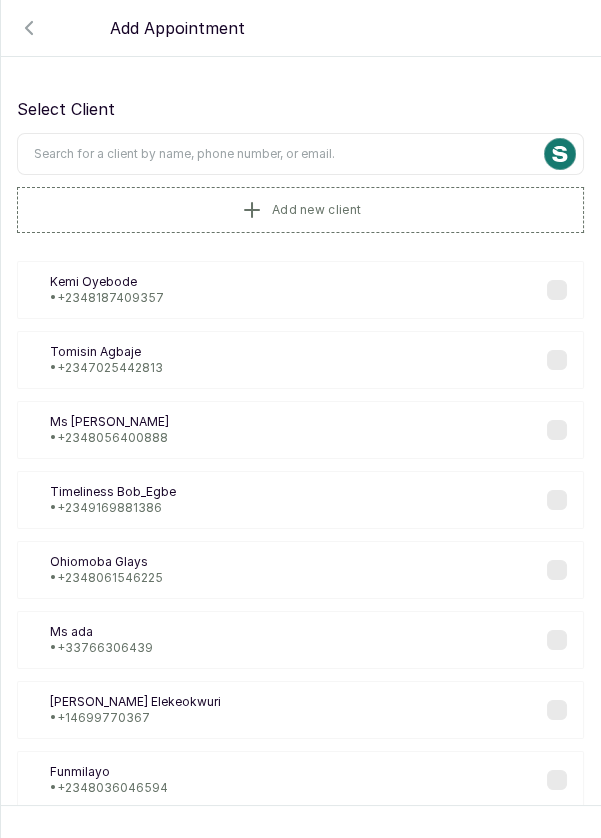 click at bounding box center (300, 154) 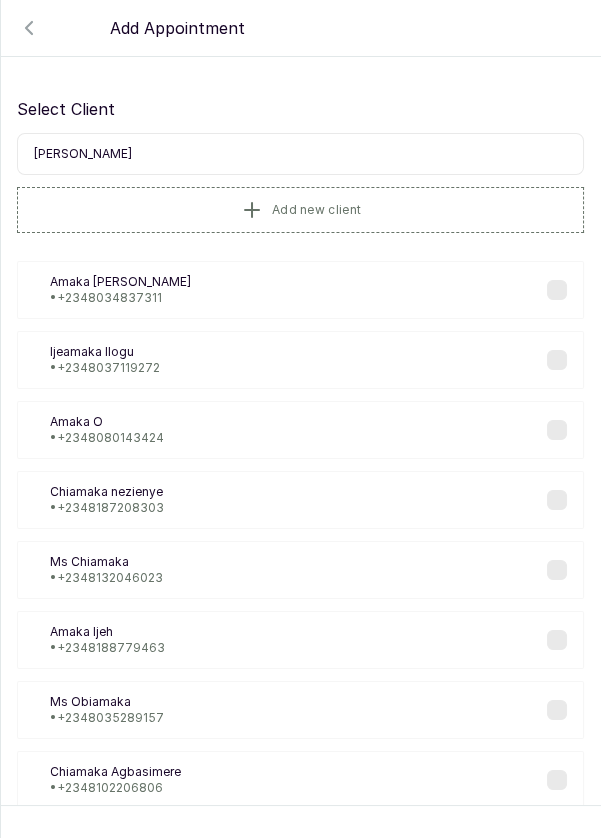 type on "[PERSON_NAME]" 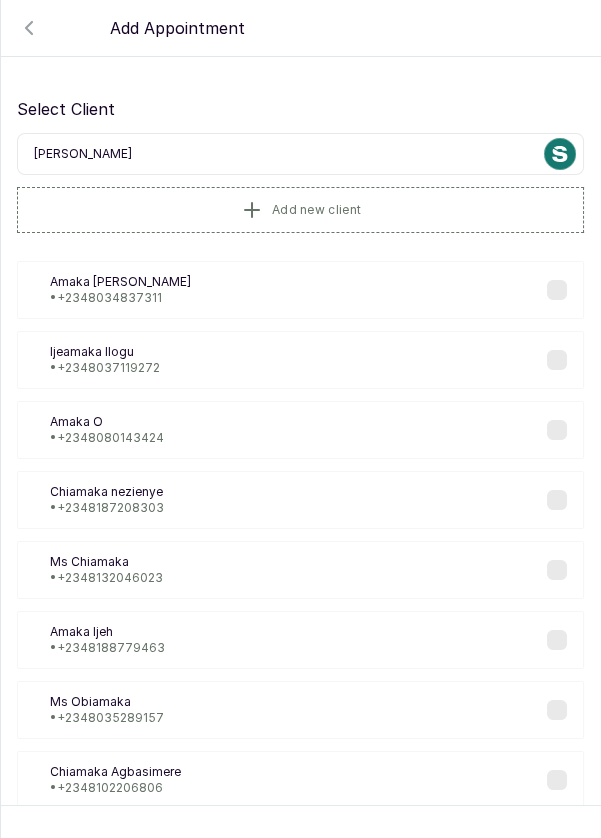 click on "•  [PHONE_NUMBER]" at bounding box center [120, 298] 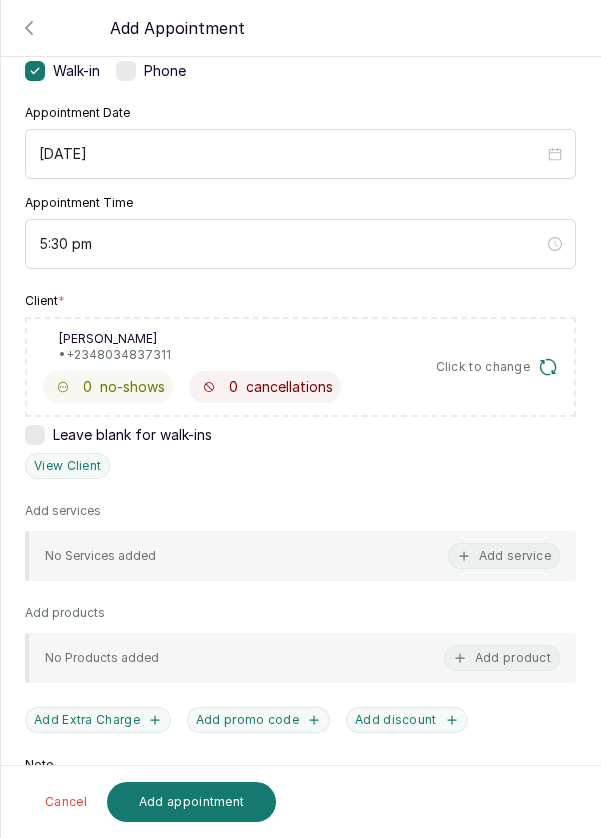 scroll, scrollTop: 160, scrollLeft: 0, axis: vertical 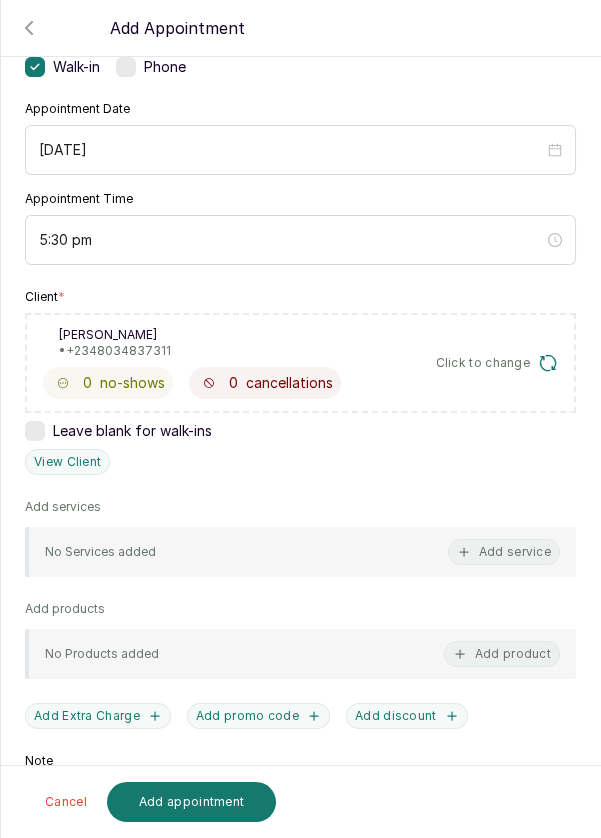 click on "Add service" at bounding box center [504, 552] 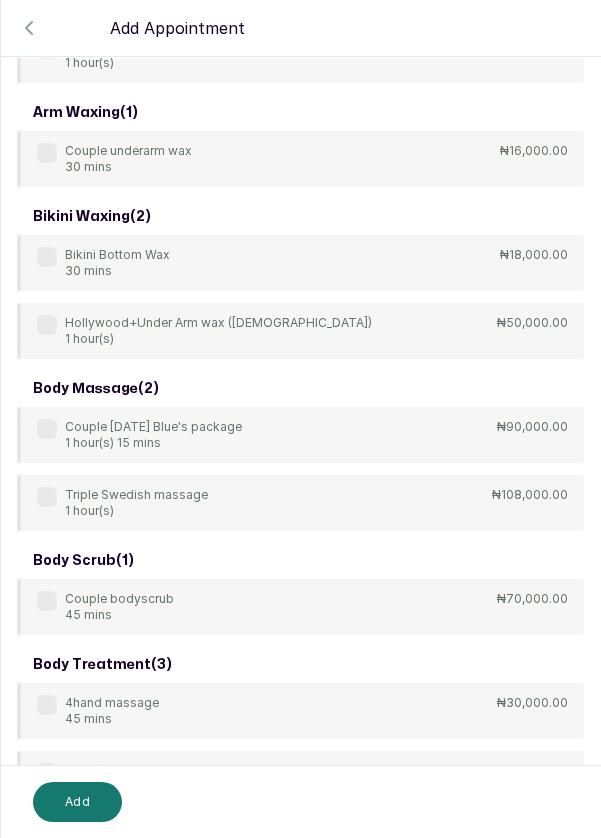 scroll, scrollTop: 80, scrollLeft: 0, axis: vertical 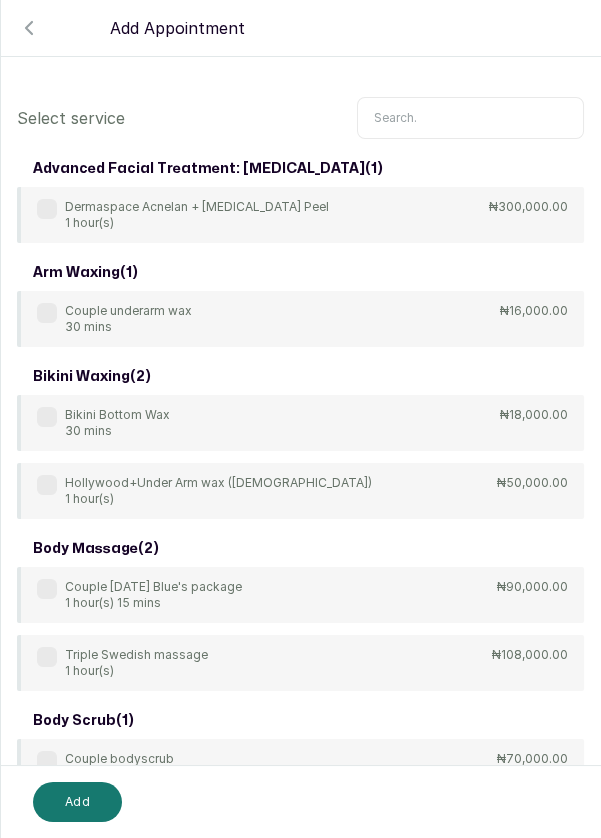 click at bounding box center (470, 118) 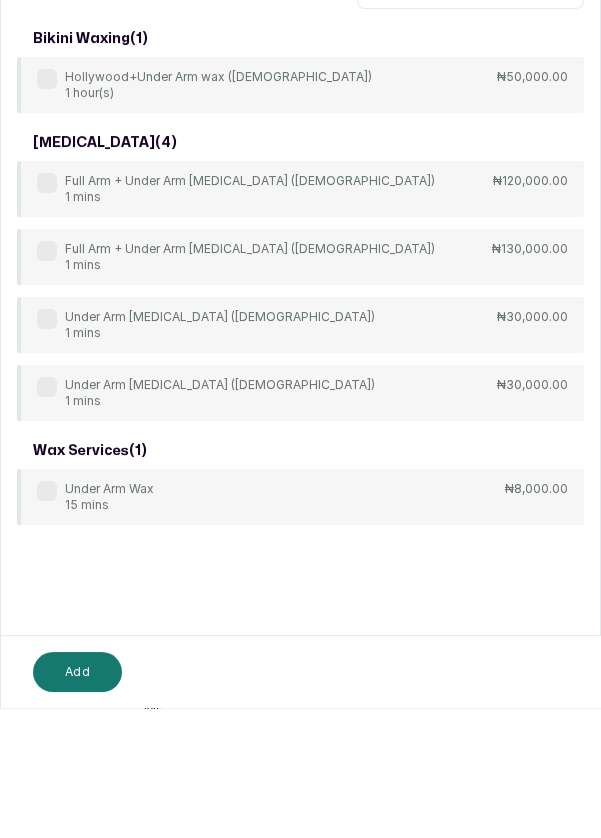 type on "Under arm" 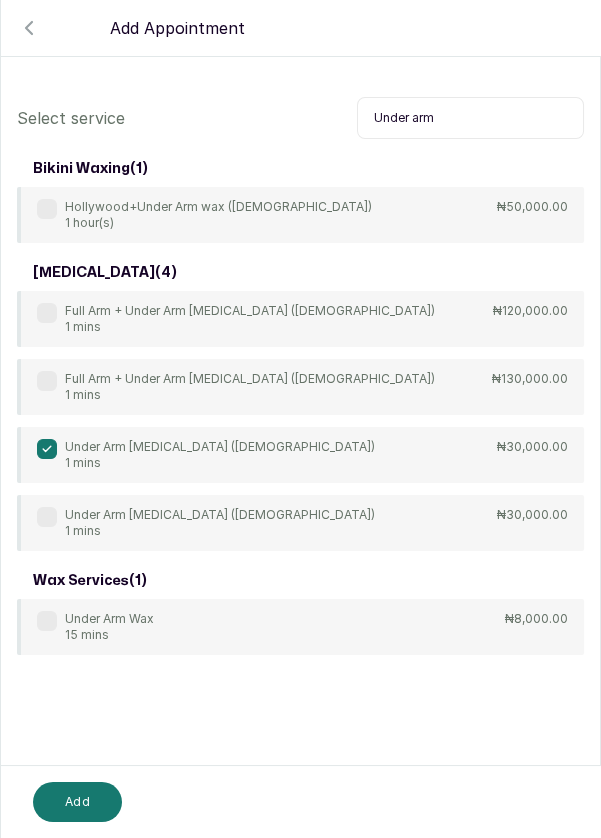 click on "Add" at bounding box center (77, 802) 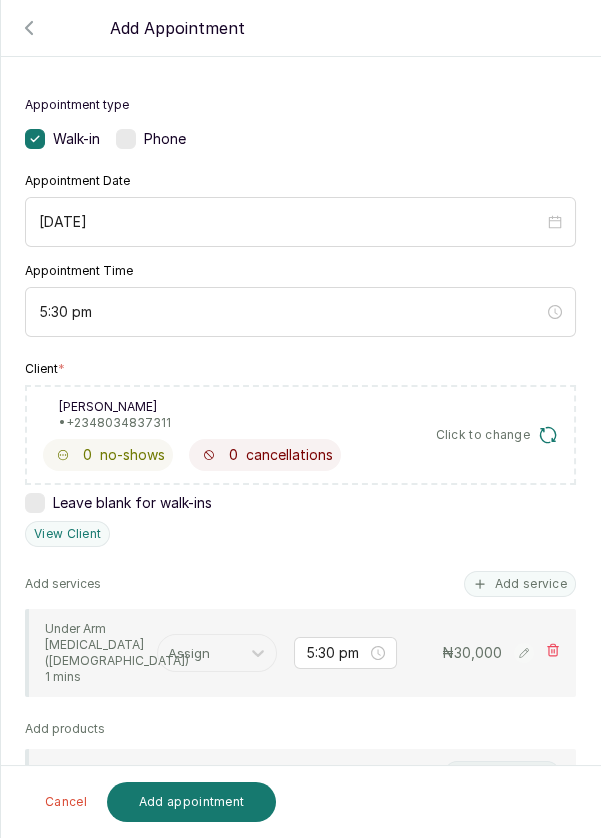 scroll, scrollTop: 158, scrollLeft: 0, axis: vertical 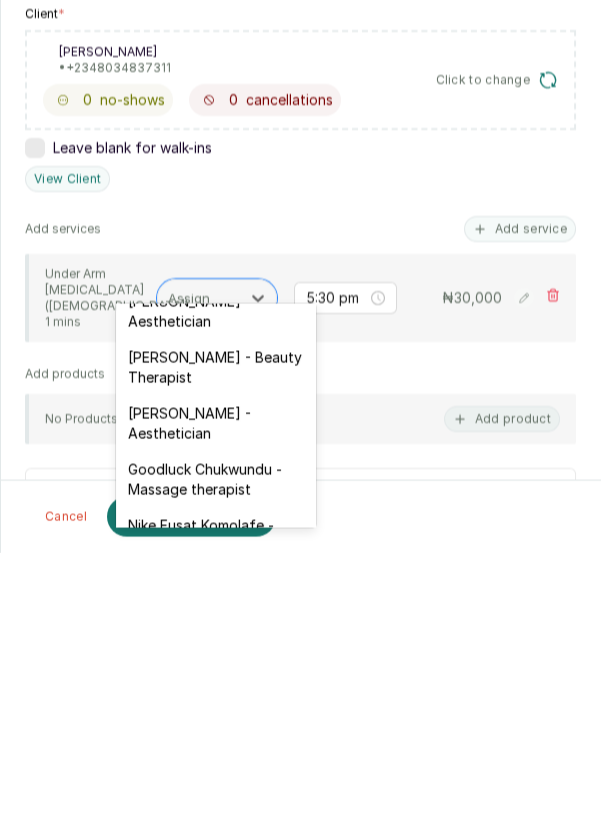 click on "[PERSON_NAME] - Aesthetician" at bounding box center [216, 709] 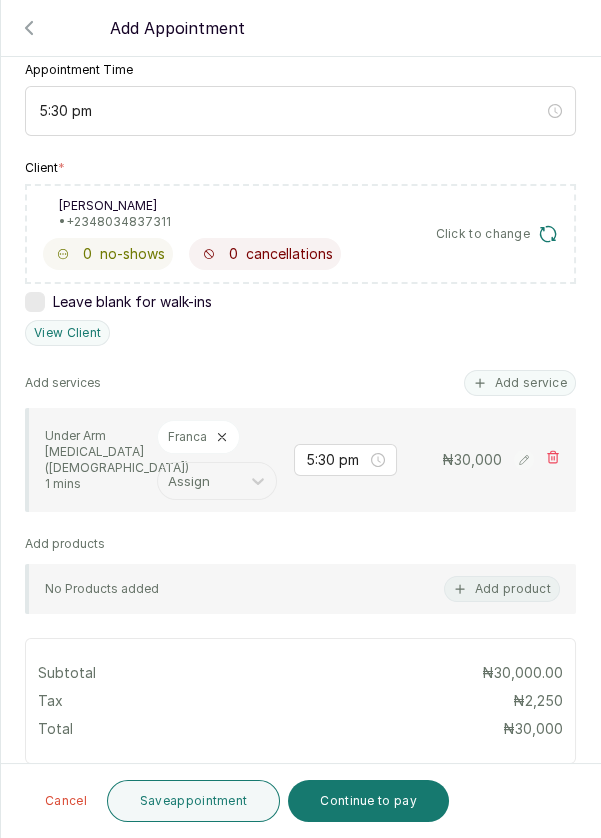 scroll, scrollTop: 292, scrollLeft: 0, axis: vertical 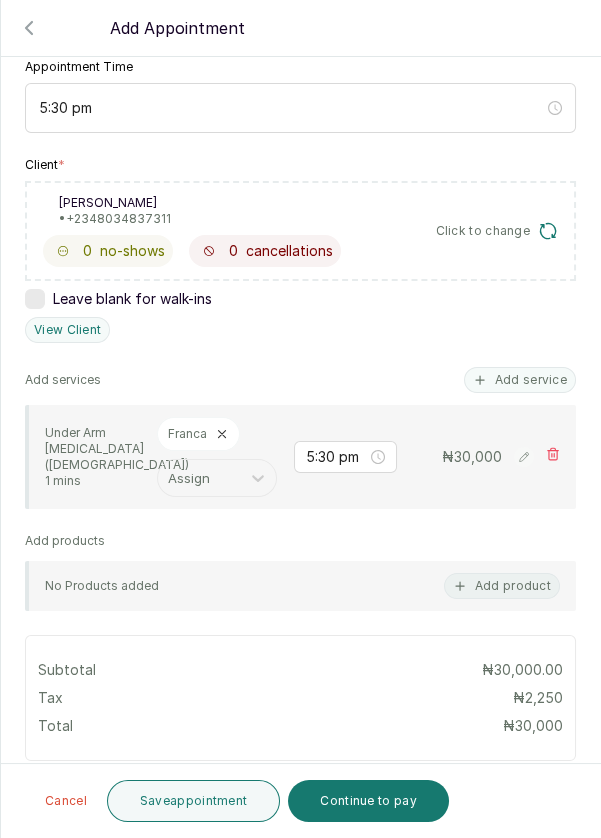 click on "Save  appointment" at bounding box center [194, 801] 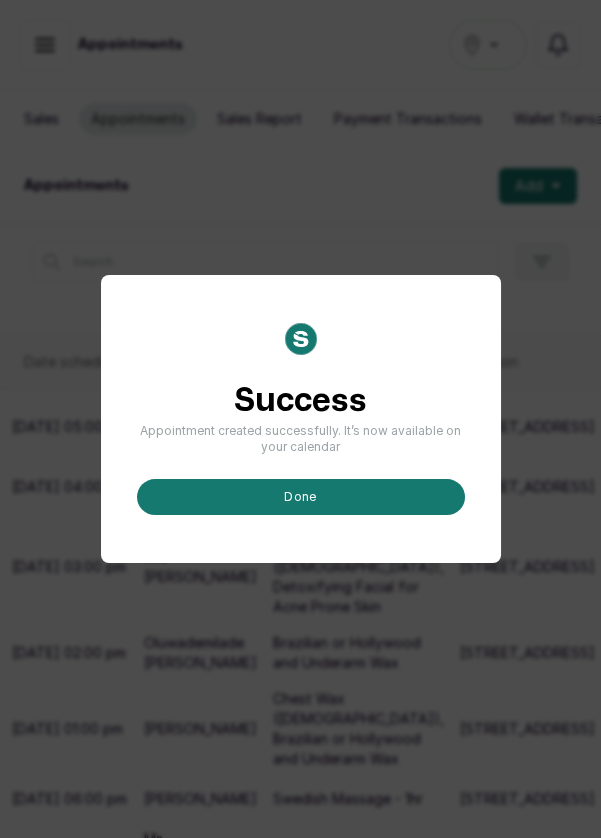 click on "done" at bounding box center [301, 497] 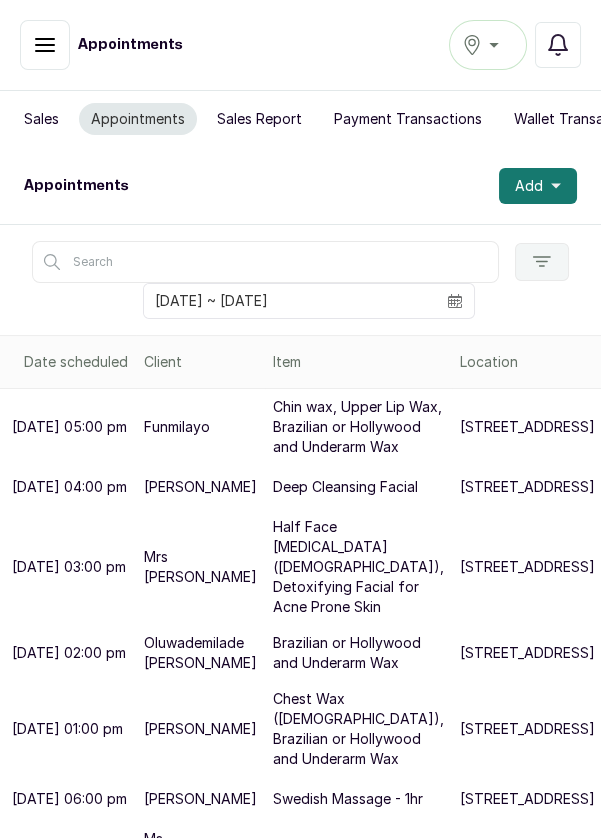 click on "Add" at bounding box center [529, 186] 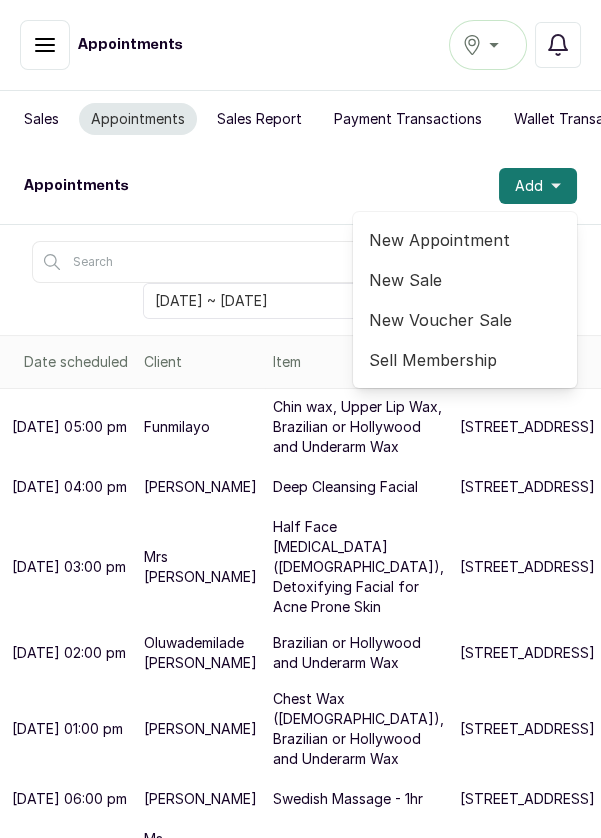 click on "New Appointment" at bounding box center [465, 240] 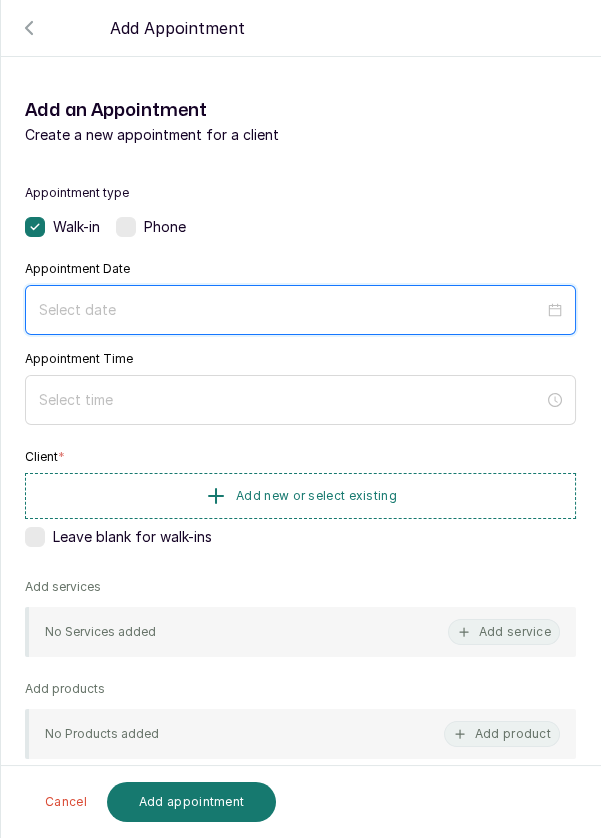 click at bounding box center (291, 310) 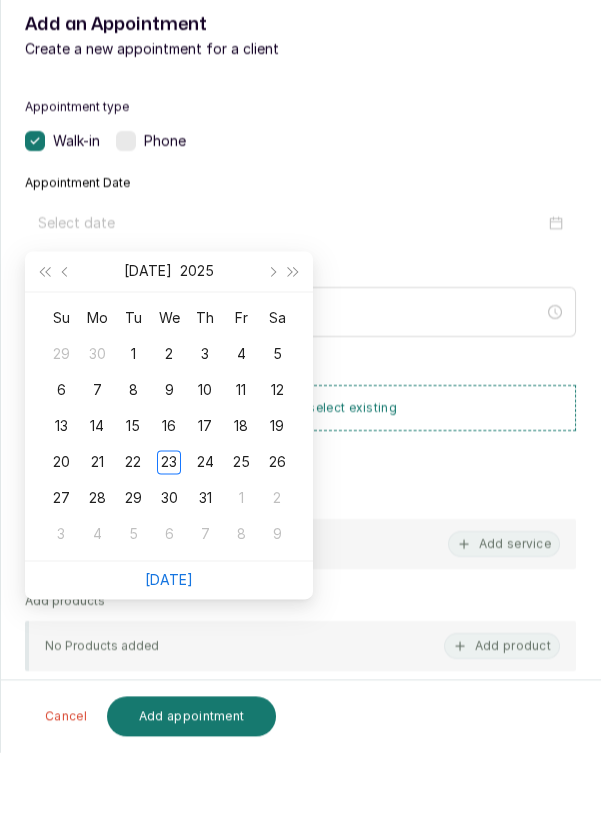 click on "24" at bounding box center (205, 548) 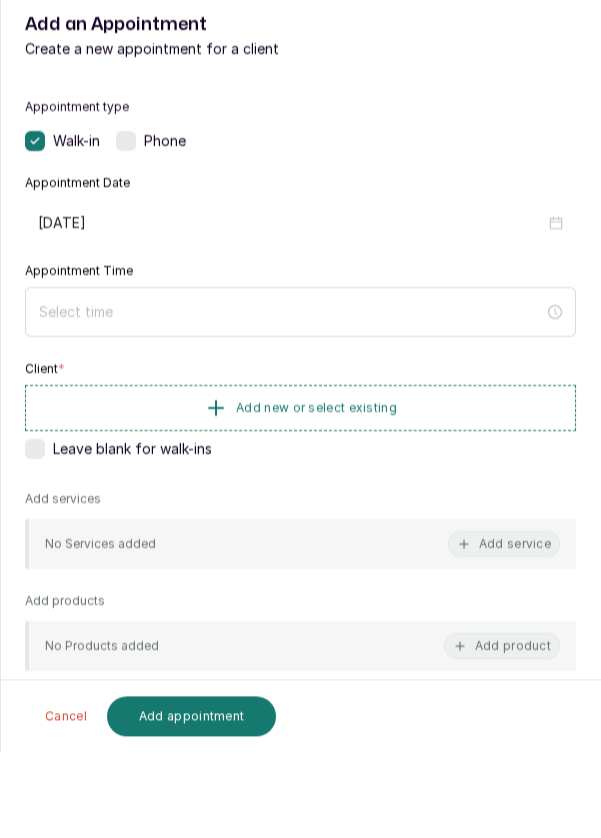 type on "[DATE]" 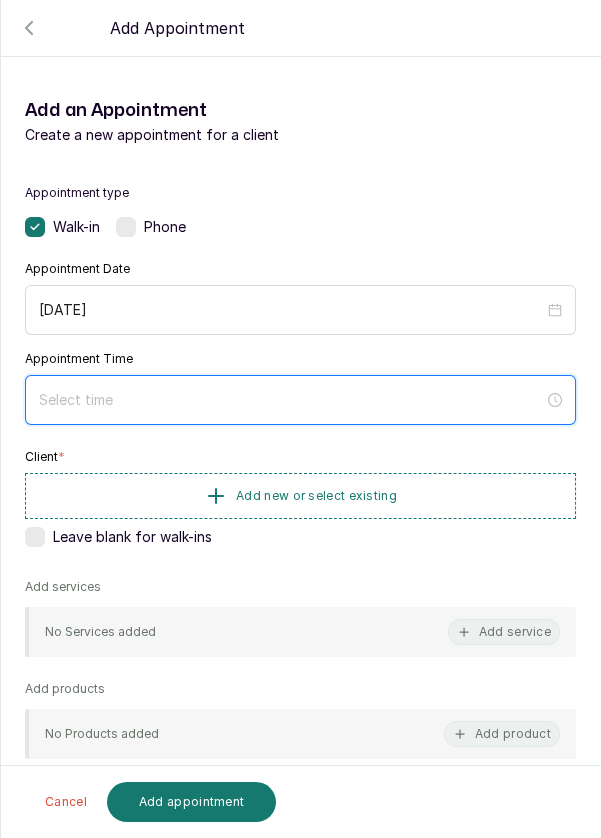 click at bounding box center (291, 400) 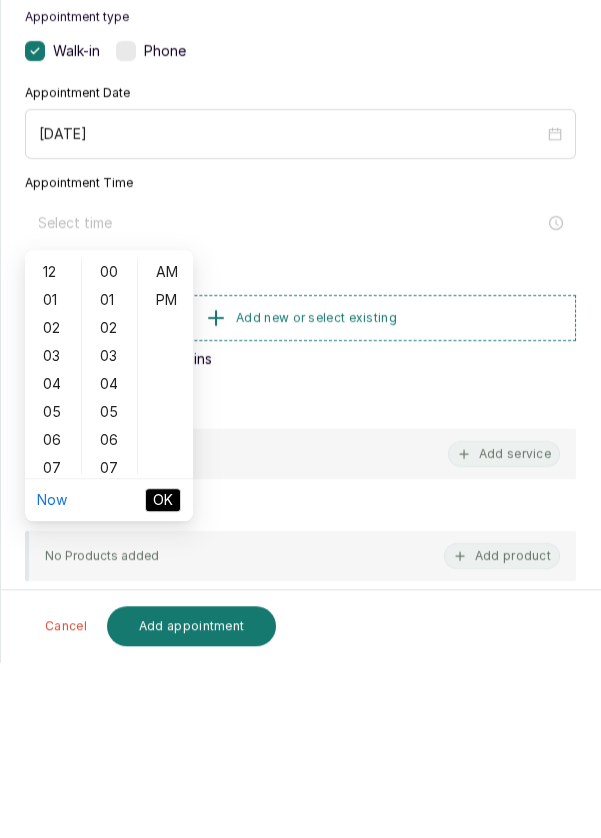 click on "06" at bounding box center (53, 616) 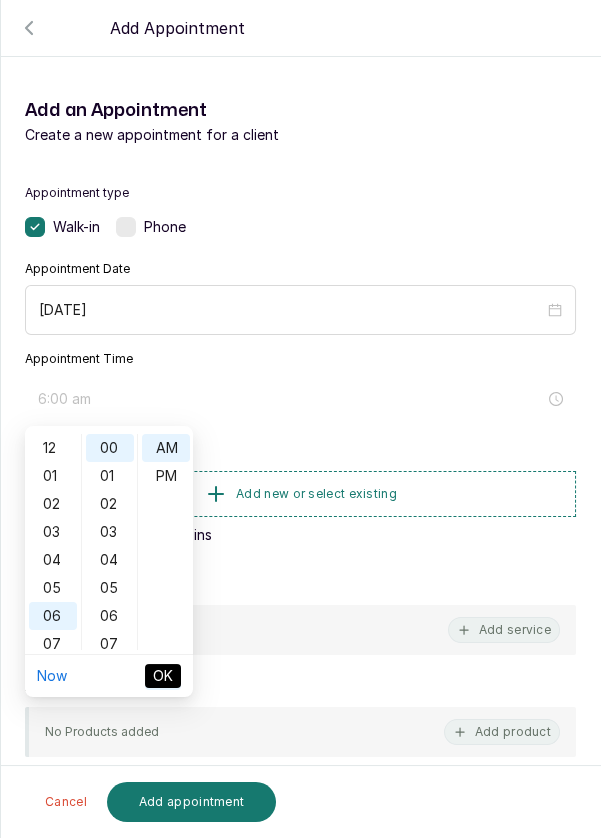 scroll, scrollTop: 119, scrollLeft: 0, axis: vertical 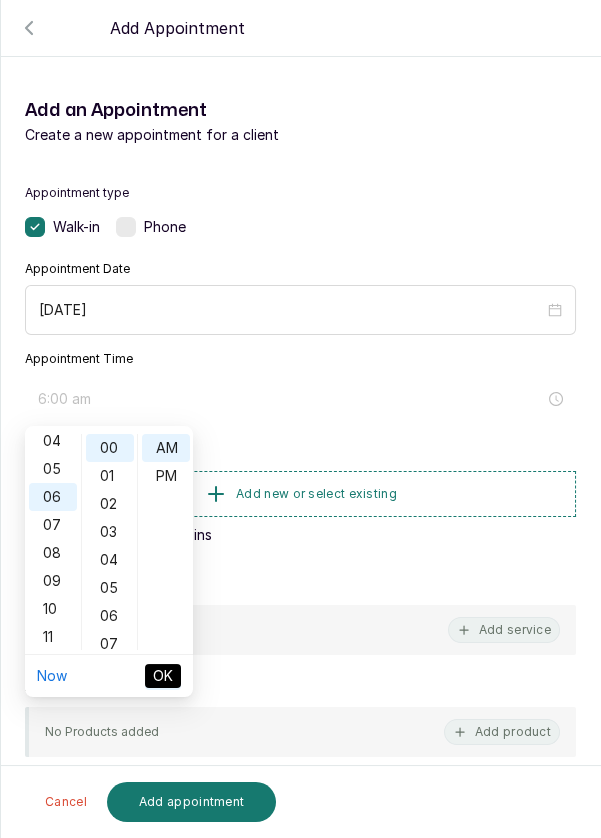 click on "PM" at bounding box center (166, 476) 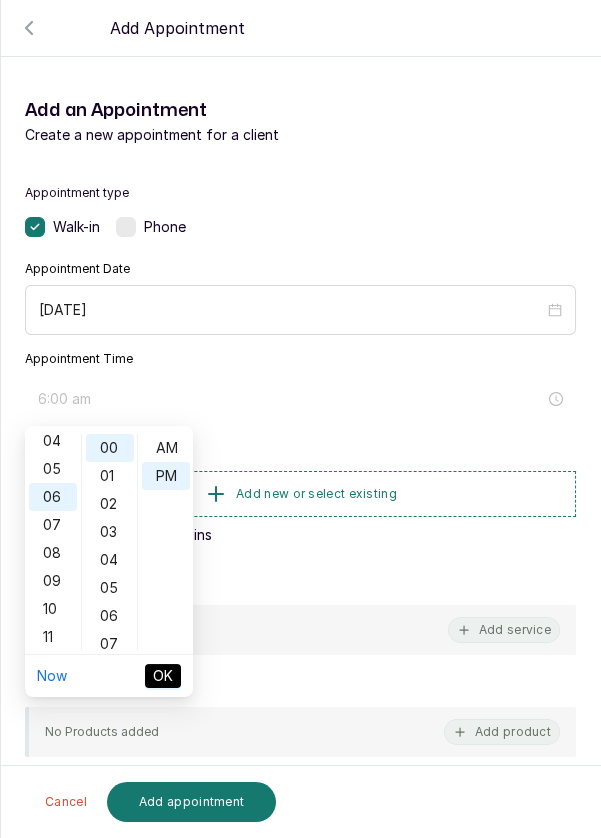 type on "6:00 pm" 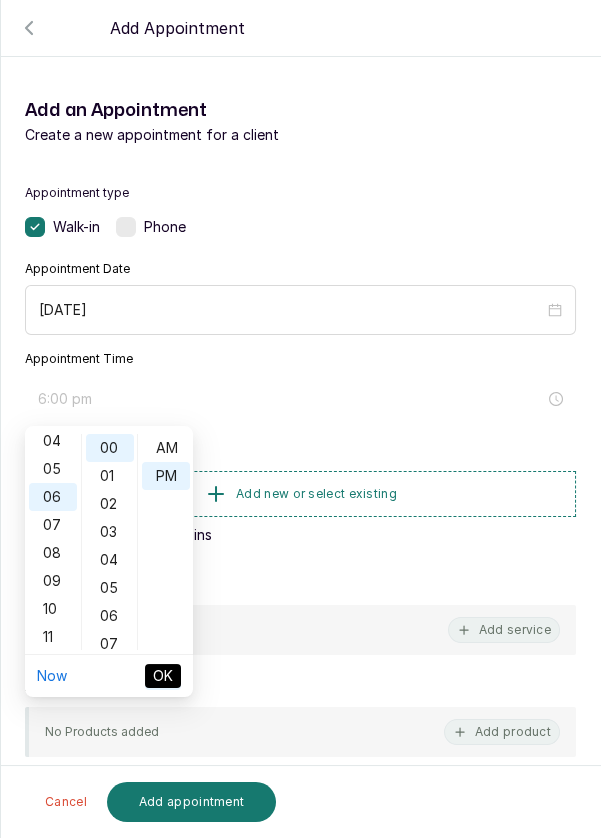 click on "OK" at bounding box center (163, 676) 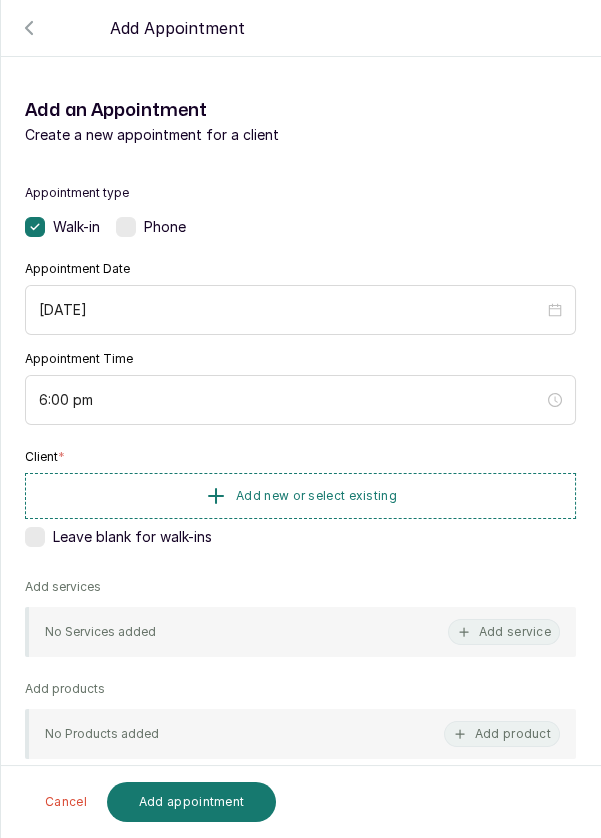 click on "Add new or select existing" at bounding box center [300, 496] 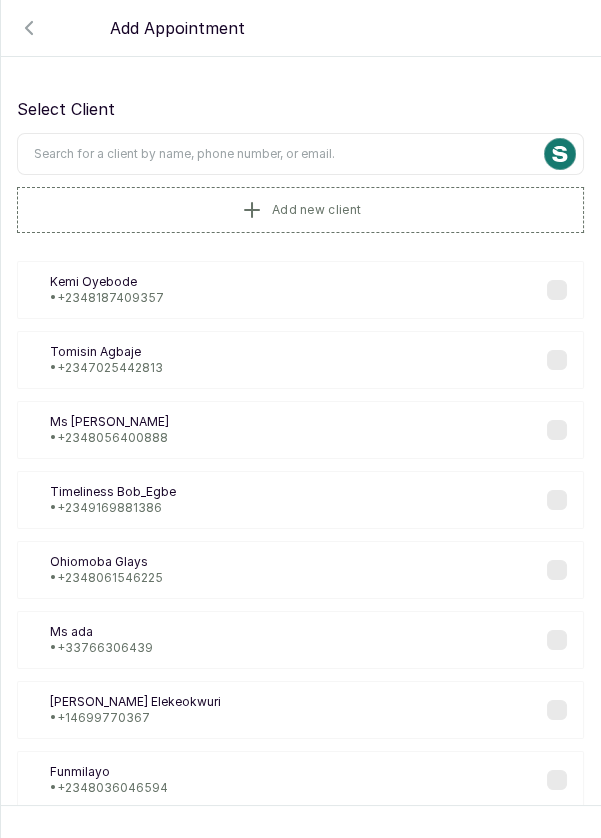 click at bounding box center (300, 154) 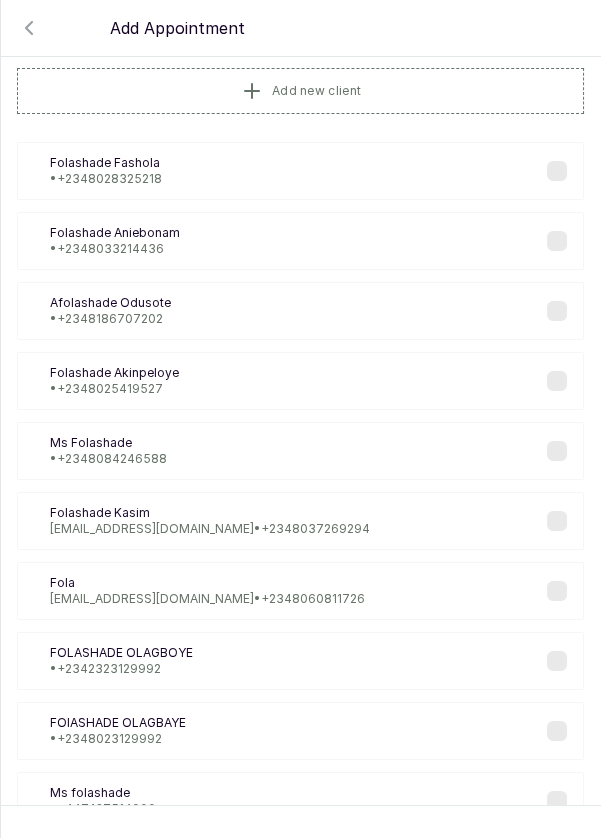 scroll, scrollTop: 120, scrollLeft: 0, axis: vertical 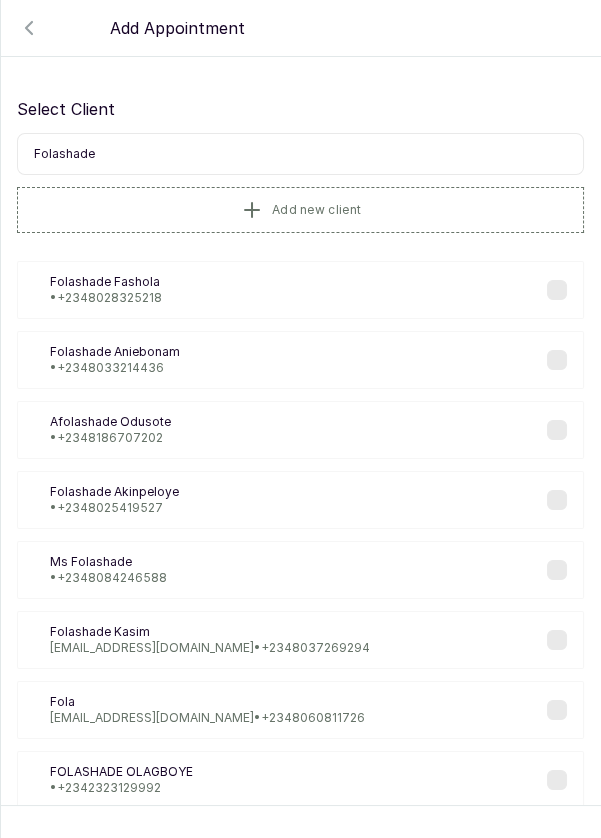 click on "Folashade" at bounding box center [300, 154] 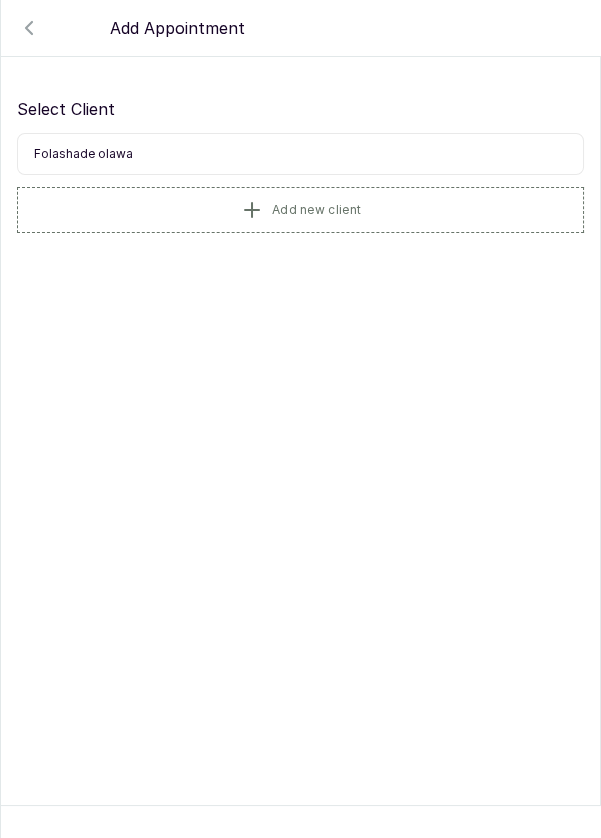 type on "Folashade olaw" 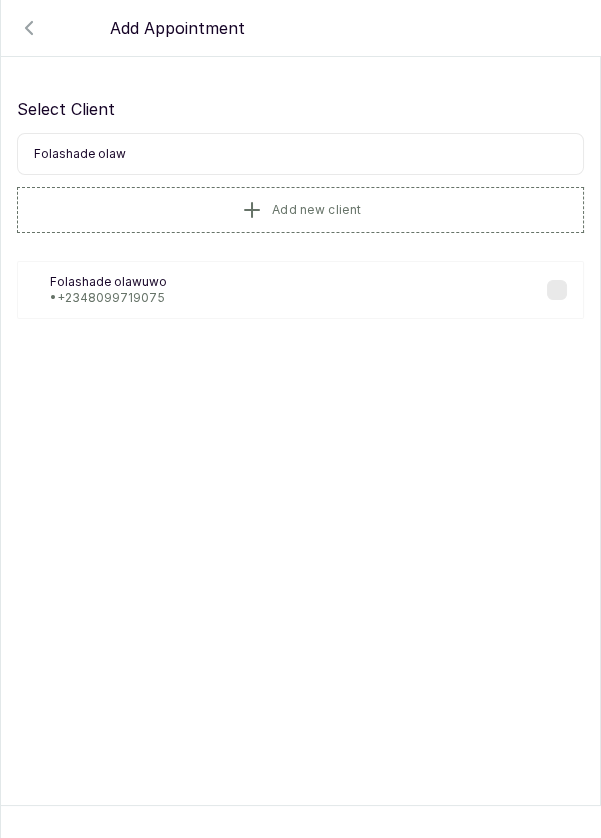 click on "Fo Folashade   olawuwo  •  [PHONE_NUMBER]" at bounding box center (300, 290) 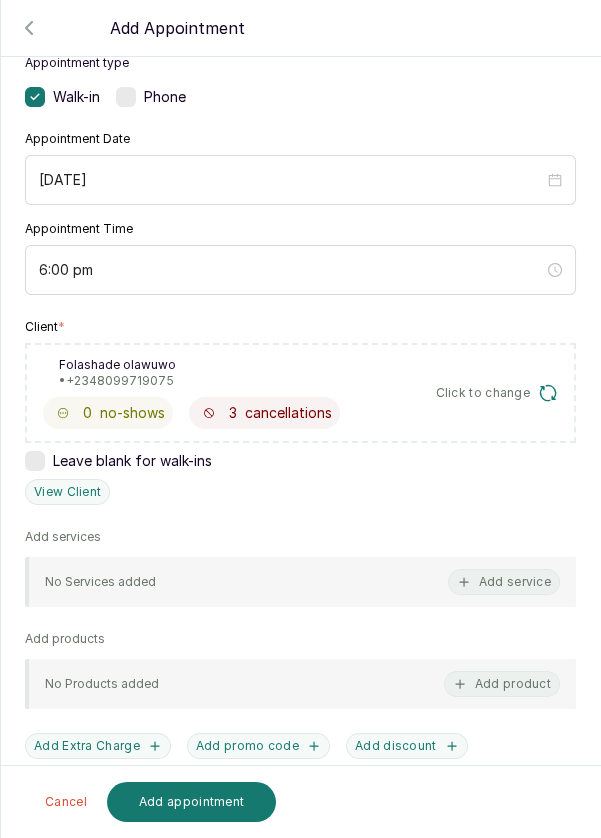 scroll, scrollTop: 131, scrollLeft: 0, axis: vertical 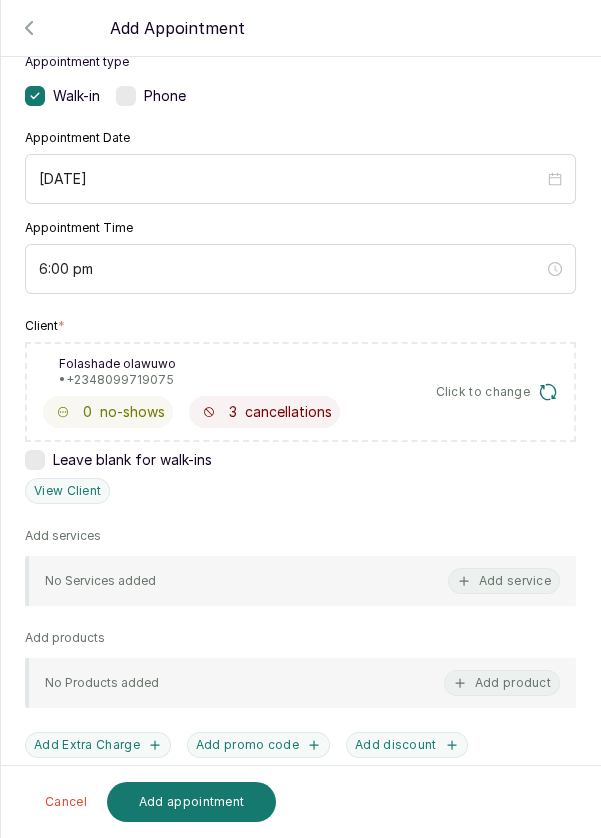 click on "Add service" at bounding box center (504, 581) 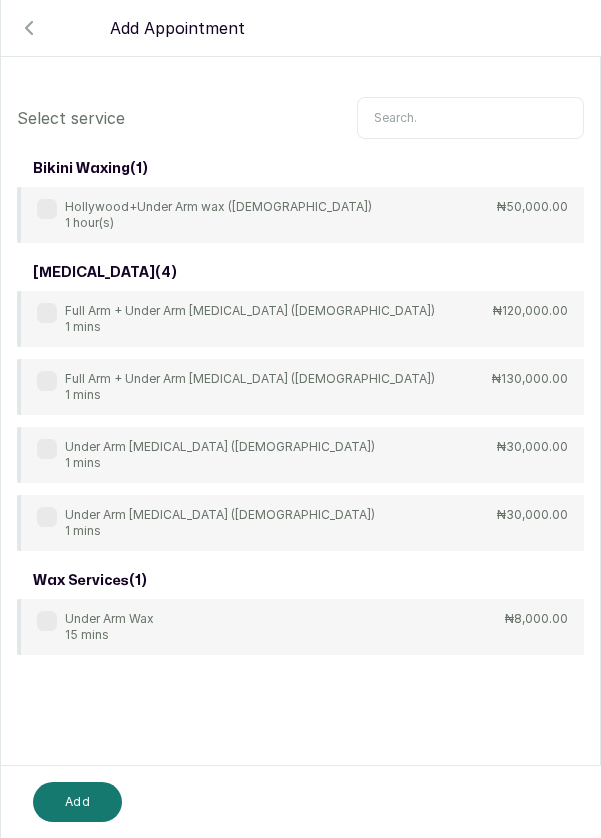 scroll, scrollTop: 0, scrollLeft: 0, axis: both 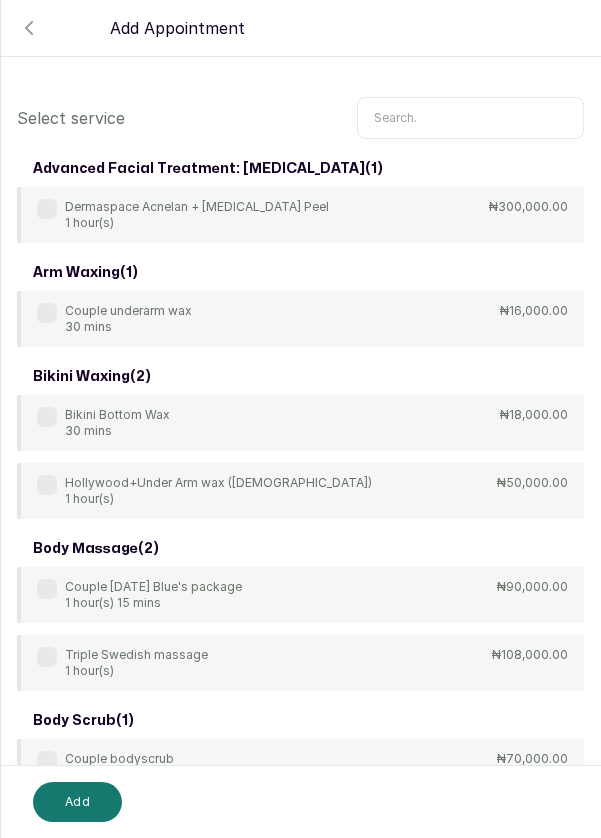 click at bounding box center (470, 118) 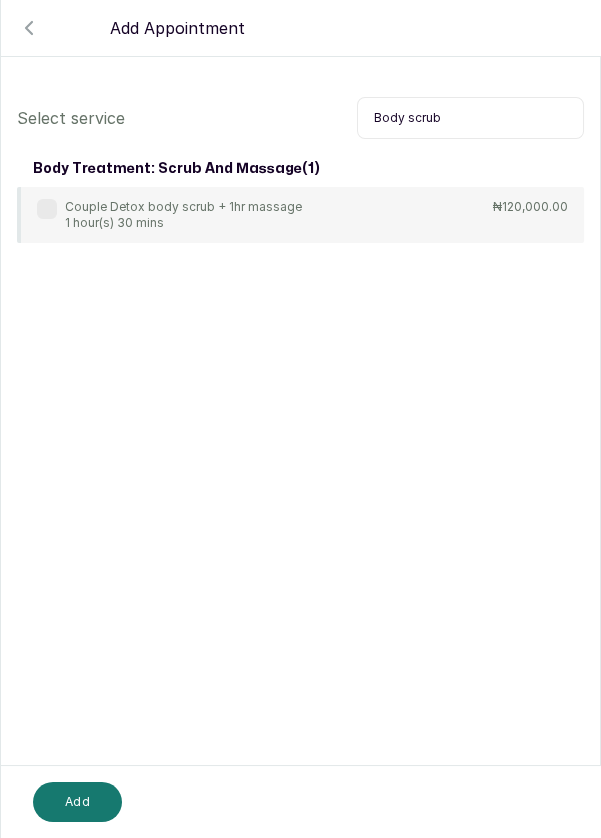 click on "Body scrub" at bounding box center (470, 118) 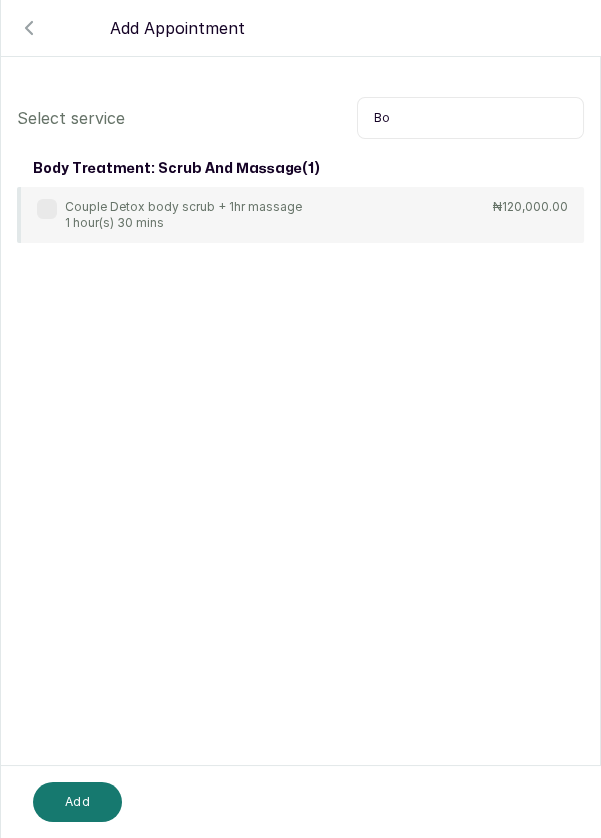 type on "B" 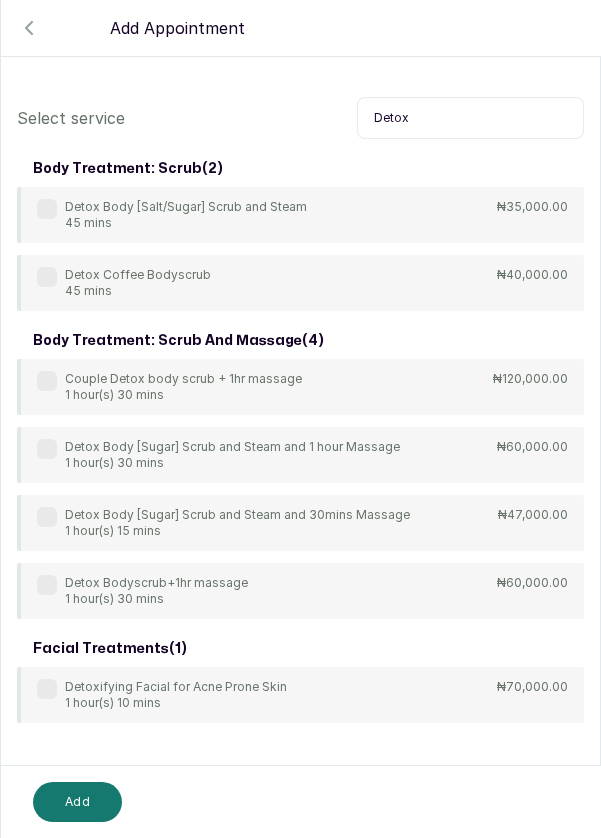 type on "Detox" 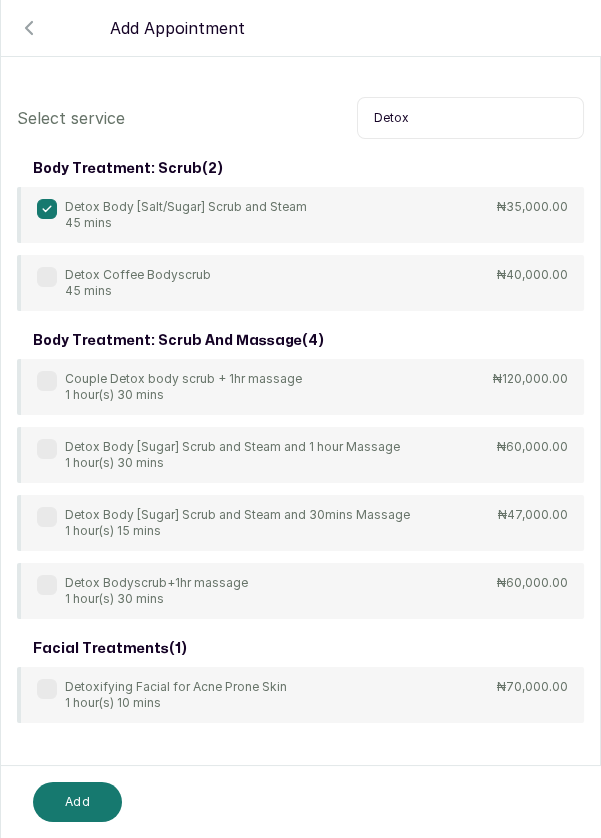 click on "Add" at bounding box center [77, 802] 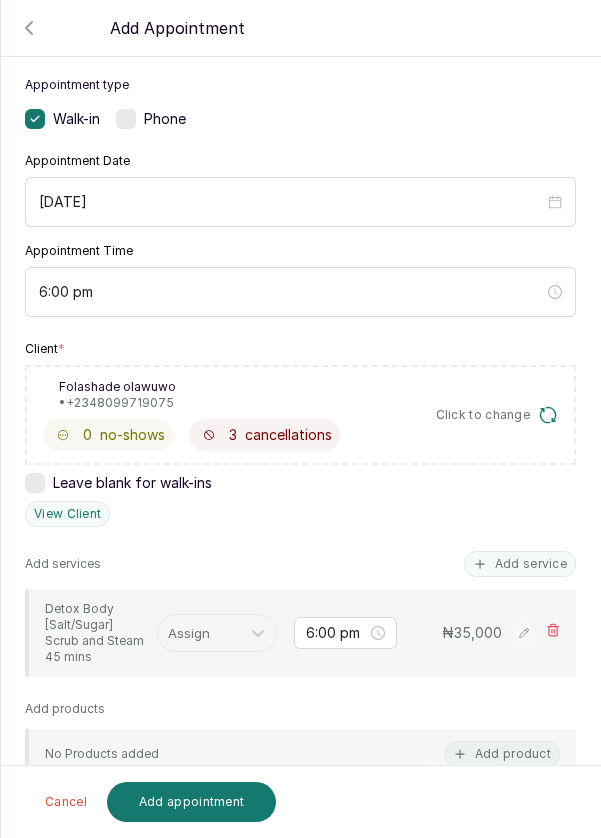 scroll, scrollTop: 118, scrollLeft: 0, axis: vertical 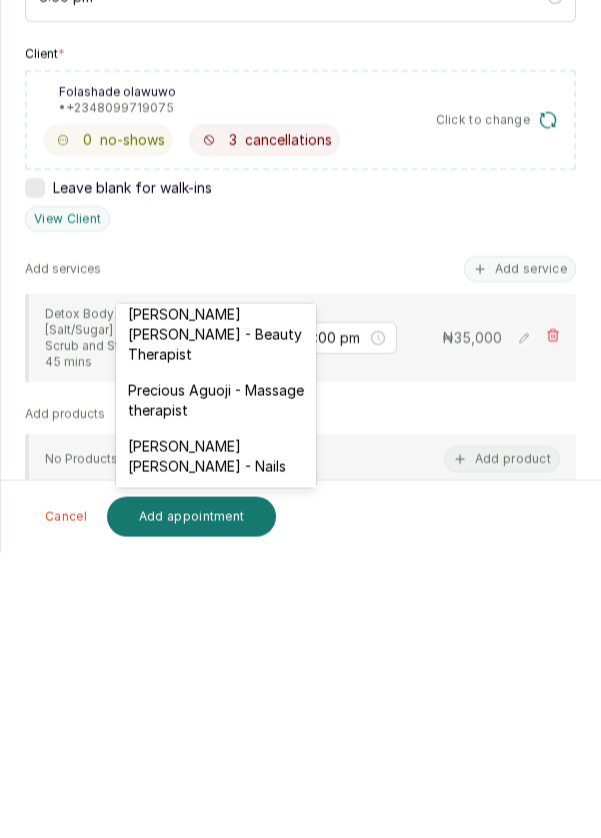 click on "[PERSON_NAME] [PERSON_NAME] - Nails" at bounding box center (216, 742) 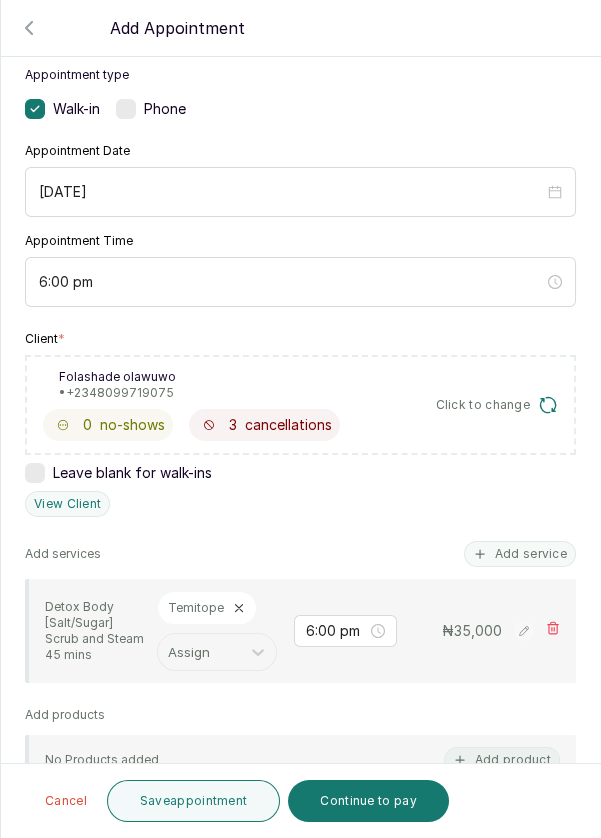 click on "Save  appointment" at bounding box center (194, 801) 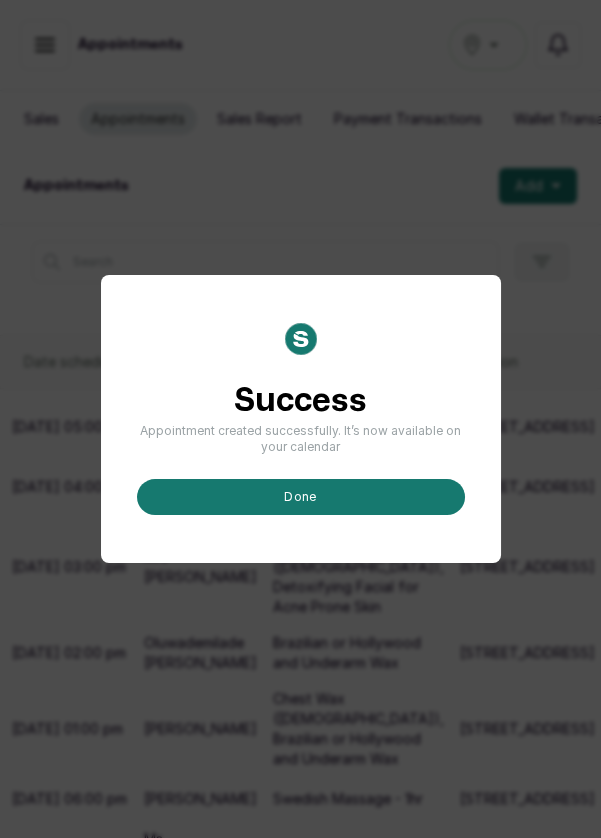 click on "done" at bounding box center (301, 497) 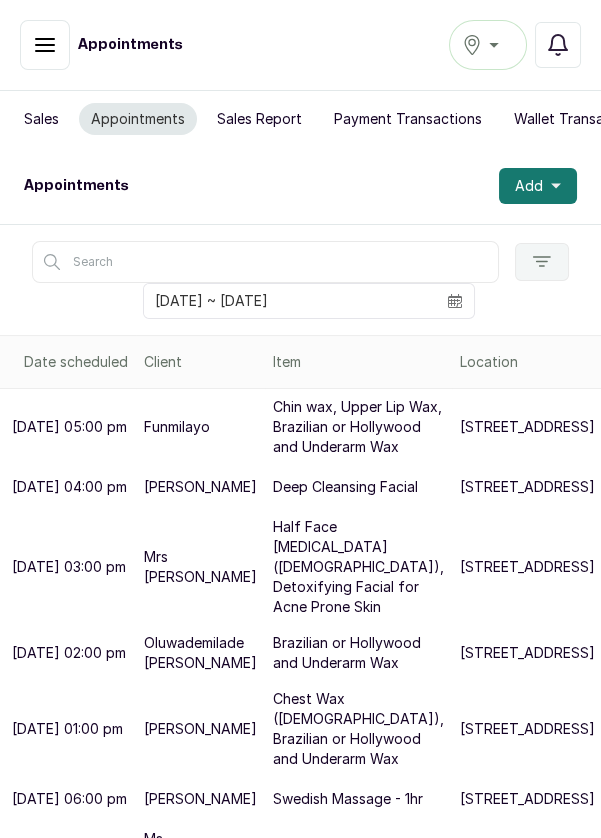 click on "Add" at bounding box center [529, 186] 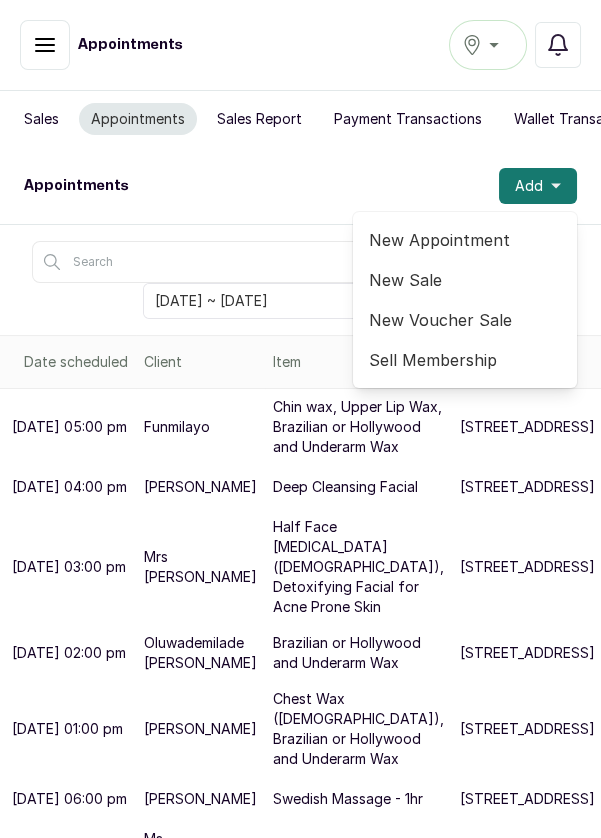 click on "New Appointment" at bounding box center (465, 240) 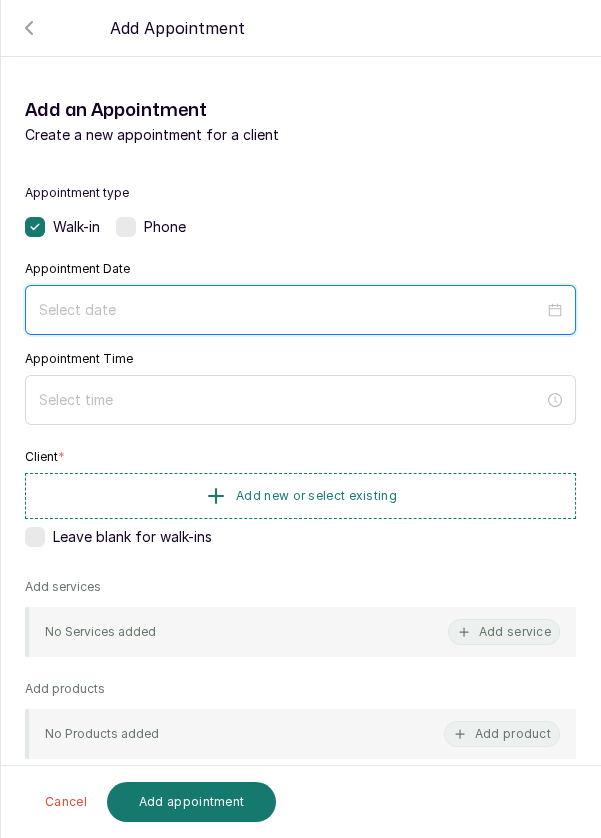 click at bounding box center (291, 310) 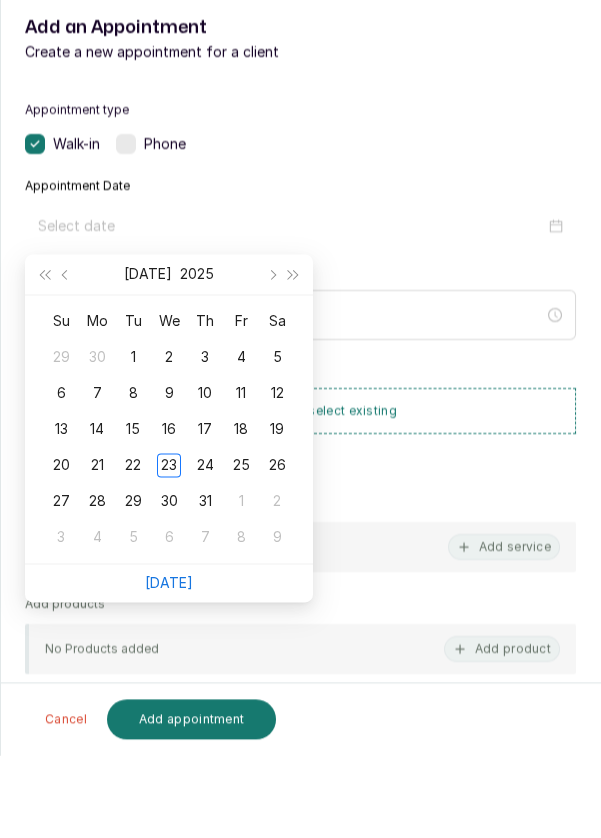 click on "24" at bounding box center [205, 548] 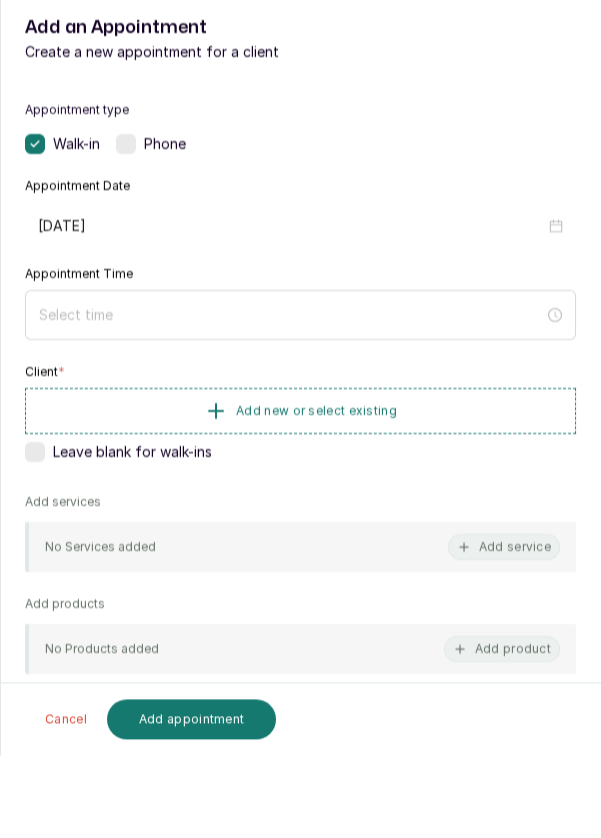 type on "[DATE]" 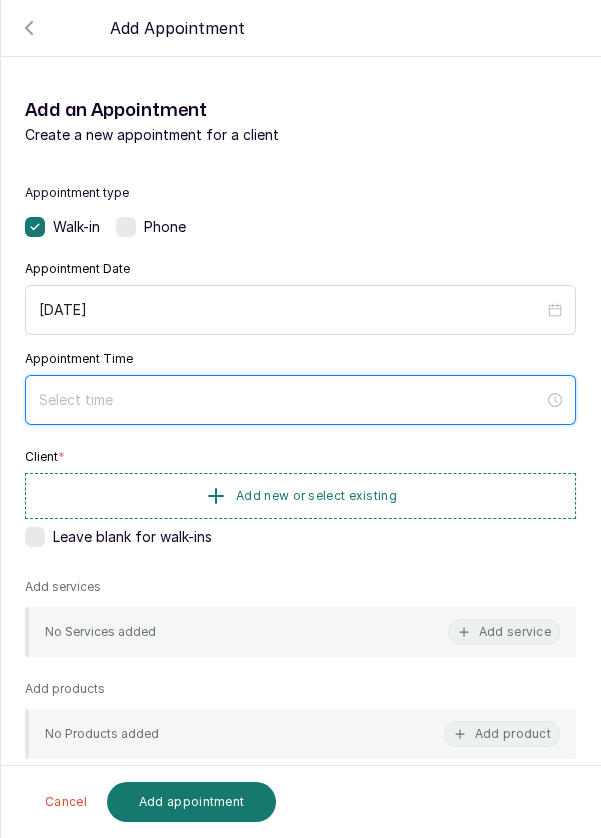 click at bounding box center [291, 400] 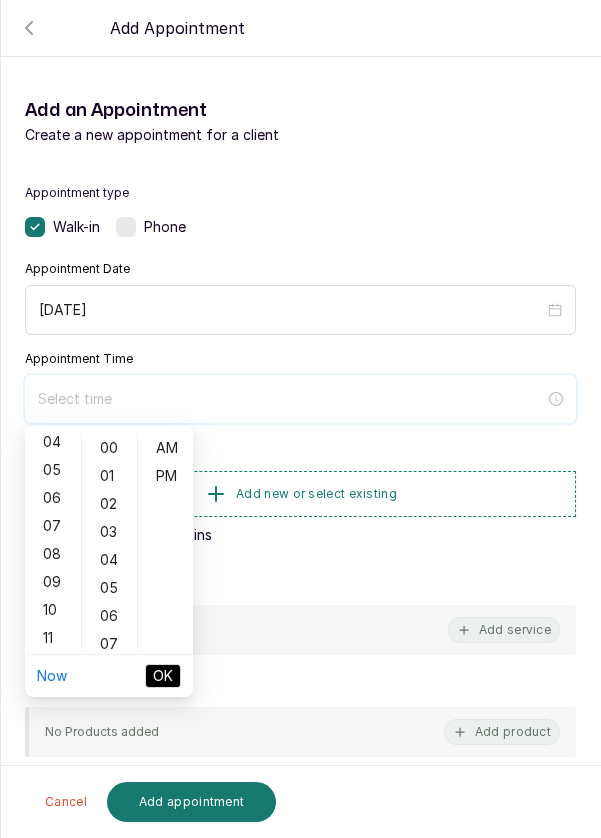 scroll, scrollTop: 119, scrollLeft: 0, axis: vertical 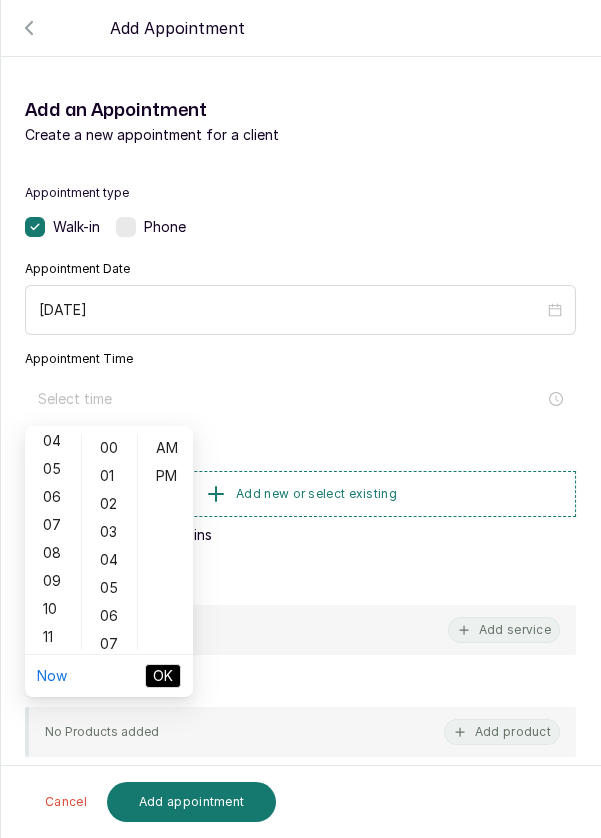click on "06" at bounding box center [53, 497] 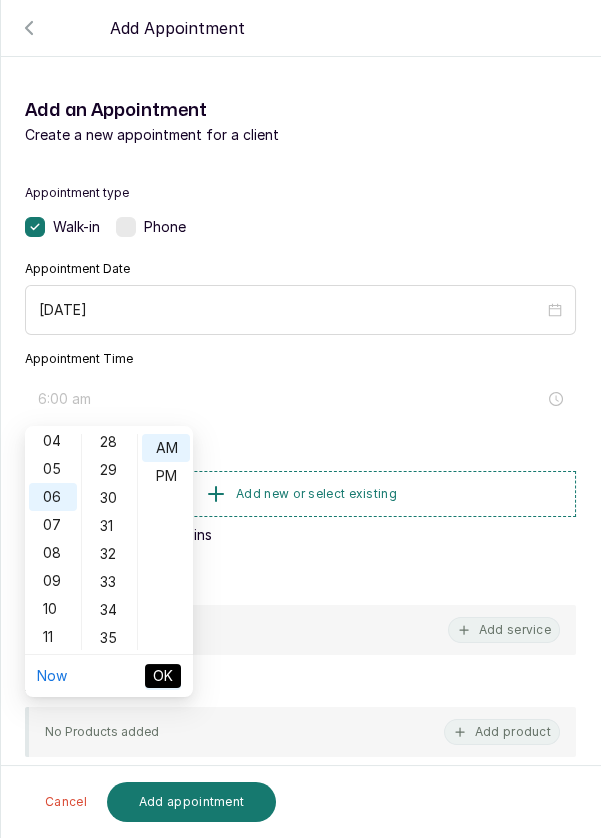 scroll, scrollTop: 804, scrollLeft: 0, axis: vertical 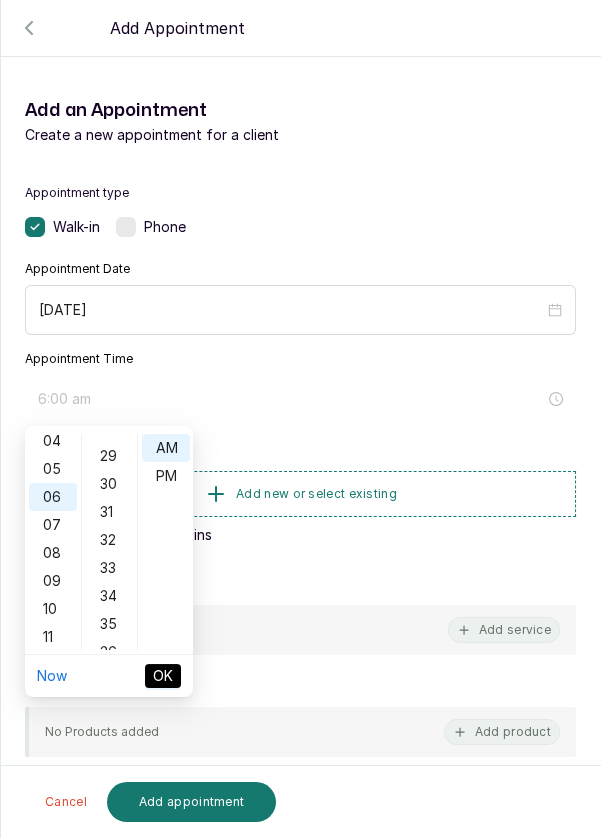click on "30" at bounding box center (110, 484) 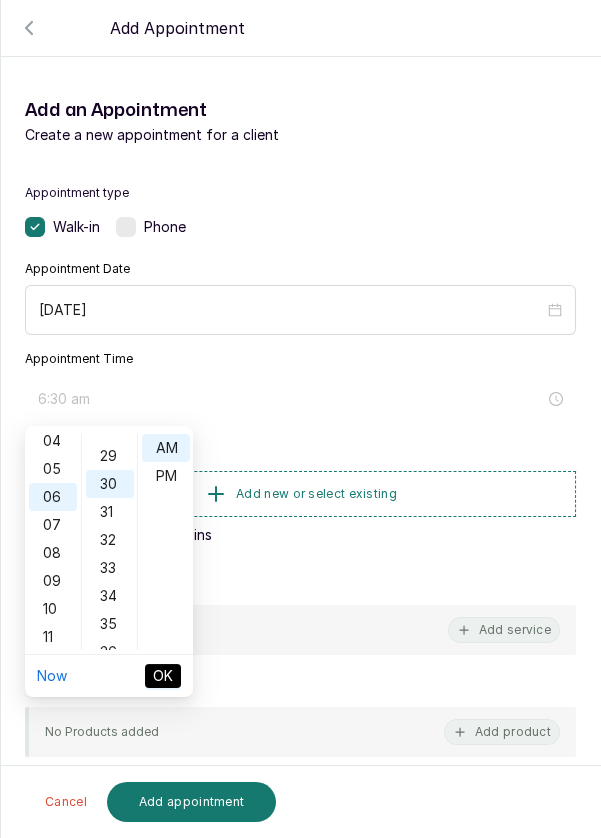 scroll, scrollTop: 839, scrollLeft: 0, axis: vertical 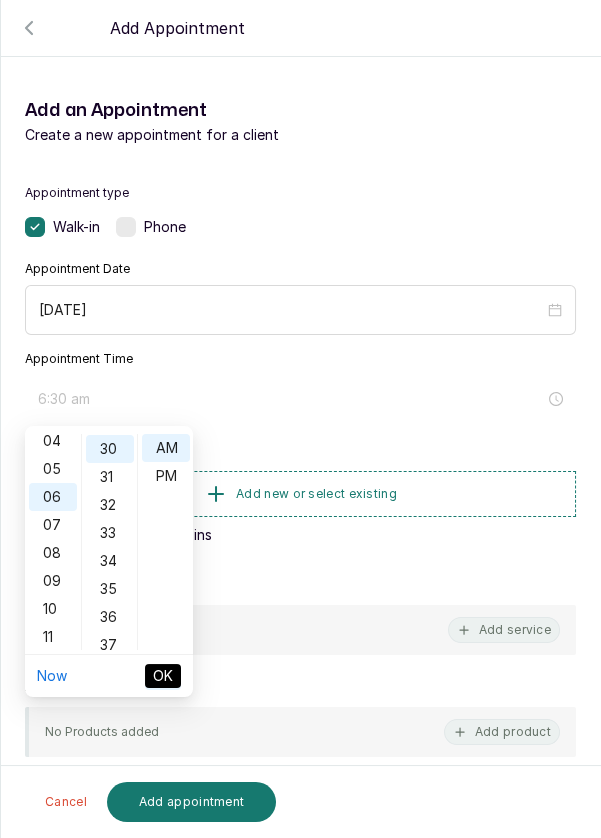 click on "PM" at bounding box center (166, 476) 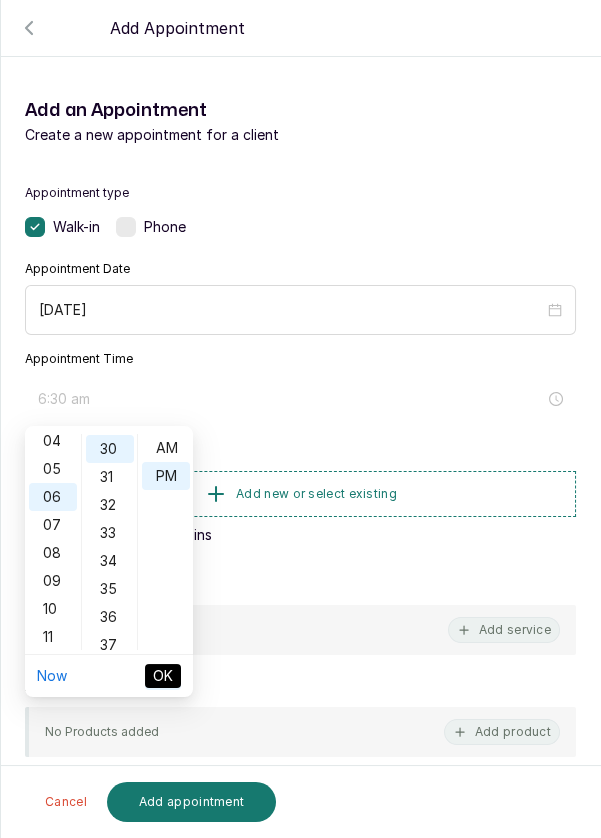 type on "6:30 pm" 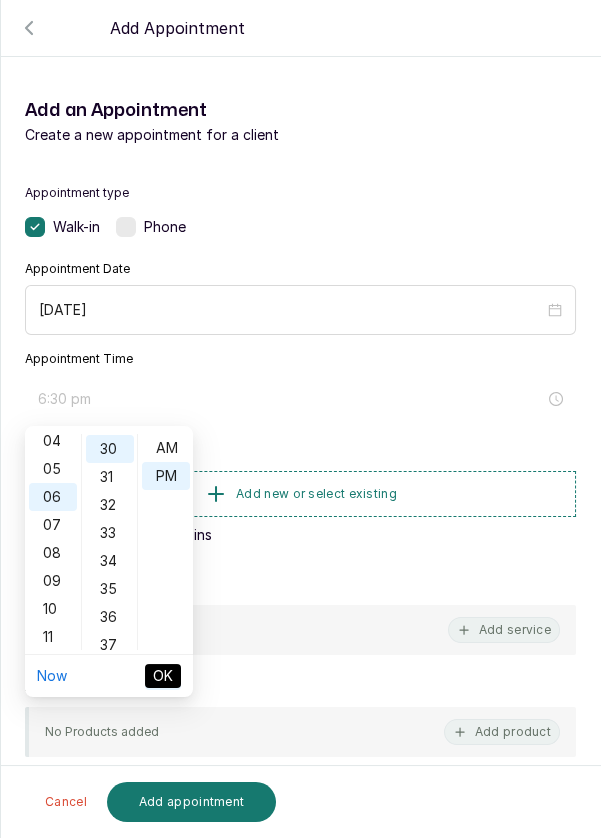 click on "OK" at bounding box center (163, 676) 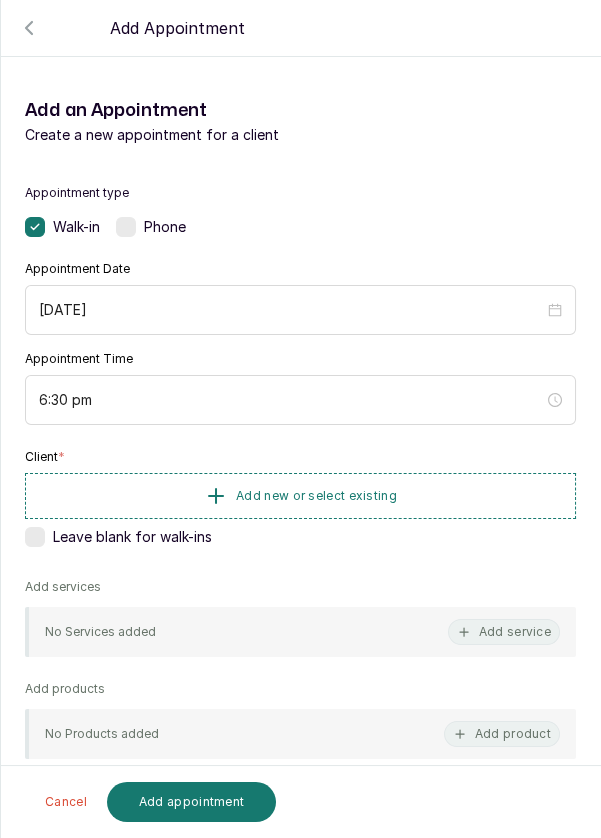 click on "Add new or select existing" at bounding box center [300, 496] 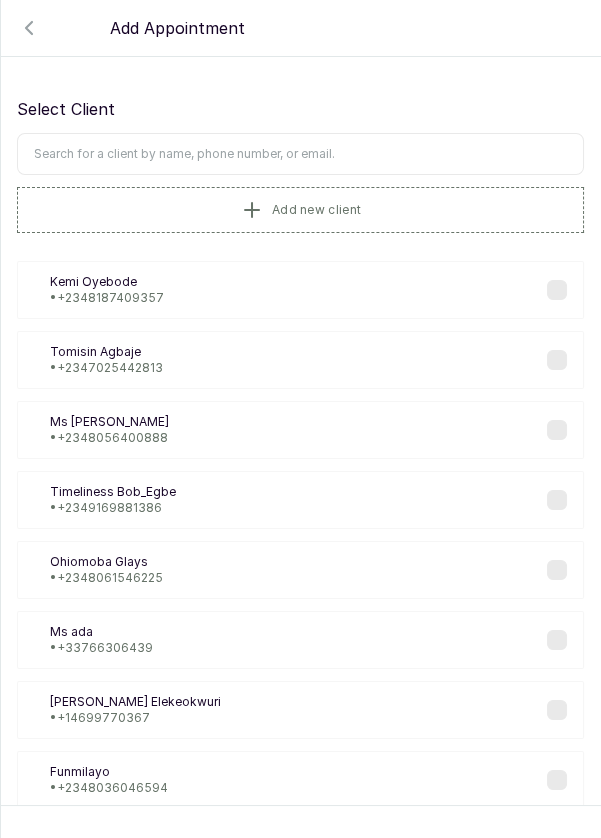 click at bounding box center [300, 154] 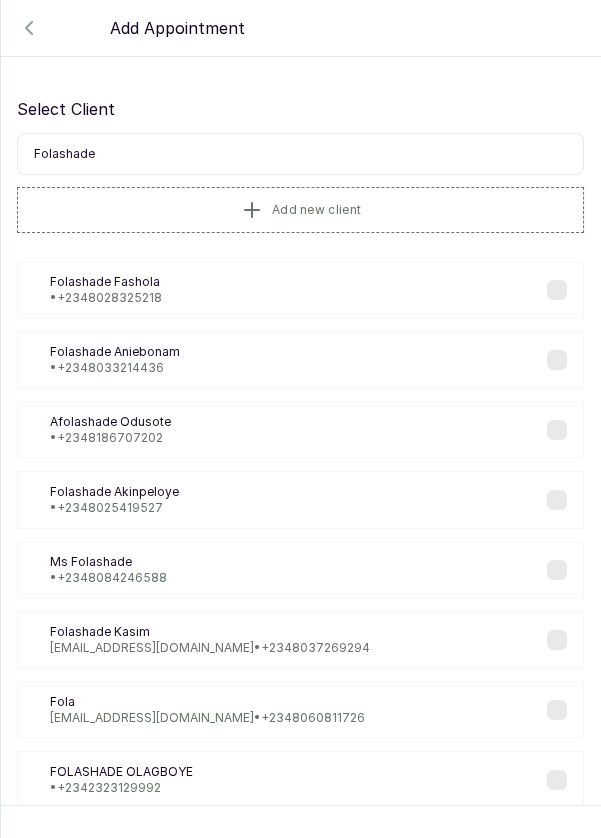 scroll, scrollTop: 120, scrollLeft: 0, axis: vertical 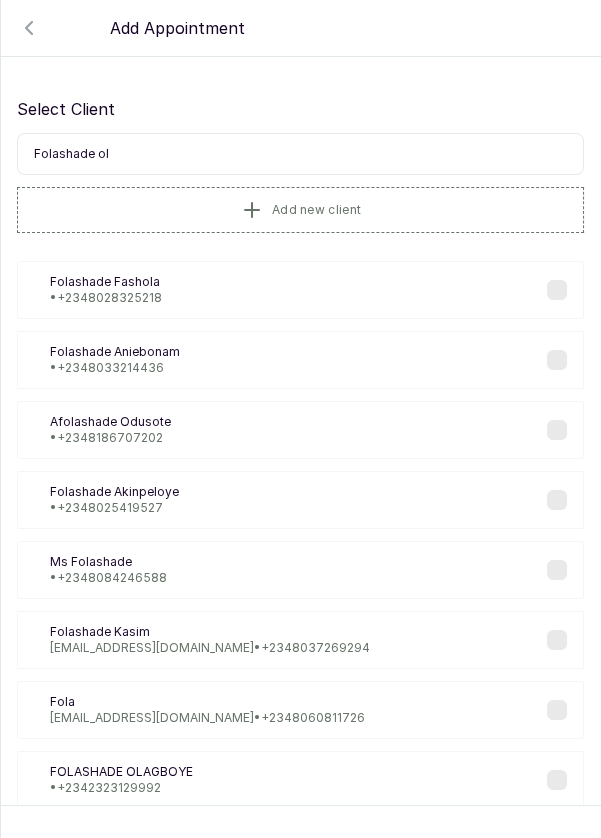 type on "[PERSON_NAME]" 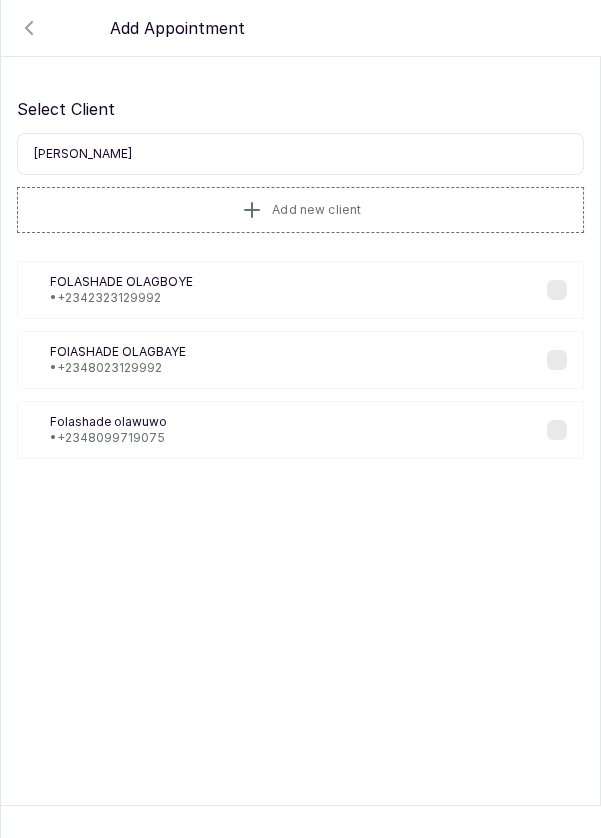 click on "Fo Folashade   olawuwo  •  [PHONE_NUMBER]" at bounding box center (300, 430) 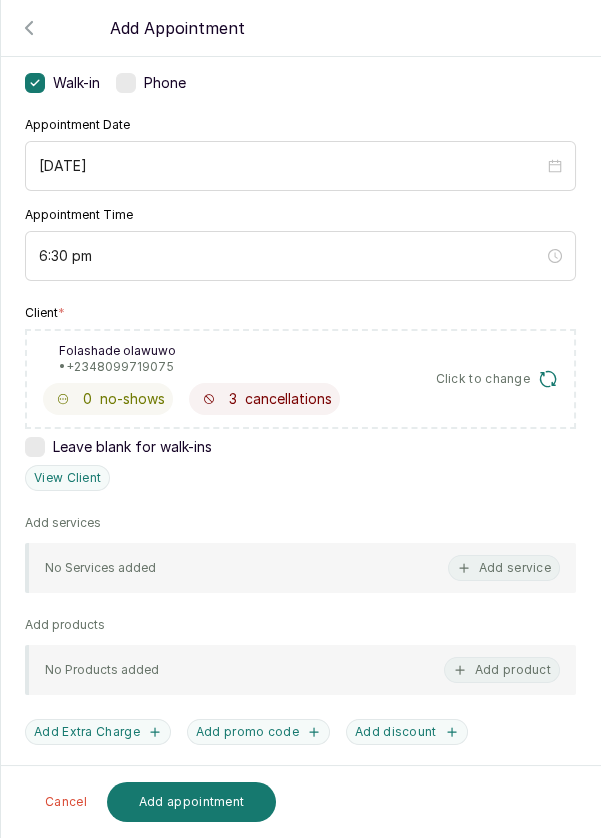 scroll, scrollTop: 150, scrollLeft: 0, axis: vertical 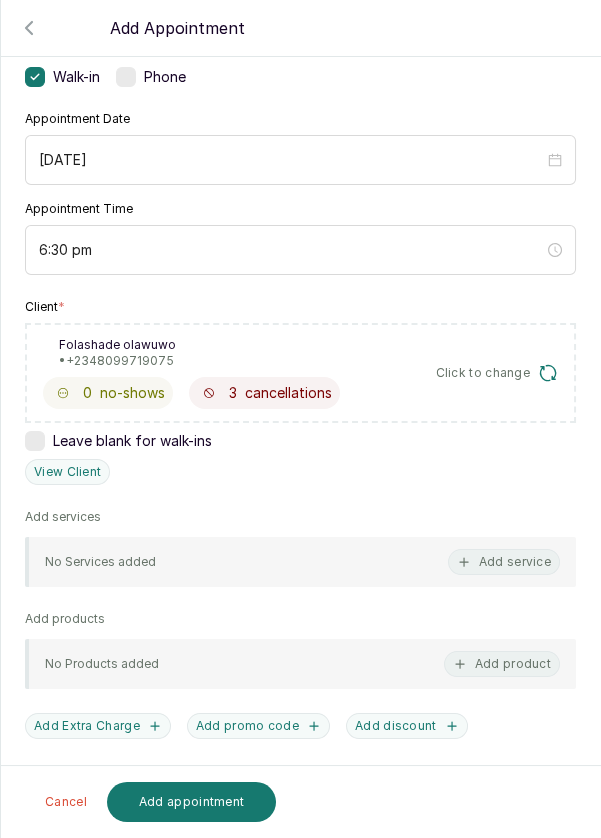 click on "Add service" at bounding box center [504, 562] 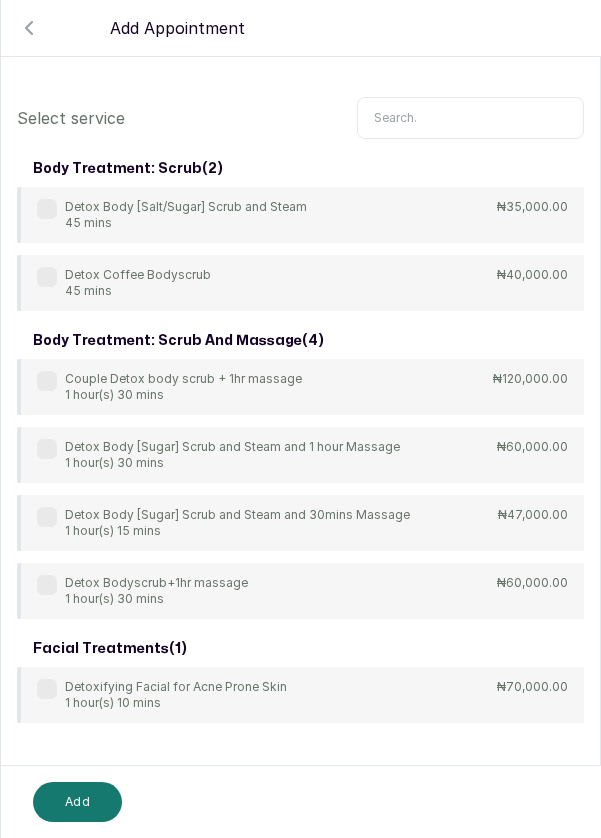 scroll, scrollTop: 0, scrollLeft: 0, axis: both 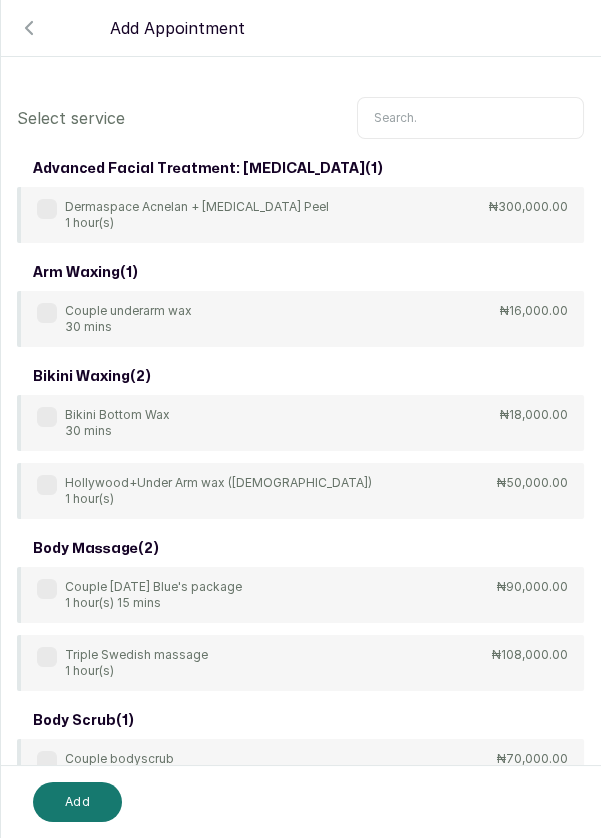 click at bounding box center (470, 118) 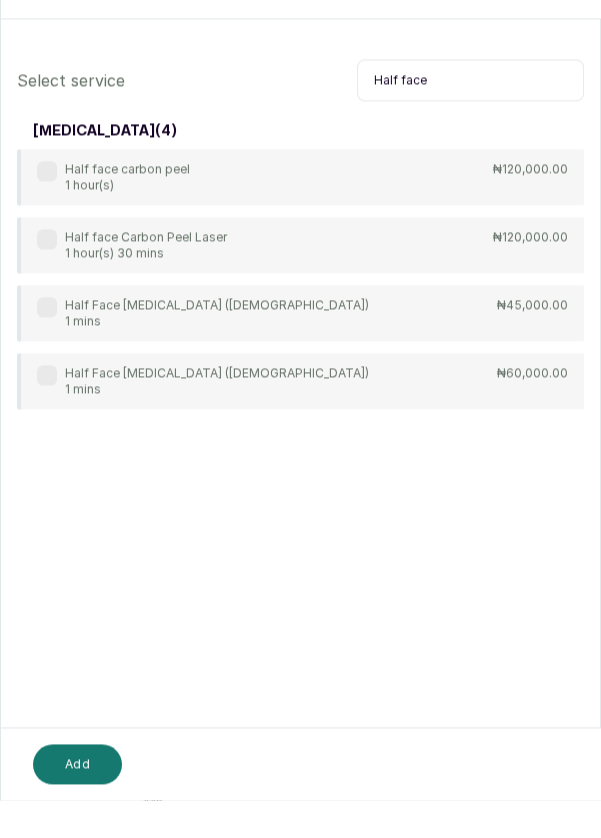 type on "Half face" 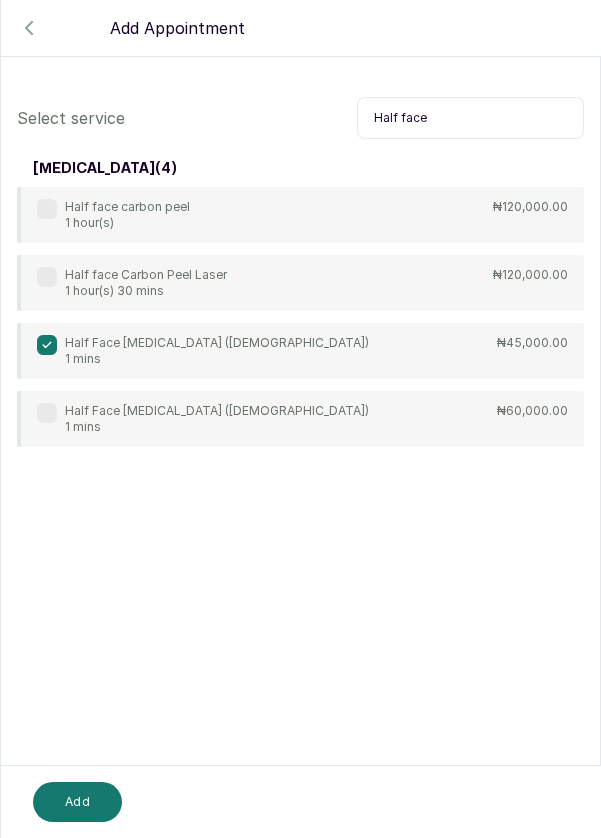click on "Add" at bounding box center [77, 802] 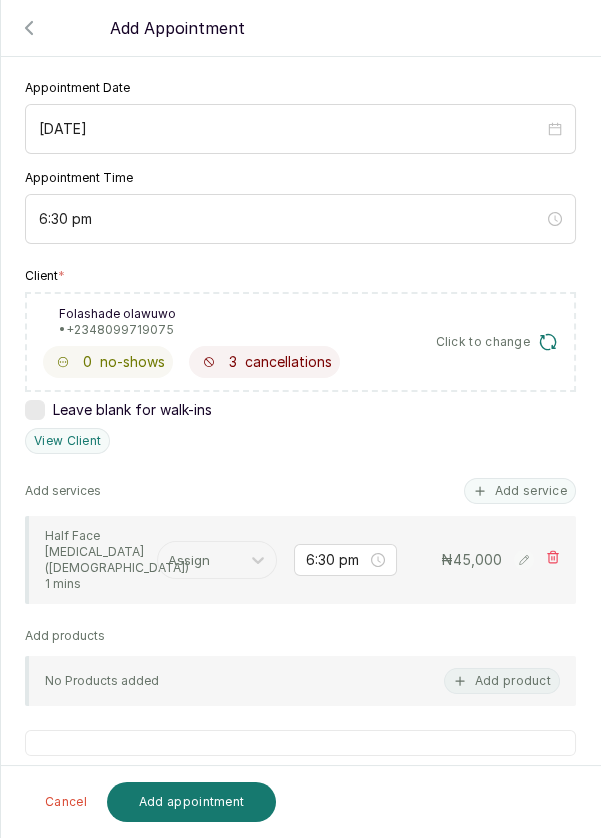 scroll, scrollTop: 184, scrollLeft: 0, axis: vertical 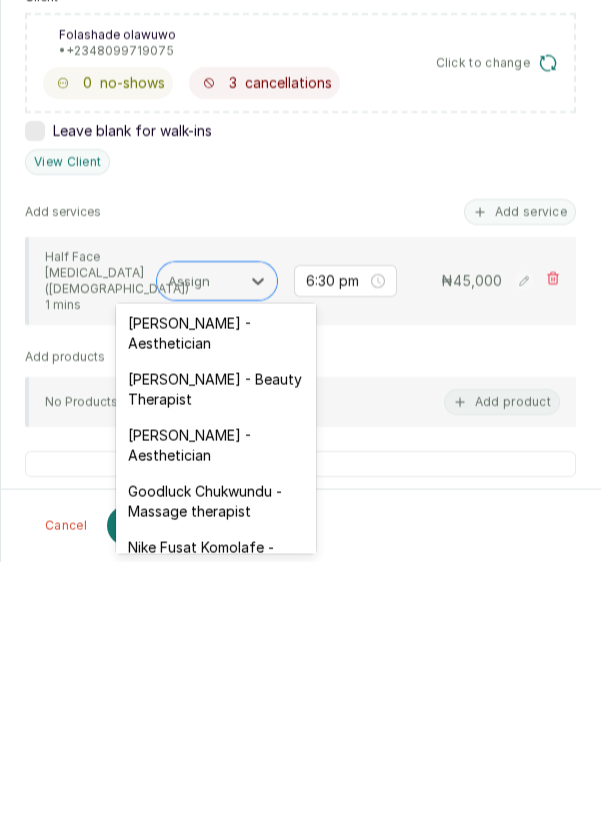click on "[PERSON_NAME] - Aesthetician" at bounding box center (216, 722) 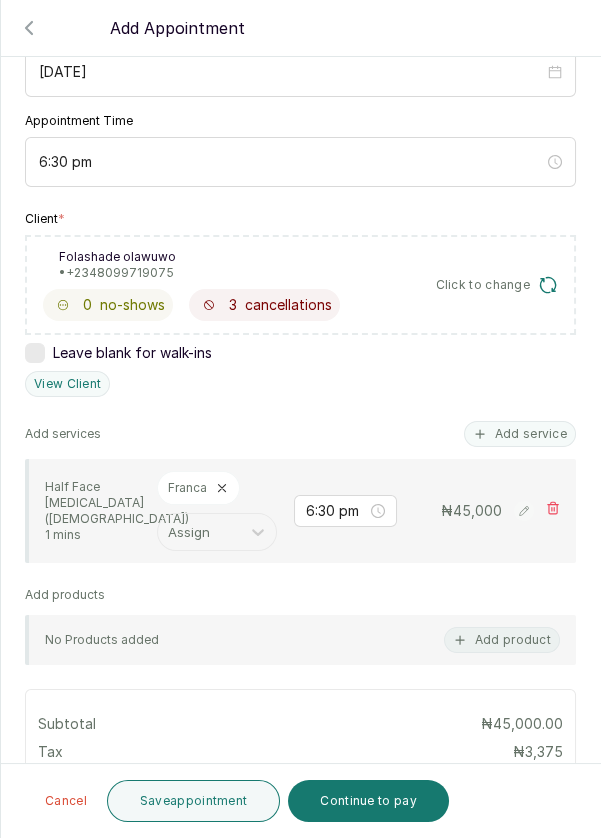 scroll, scrollTop: 280, scrollLeft: 0, axis: vertical 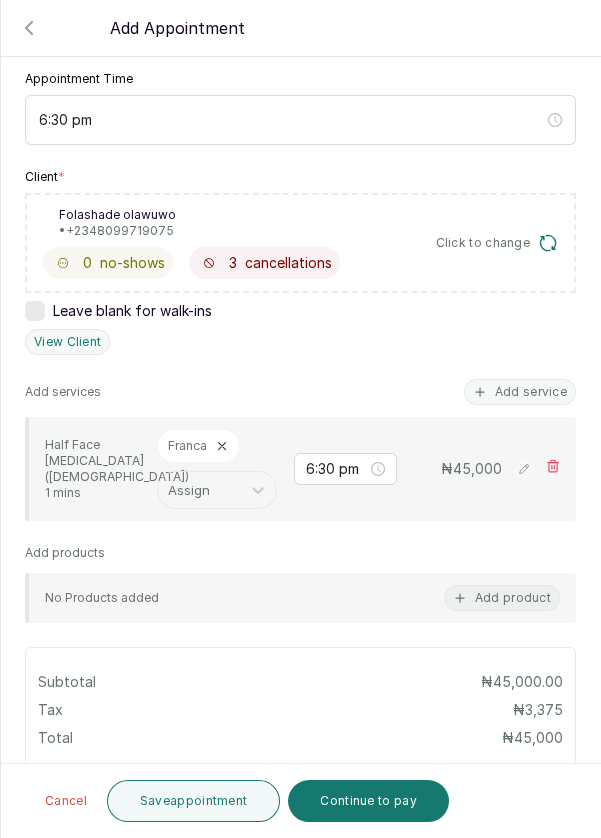 click on "Save  appointment" at bounding box center (194, 801) 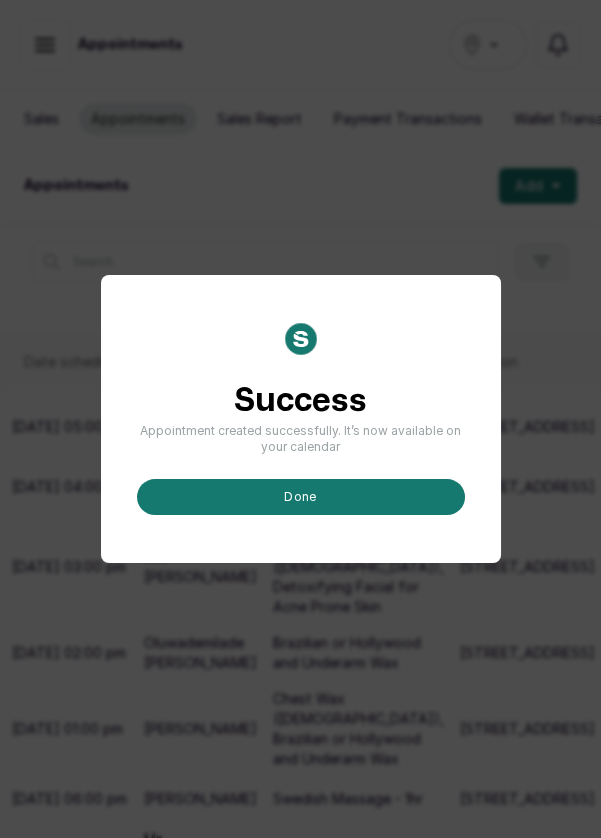 click on "done" at bounding box center [301, 497] 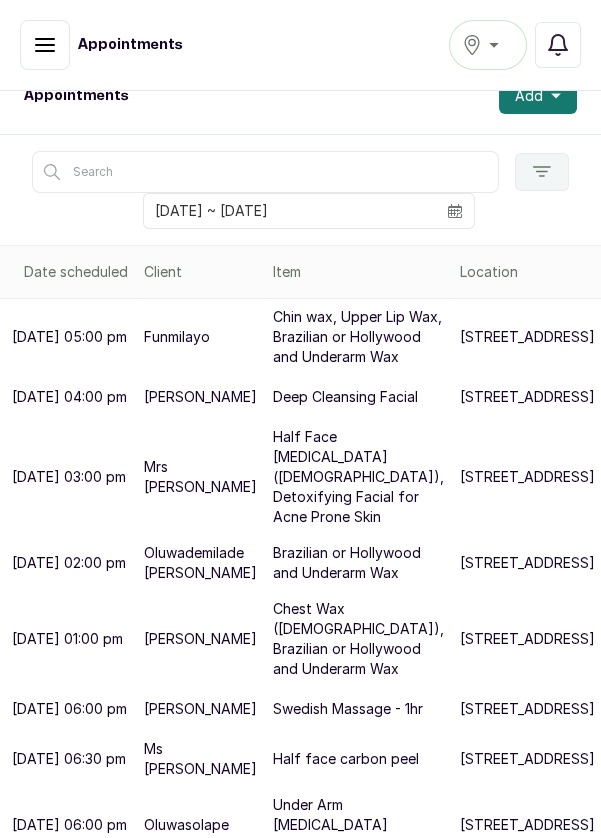 scroll, scrollTop: 0, scrollLeft: 0, axis: both 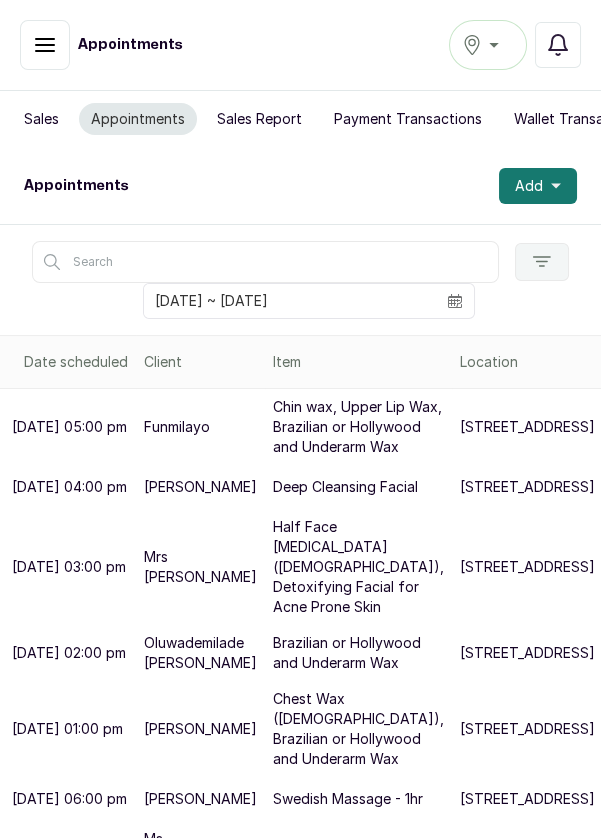 click on "Completed" at bounding box center [45, 45] 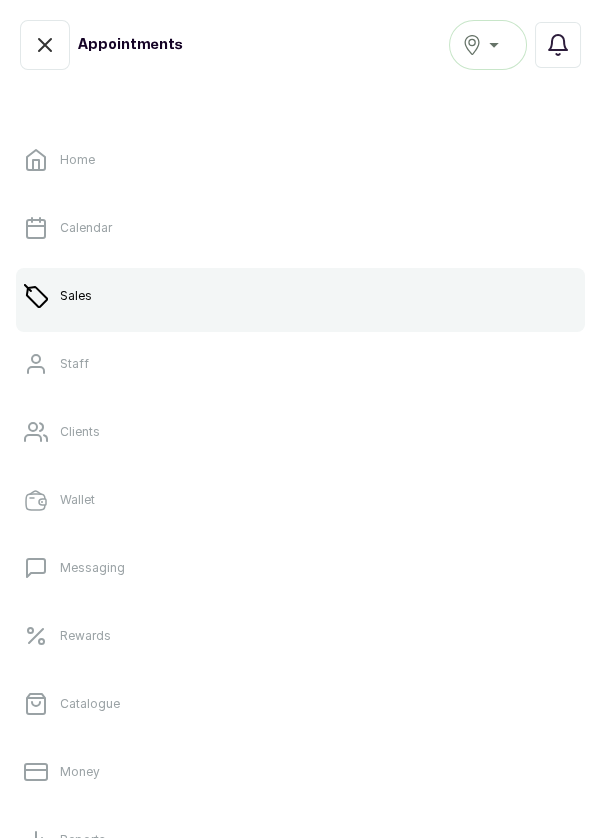 click on "Calendar" at bounding box center (86, 228) 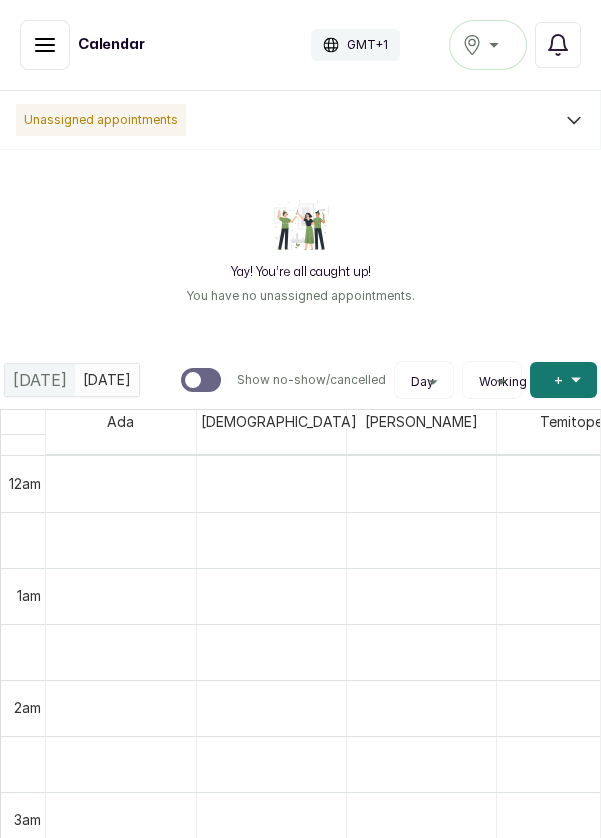 scroll, scrollTop: 1854, scrollLeft: 0, axis: vertical 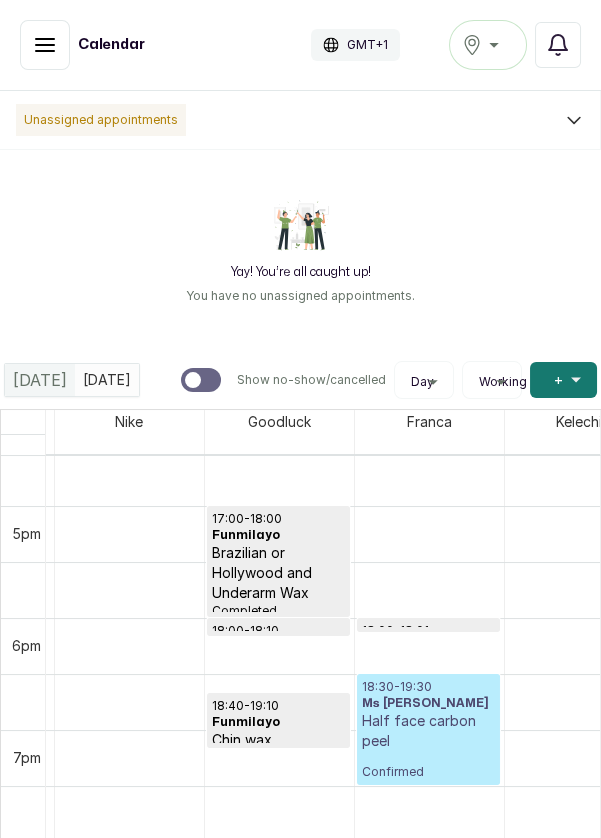 click at bounding box center (654, -418) 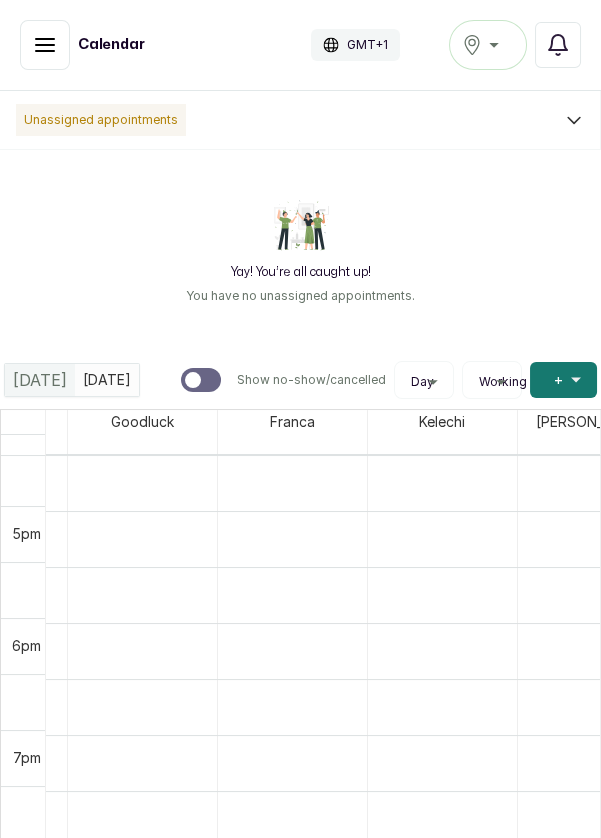 scroll, scrollTop: 0, scrollLeft: 1029, axis: horizontal 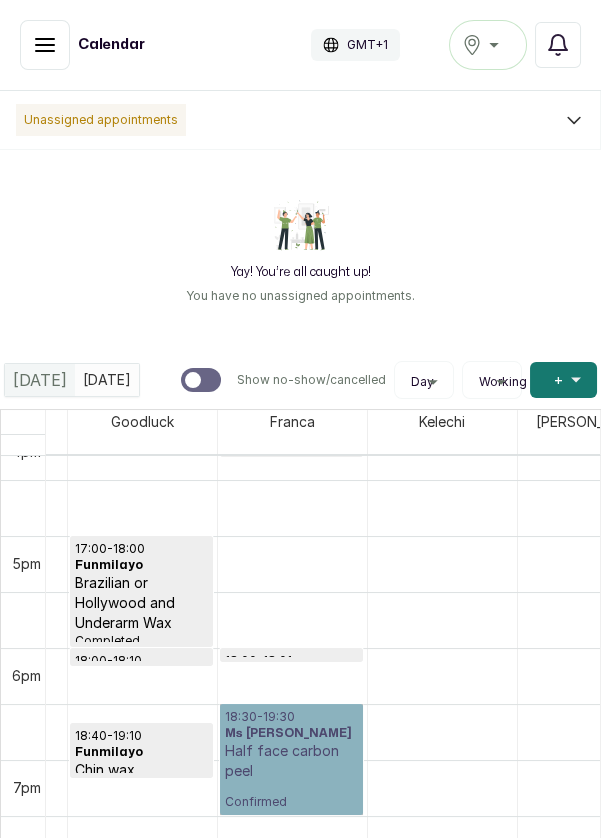 click on "18:30  -  19:30 Ms [PERSON_NAME] Half face carbon peel Confirmed" at bounding box center [291, 759] 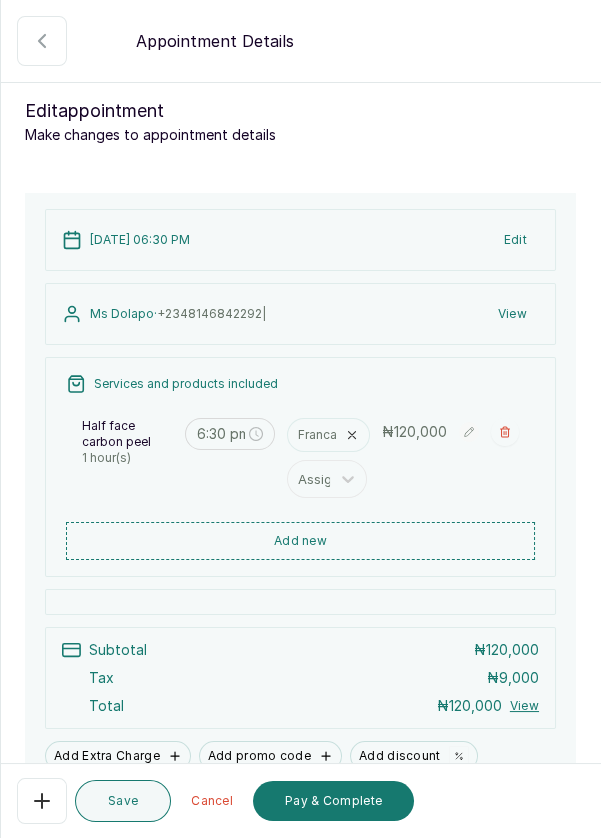 click on "Pay & Complete" at bounding box center [333, 801] 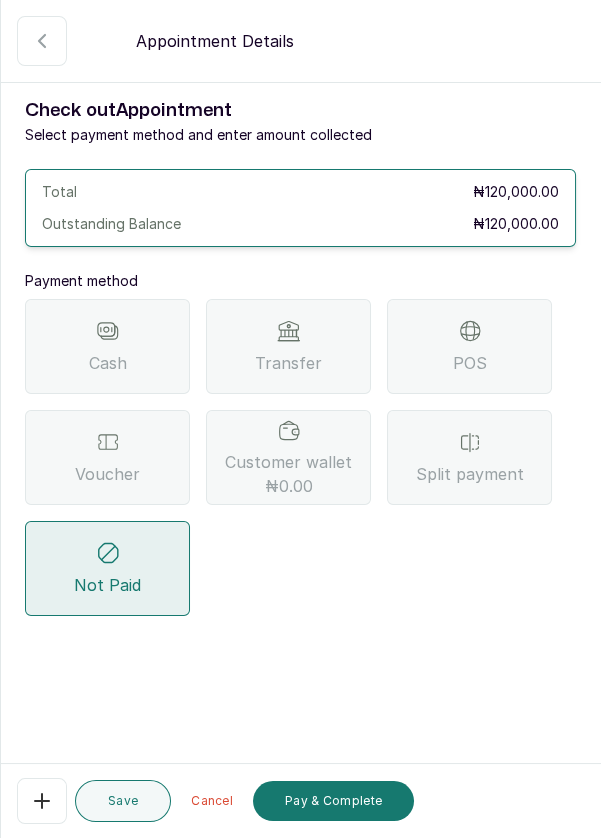 click on "POS" at bounding box center (469, 346) 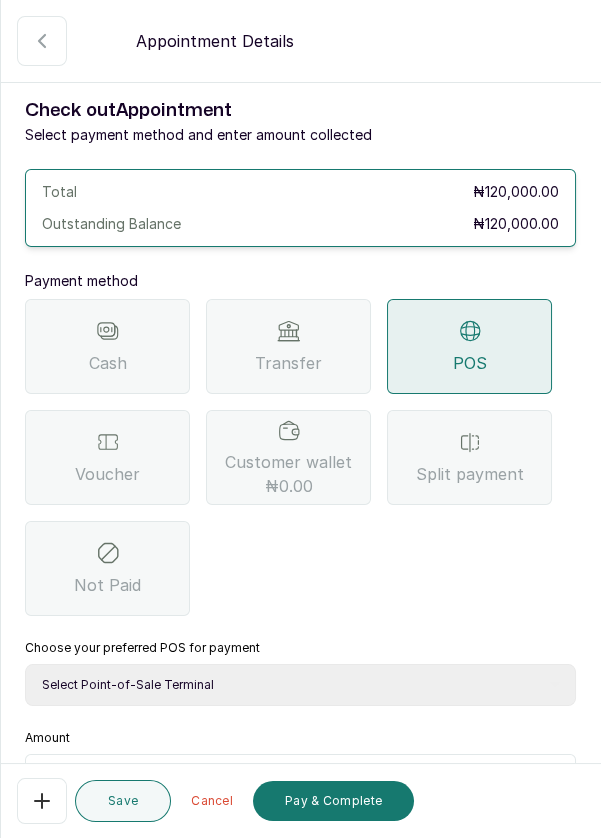 click on "Select Point-of-Sale Terminal Pos- Flutterwave  Zenith Bank POS - Paga Paga POS - Access Access Bank POS - Sterling Sterling Bank" at bounding box center (300, 685) 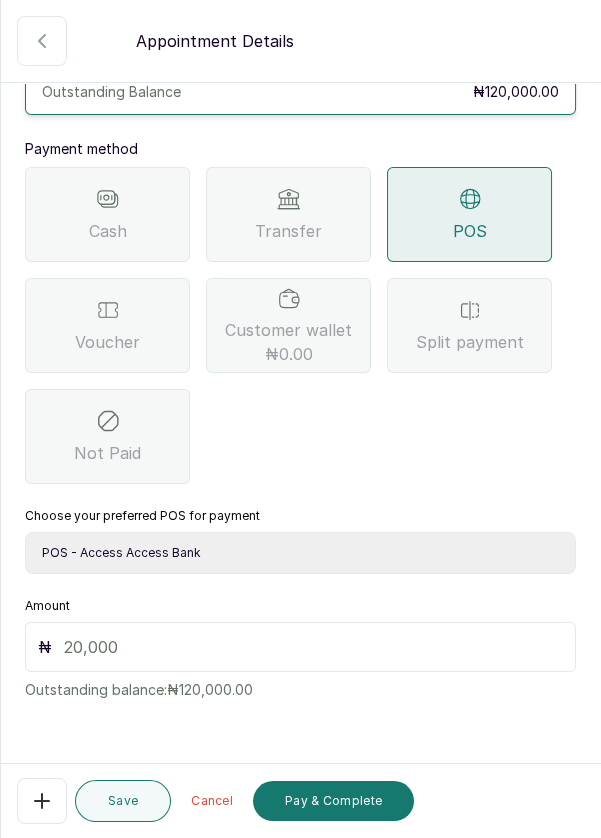 click at bounding box center [313, 647] 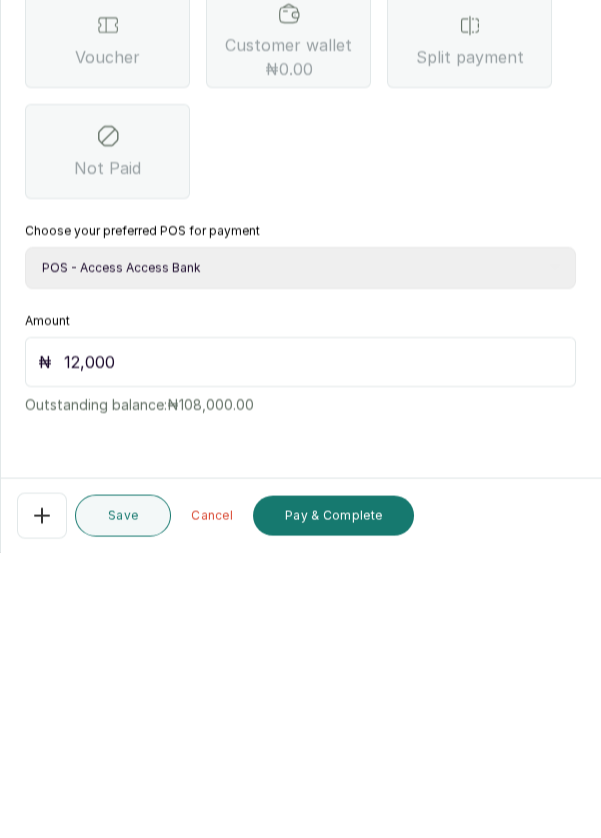 type on "120,000" 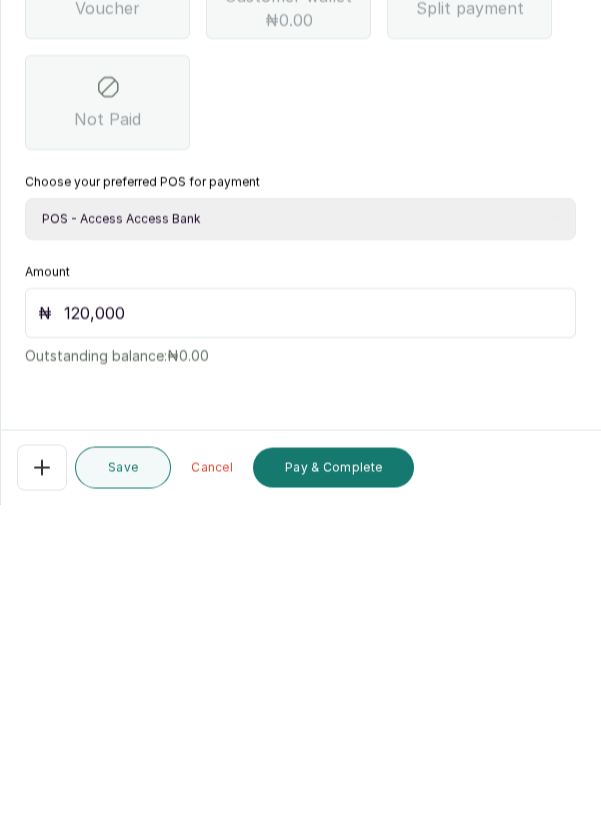 click on "Pay & Complete" at bounding box center (333, 801) 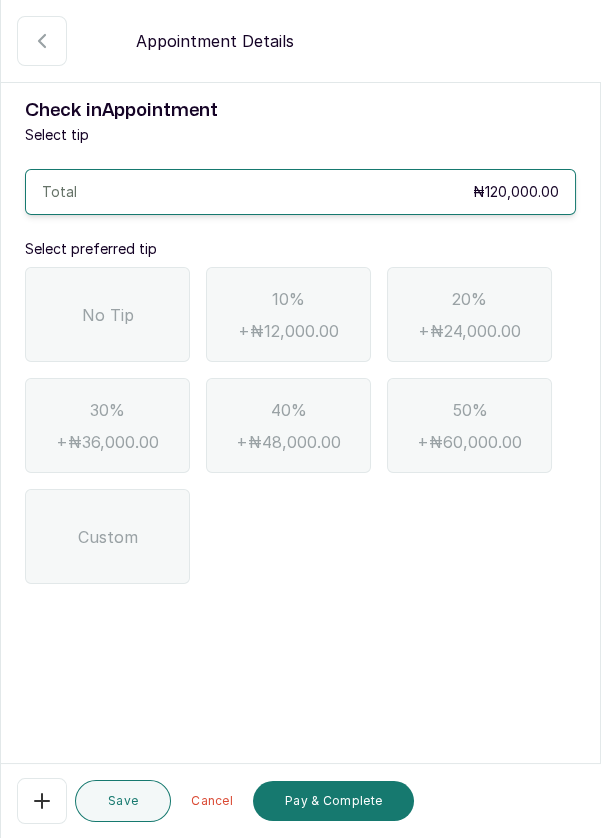 click on "No Tip" at bounding box center (107, 314) 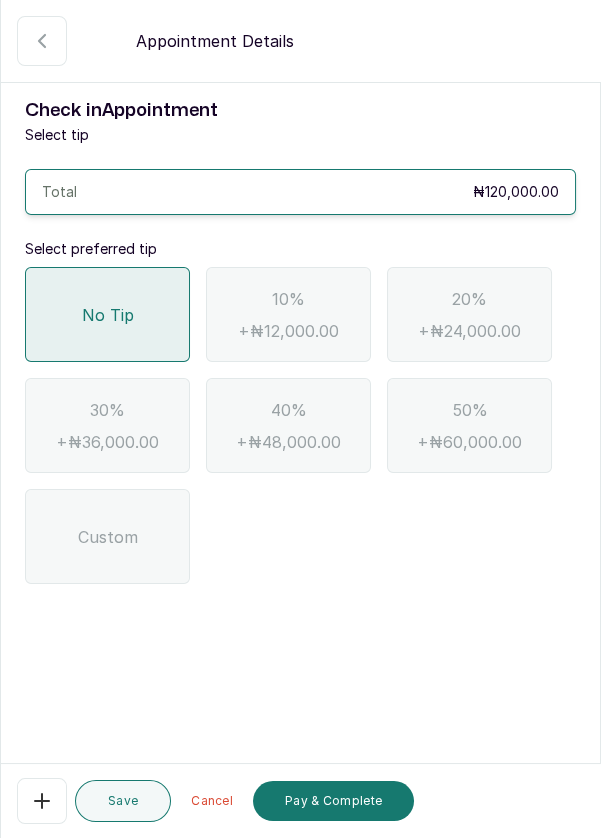 click on "Pay & Complete" at bounding box center (333, 801) 